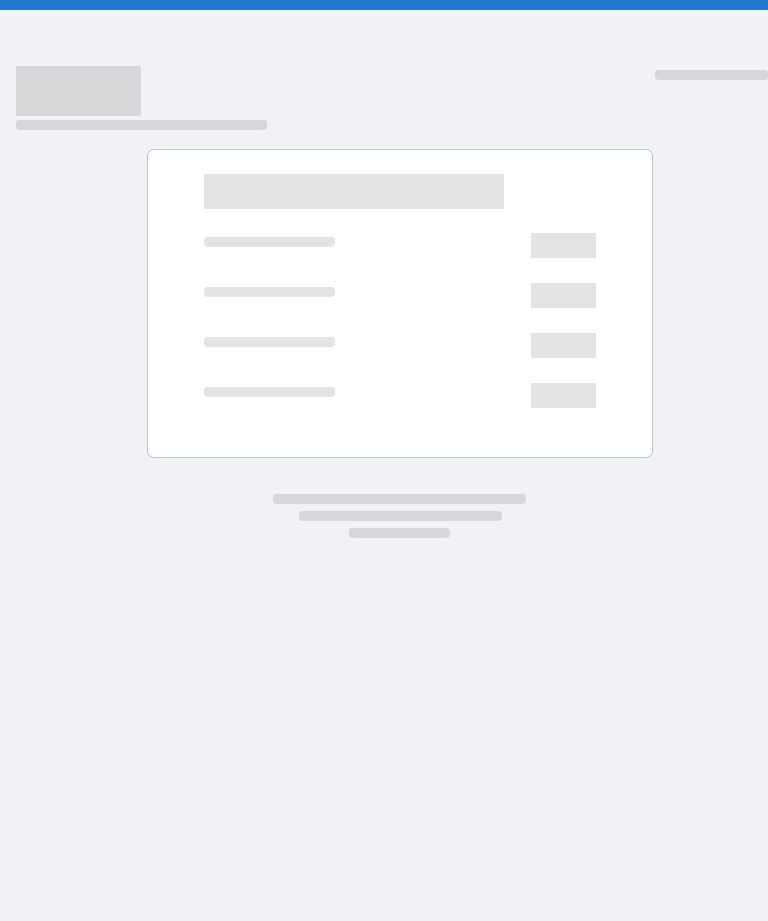 scroll, scrollTop: 0, scrollLeft: 0, axis: both 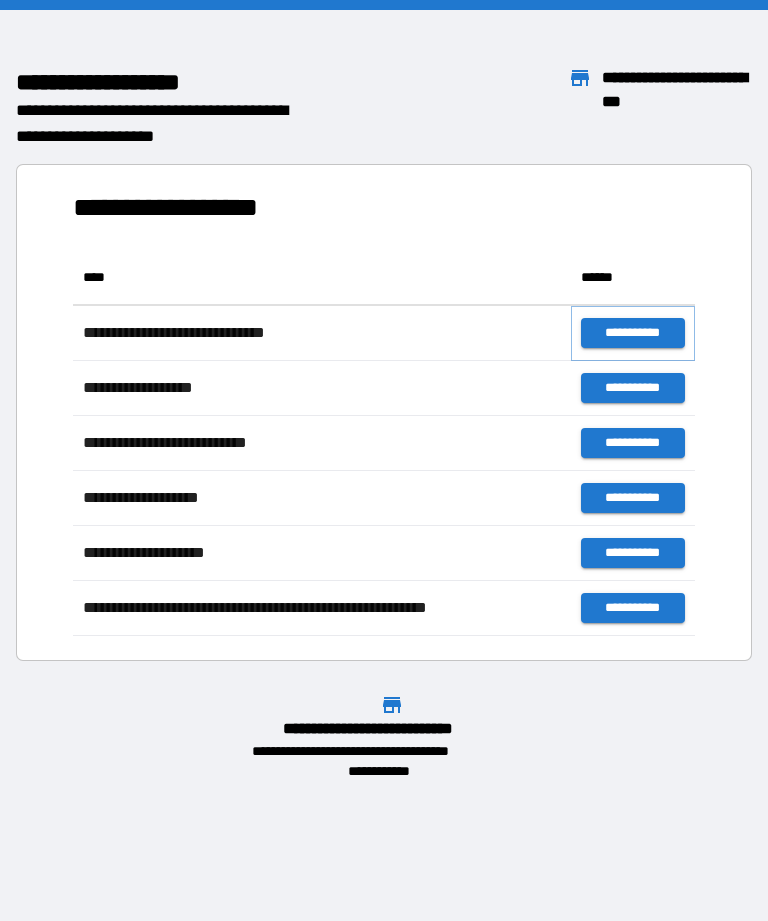click on "**********" at bounding box center (633, 333) 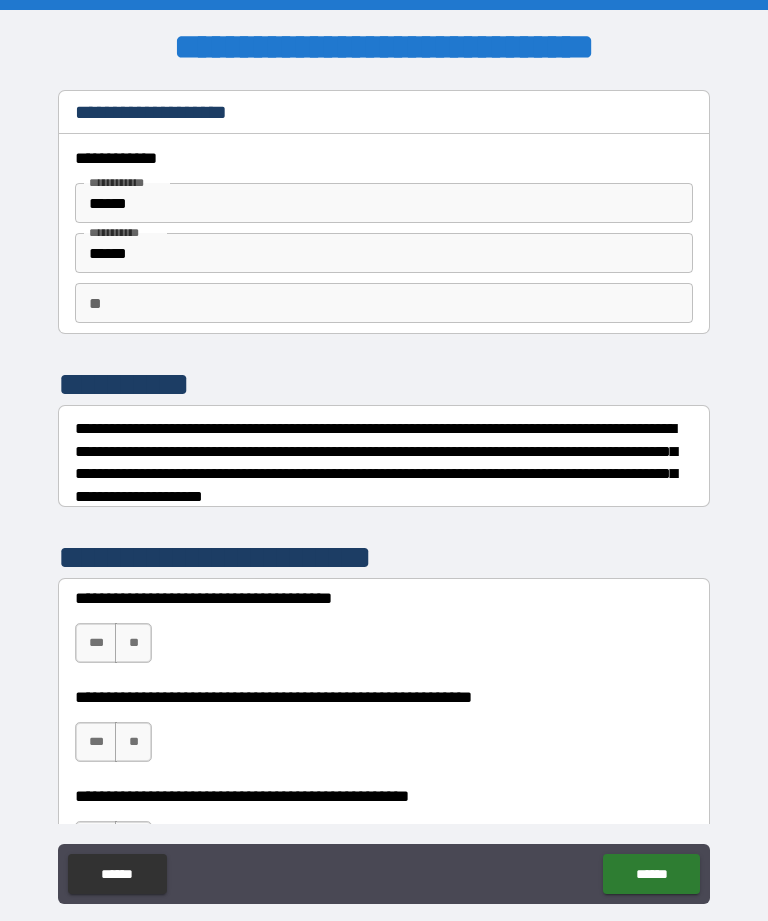 click on "**" at bounding box center (384, 303) 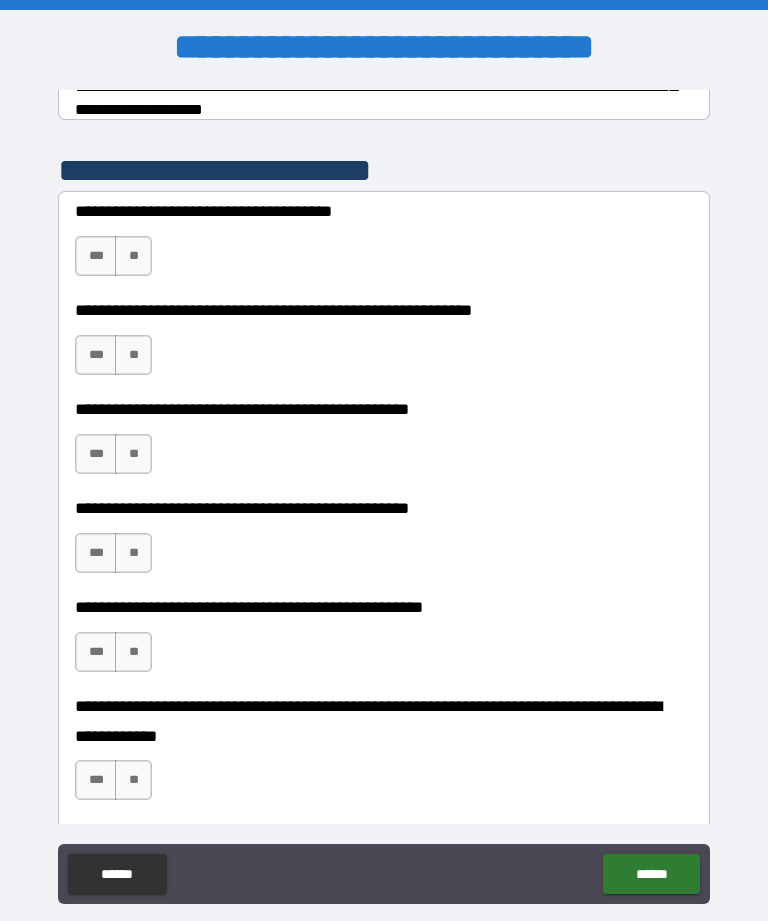 scroll, scrollTop: 389, scrollLeft: 0, axis: vertical 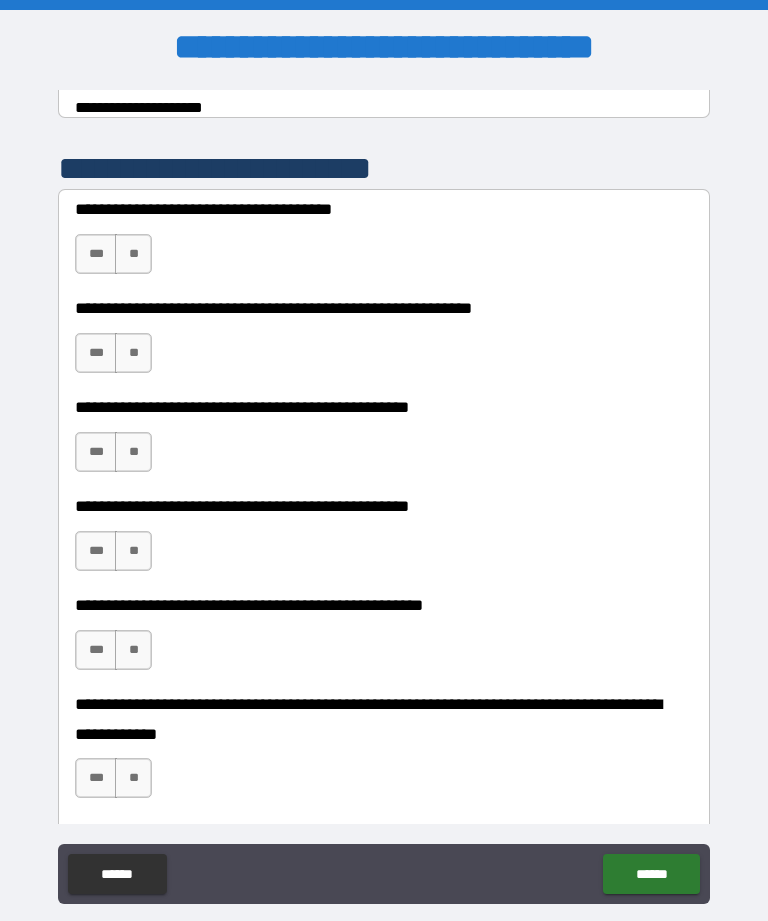 type on "*" 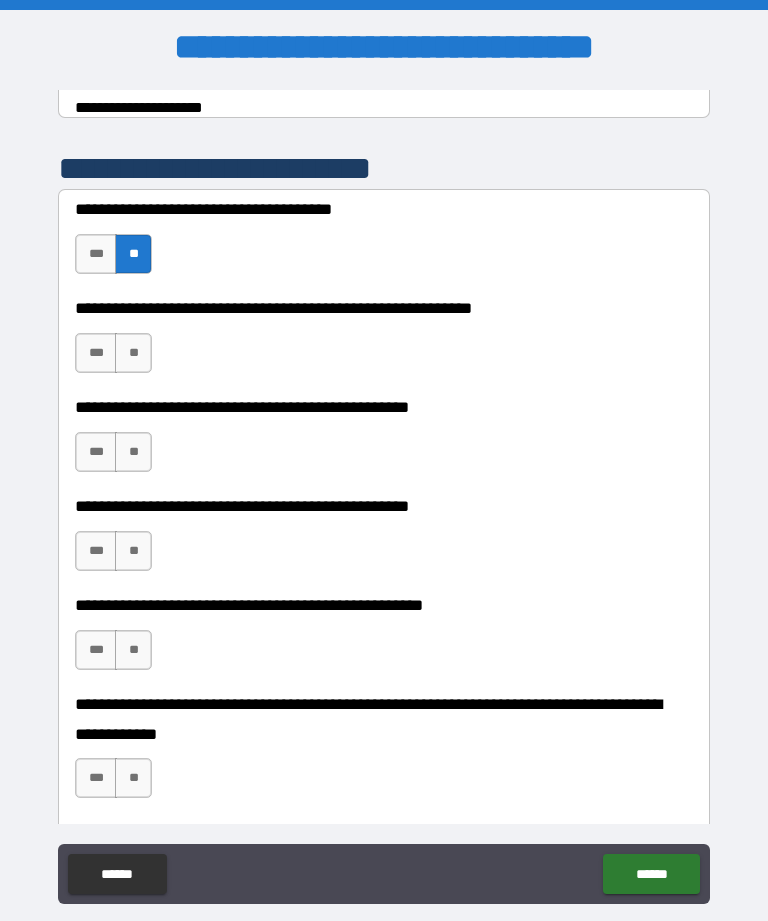 click on "**" at bounding box center (133, 353) 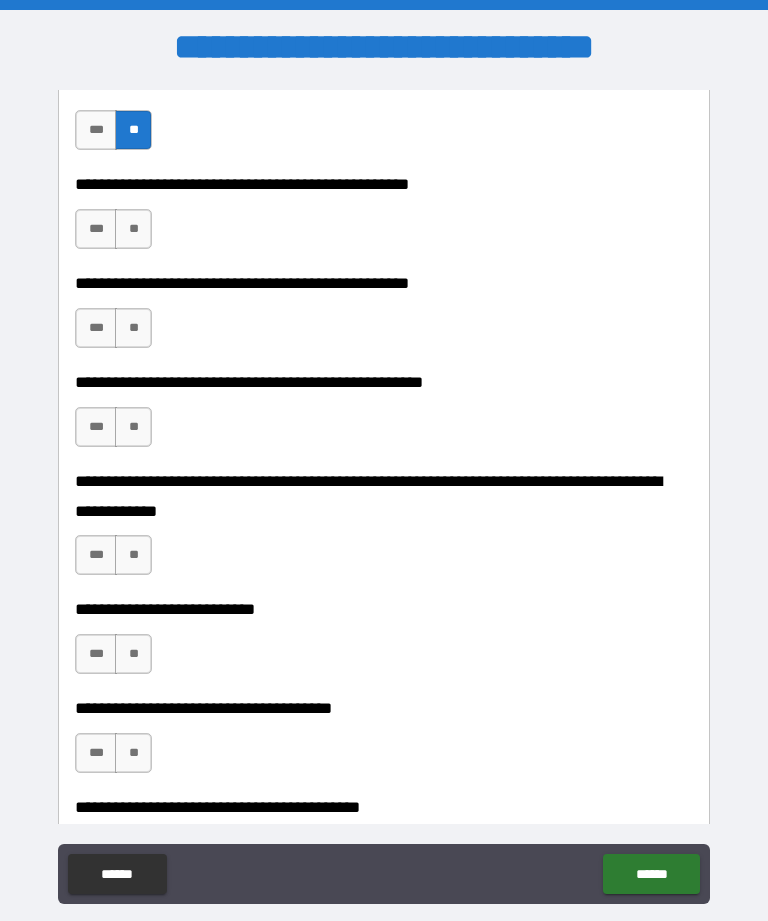 scroll, scrollTop: 613, scrollLeft: 0, axis: vertical 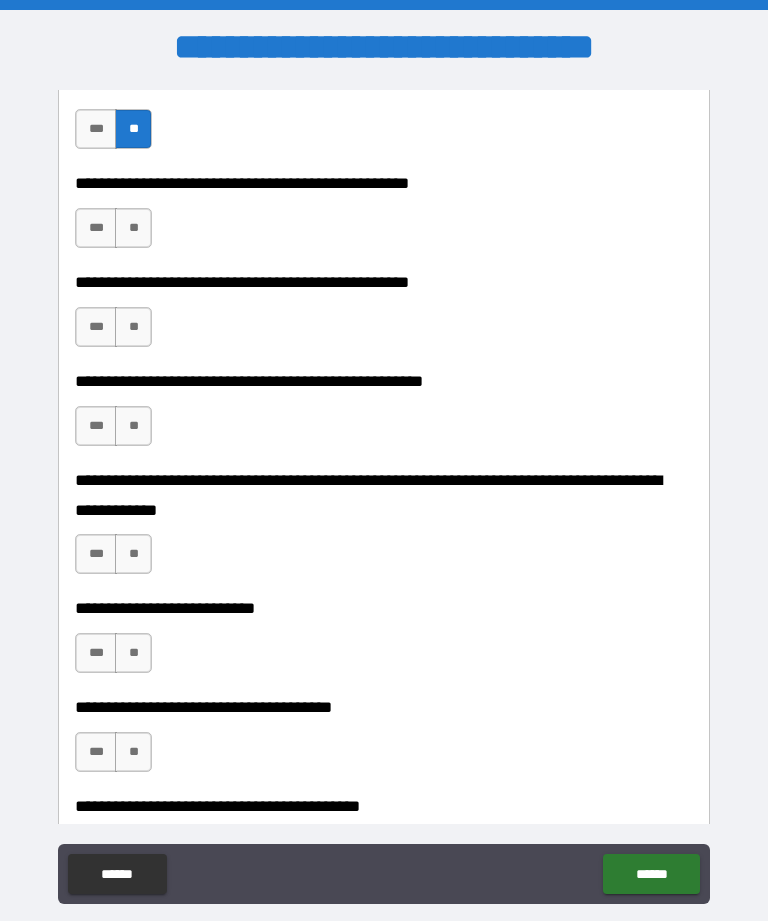 click on "**" at bounding box center (133, 228) 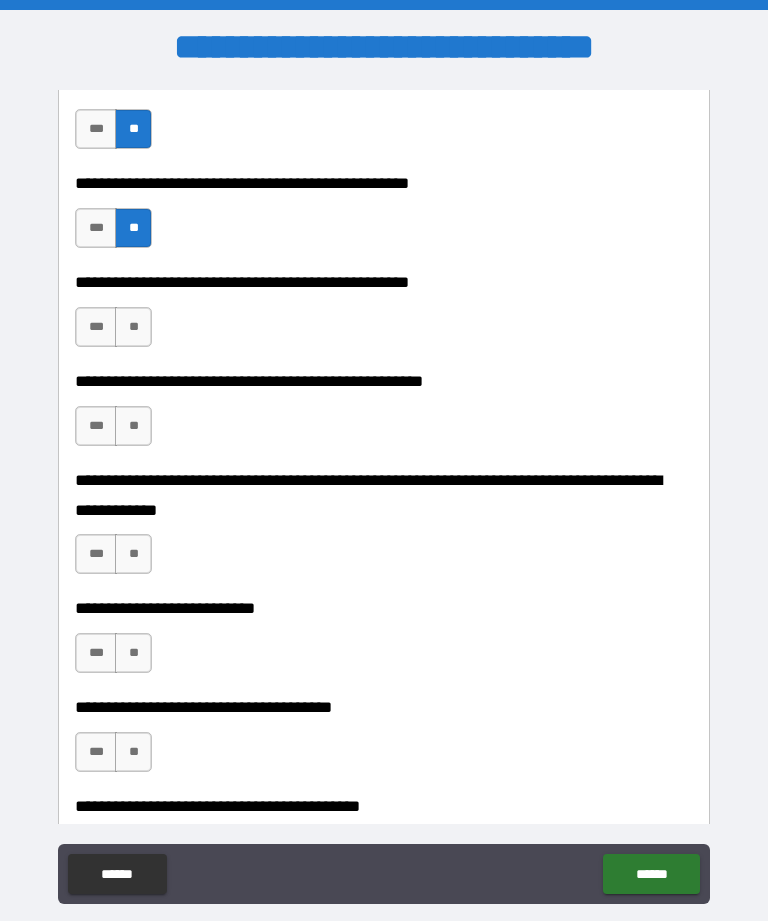 click on "**" at bounding box center (133, 327) 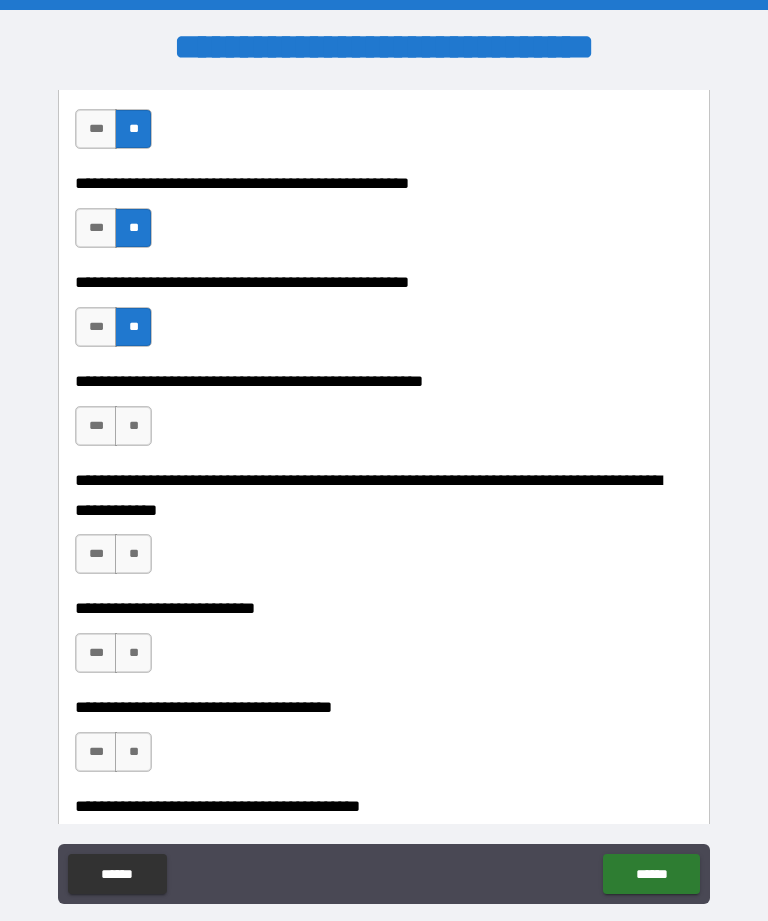 click on "**" at bounding box center [133, 426] 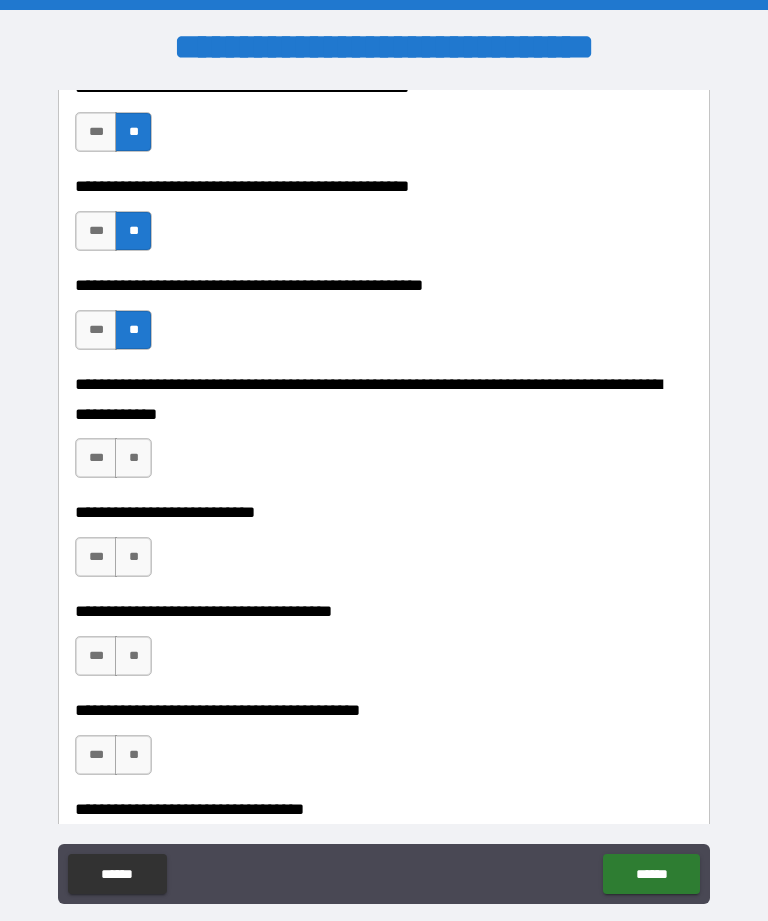 scroll, scrollTop: 763, scrollLeft: 0, axis: vertical 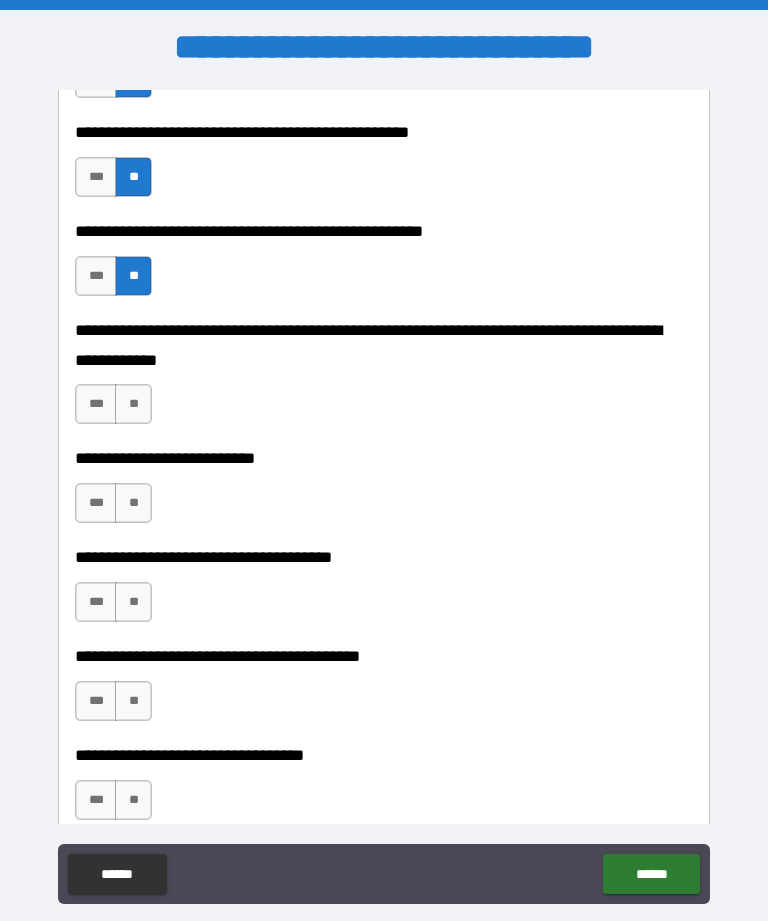 click on "**" at bounding box center [133, 404] 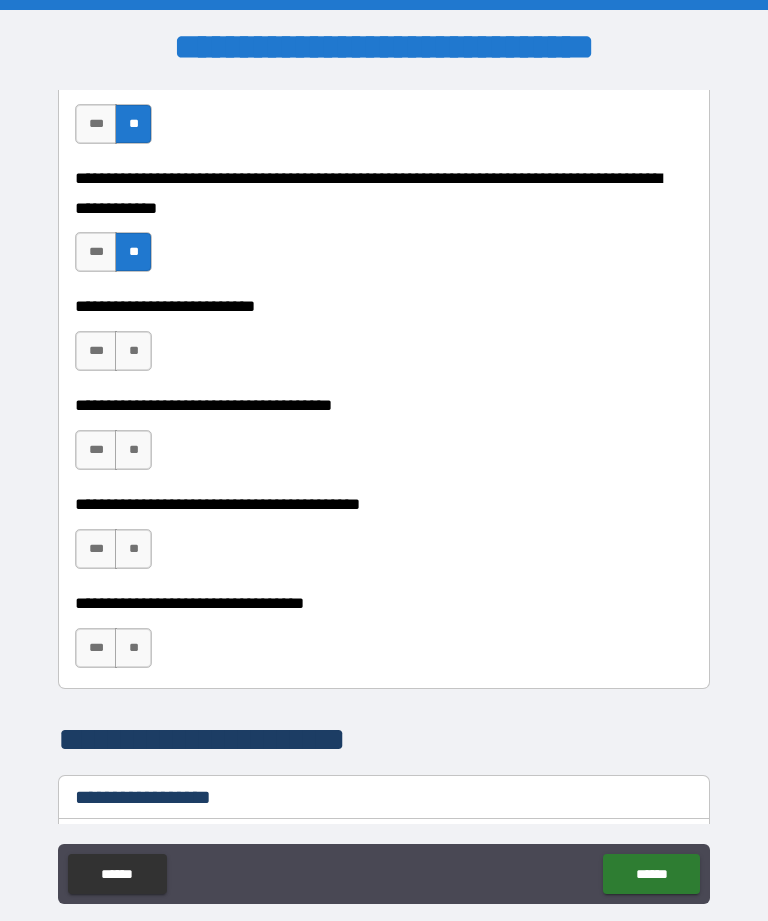 scroll, scrollTop: 907, scrollLeft: 0, axis: vertical 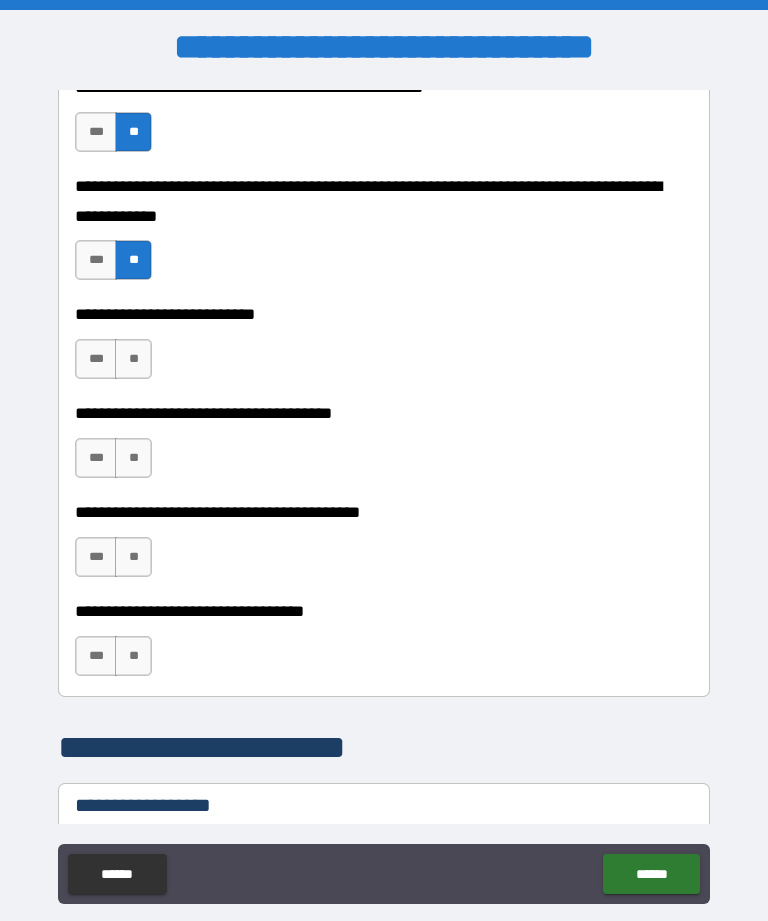click on "**" at bounding box center (133, 359) 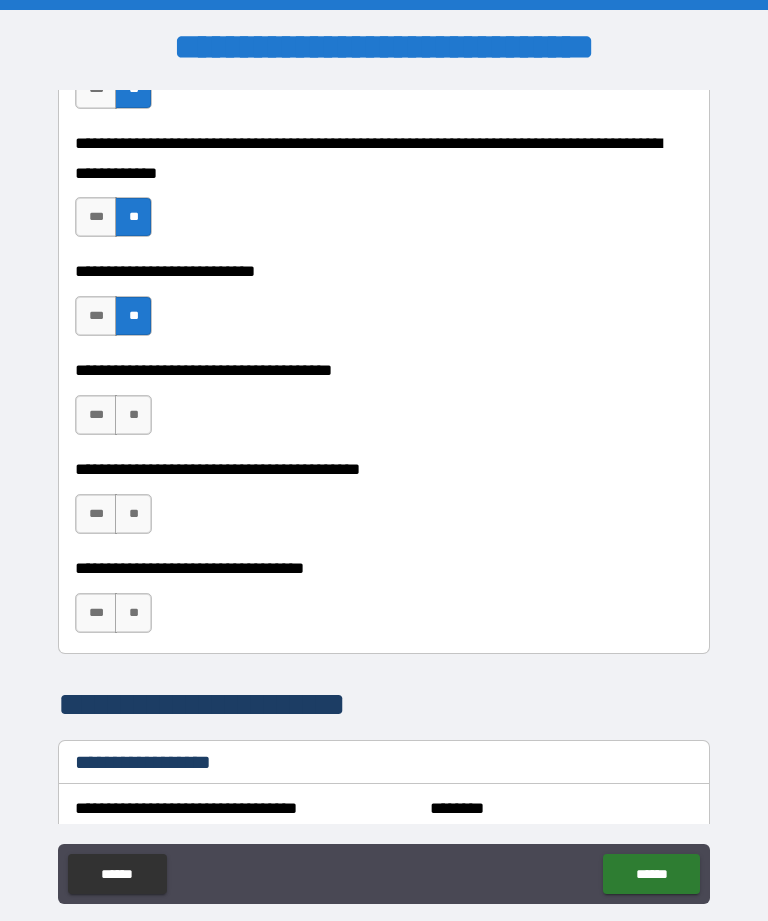 scroll, scrollTop: 950, scrollLeft: 0, axis: vertical 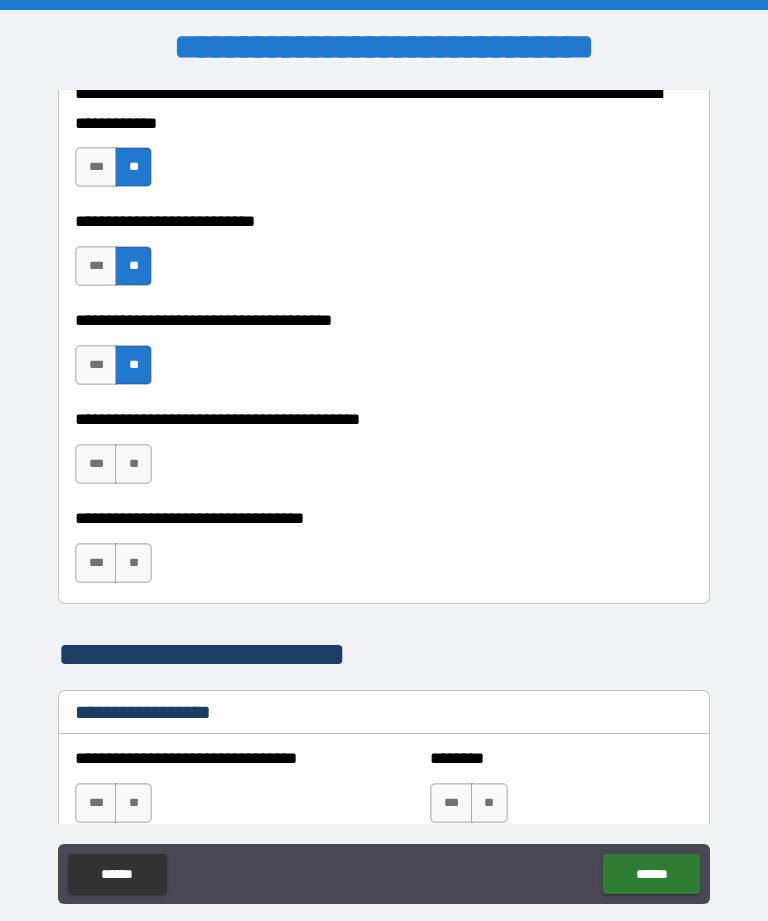 click on "**" at bounding box center [133, 464] 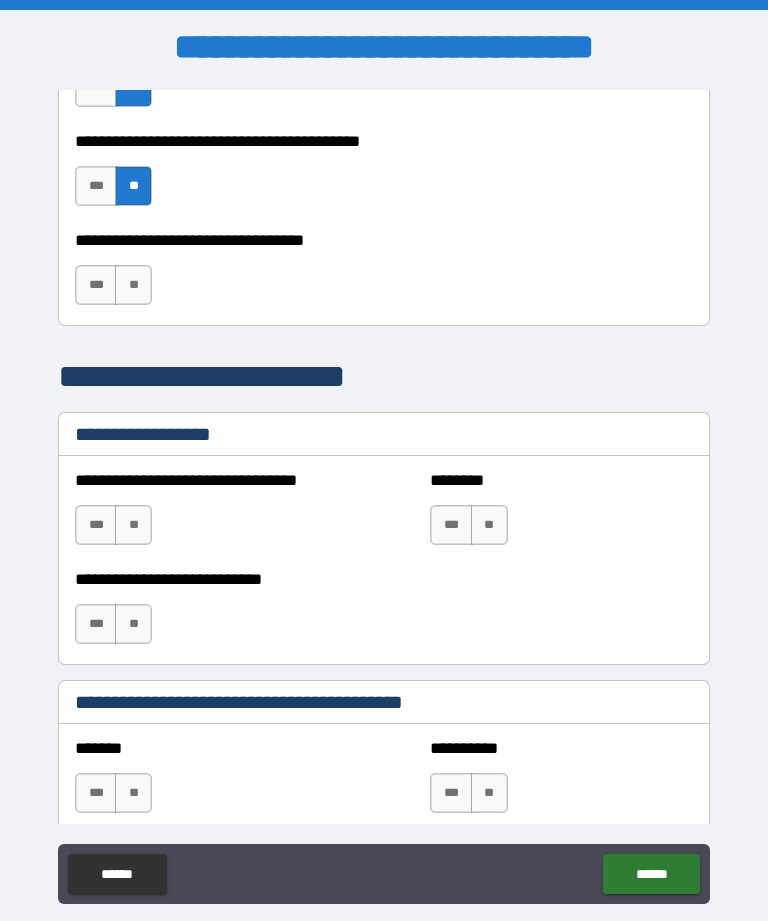 scroll, scrollTop: 1282, scrollLeft: 0, axis: vertical 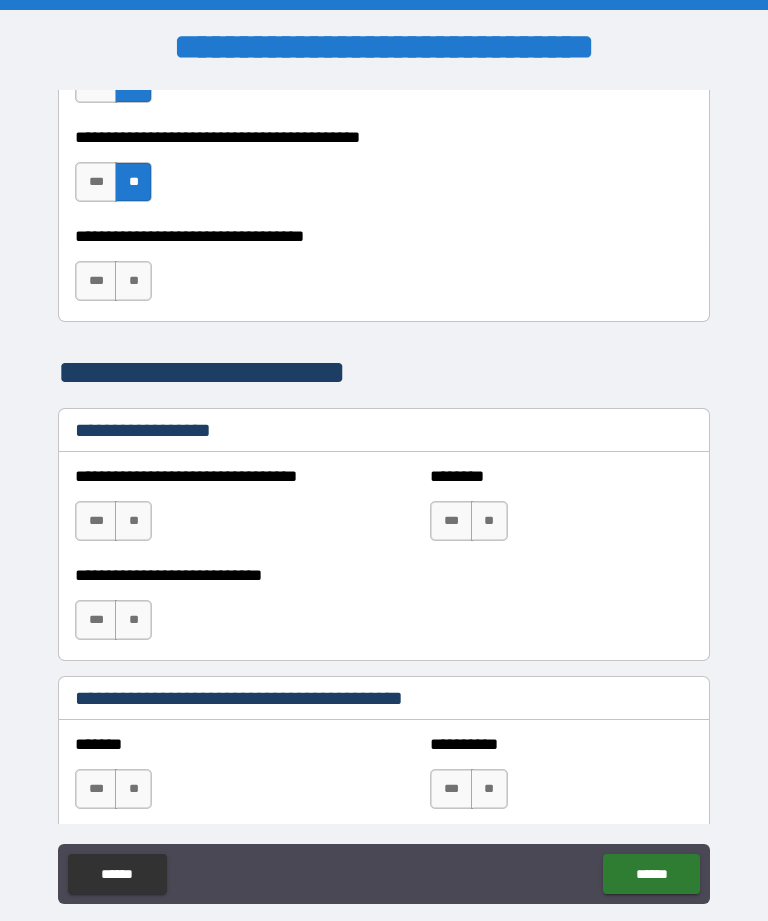 click on "**" at bounding box center (133, 281) 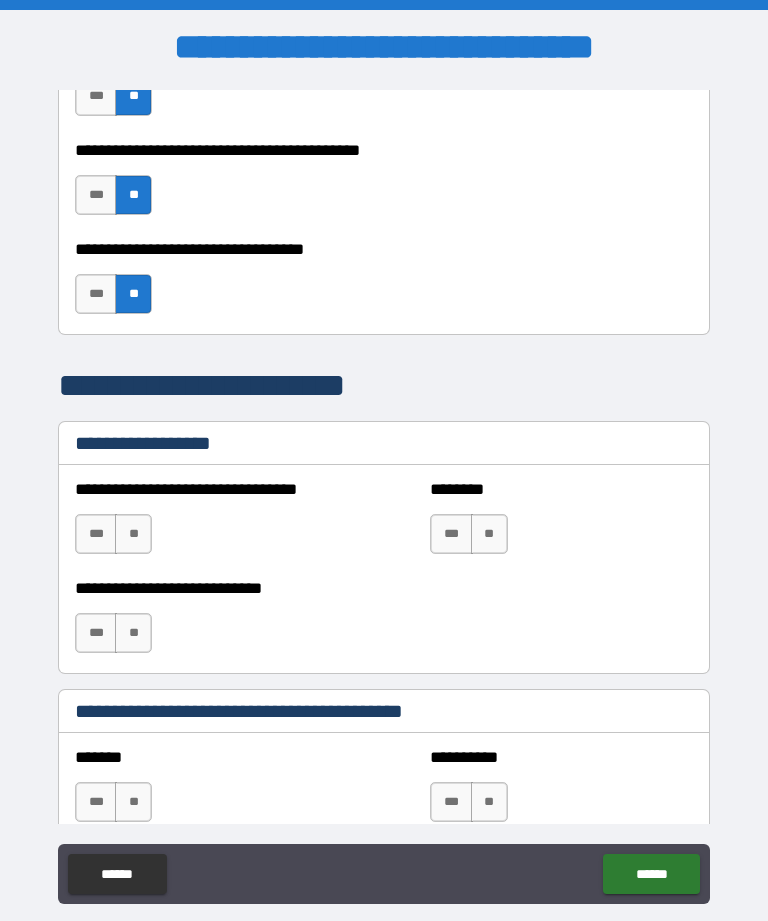 scroll, scrollTop: 1336, scrollLeft: 0, axis: vertical 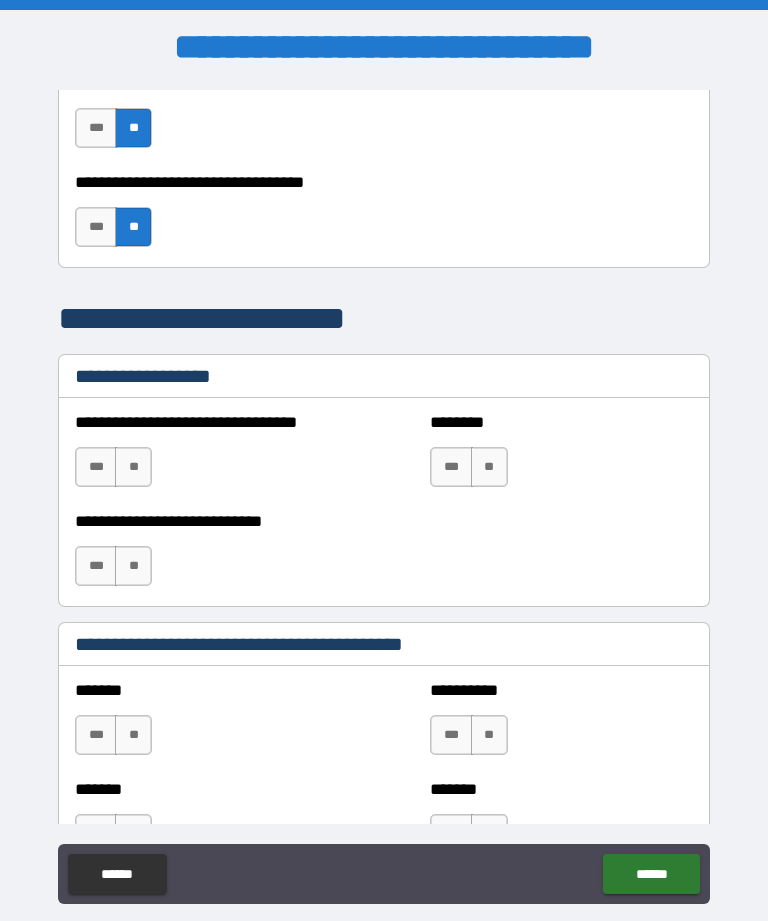 click on "**" at bounding box center [133, 467] 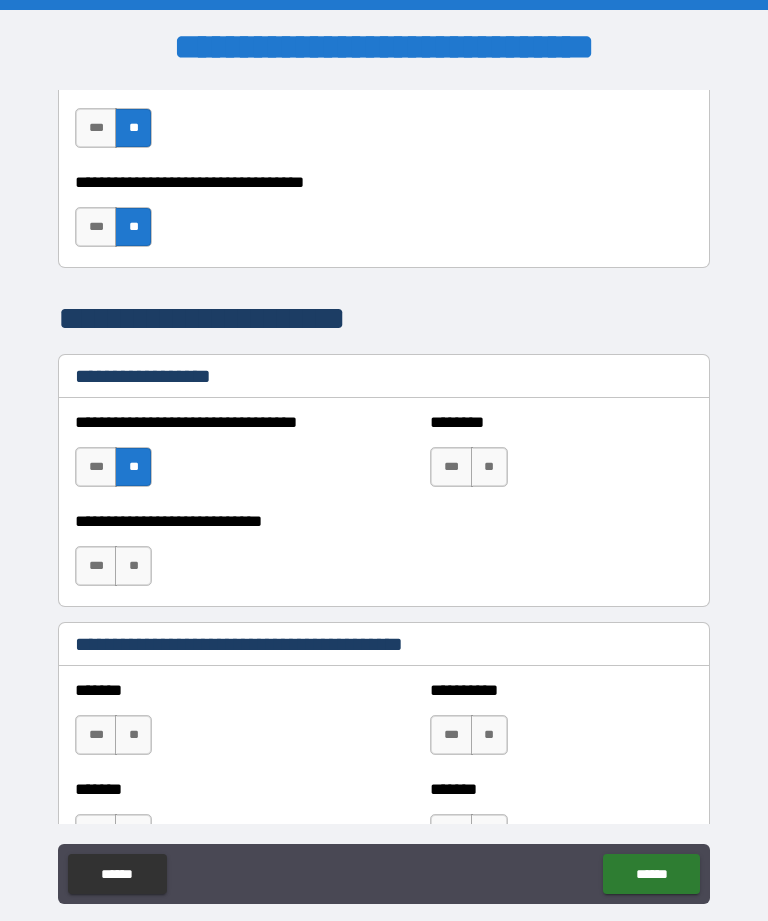 click on "**" at bounding box center [133, 566] 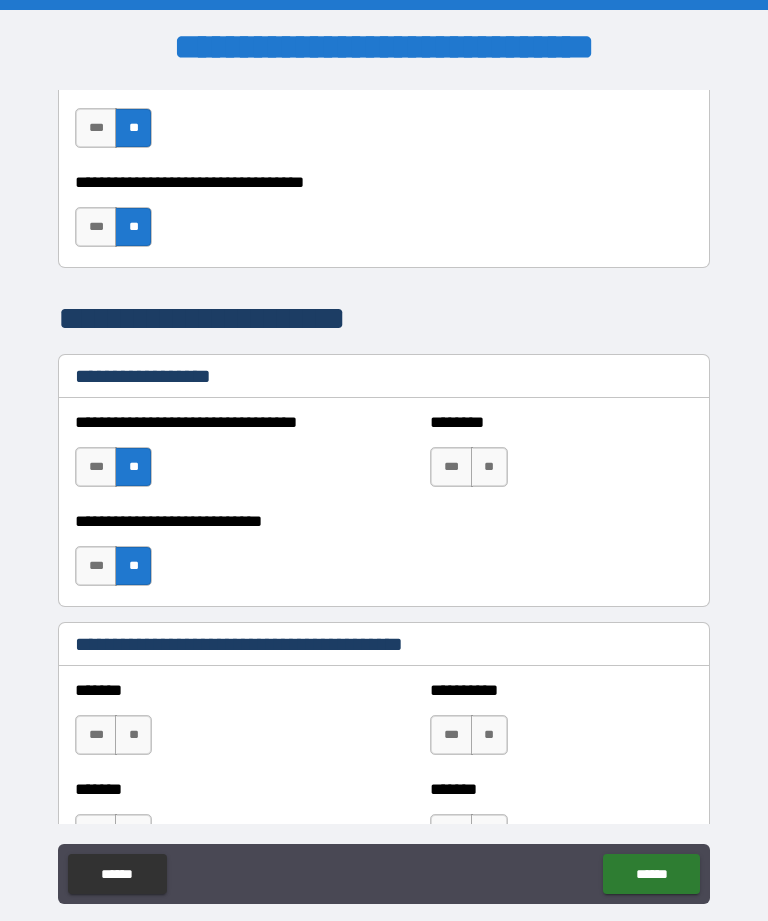 click on "**" at bounding box center [489, 467] 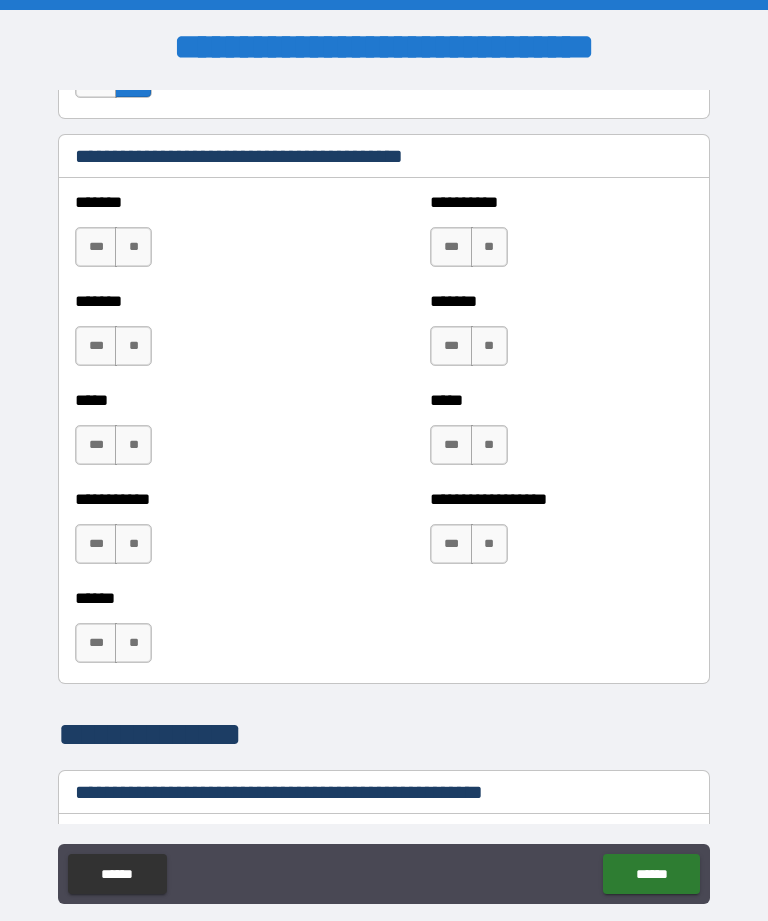 scroll, scrollTop: 1814, scrollLeft: 0, axis: vertical 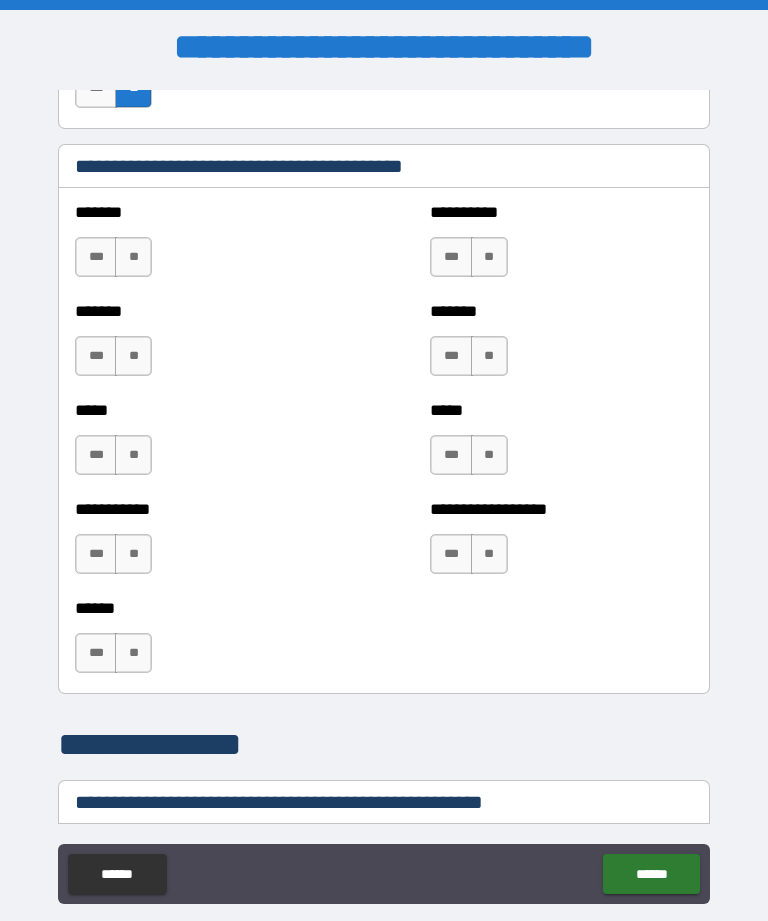 click on "**" at bounding box center [133, 257] 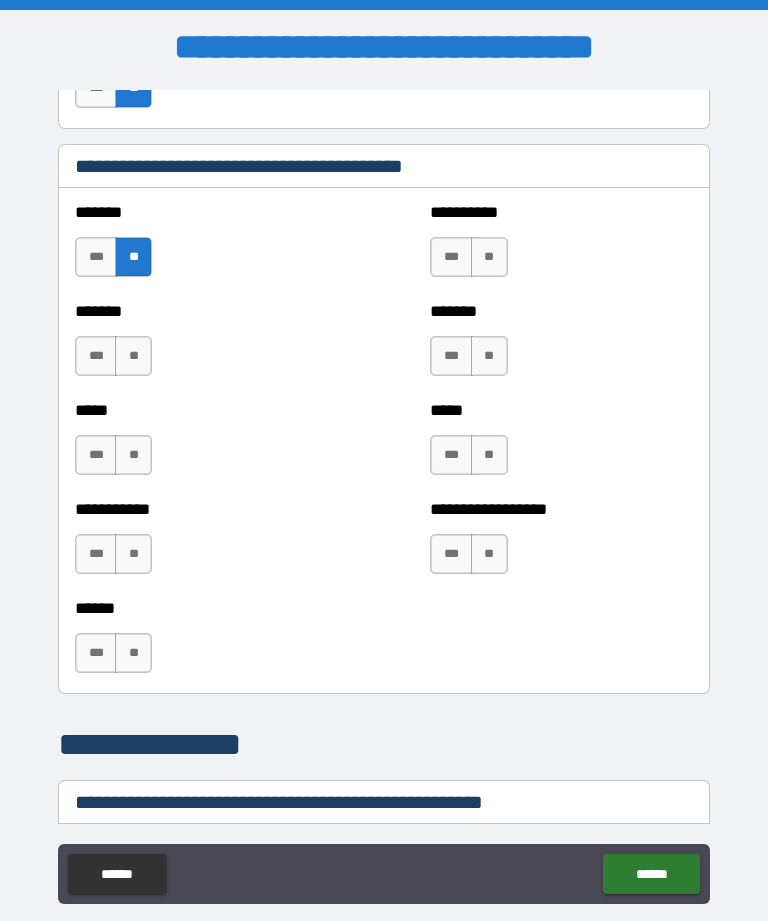 click on "**" at bounding box center [133, 356] 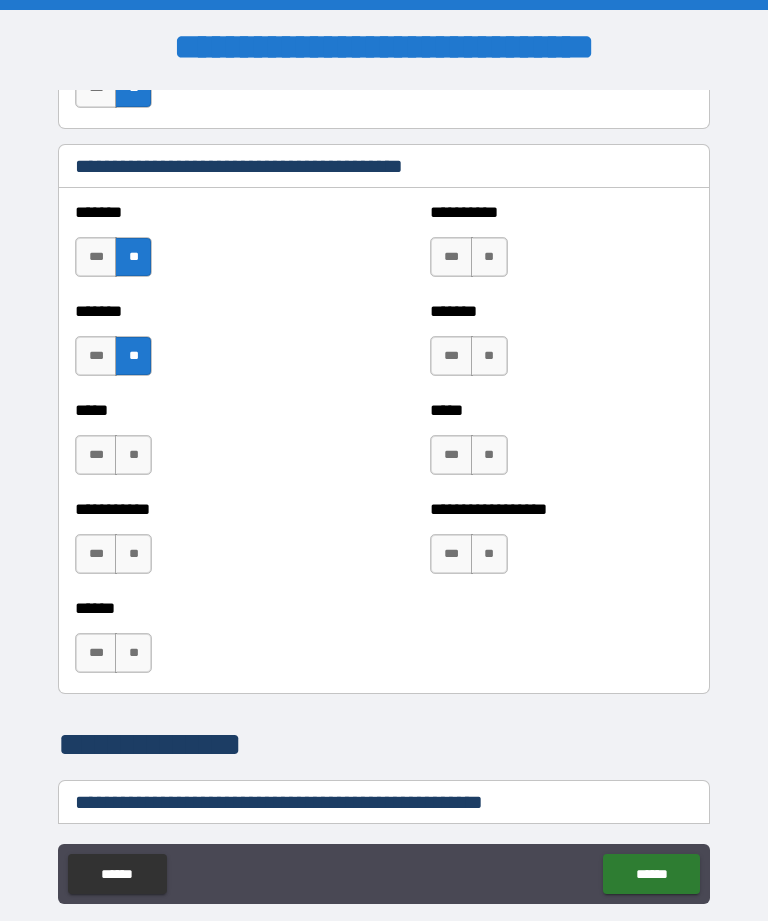 click on "**" at bounding box center [133, 455] 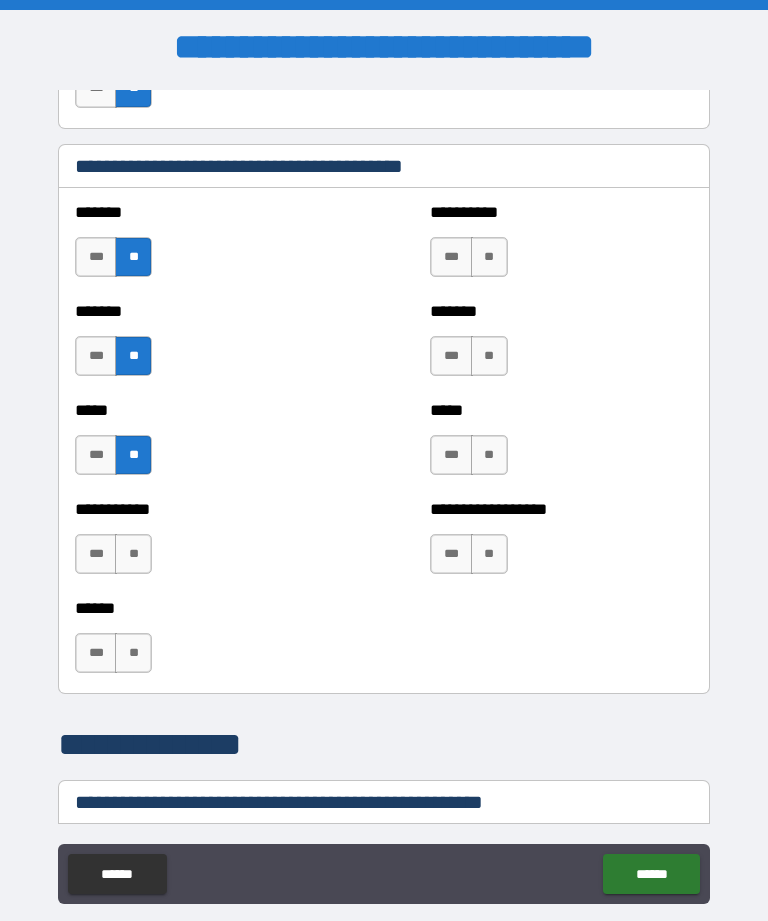 click on "**" at bounding box center [133, 554] 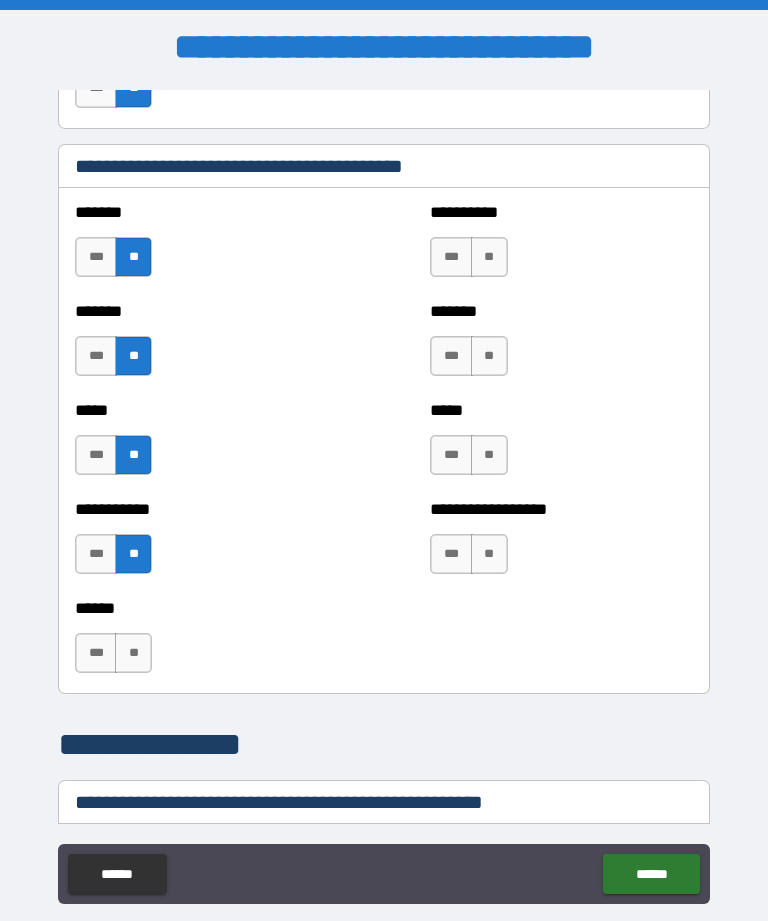 click on "**" at bounding box center (133, 653) 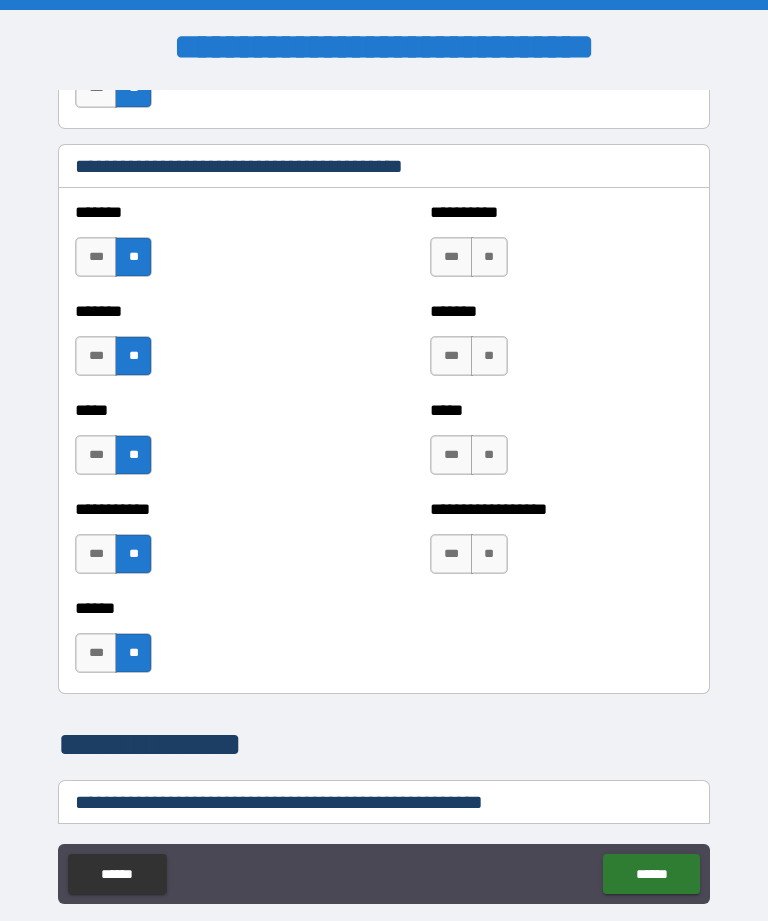 click on "**" at bounding box center (489, 257) 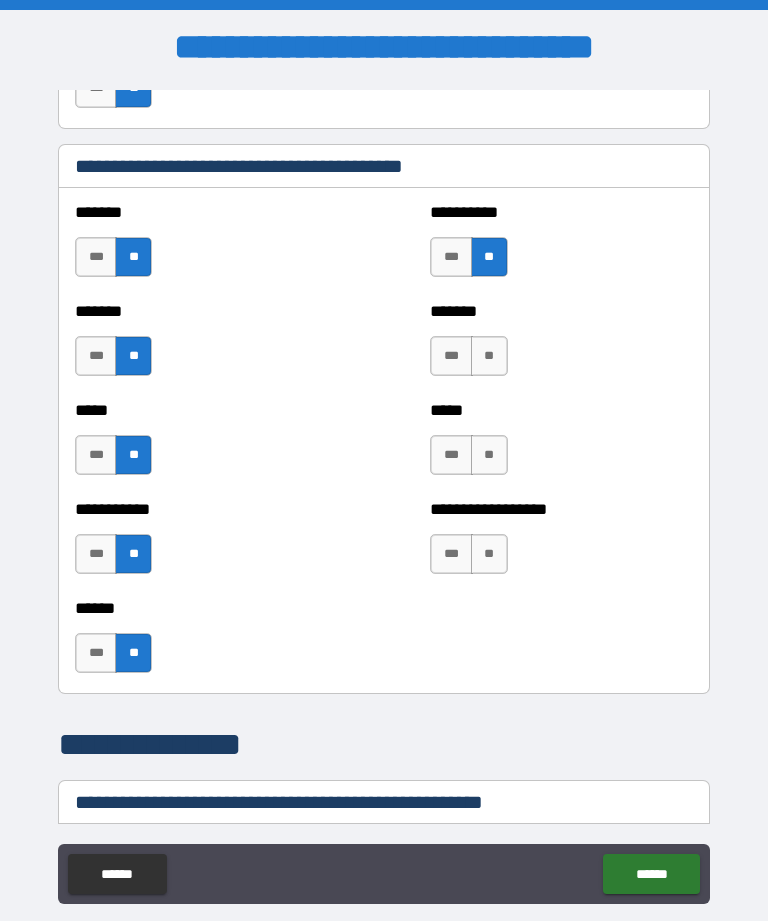 click on "**" at bounding box center [489, 356] 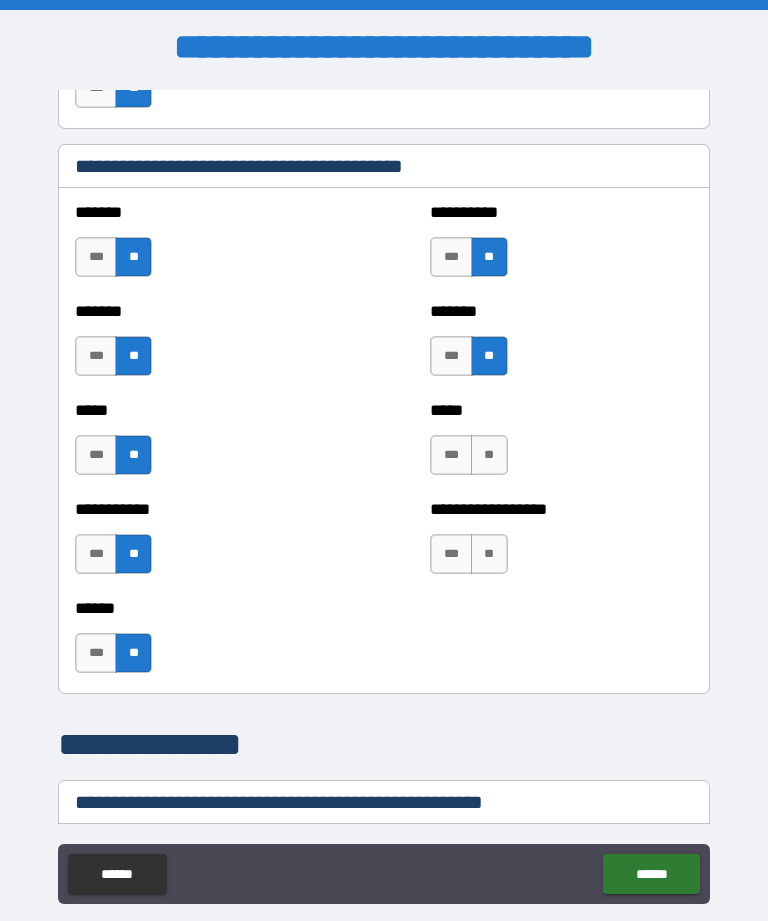 click on "**" at bounding box center [489, 455] 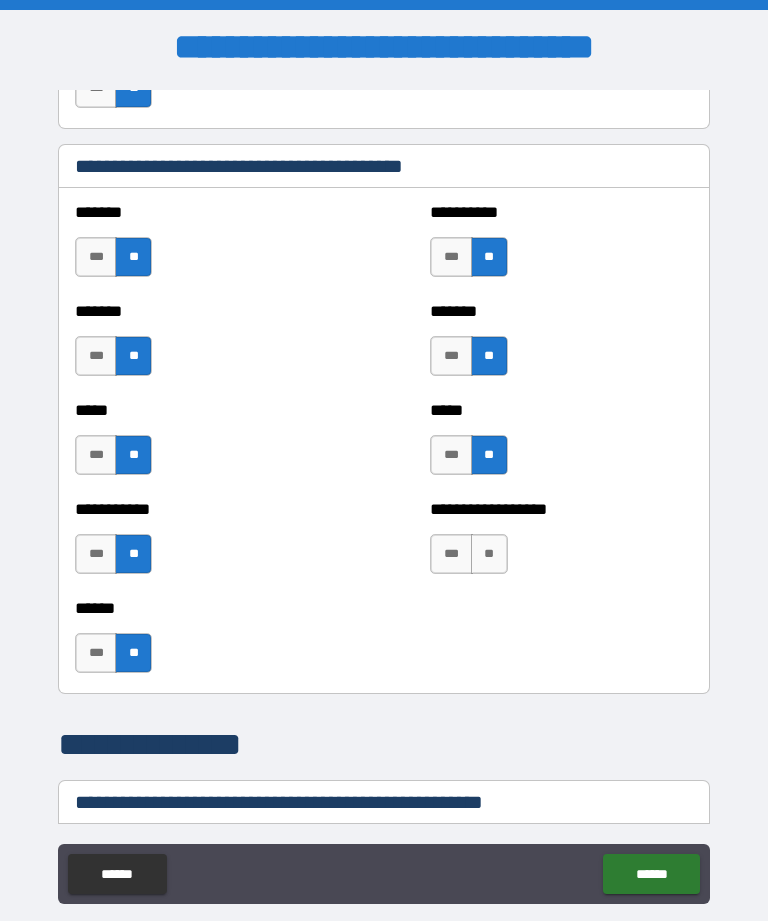 click on "**" at bounding box center [489, 554] 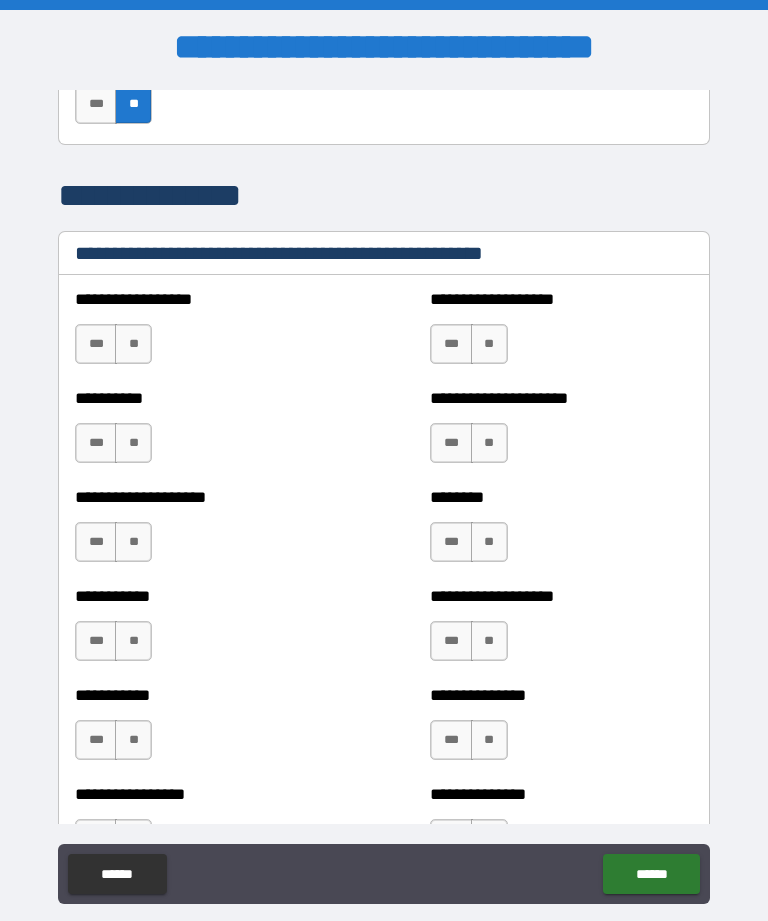 scroll, scrollTop: 2370, scrollLeft: 0, axis: vertical 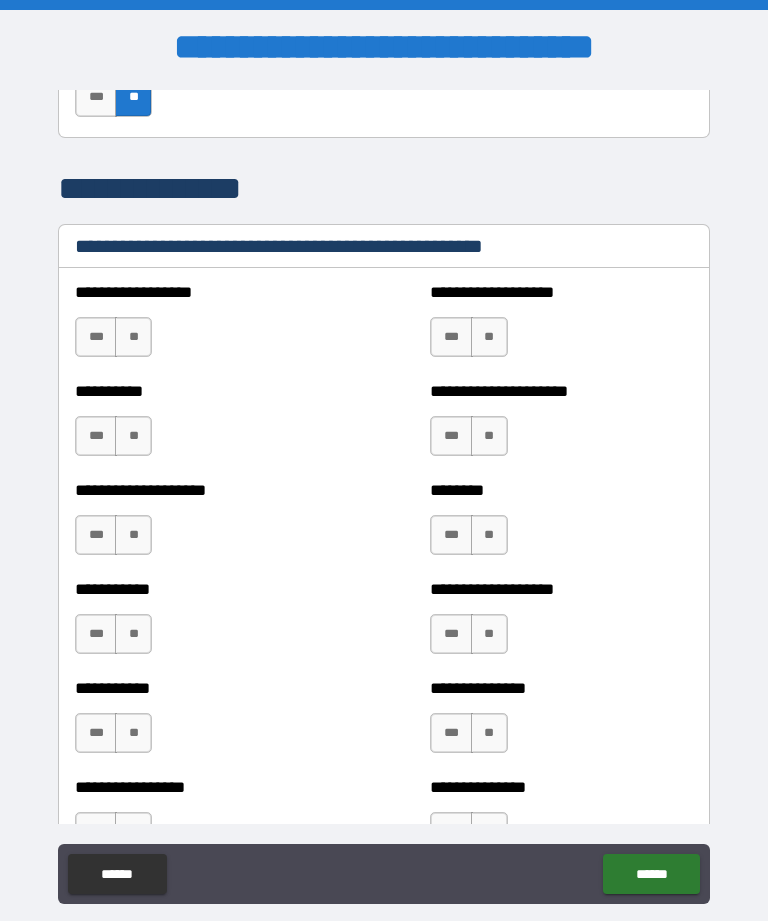 click on "**" at bounding box center [133, 337] 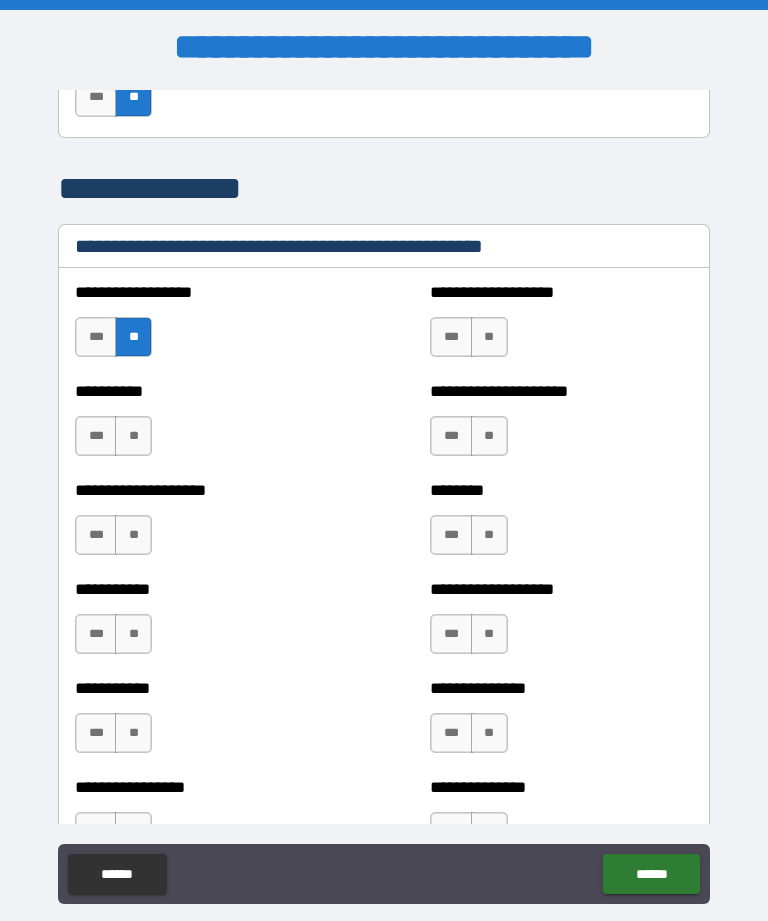 click on "**" at bounding box center [133, 436] 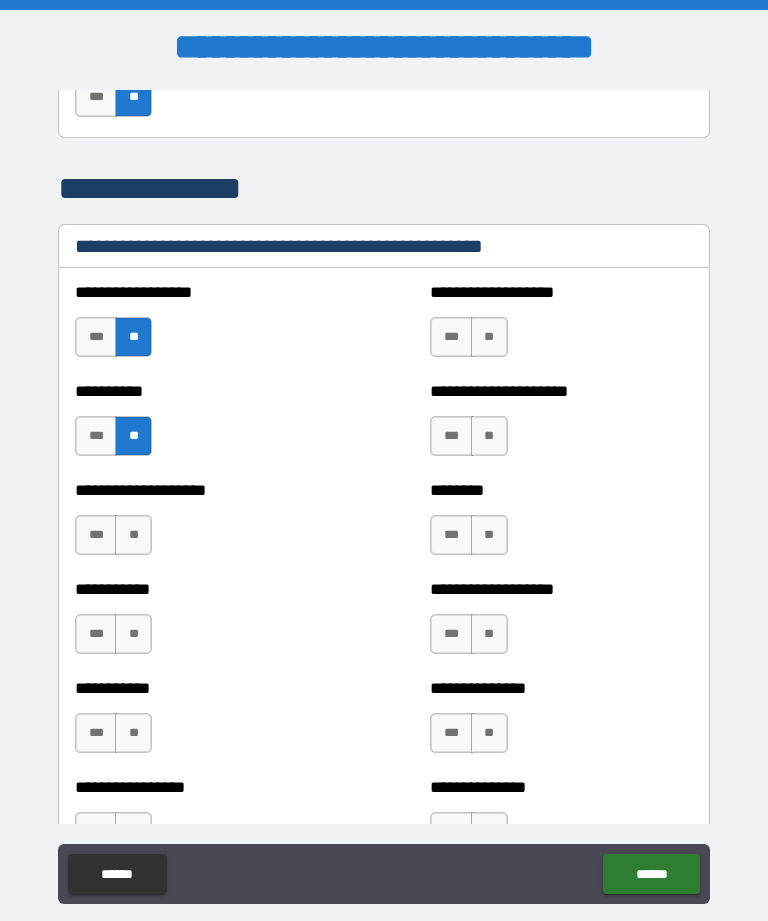 click on "**" at bounding box center (133, 535) 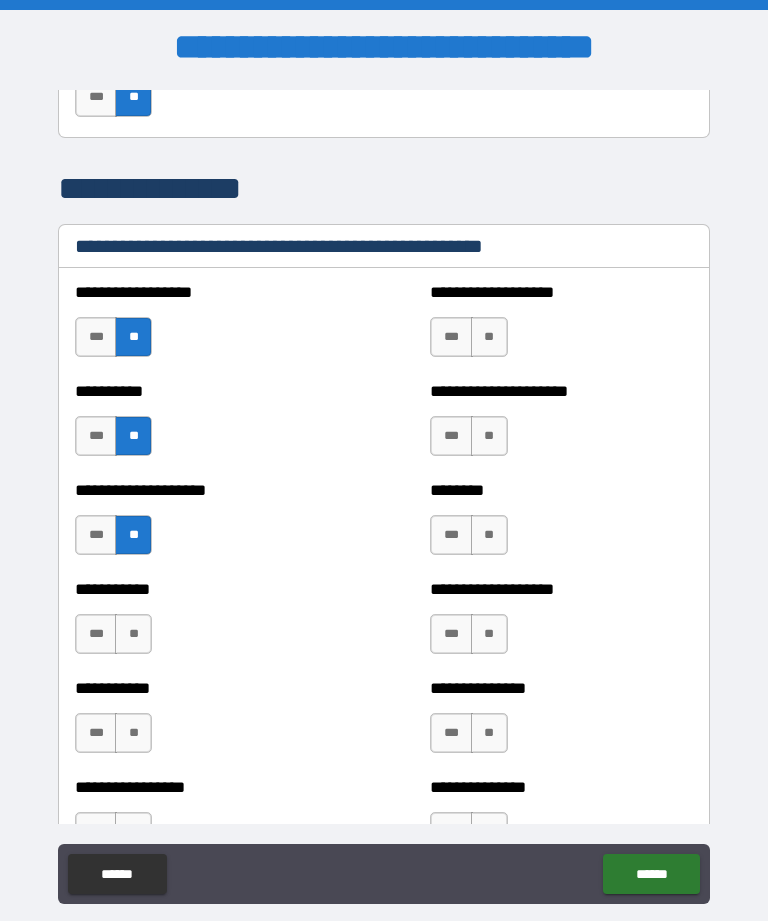 click on "**" at bounding box center [133, 634] 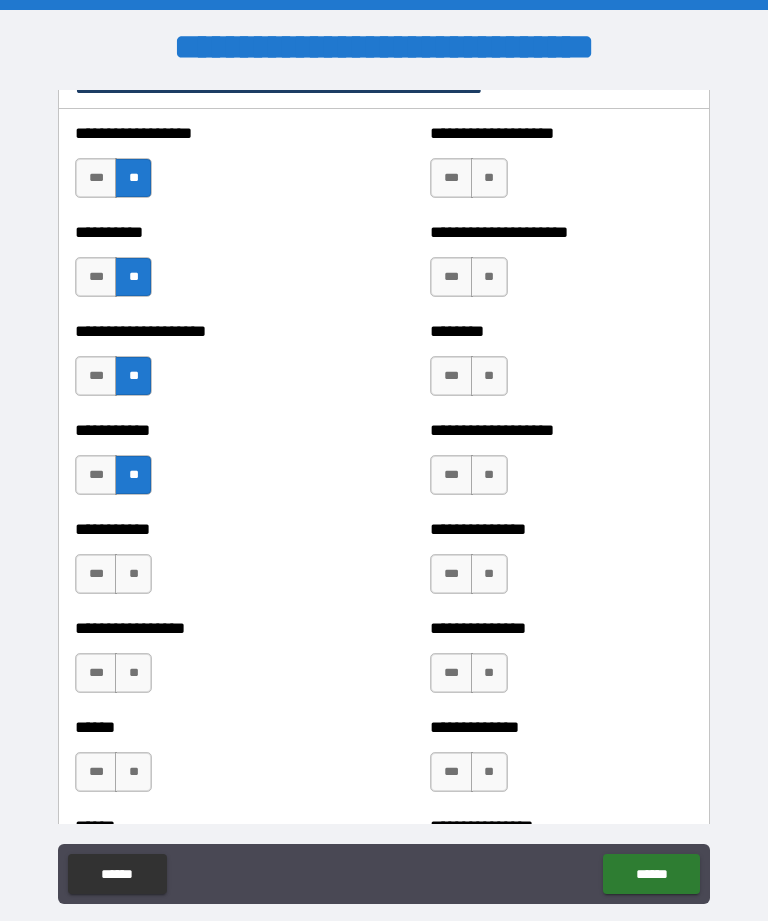 scroll, scrollTop: 2562, scrollLeft: 0, axis: vertical 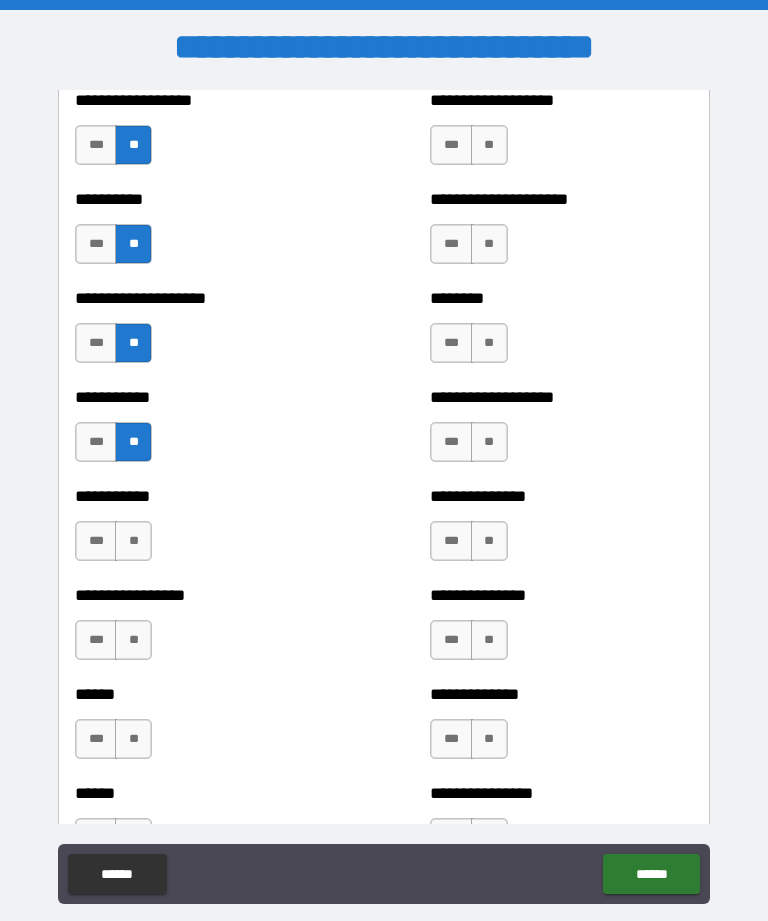 click on "**" at bounding box center [133, 541] 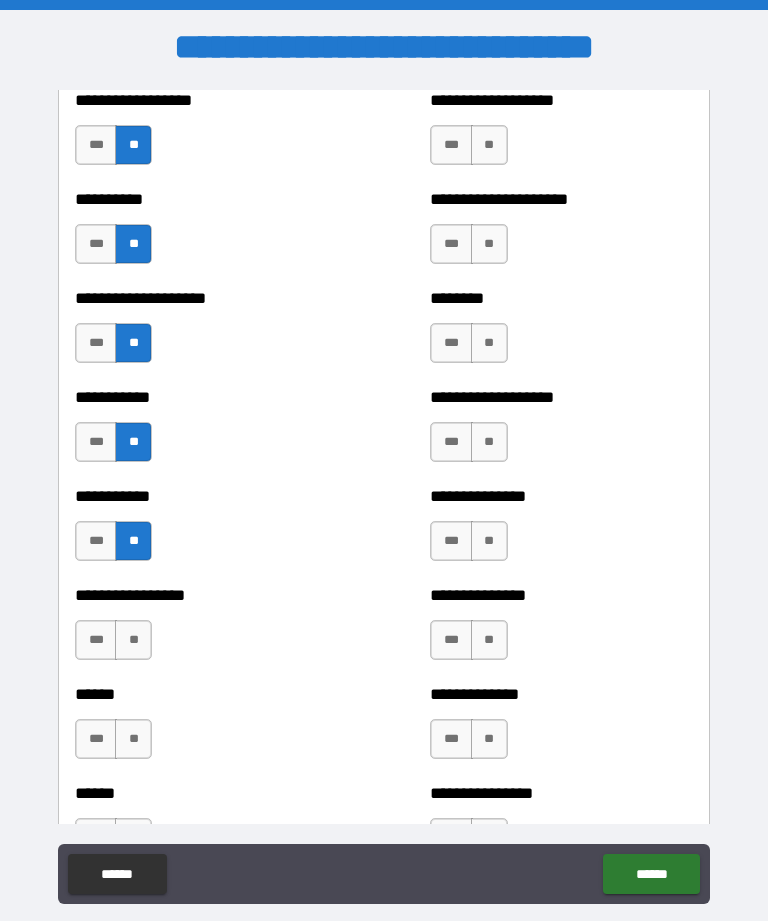 click on "**" at bounding box center [133, 640] 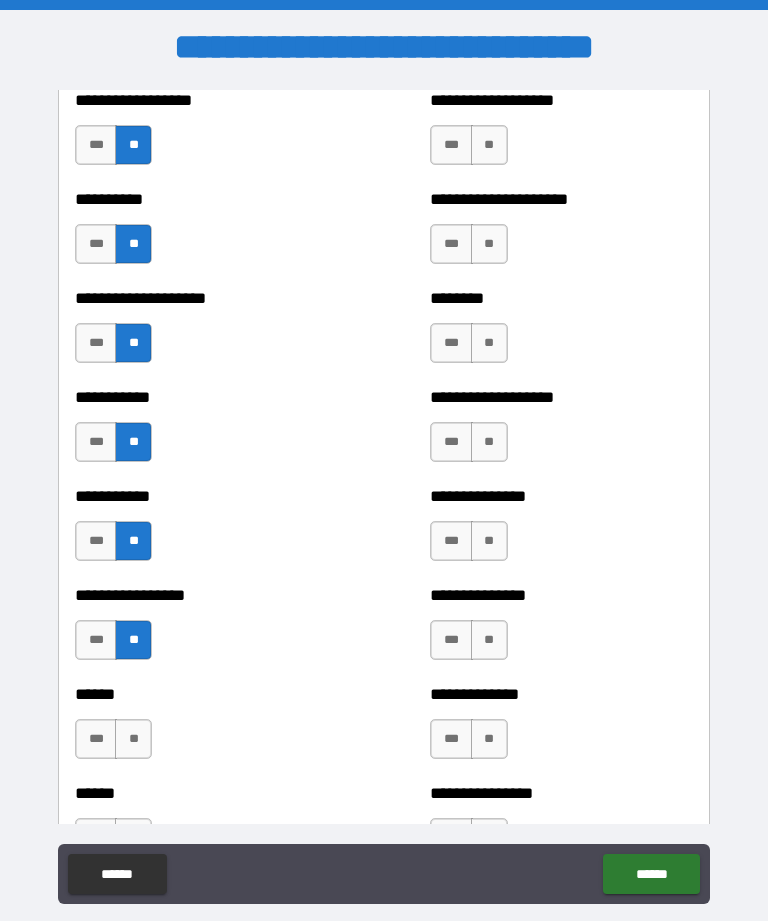 click on "**" at bounding box center (133, 739) 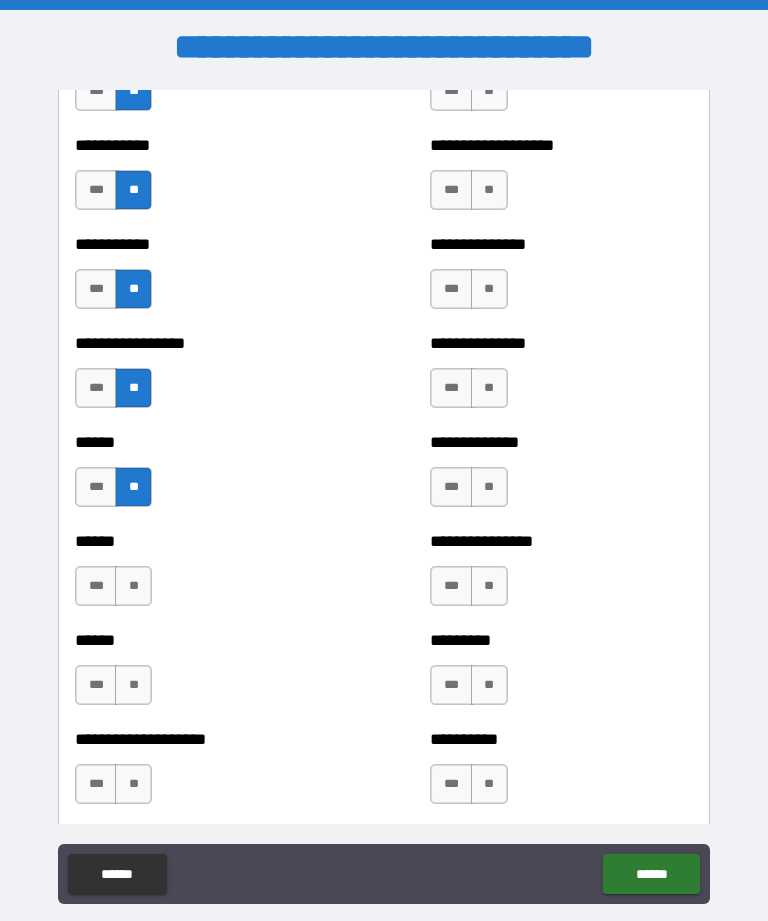 scroll, scrollTop: 2815, scrollLeft: 0, axis: vertical 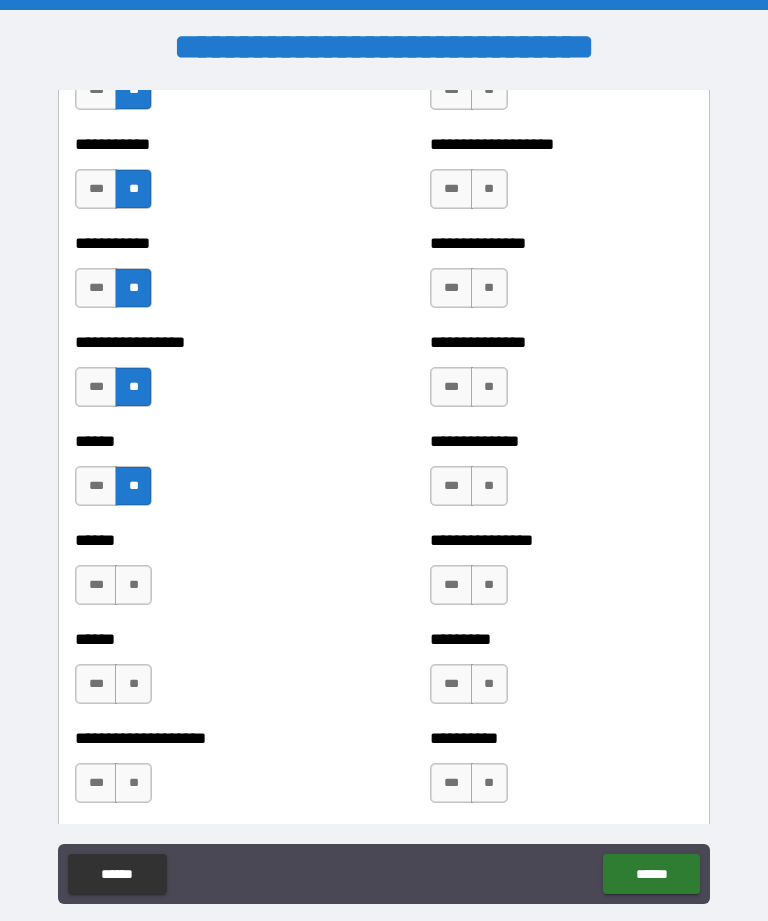 click on "**" at bounding box center (133, 585) 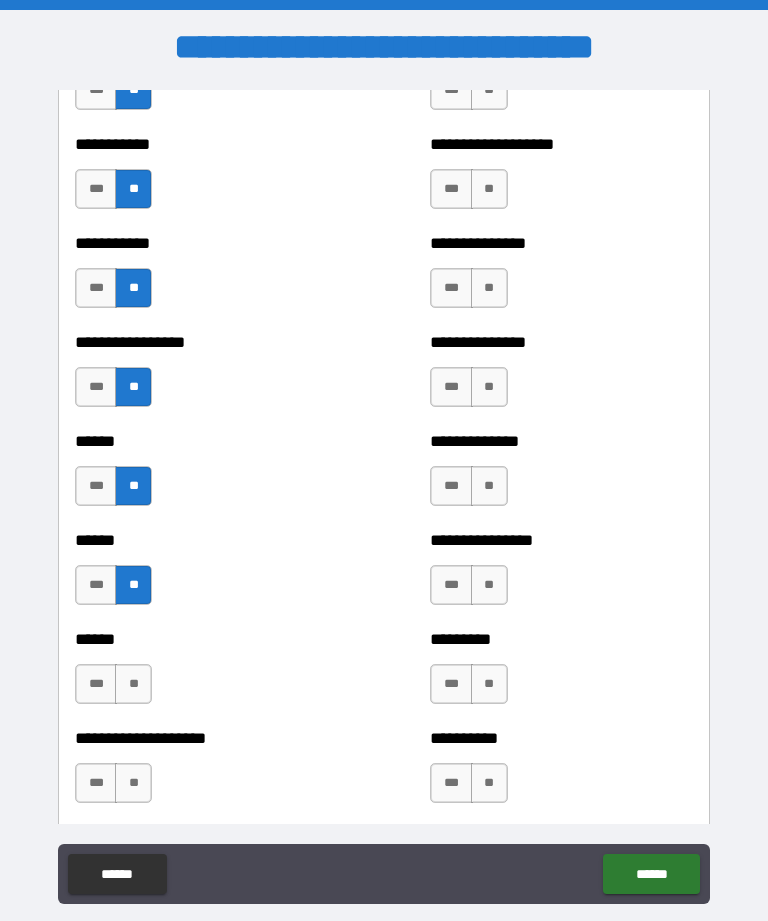 click on "**" at bounding box center [133, 684] 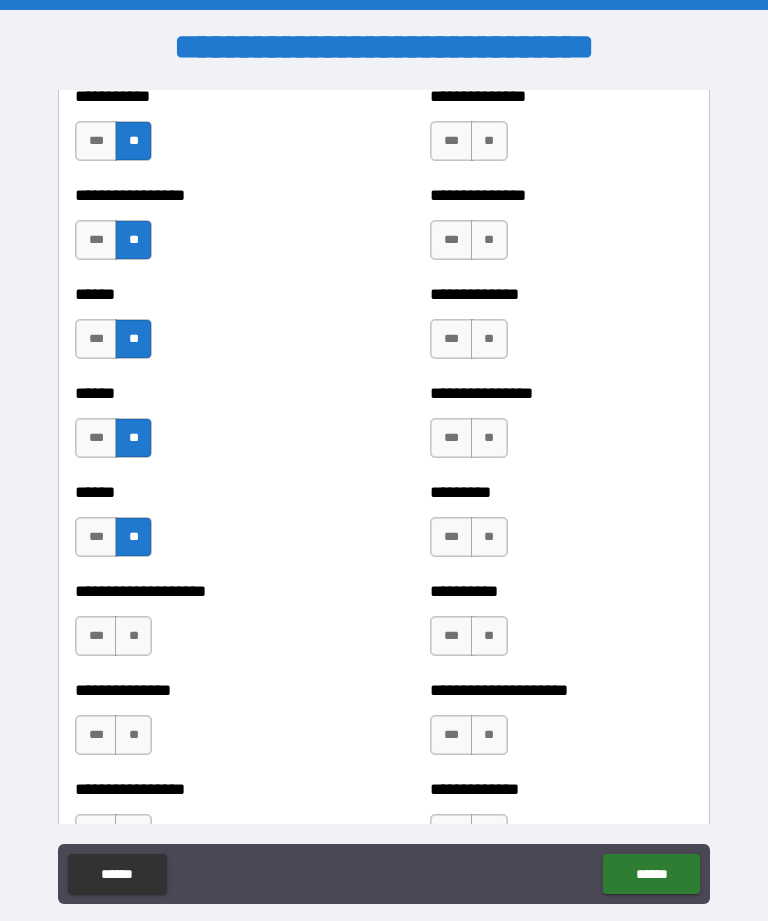 scroll, scrollTop: 3011, scrollLeft: 0, axis: vertical 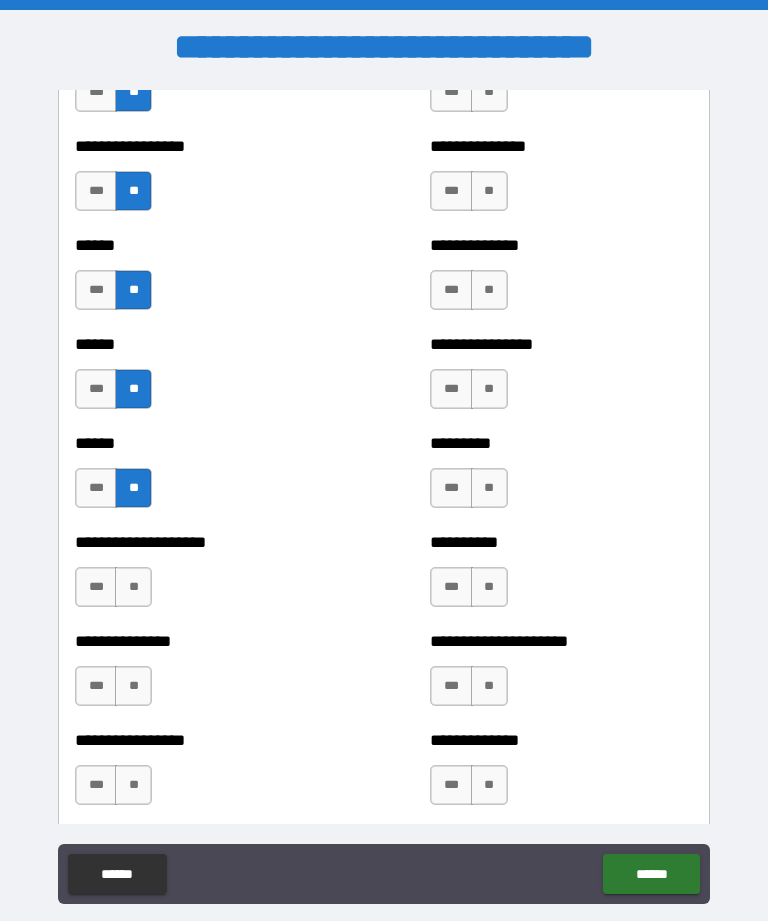 click on "**" at bounding box center (133, 587) 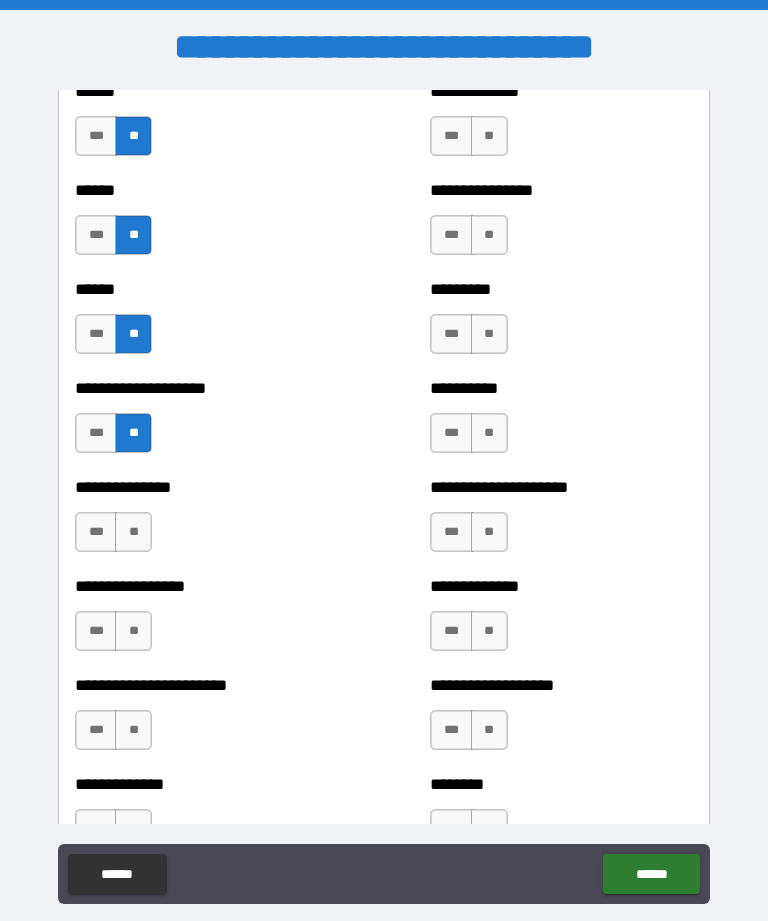 scroll, scrollTop: 3165, scrollLeft: 0, axis: vertical 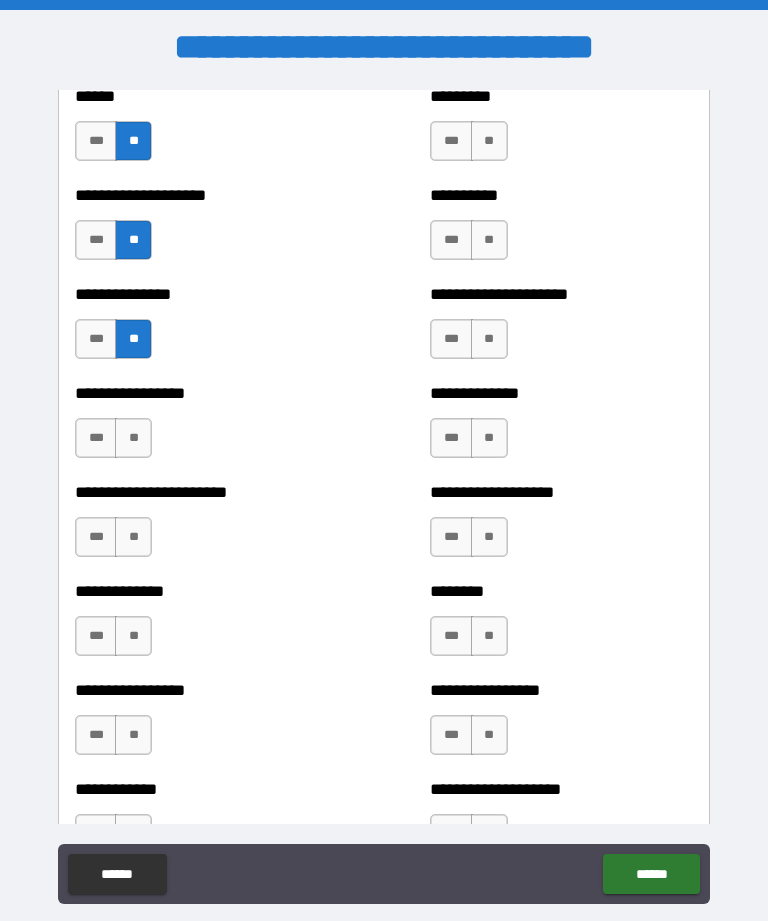 click on "**" at bounding box center [133, 438] 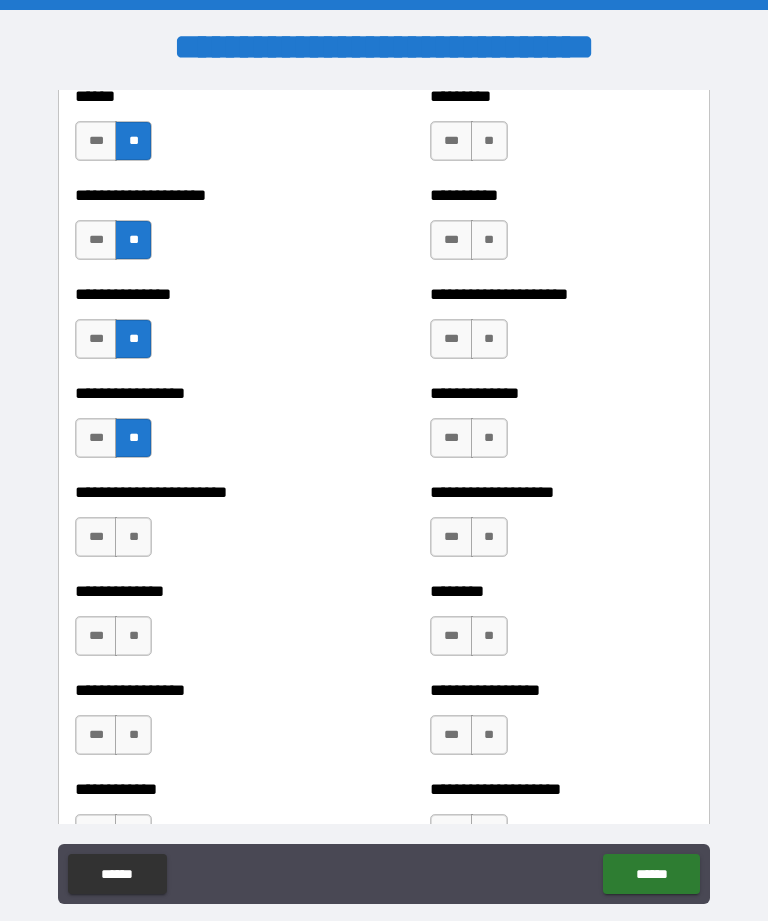 click on "**" at bounding box center (133, 537) 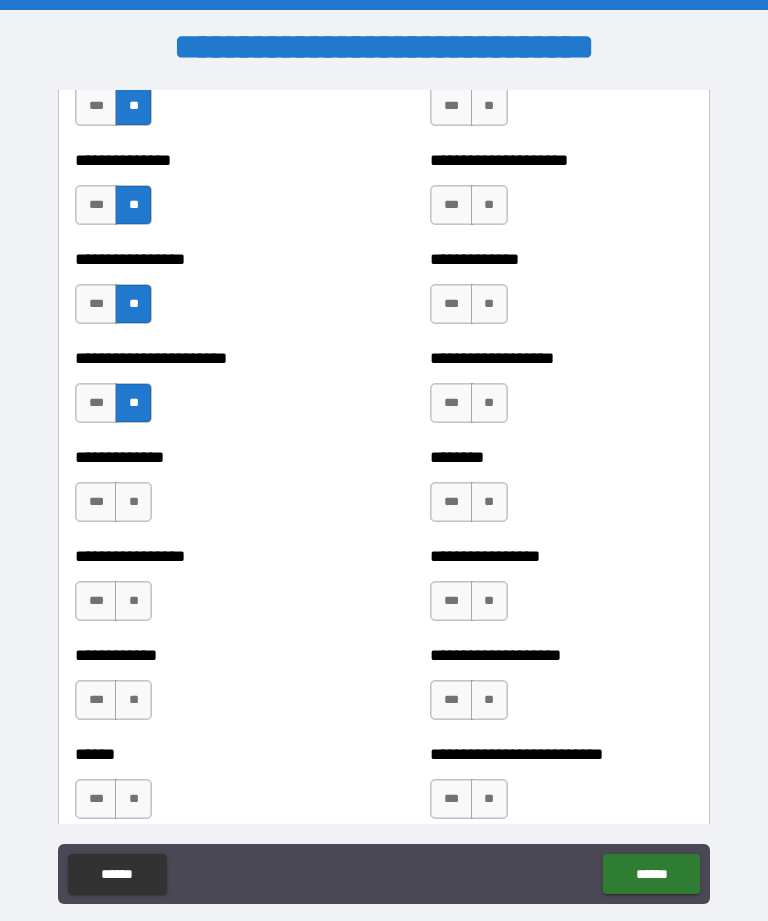 scroll, scrollTop: 3501, scrollLeft: 0, axis: vertical 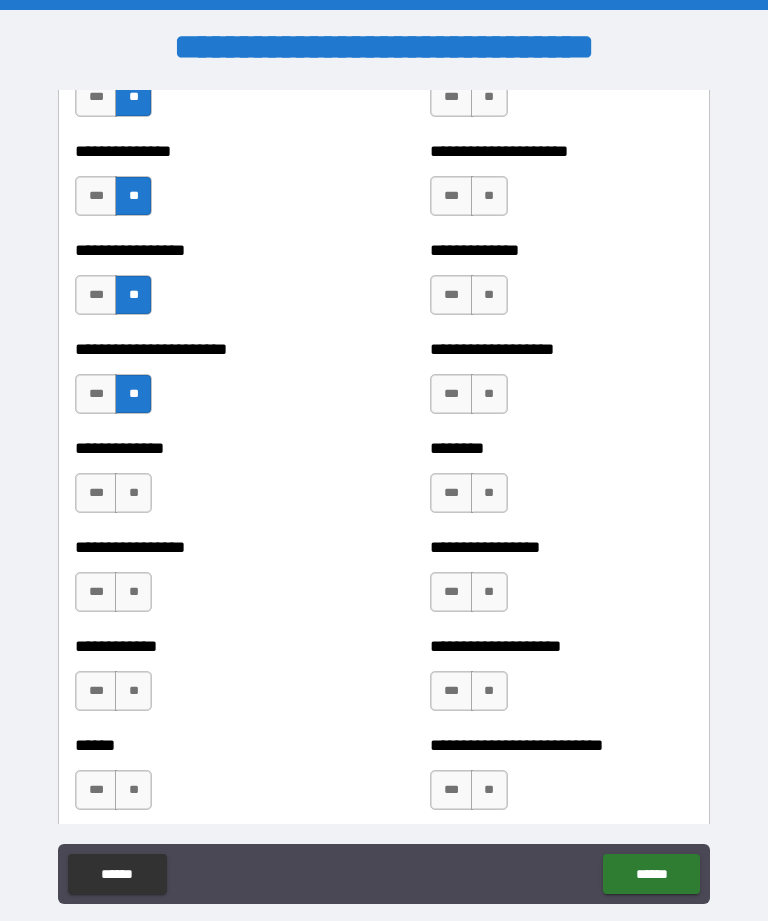 click on "***" at bounding box center (96, 493) 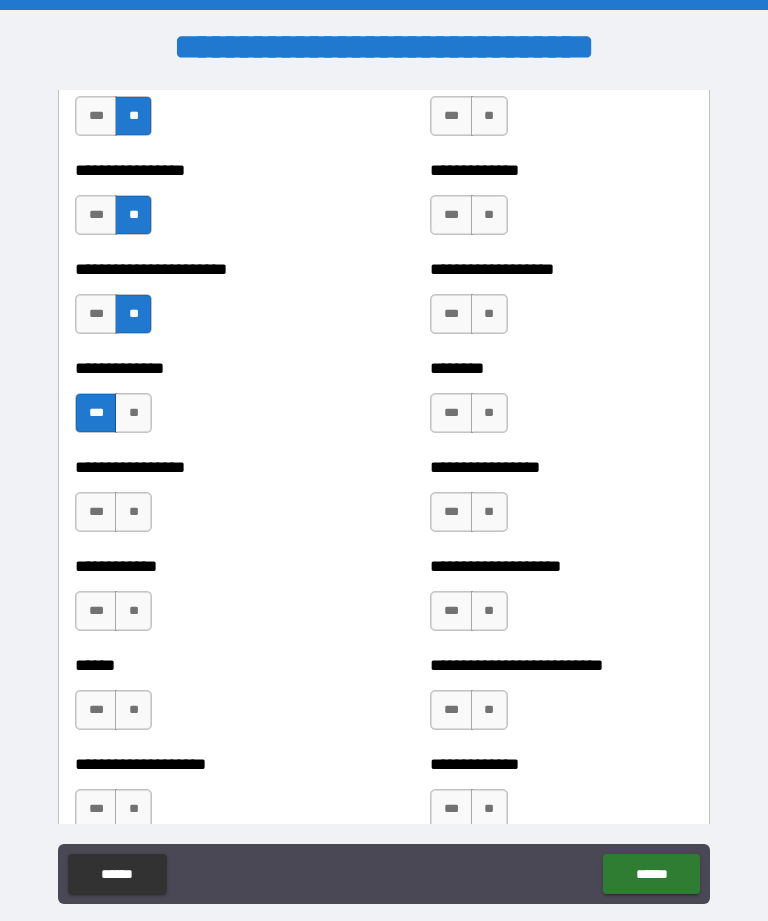 scroll, scrollTop: 3581, scrollLeft: 0, axis: vertical 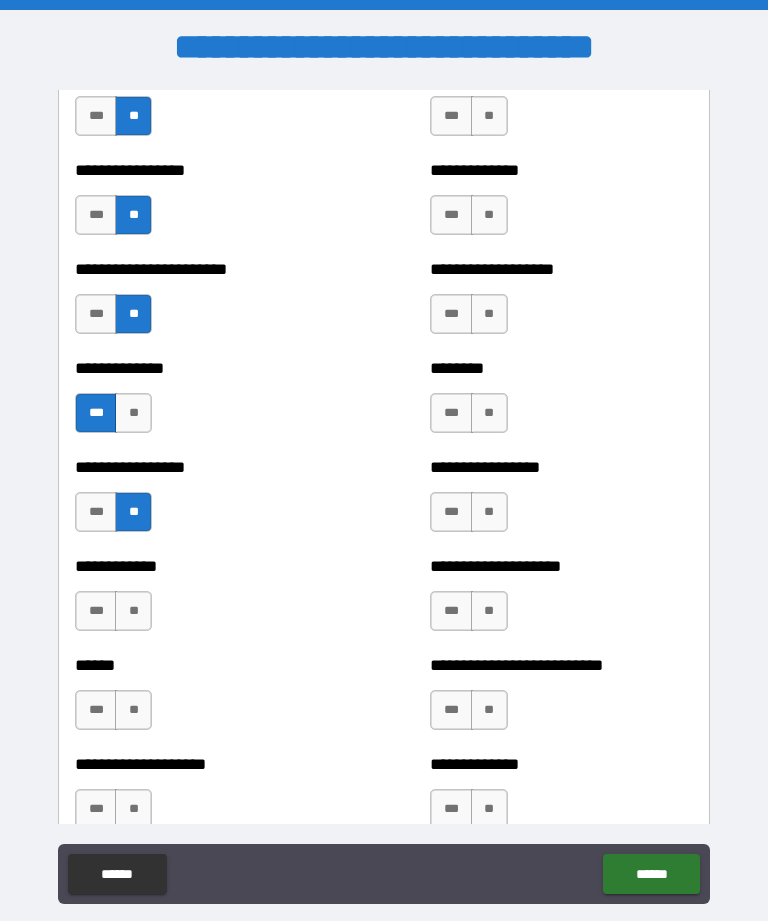 click on "**" at bounding box center [133, 611] 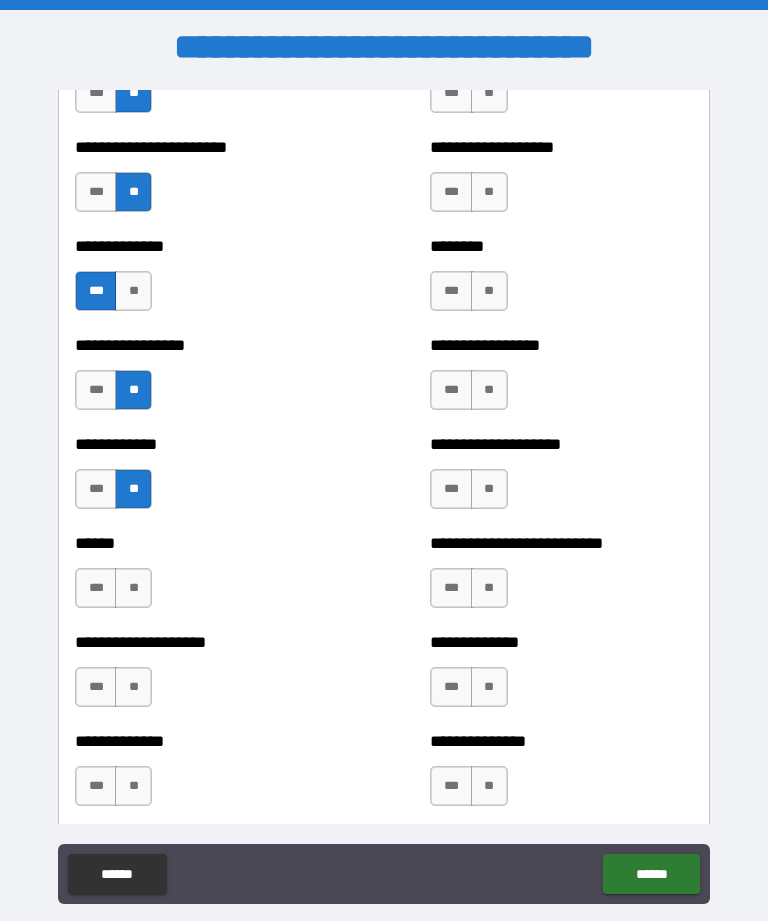 scroll, scrollTop: 3751, scrollLeft: 0, axis: vertical 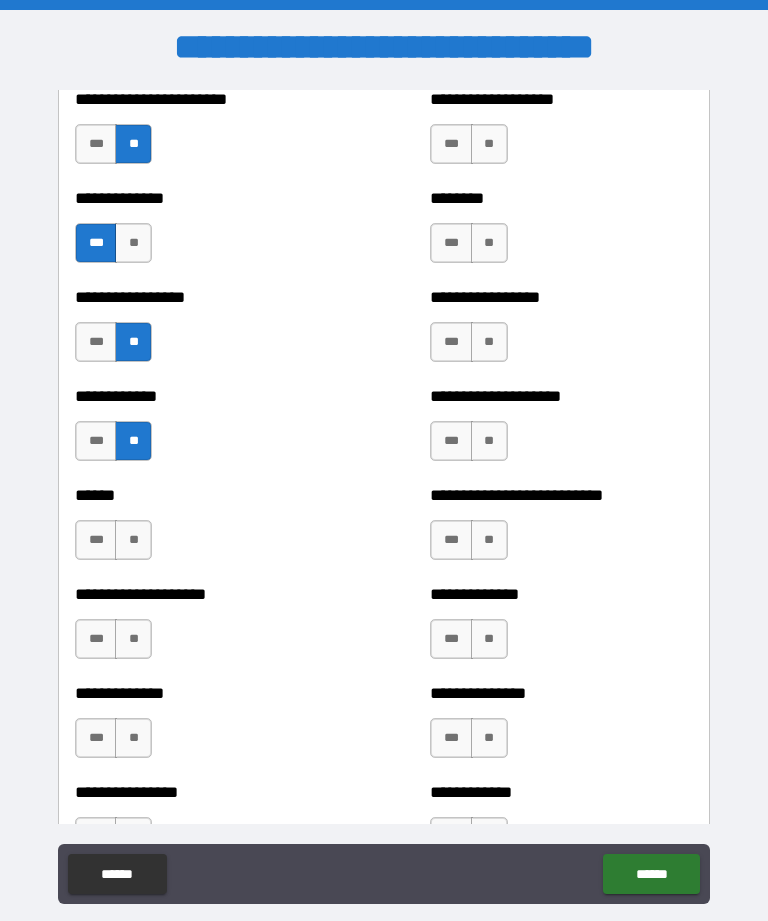 click on "**" at bounding box center [133, 540] 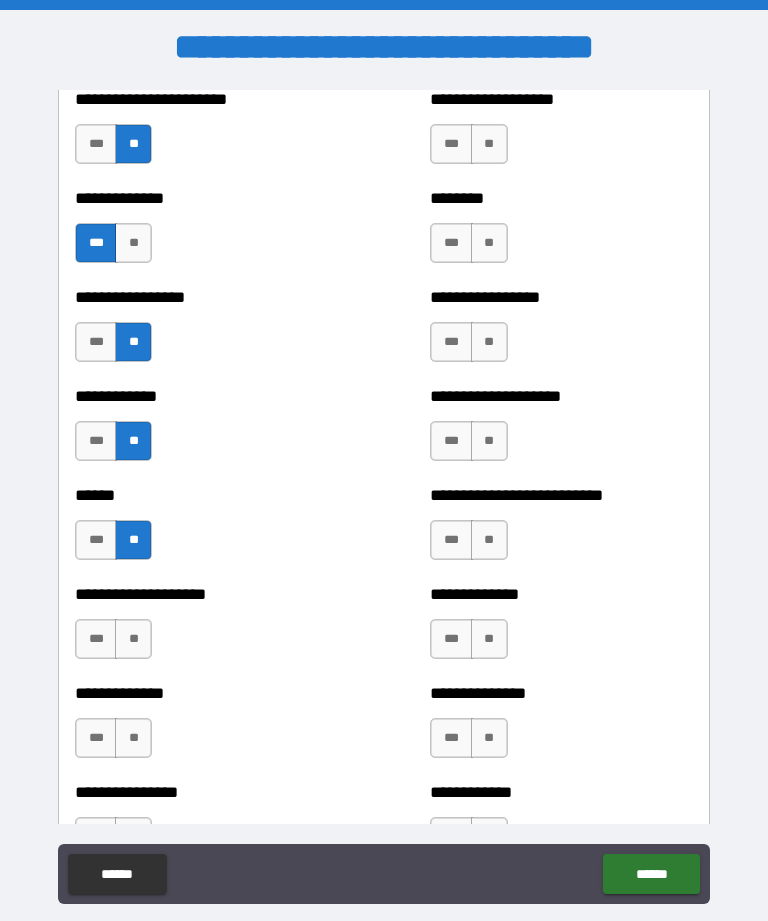 click on "**" at bounding box center [133, 639] 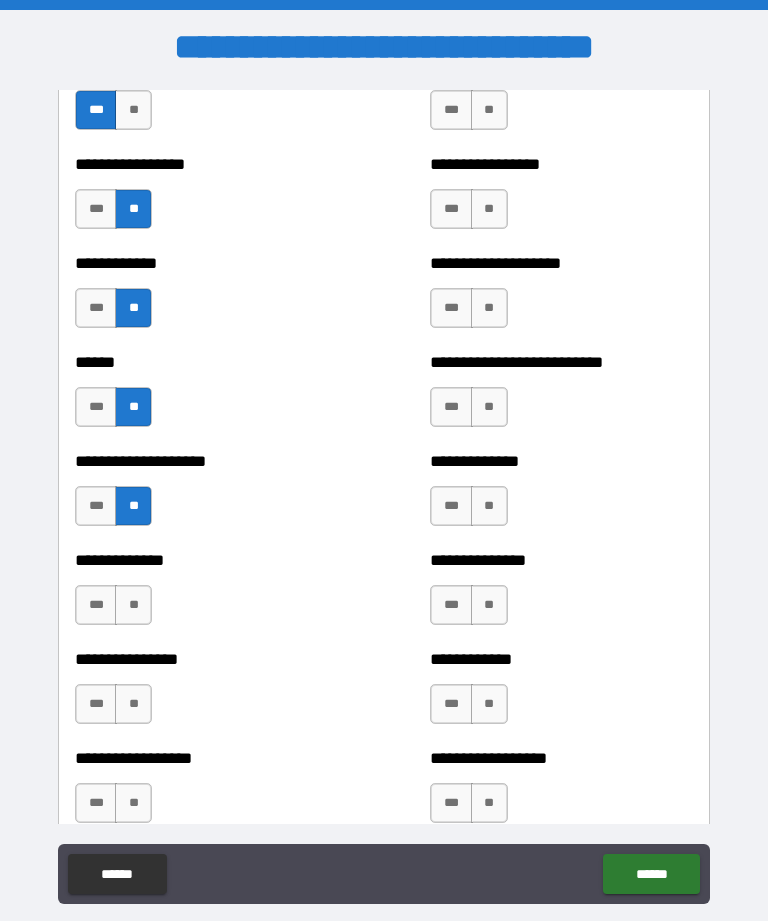 scroll, scrollTop: 3950, scrollLeft: 0, axis: vertical 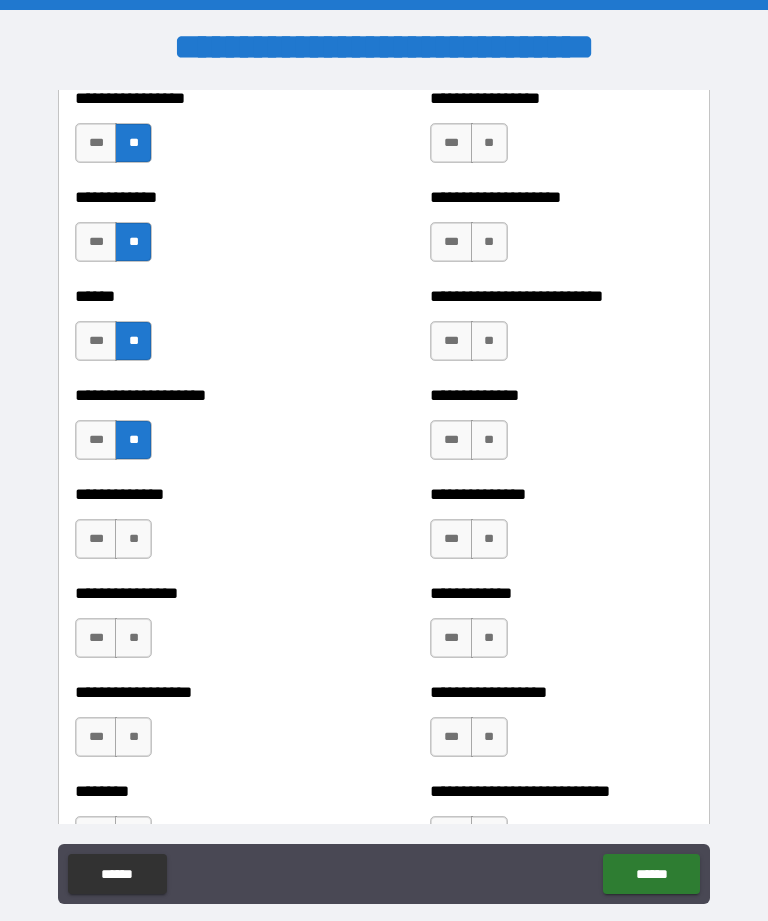 click on "**" at bounding box center [133, 539] 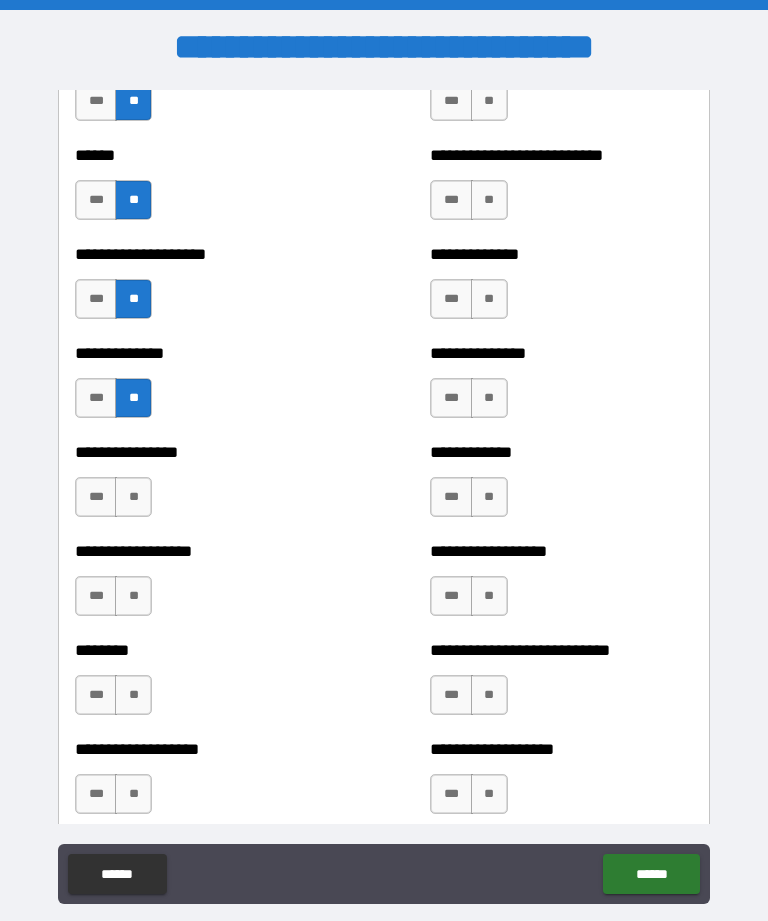 scroll, scrollTop: 4109, scrollLeft: 0, axis: vertical 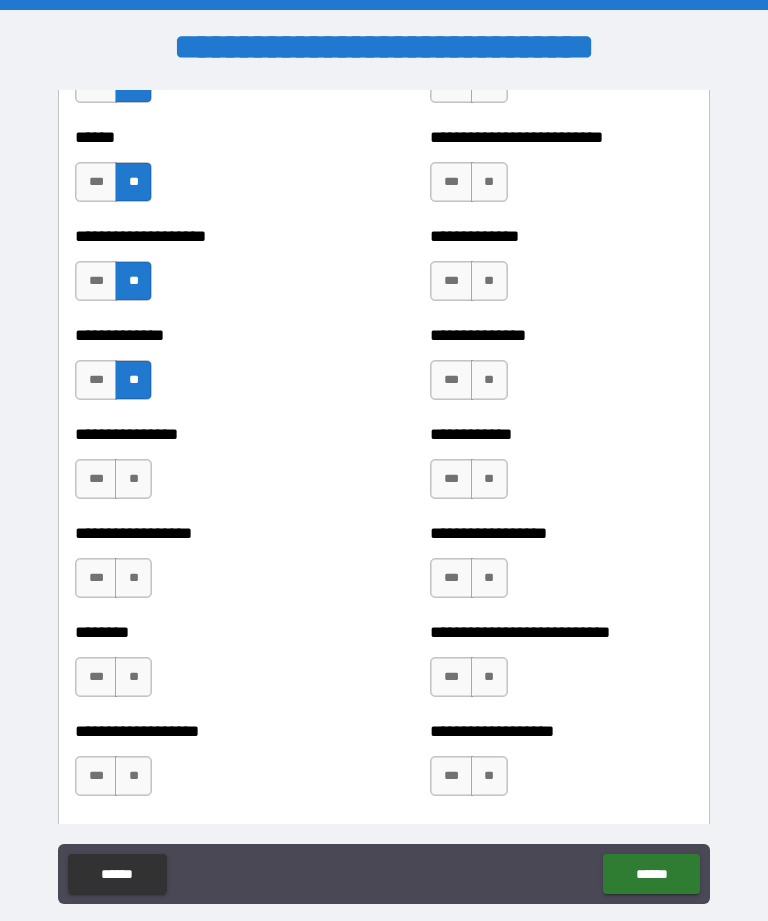 click on "**" at bounding box center [133, 479] 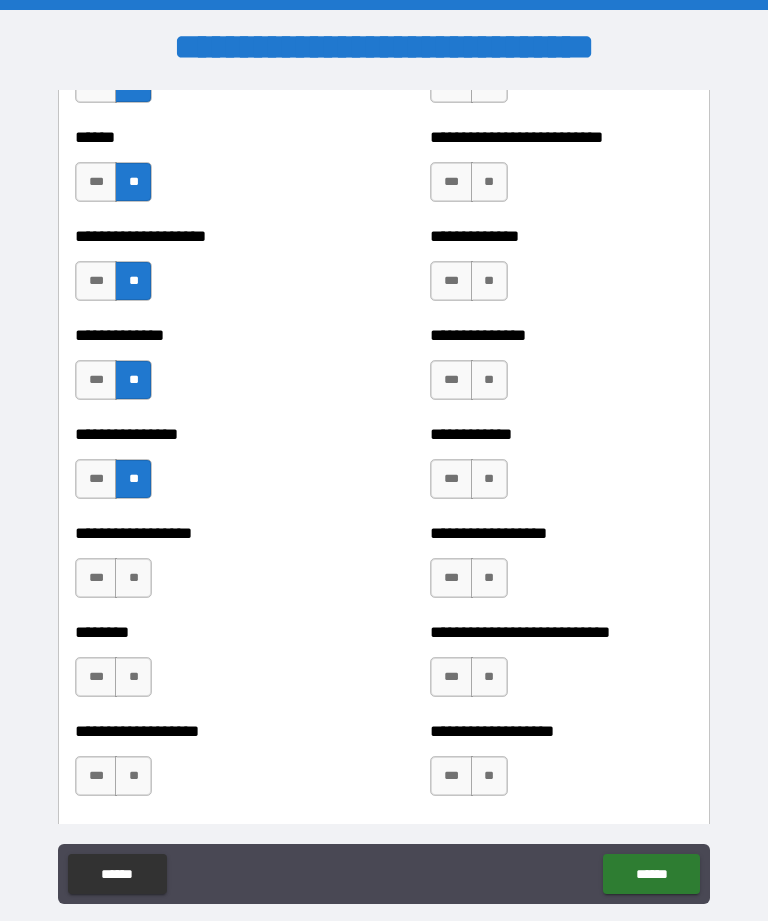 click on "**" at bounding box center [133, 578] 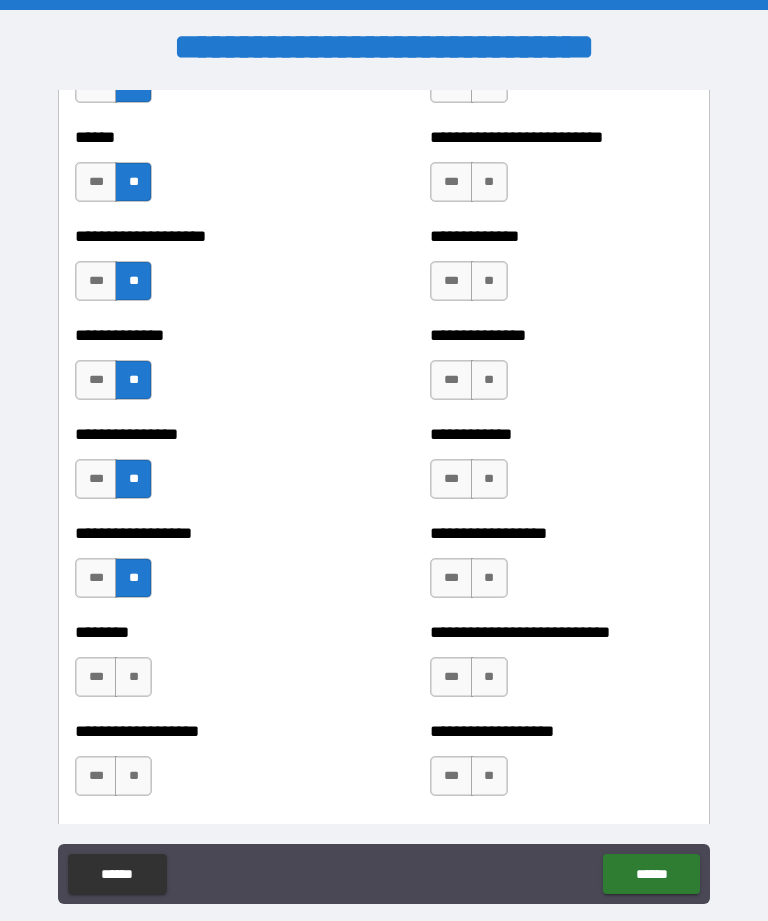 click on "**" at bounding box center (133, 677) 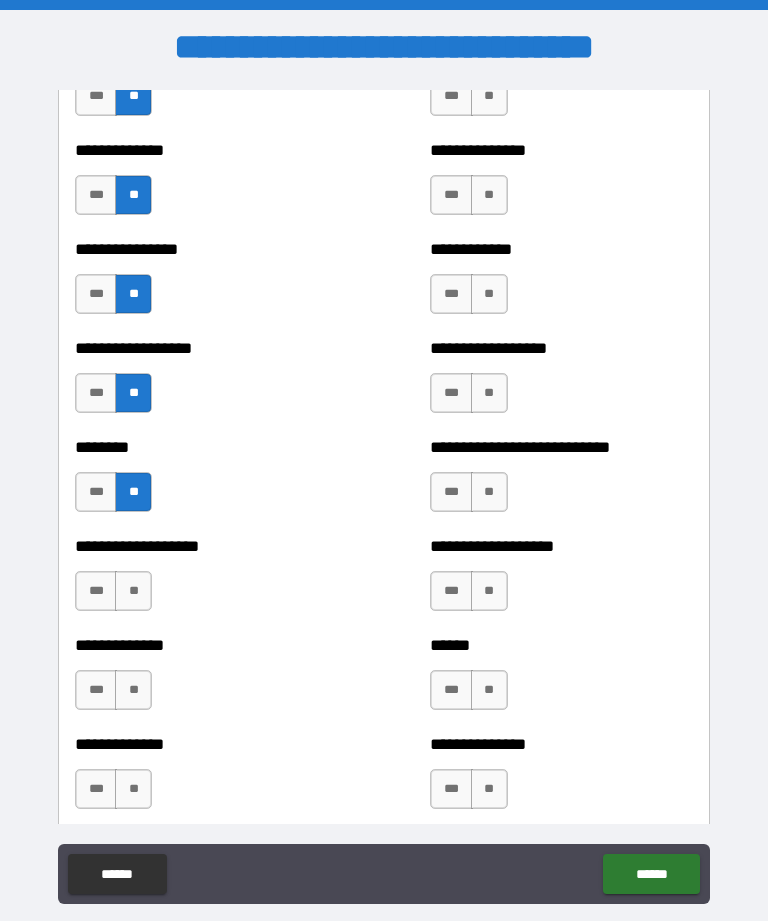 scroll, scrollTop: 4305, scrollLeft: 0, axis: vertical 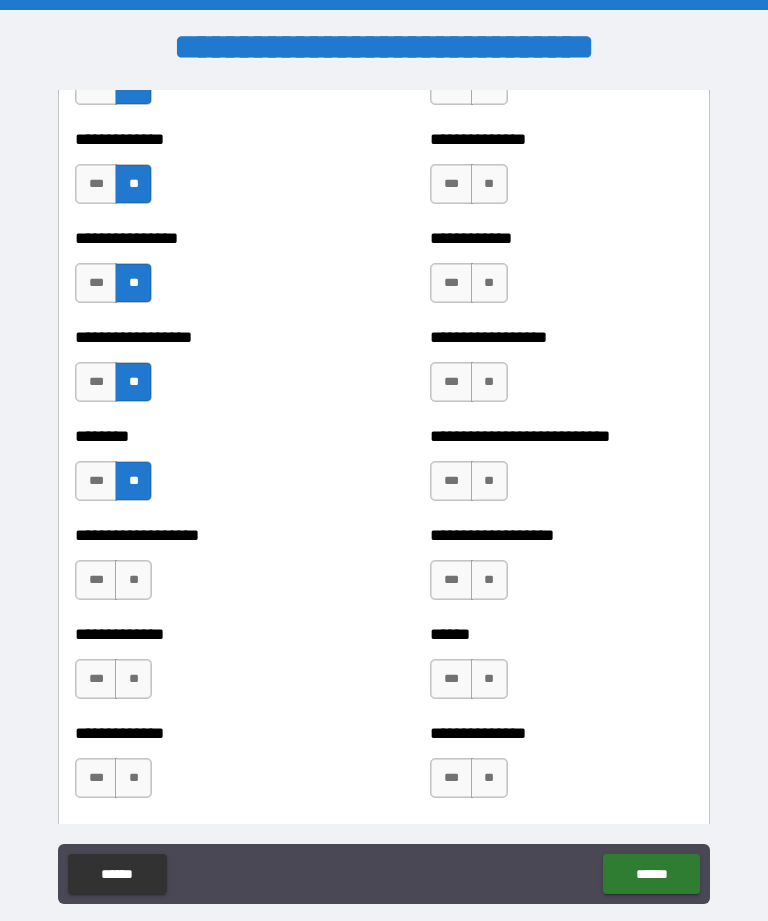click on "**" at bounding box center (133, 580) 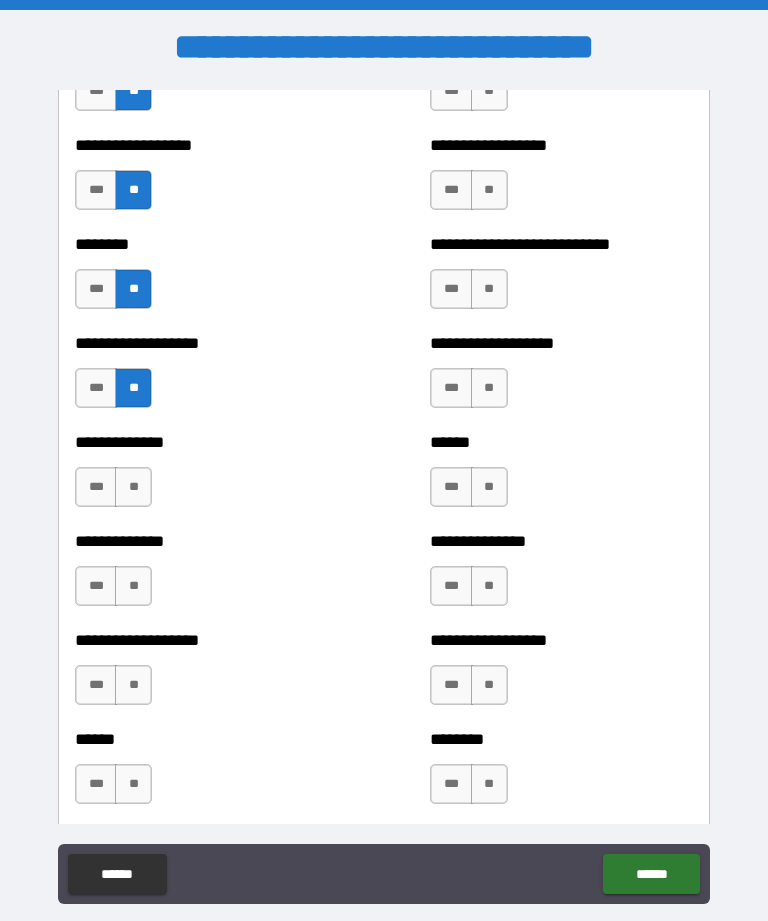 scroll, scrollTop: 4501, scrollLeft: 0, axis: vertical 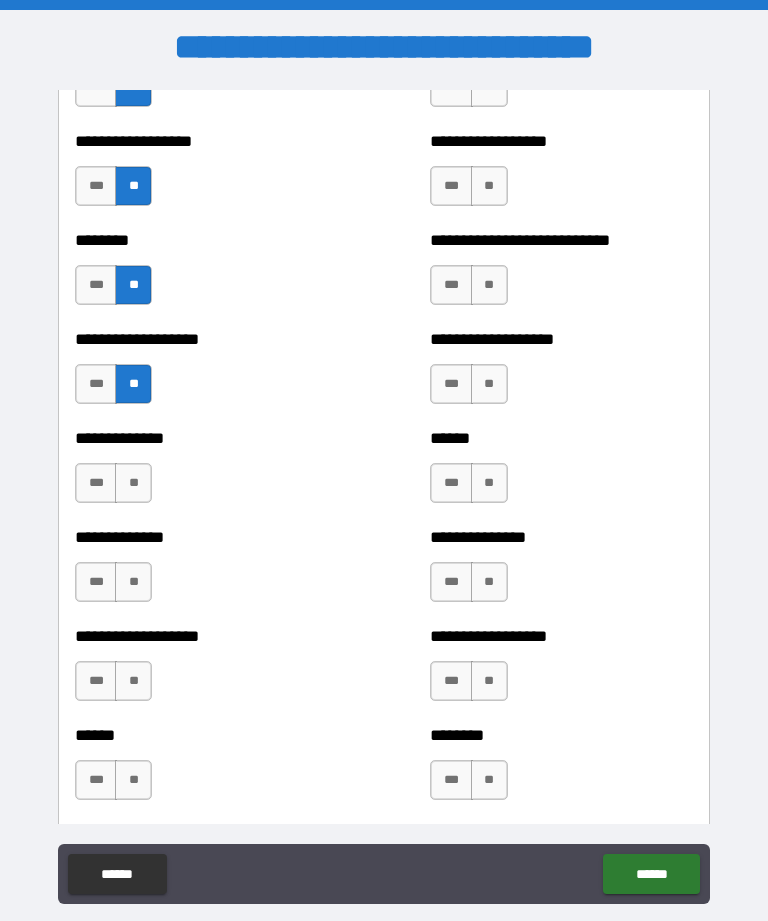 click on "**" at bounding box center [133, 483] 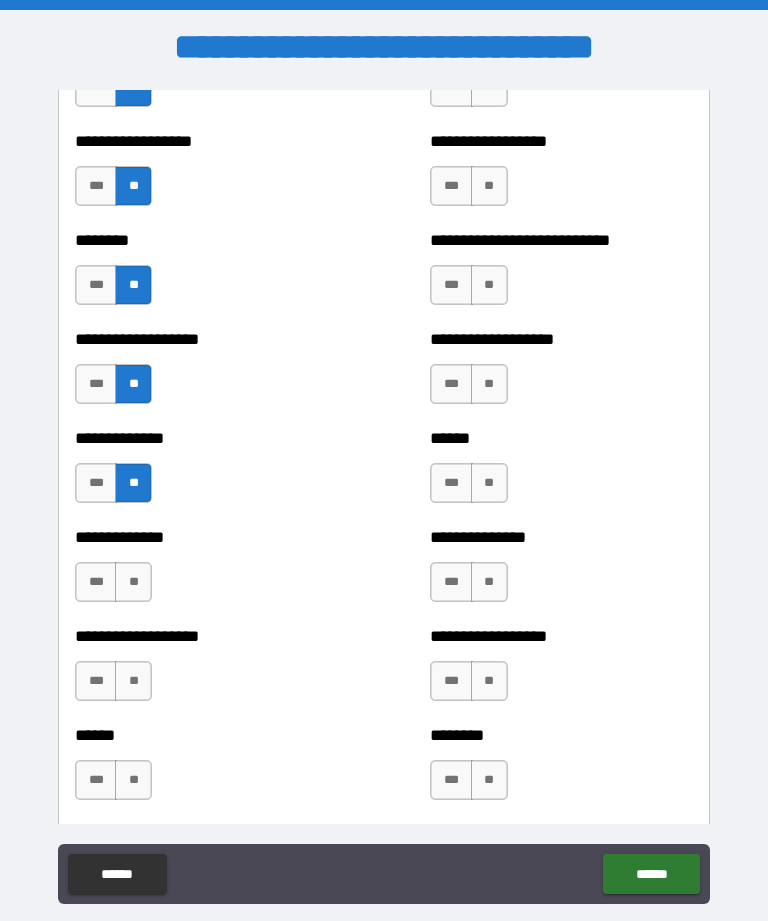 click on "**" at bounding box center (133, 582) 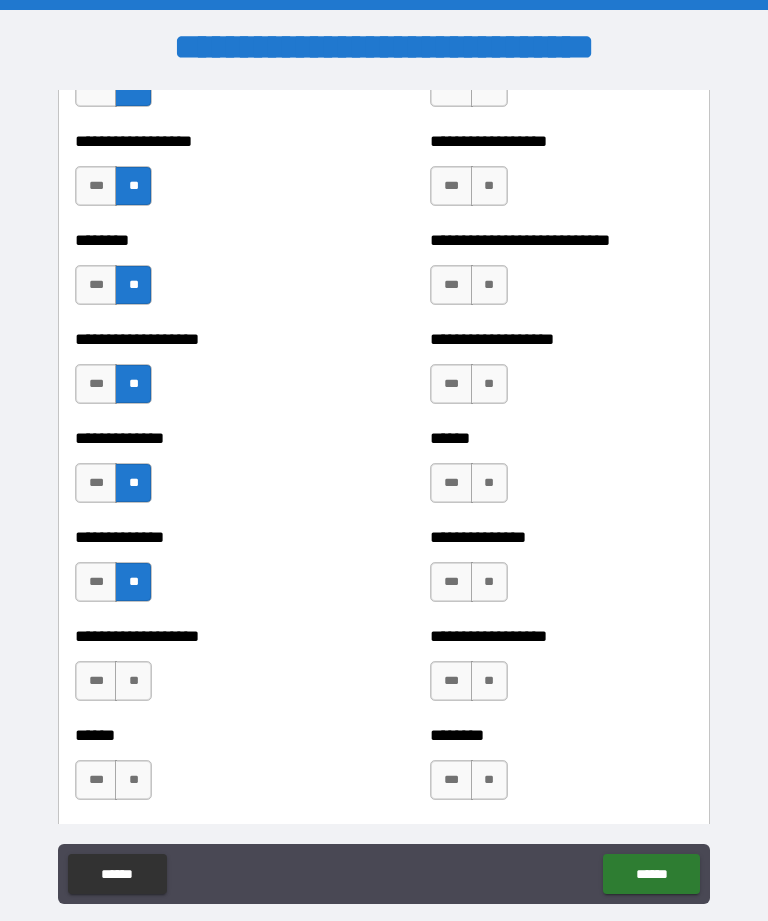 click on "**" at bounding box center (133, 681) 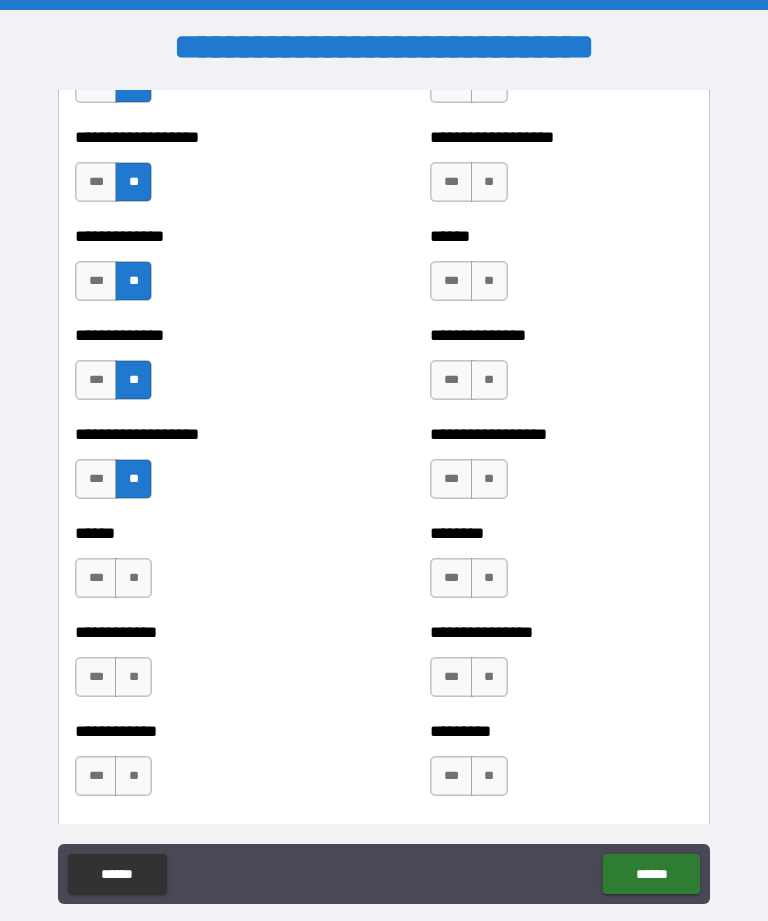 click on "**" at bounding box center [133, 578] 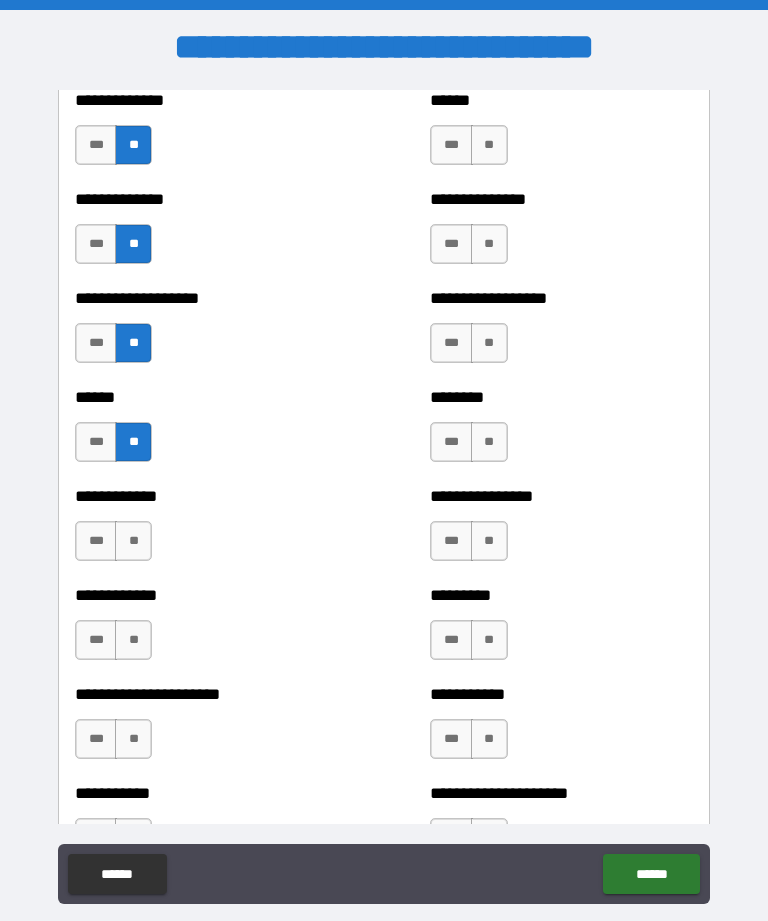 scroll, scrollTop: 4840, scrollLeft: 0, axis: vertical 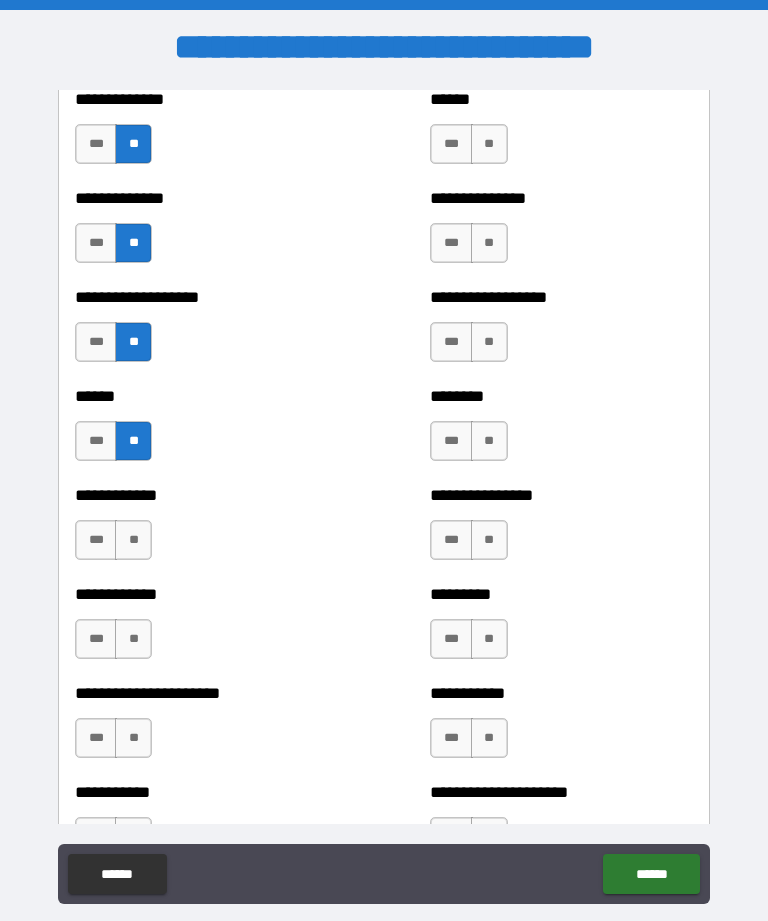 click on "**" at bounding box center [133, 540] 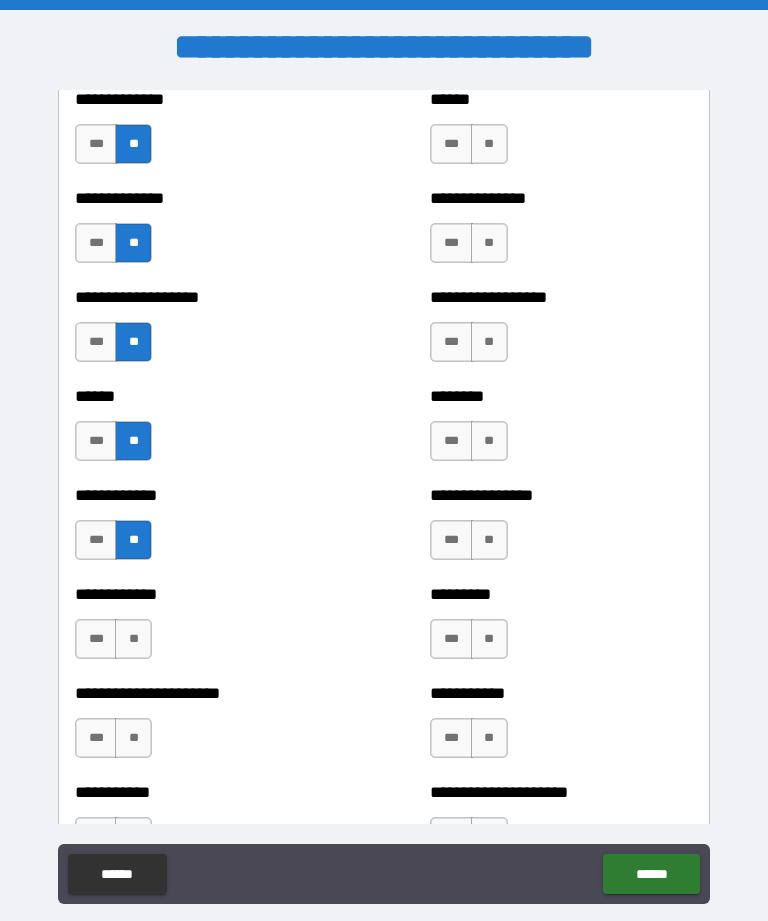 click on "**" at bounding box center [133, 639] 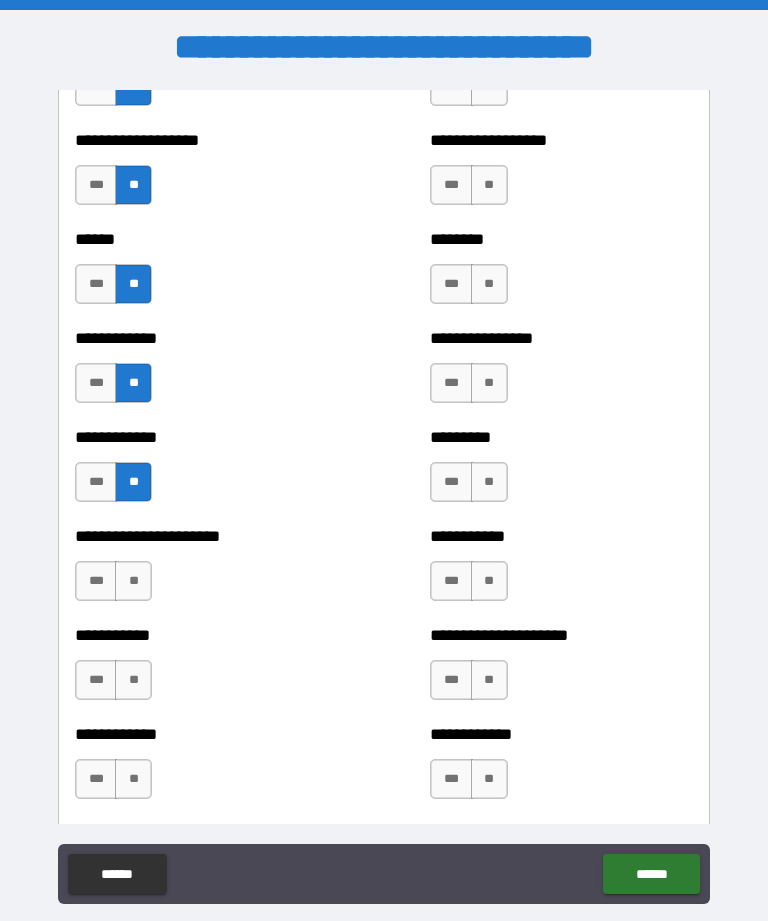 scroll, scrollTop: 5008, scrollLeft: 0, axis: vertical 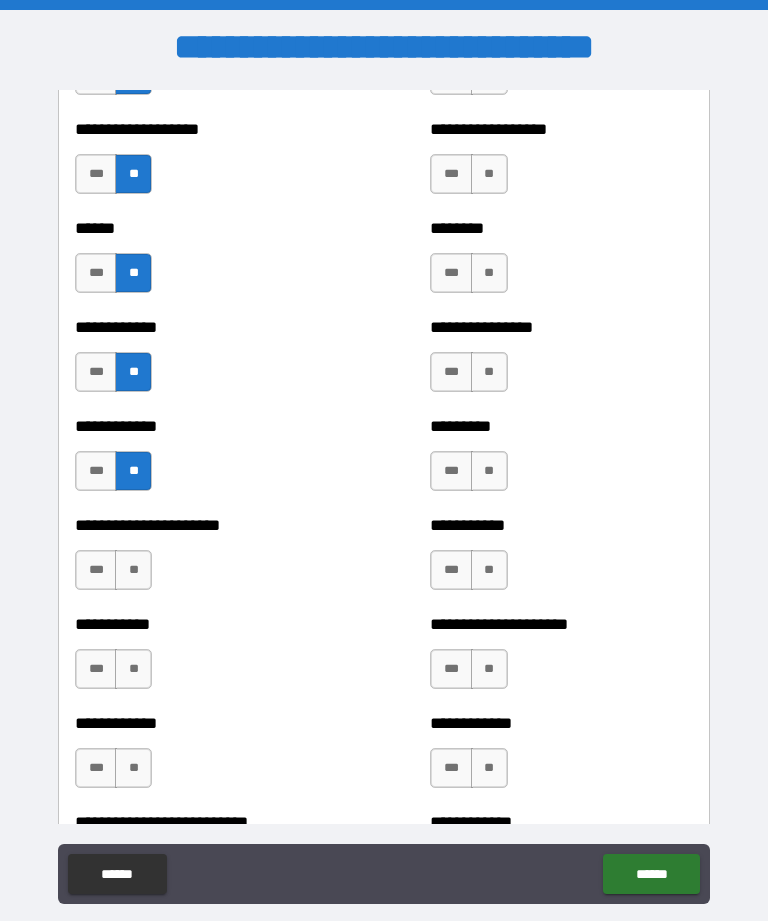 click on "**" at bounding box center [133, 570] 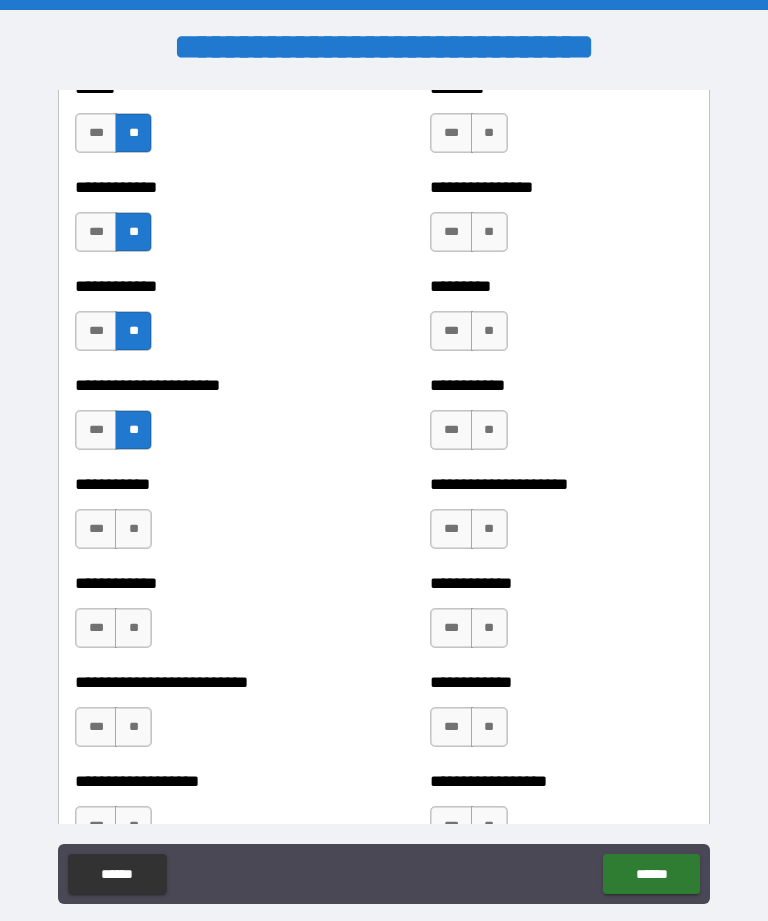 scroll, scrollTop: 5159, scrollLeft: 0, axis: vertical 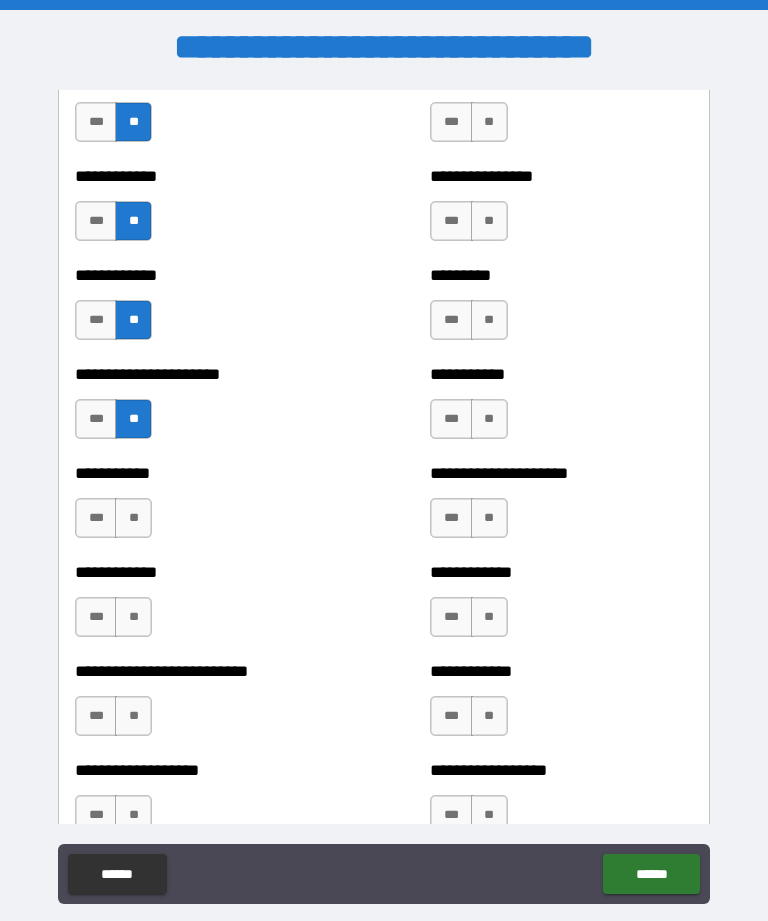 click on "***" at bounding box center (96, 518) 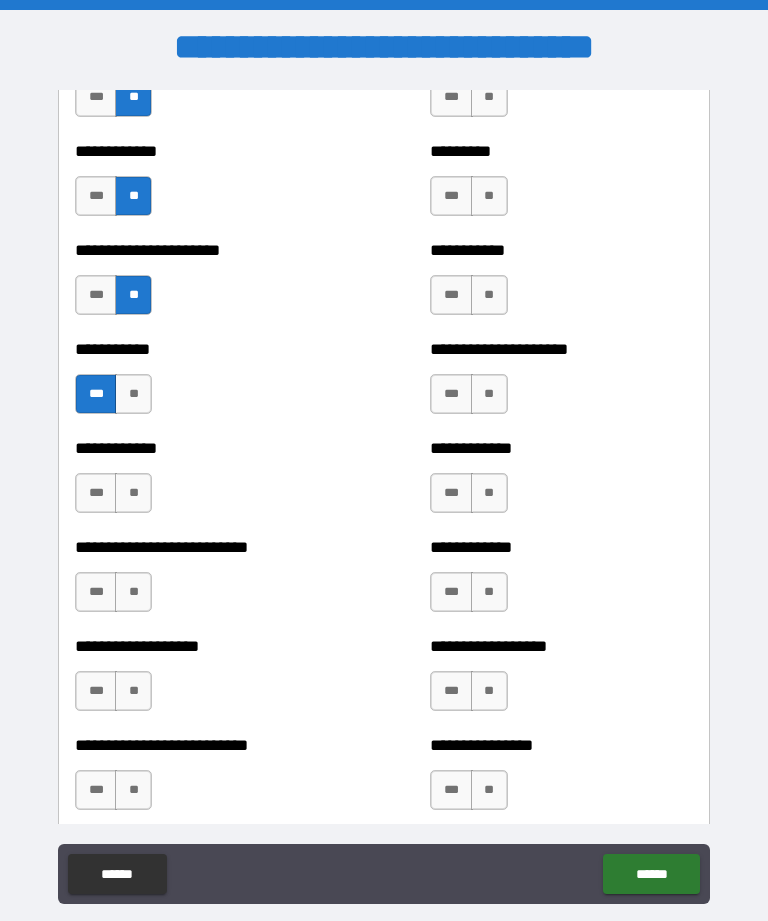 scroll, scrollTop: 5293, scrollLeft: 0, axis: vertical 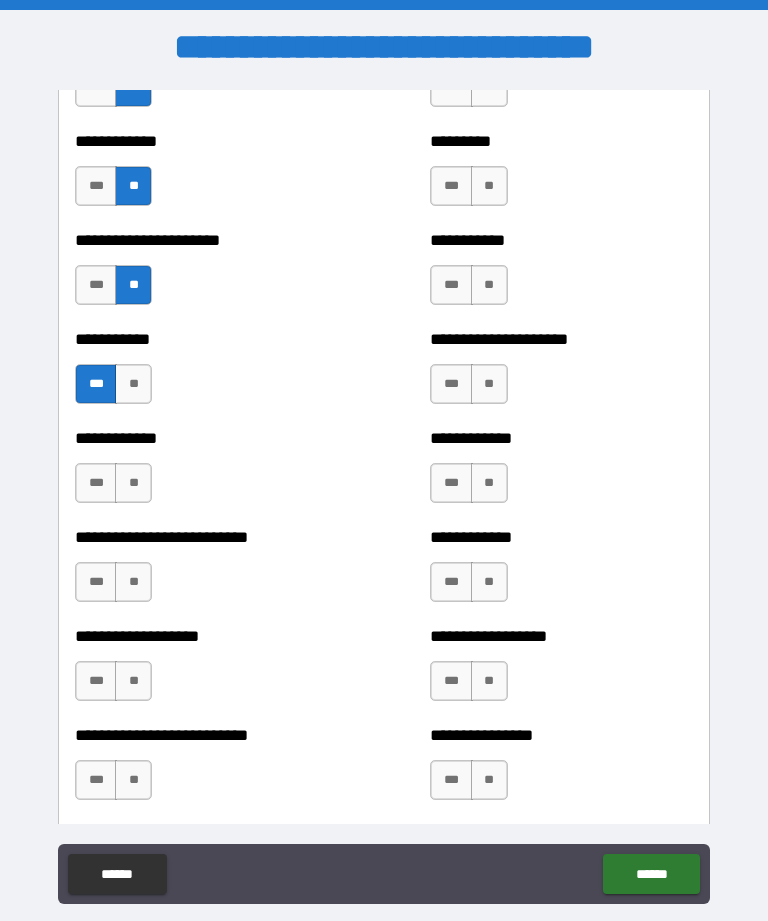 click on "**" at bounding box center (133, 483) 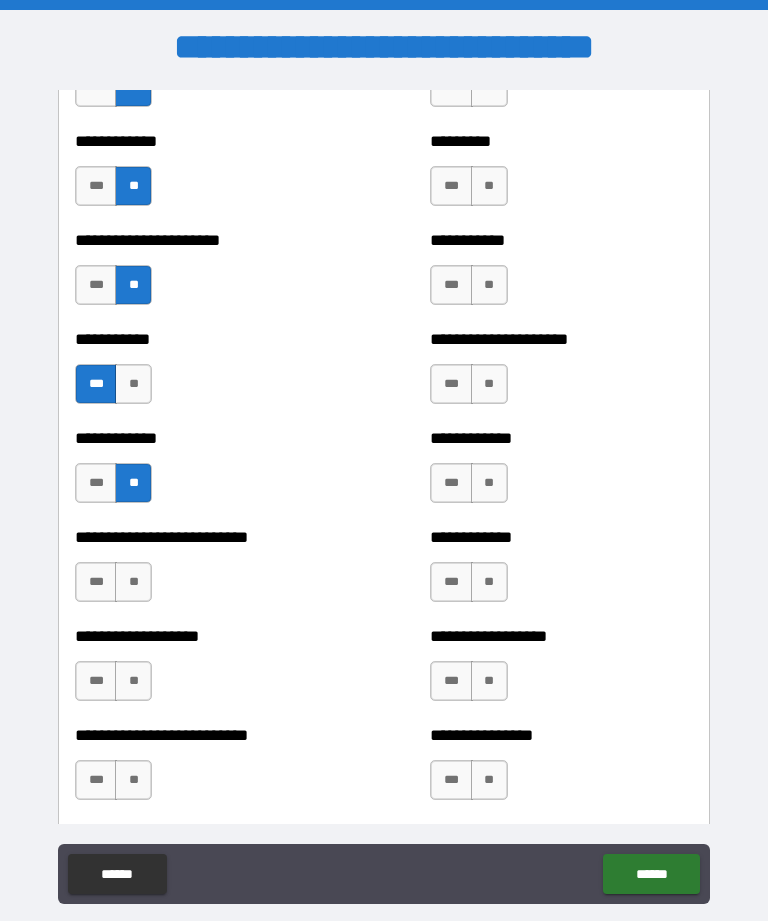 click on "***" at bounding box center [96, 582] 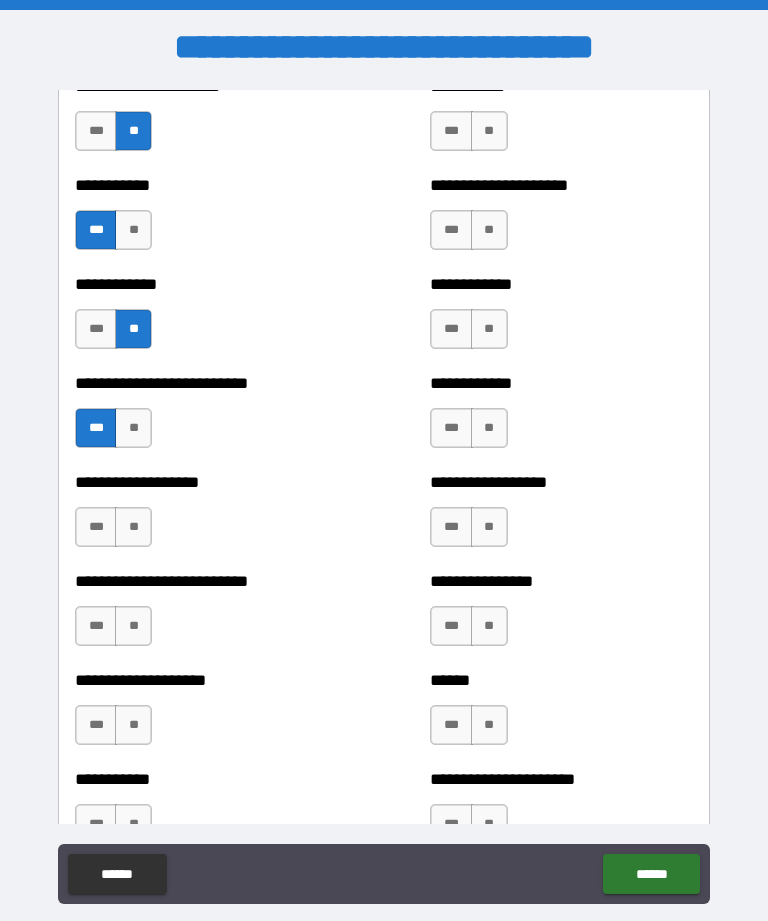 scroll, scrollTop: 5455, scrollLeft: 0, axis: vertical 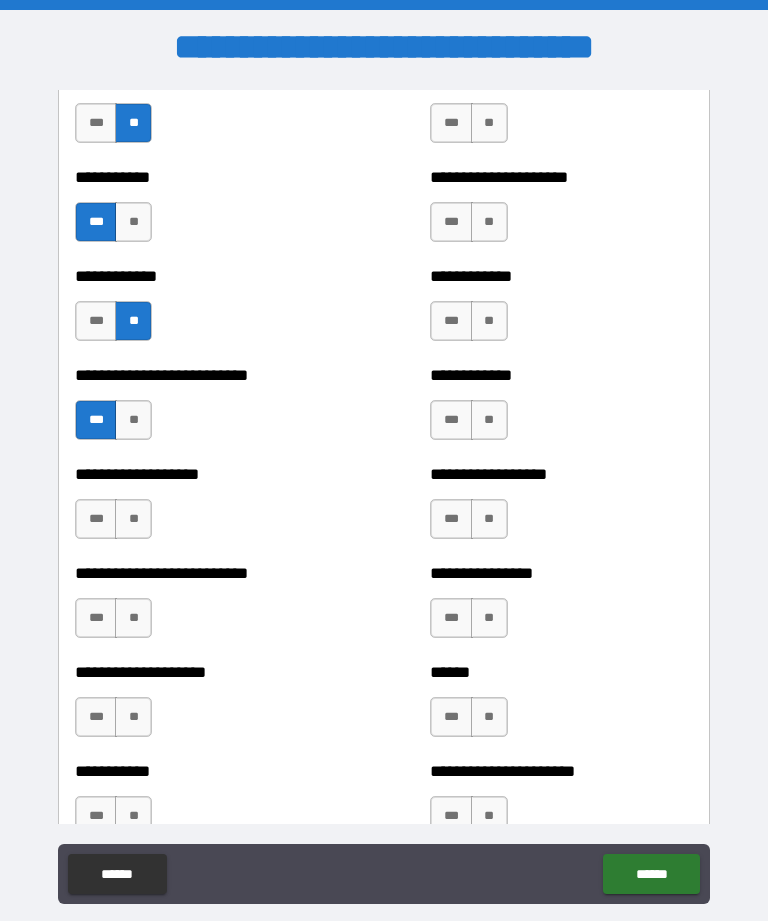 click on "***" at bounding box center (96, 519) 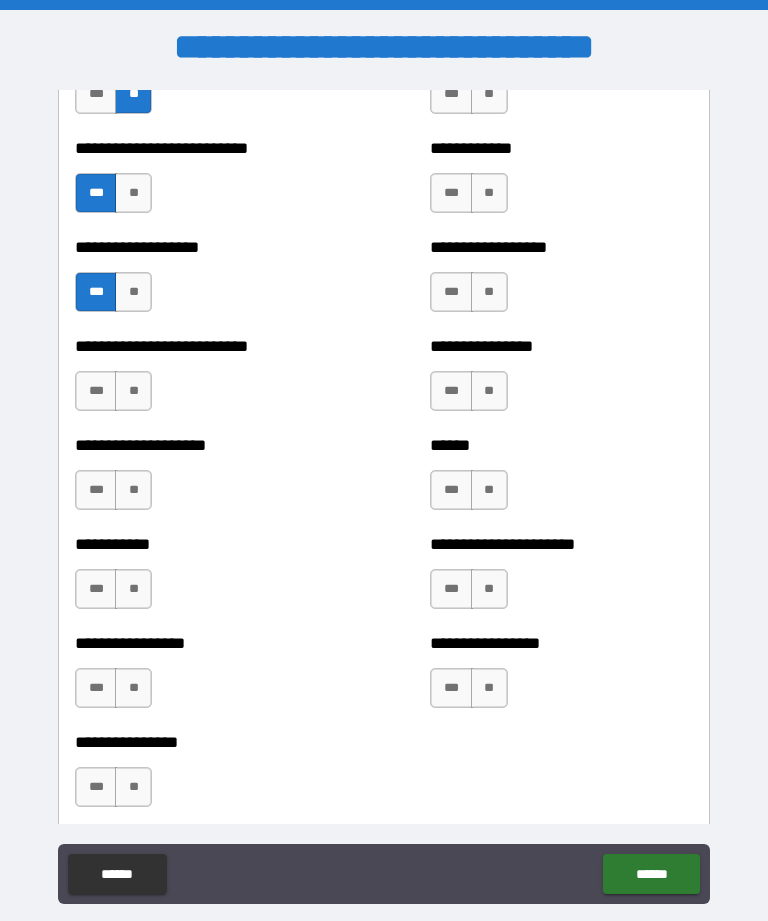 scroll, scrollTop: 5685, scrollLeft: 0, axis: vertical 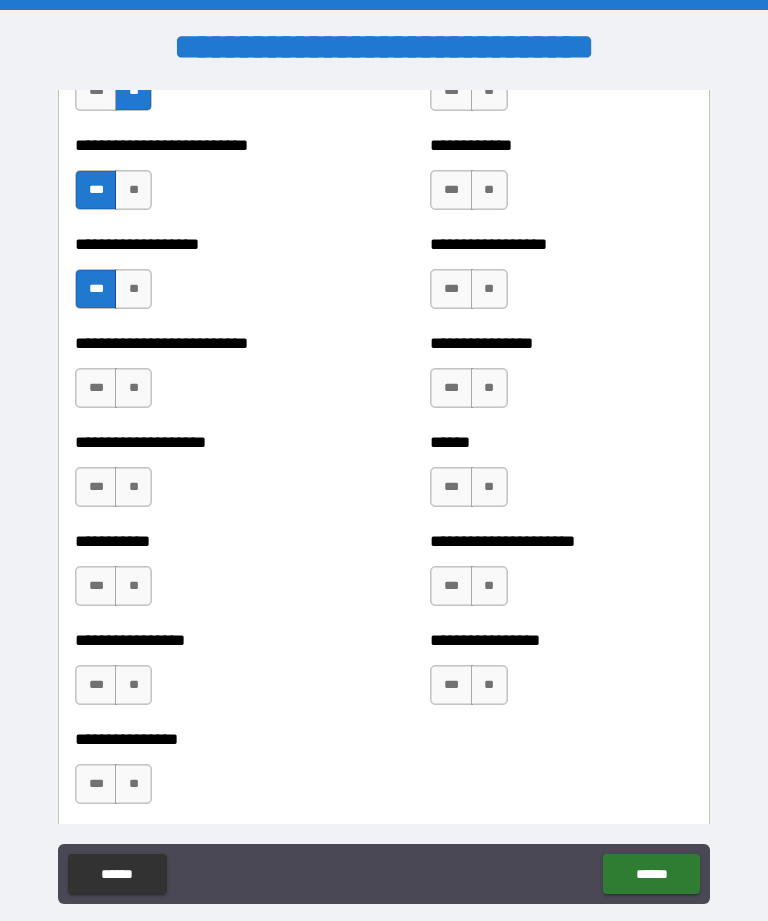 click on "**" at bounding box center (133, 388) 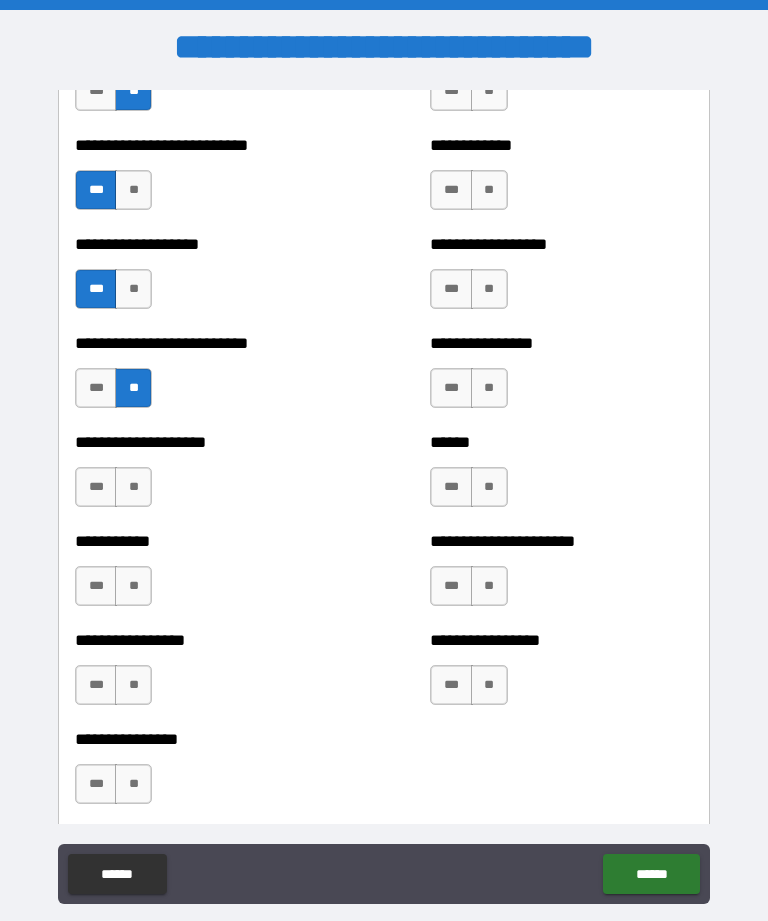 click on "**" at bounding box center (133, 487) 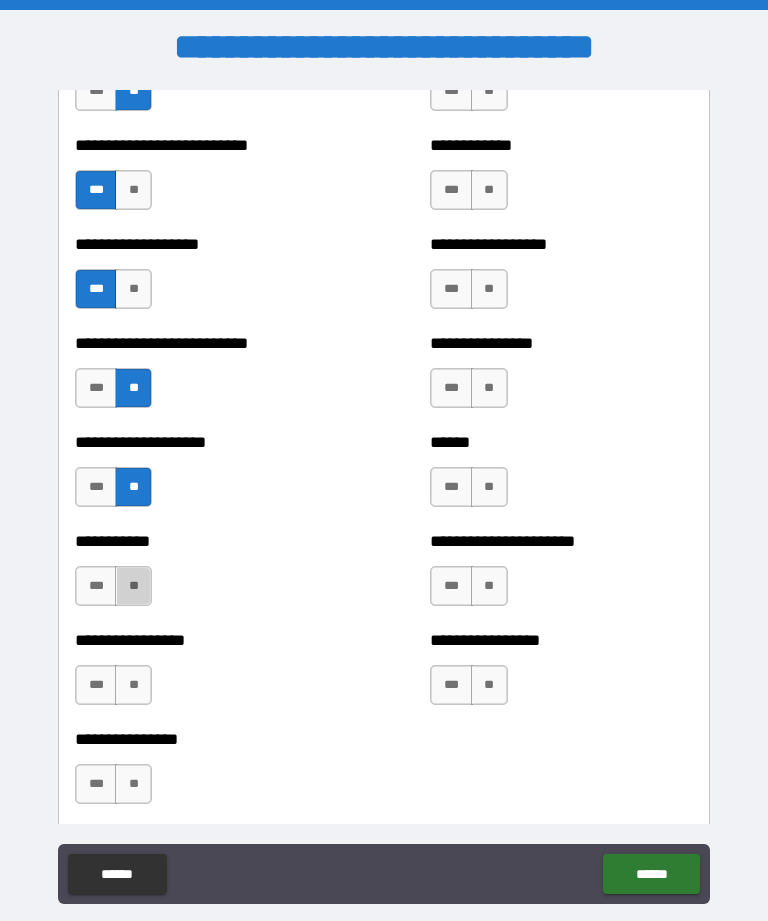 click on "**" at bounding box center [133, 586] 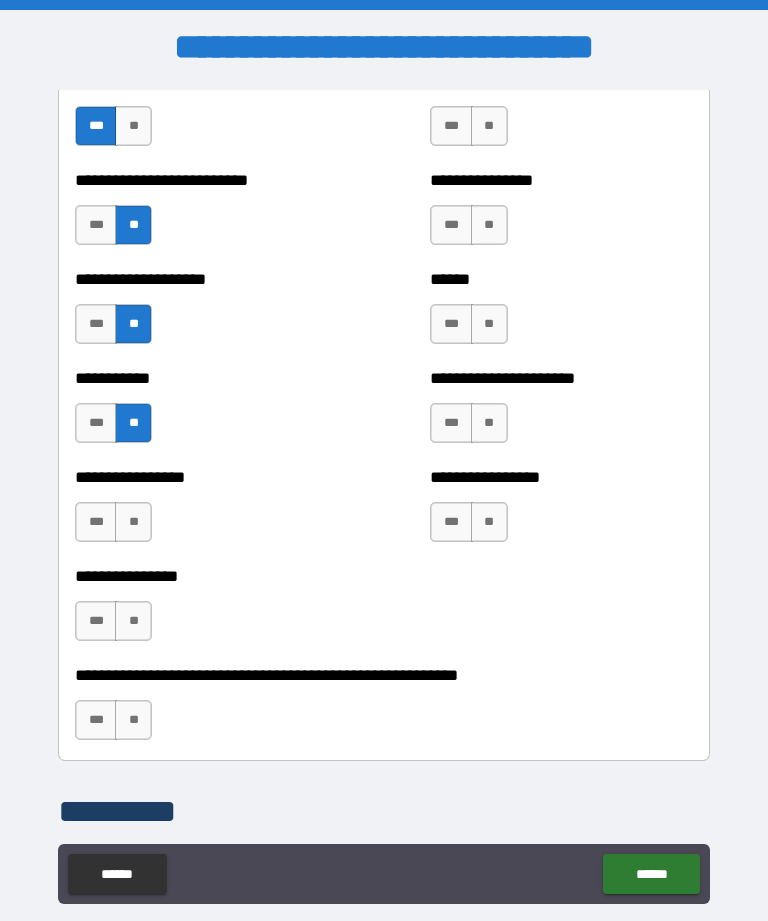 scroll, scrollTop: 5856, scrollLeft: 0, axis: vertical 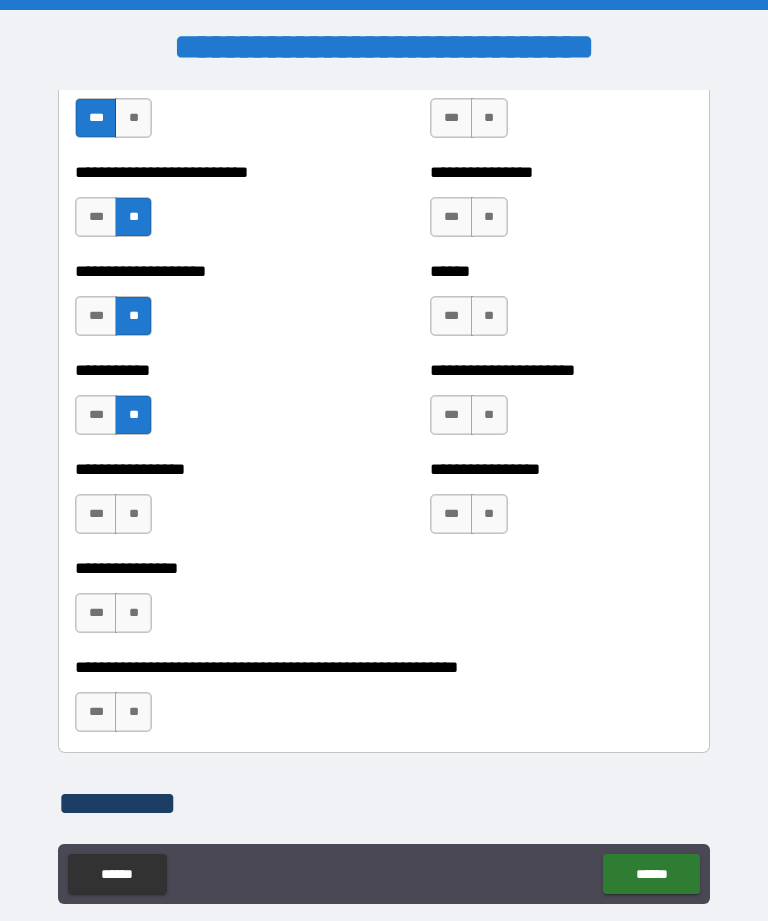 click on "***" at bounding box center (96, 514) 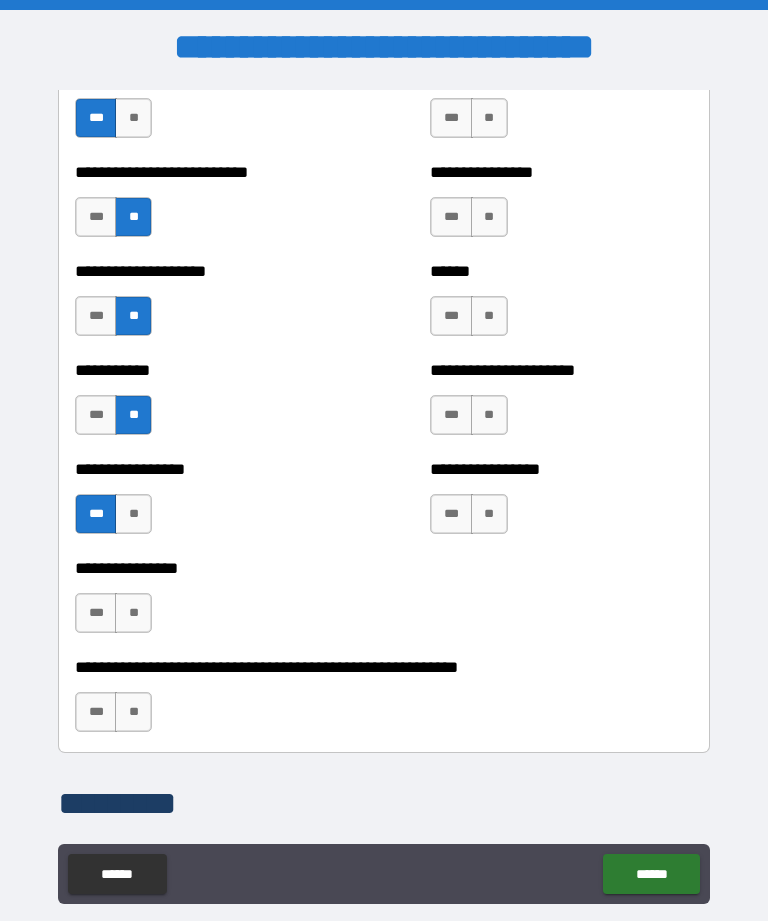 click on "***" at bounding box center (96, 613) 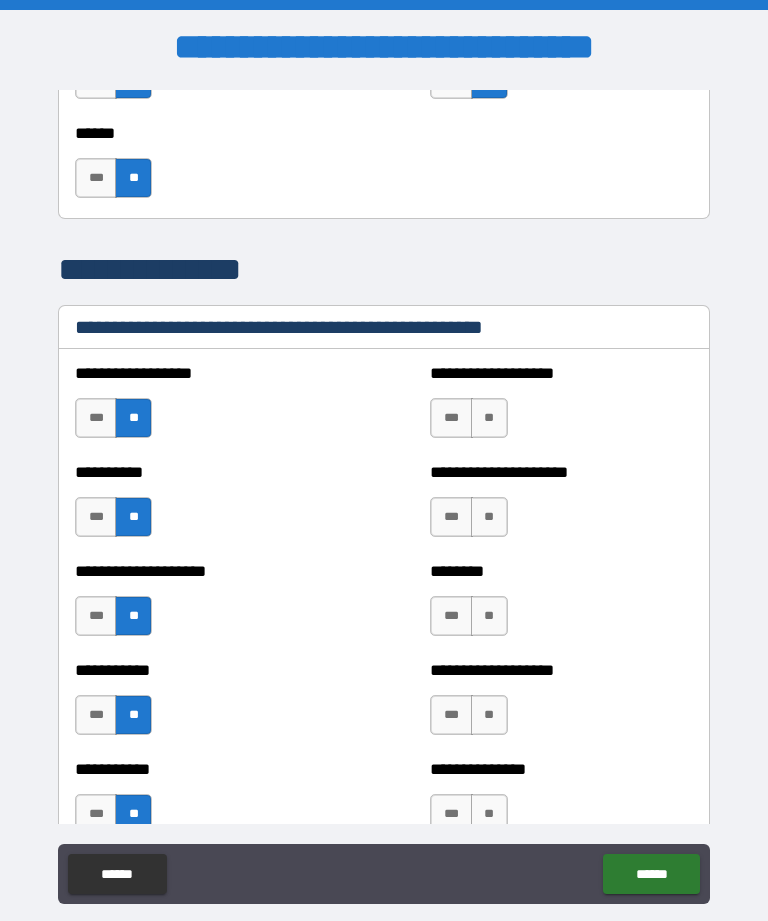 scroll, scrollTop: 2324, scrollLeft: 0, axis: vertical 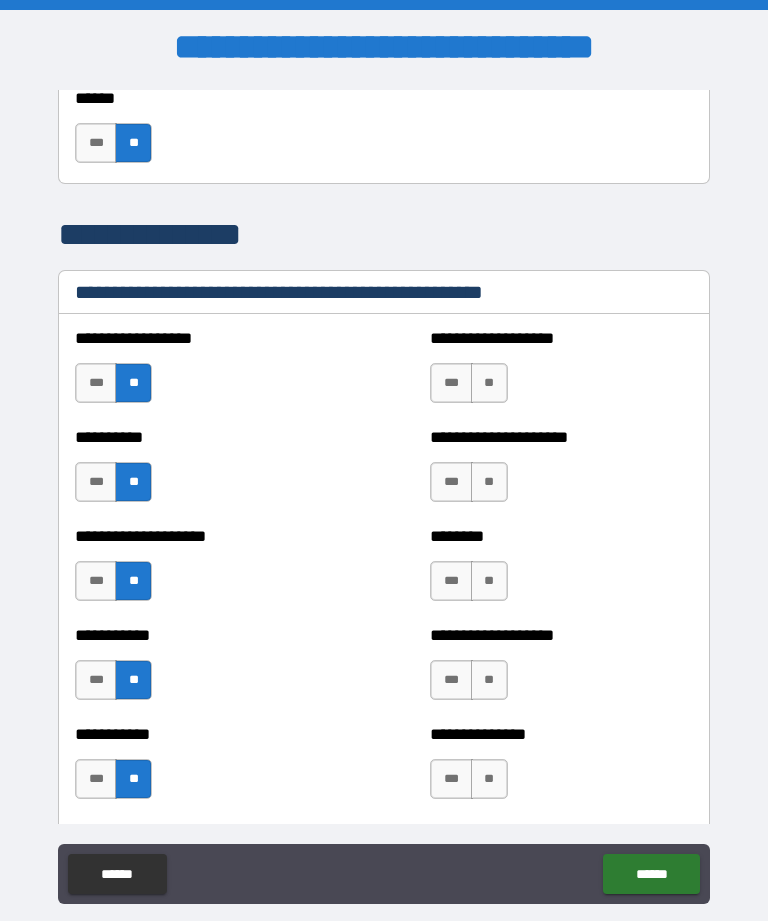 click on "**" at bounding box center (489, 383) 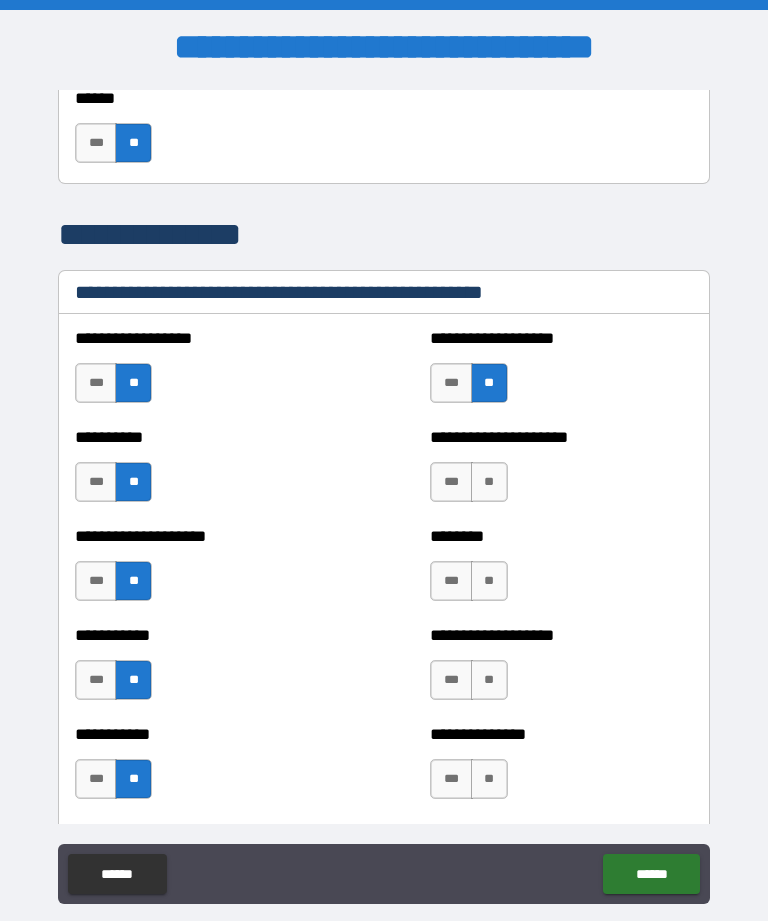 click on "**" at bounding box center [489, 482] 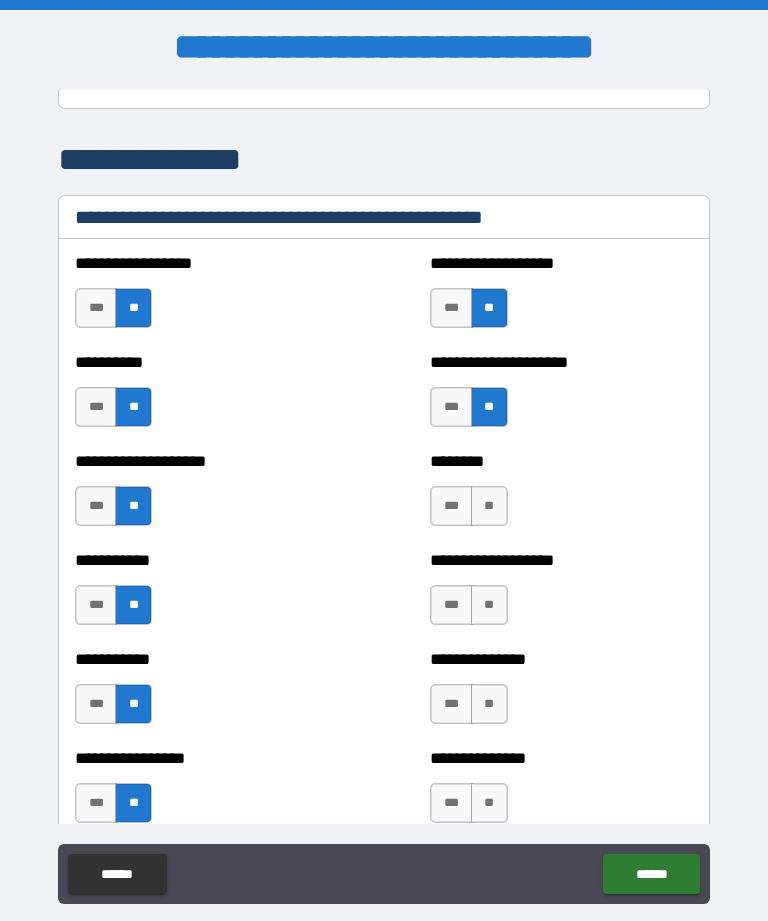 scroll, scrollTop: 2407, scrollLeft: 0, axis: vertical 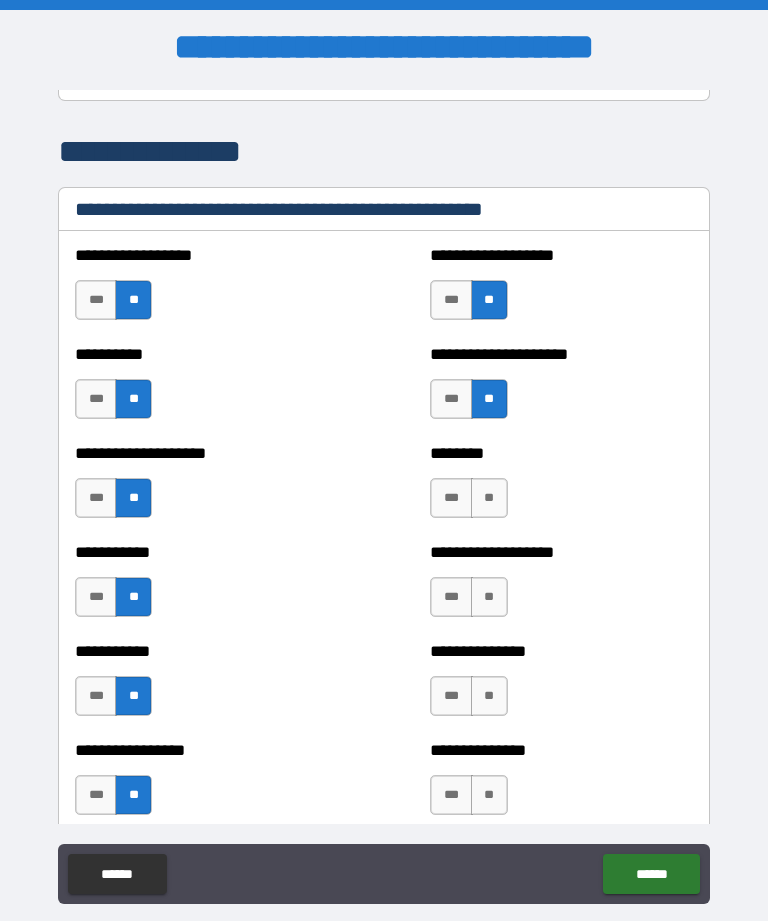 click on "**" at bounding box center [489, 498] 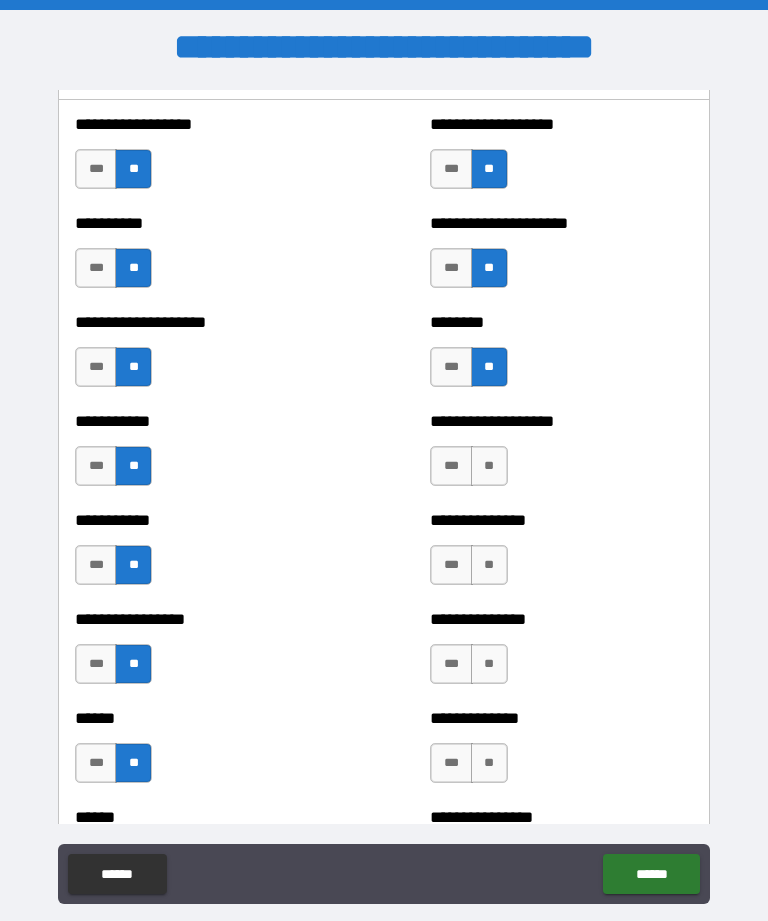 click on "***" at bounding box center [451, 466] 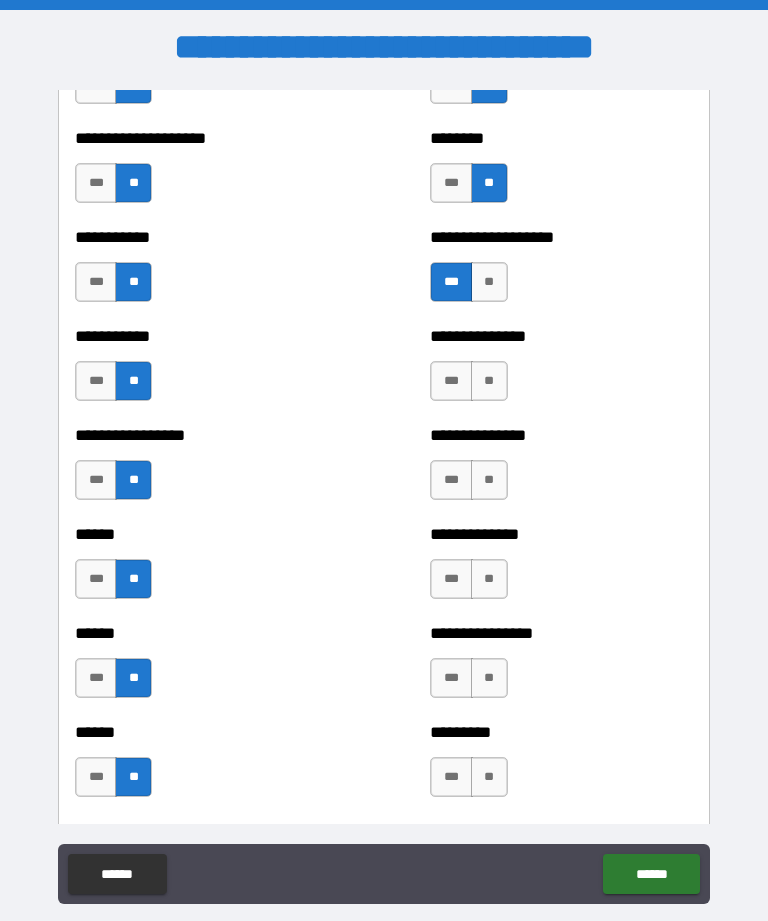 click on "**" at bounding box center (489, 381) 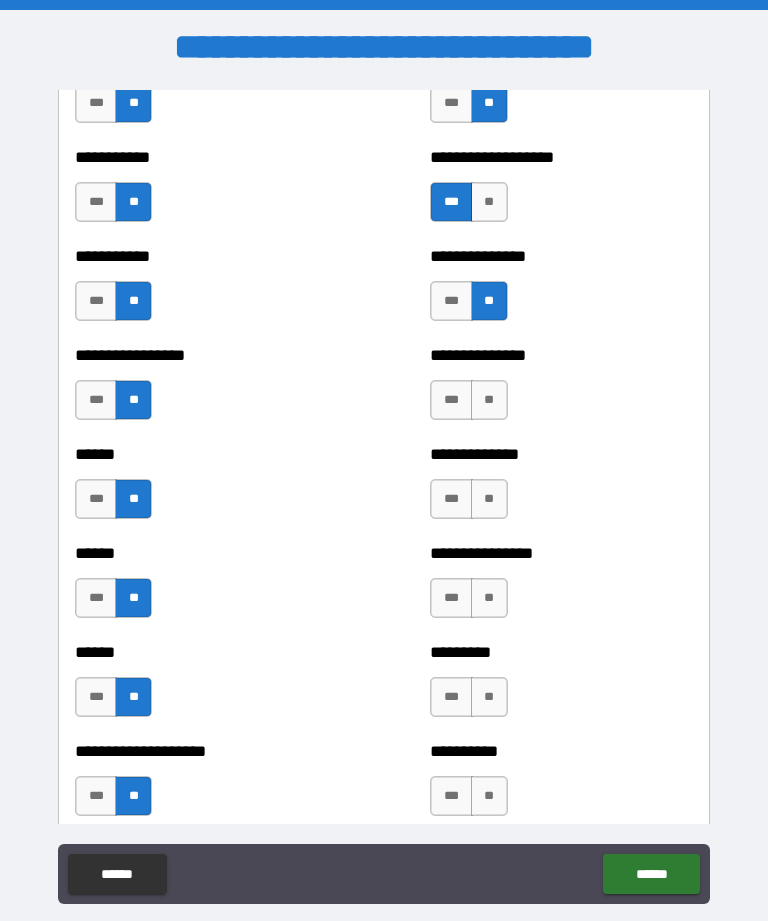 scroll, scrollTop: 2822, scrollLeft: 0, axis: vertical 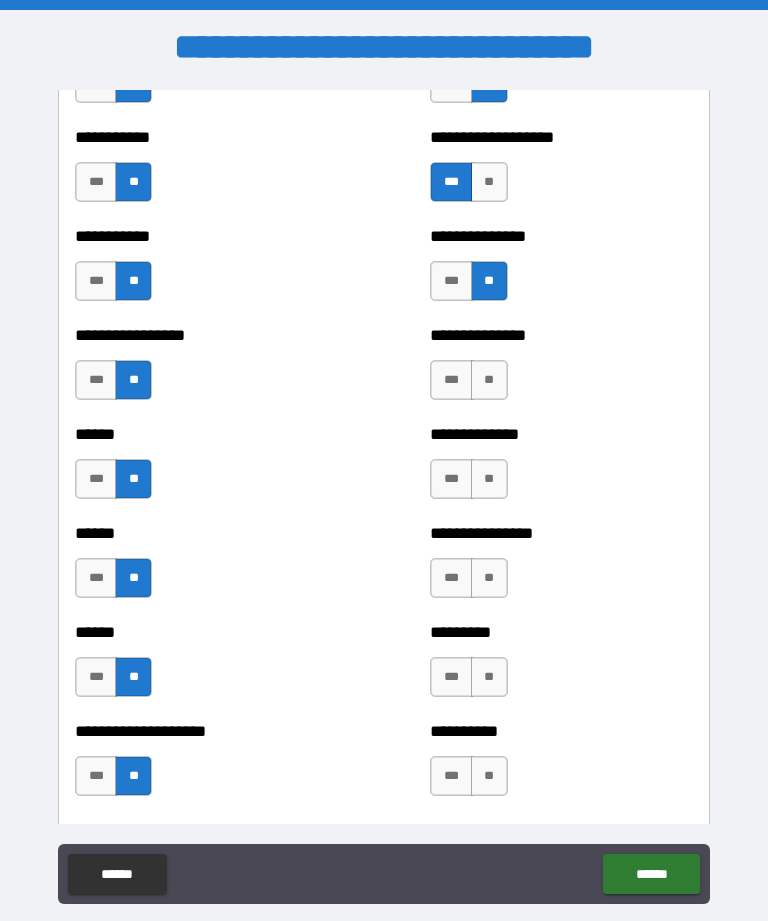 click on "**" at bounding box center [489, 380] 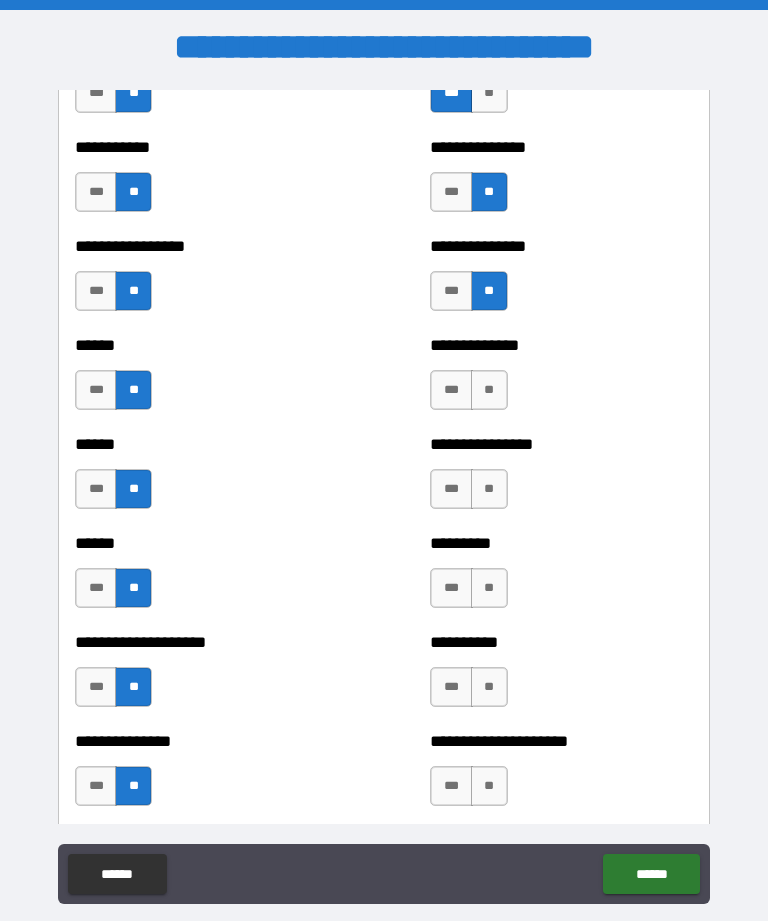 scroll, scrollTop: 2912, scrollLeft: 0, axis: vertical 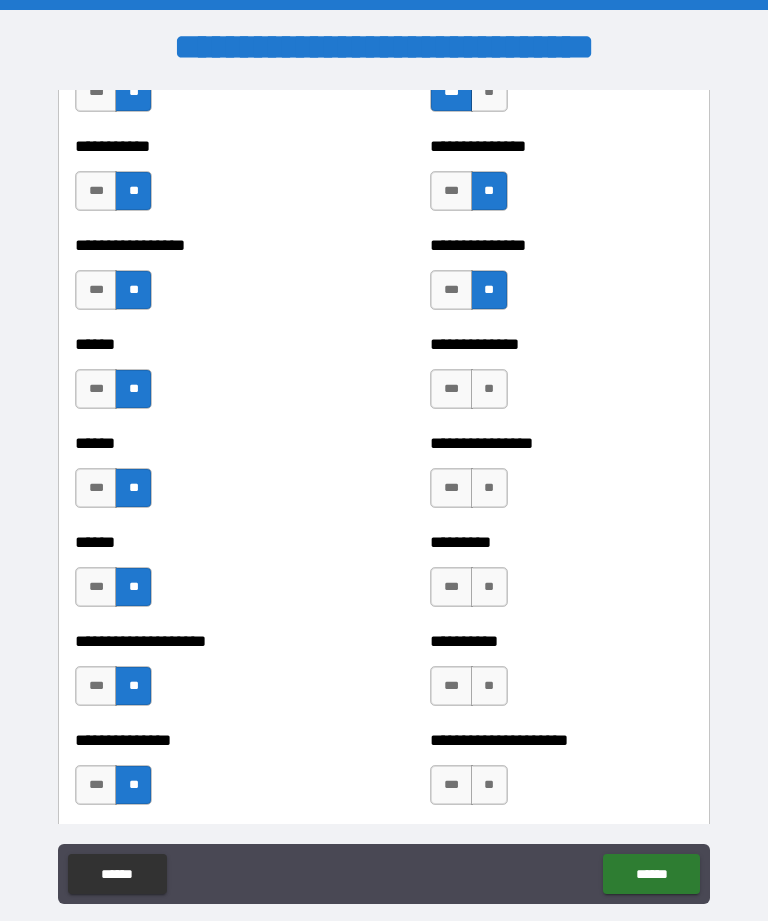 click on "***" at bounding box center (451, 389) 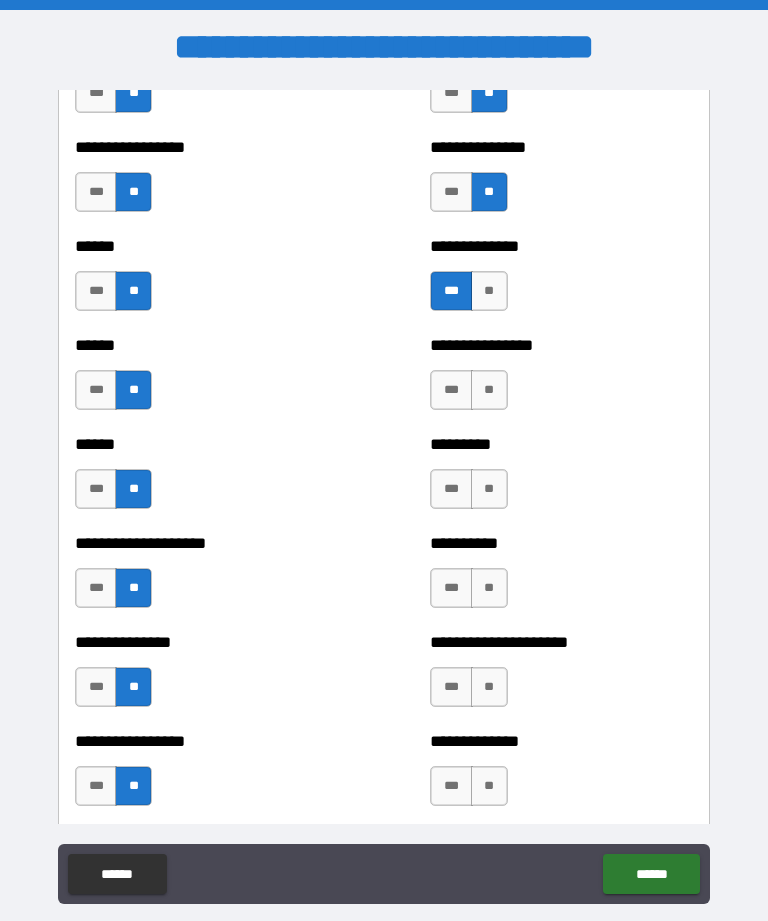scroll, scrollTop: 3017, scrollLeft: 0, axis: vertical 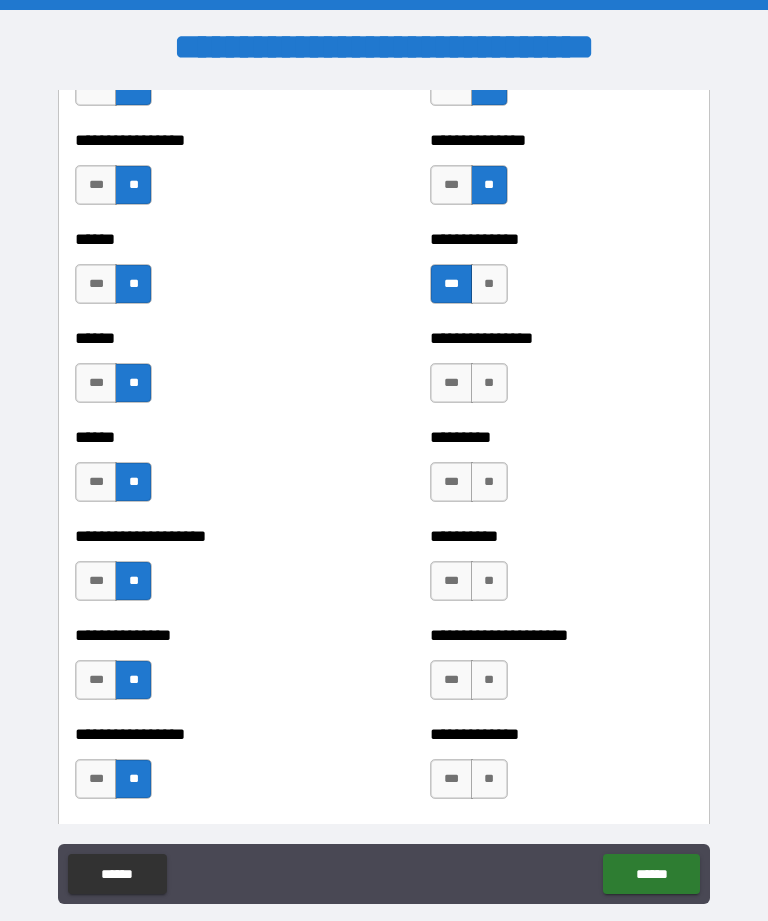 click on "**" at bounding box center [489, 383] 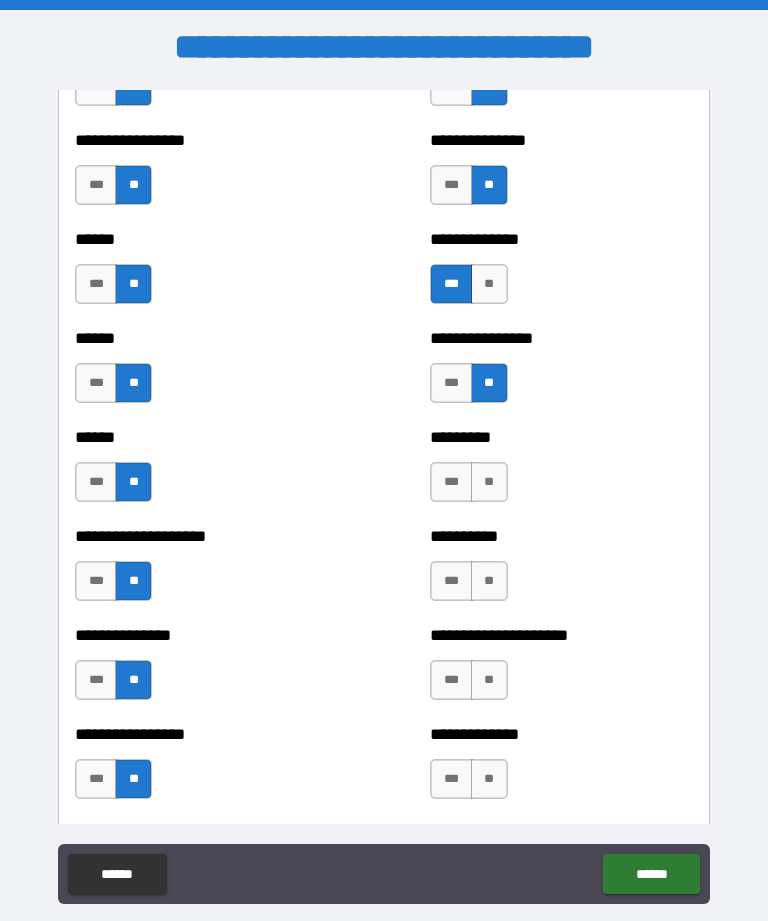 click on "**" at bounding box center (489, 482) 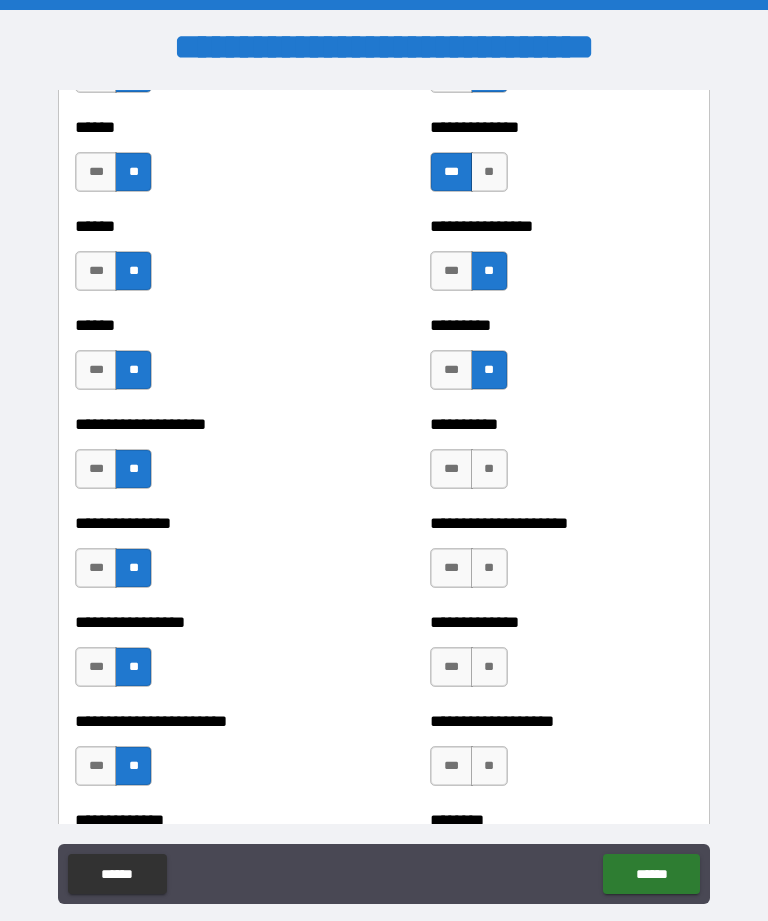 scroll, scrollTop: 3144, scrollLeft: 0, axis: vertical 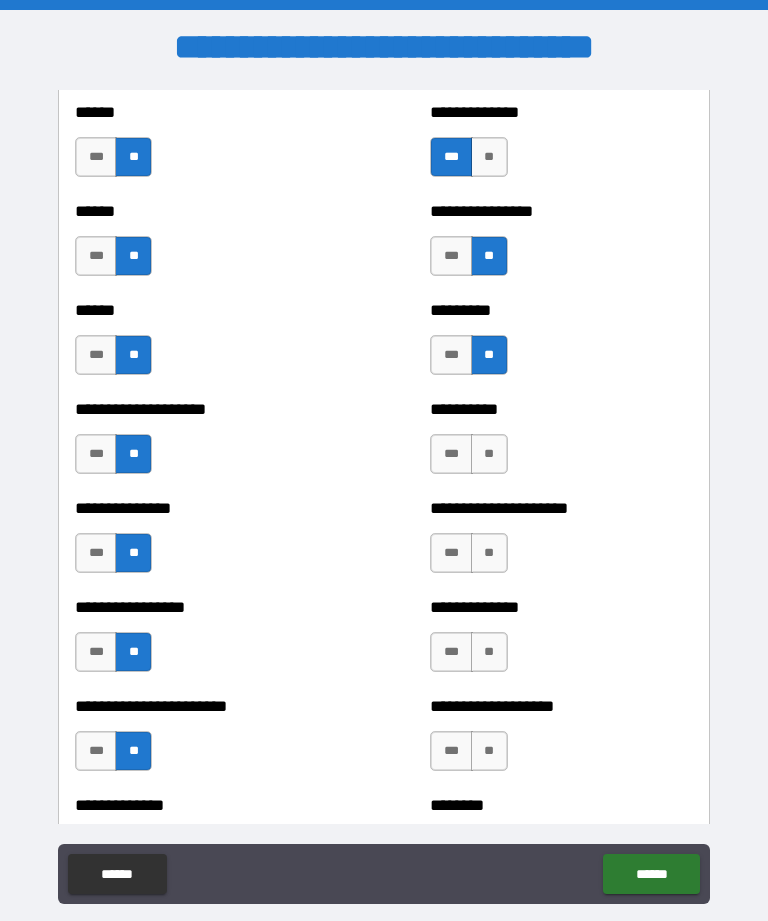 click on "**" at bounding box center [489, 454] 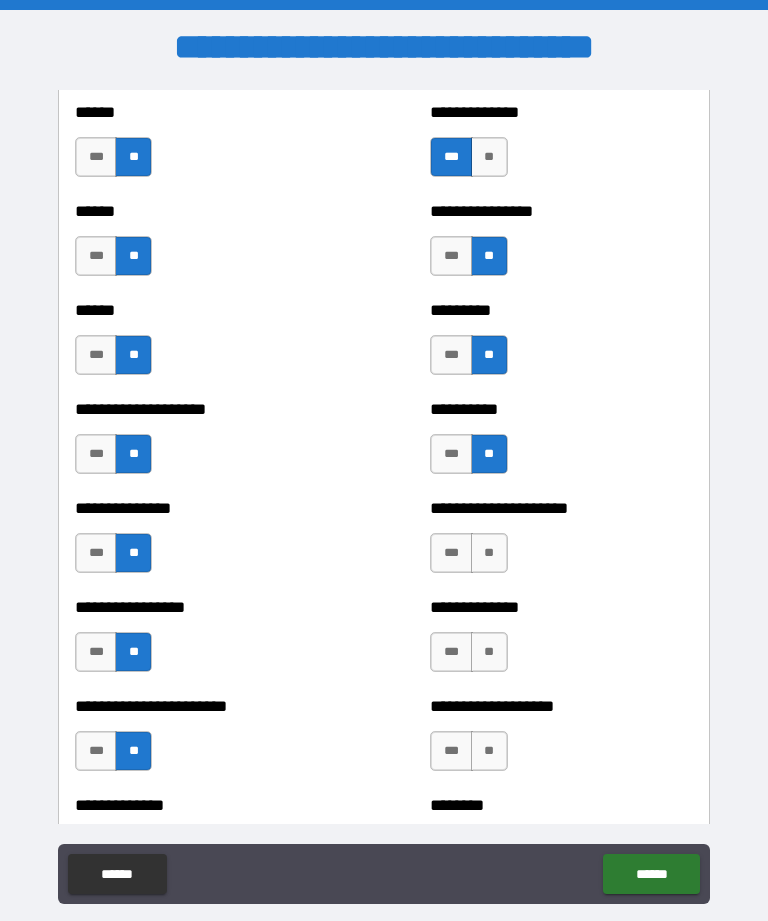 click on "**" at bounding box center [489, 553] 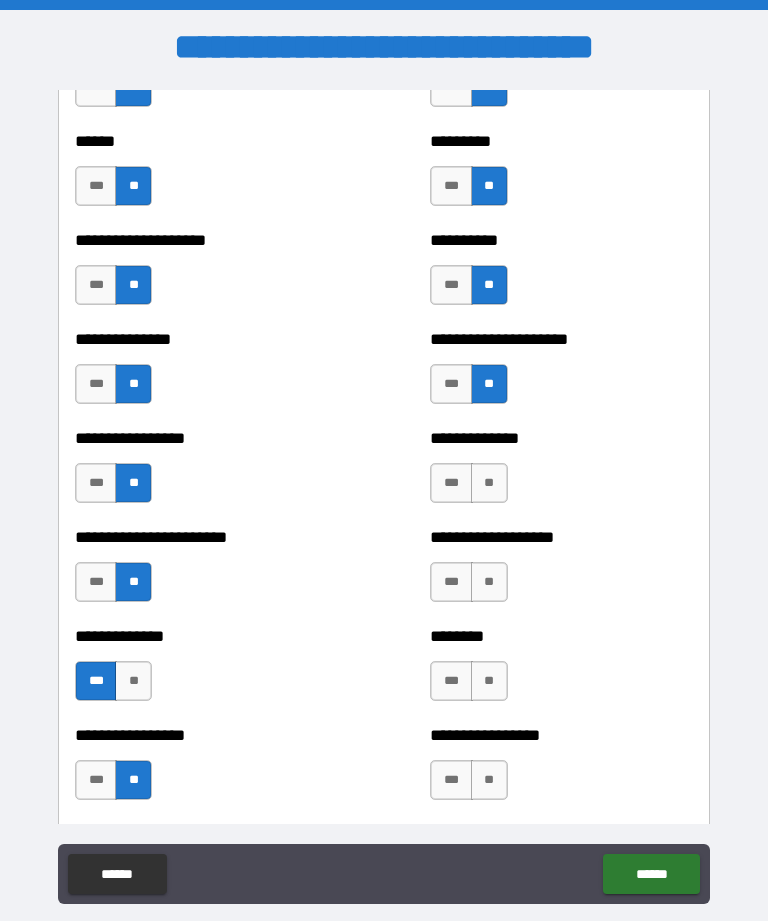 click on "**" at bounding box center [489, 483] 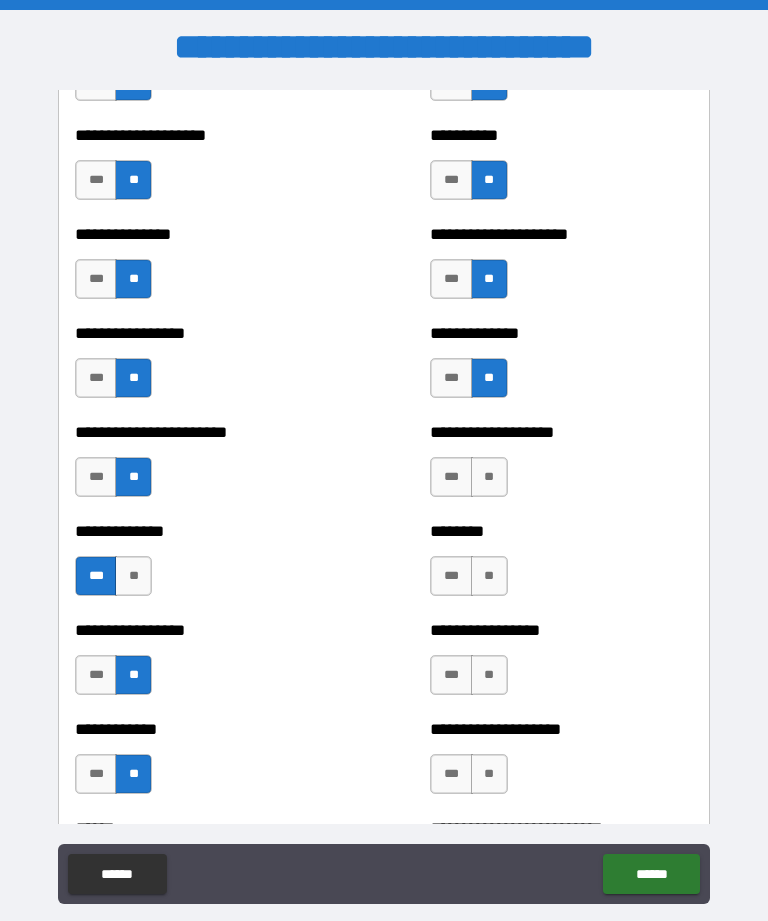 scroll, scrollTop: 3433, scrollLeft: 0, axis: vertical 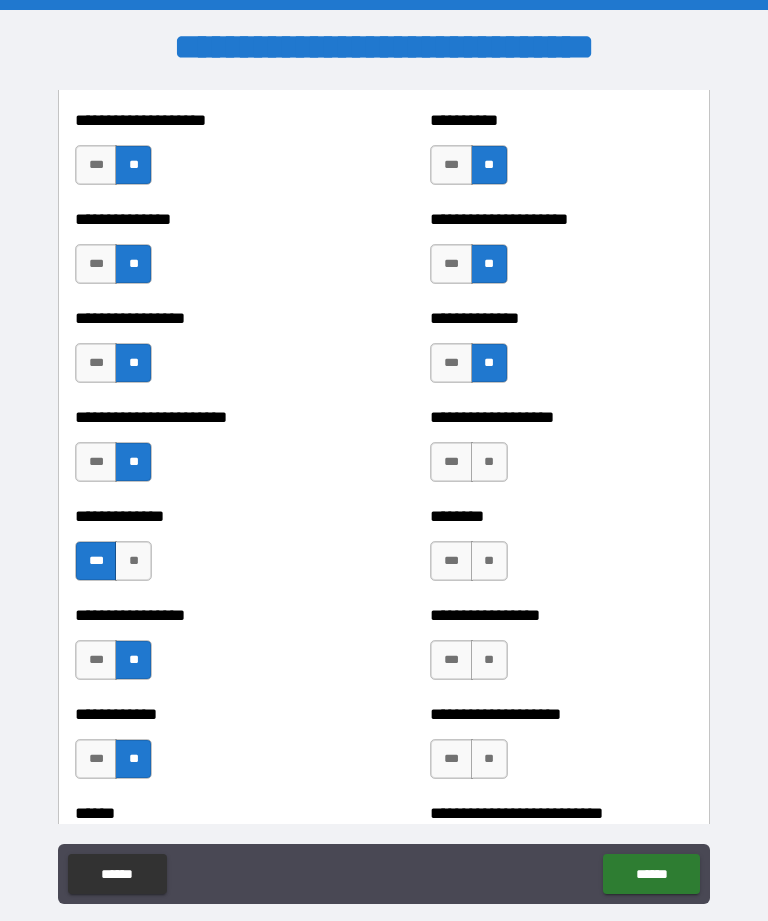 click on "**" at bounding box center (489, 462) 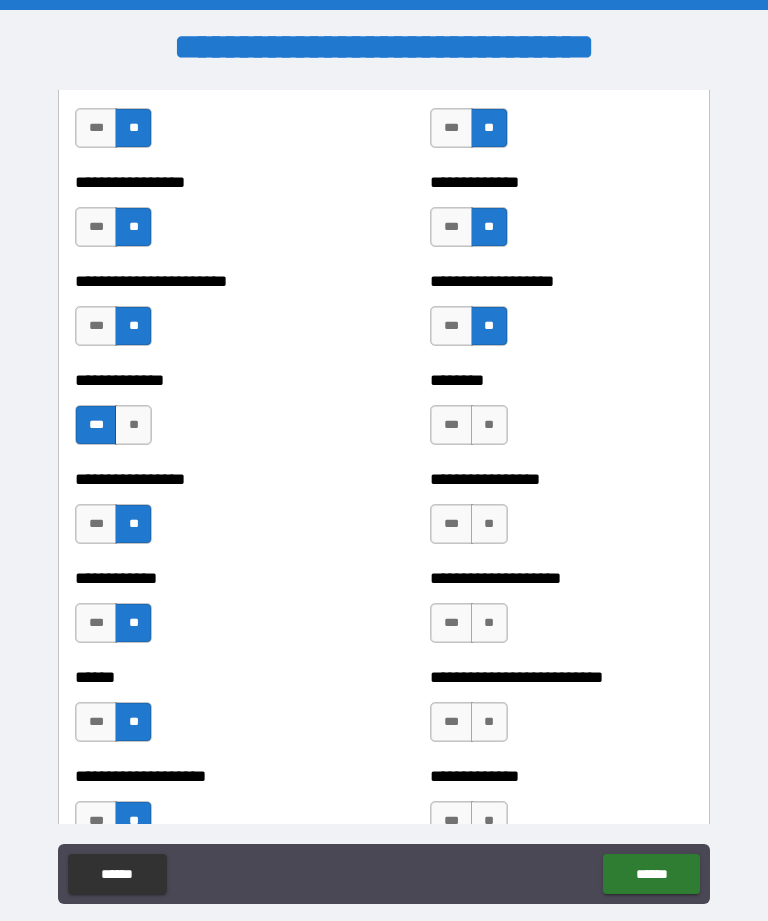 scroll, scrollTop: 3579, scrollLeft: 0, axis: vertical 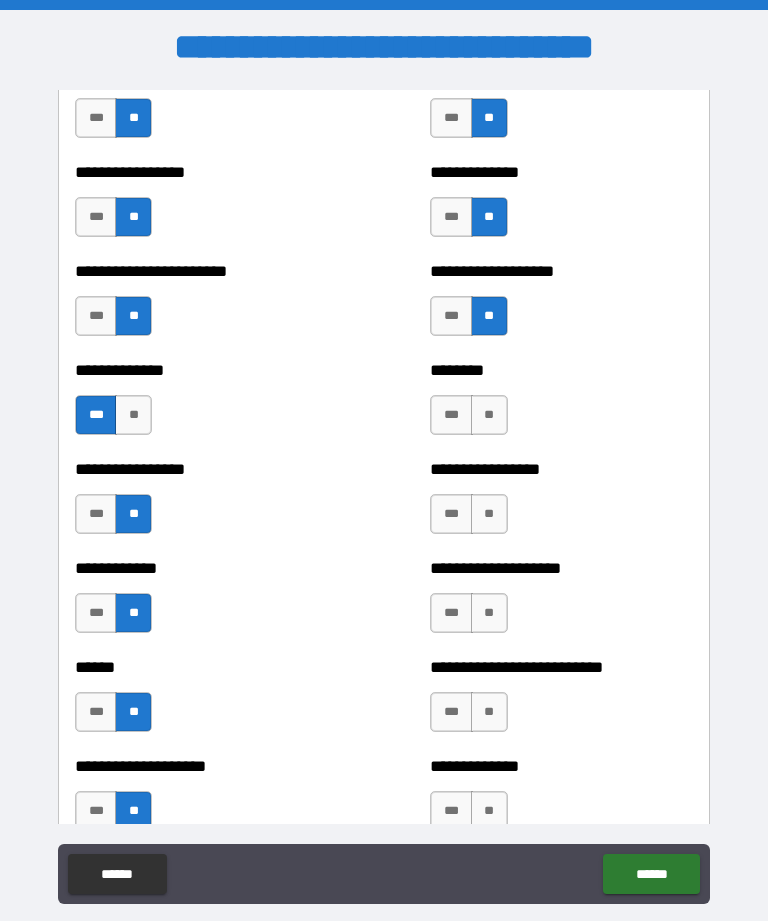 click on "**" at bounding box center (489, 415) 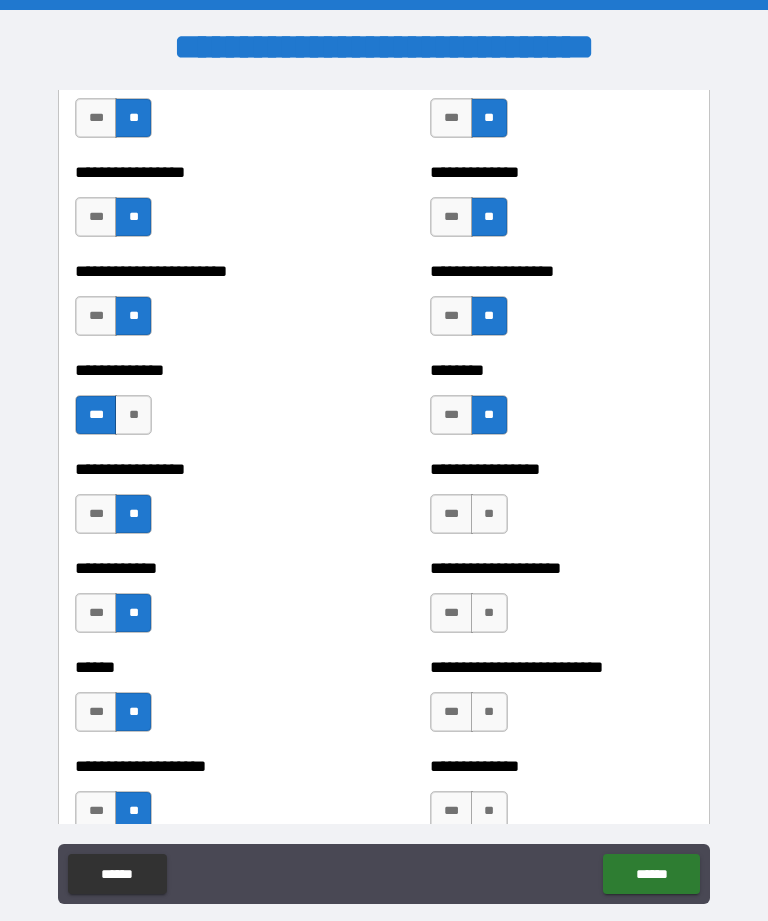click on "**" at bounding box center [489, 514] 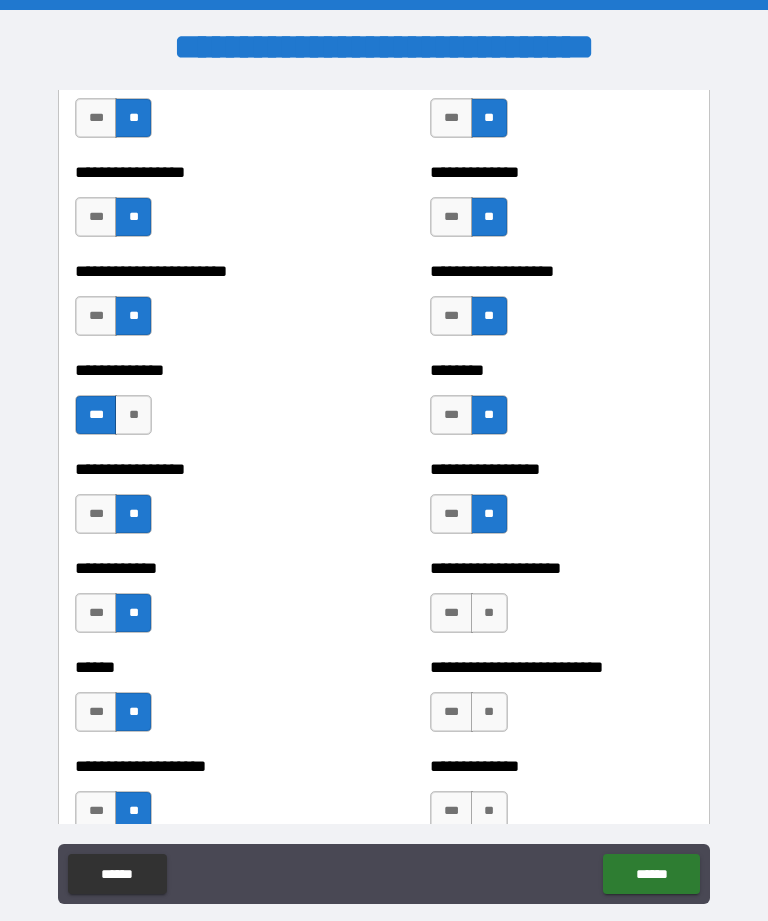 click on "**" at bounding box center (489, 613) 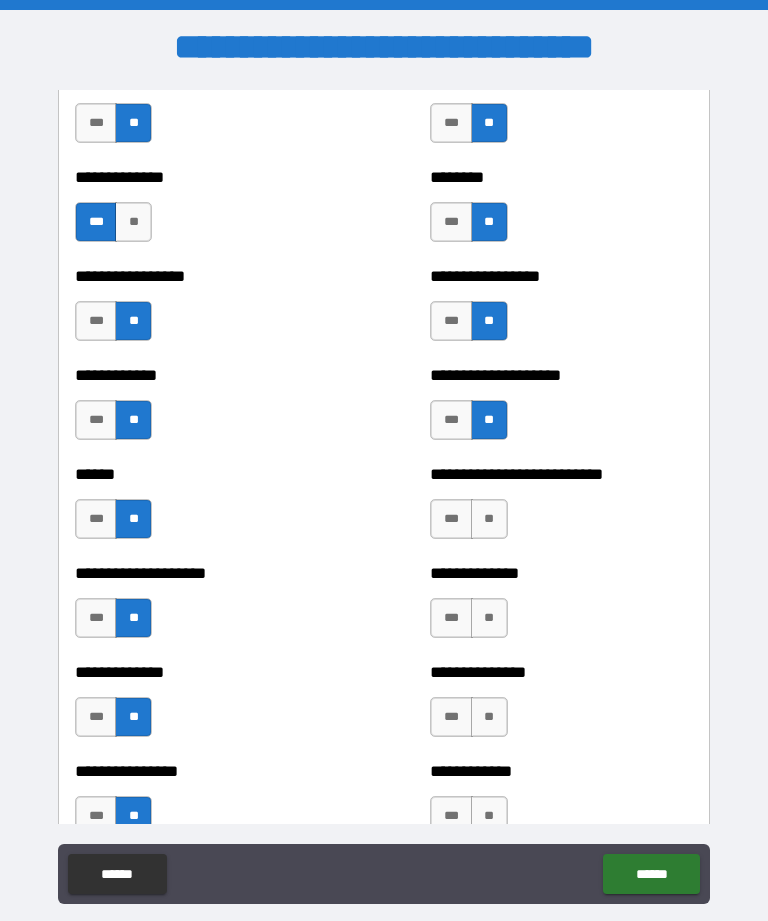 scroll, scrollTop: 3774, scrollLeft: 0, axis: vertical 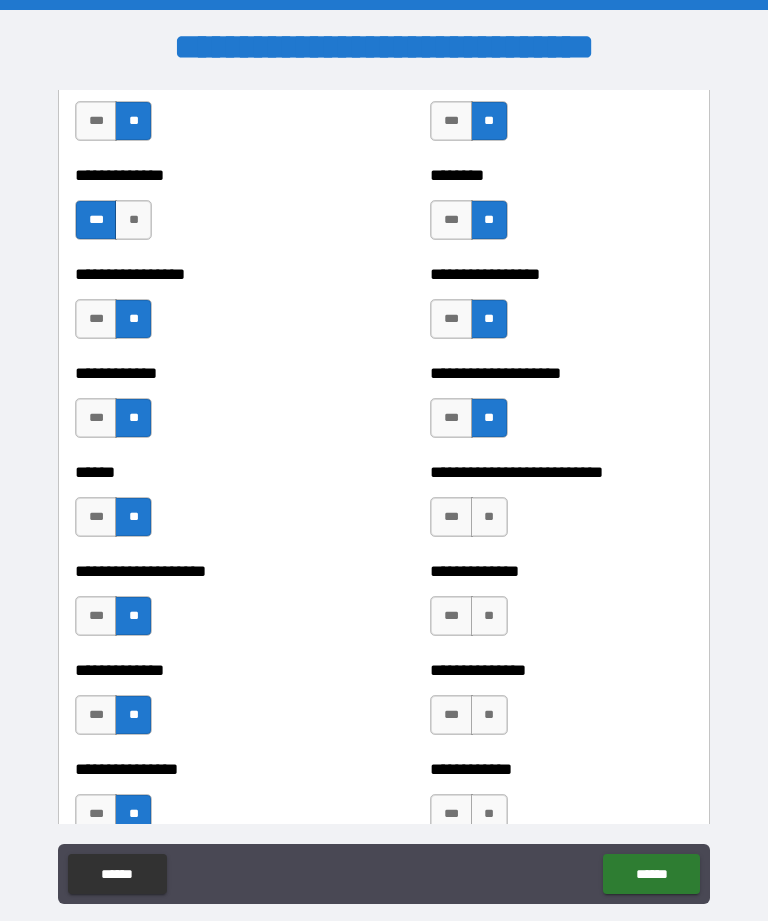 click on "**" at bounding box center (489, 517) 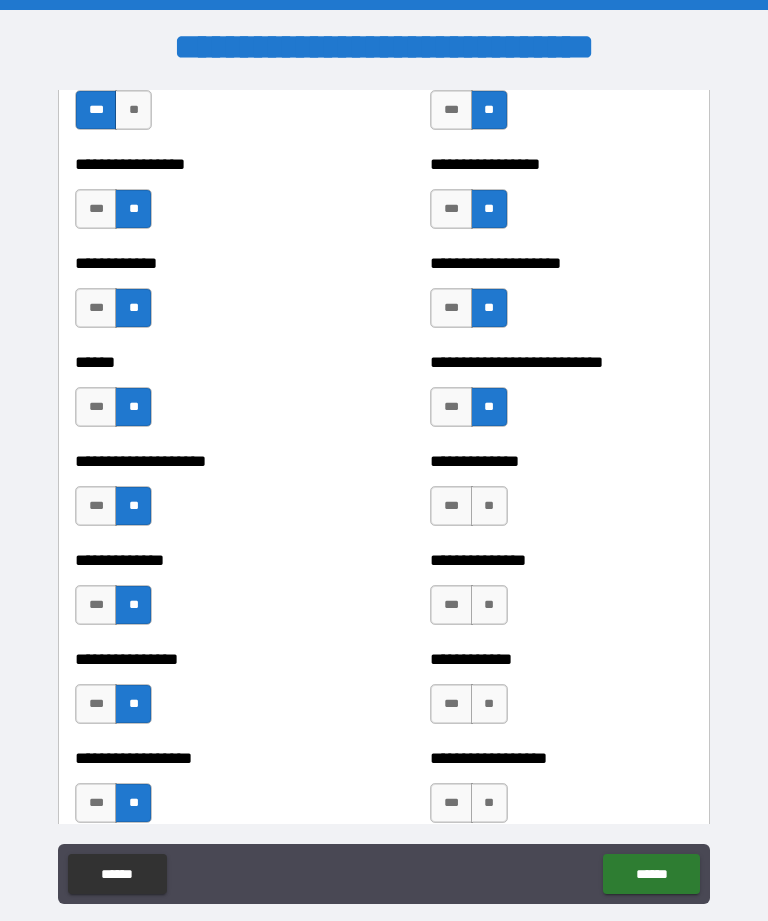 scroll, scrollTop: 3885, scrollLeft: 0, axis: vertical 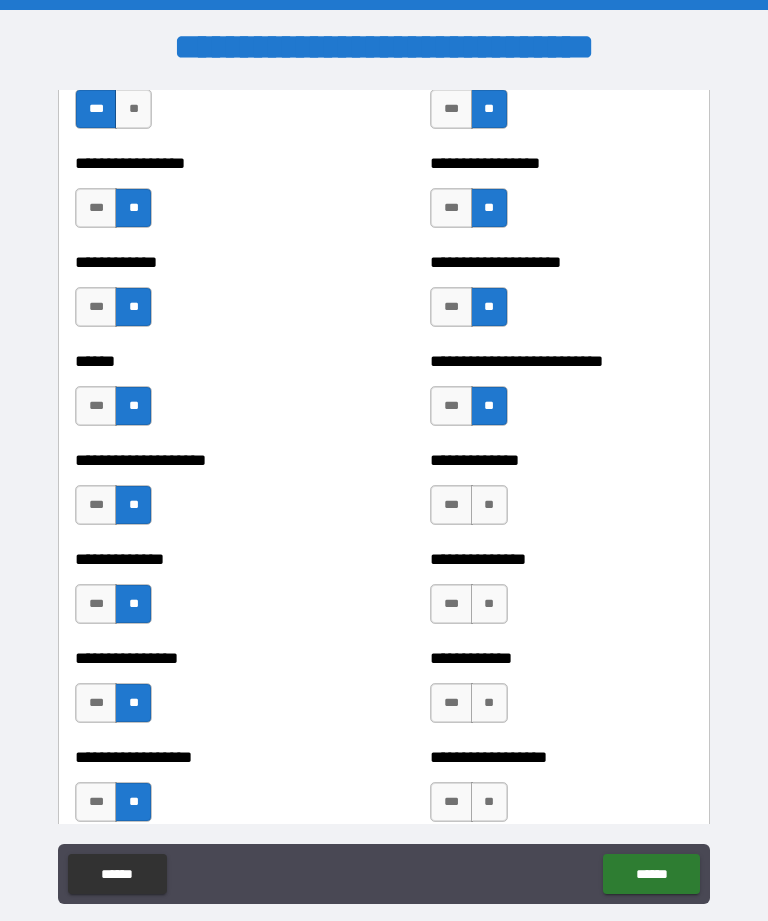 click on "**" at bounding box center [489, 505] 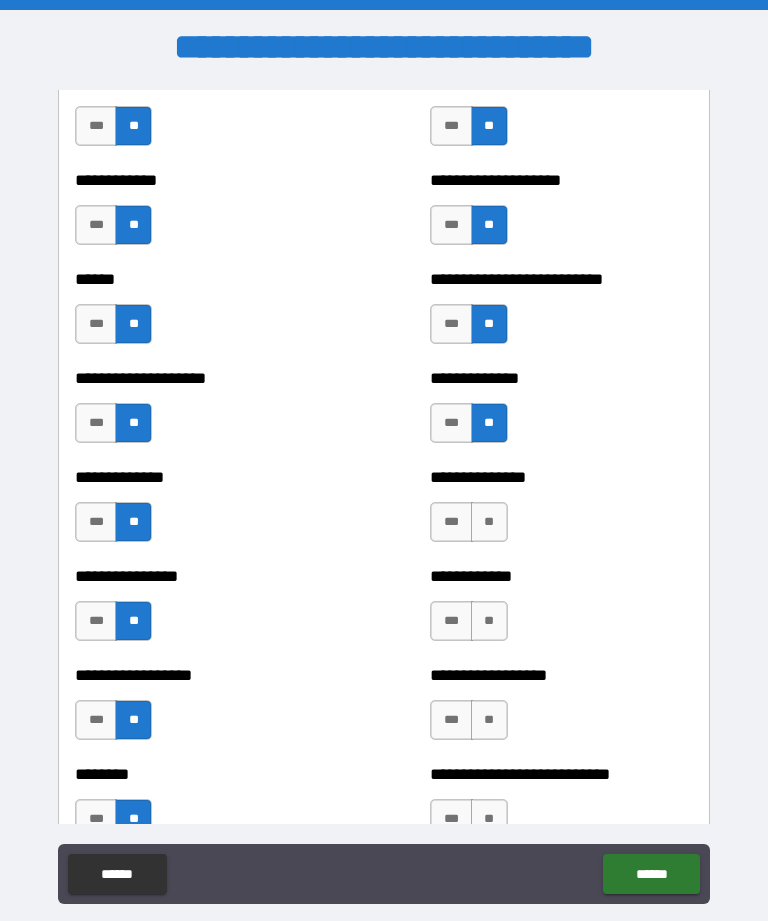scroll, scrollTop: 4009, scrollLeft: 0, axis: vertical 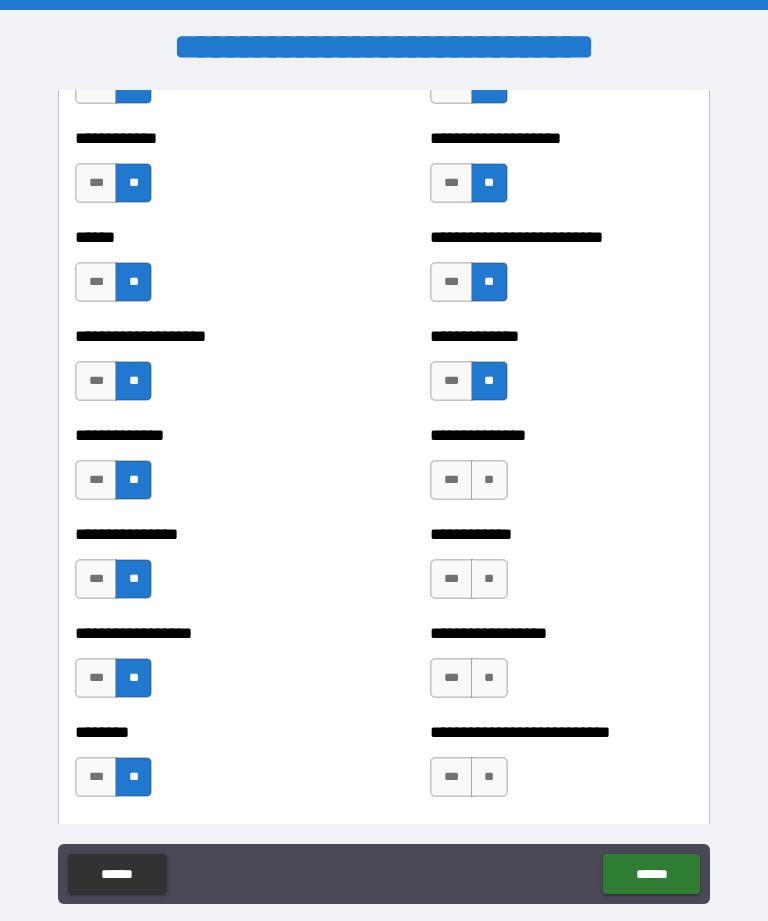 click on "**" at bounding box center [489, 480] 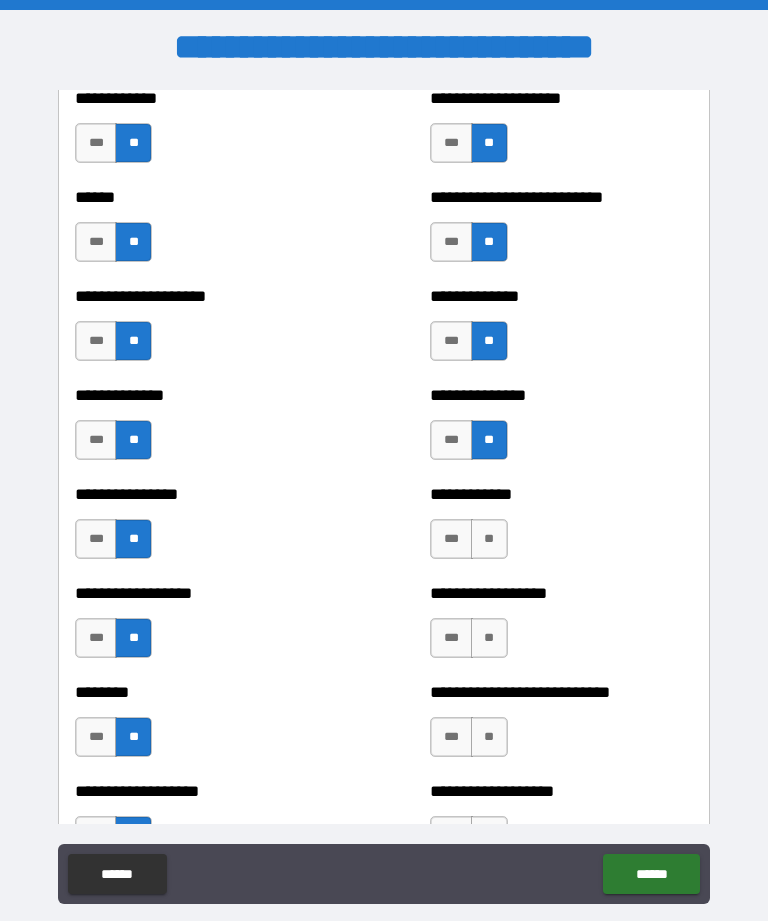 scroll, scrollTop: 4075, scrollLeft: 0, axis: vertical 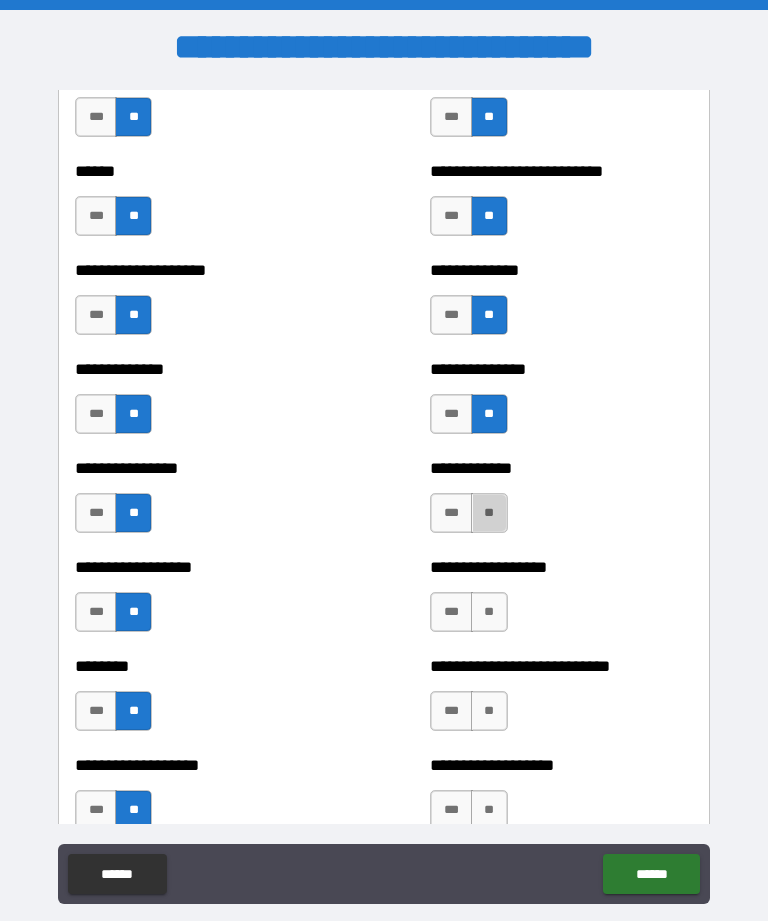 click on "**" at bounding box center [489, 513] 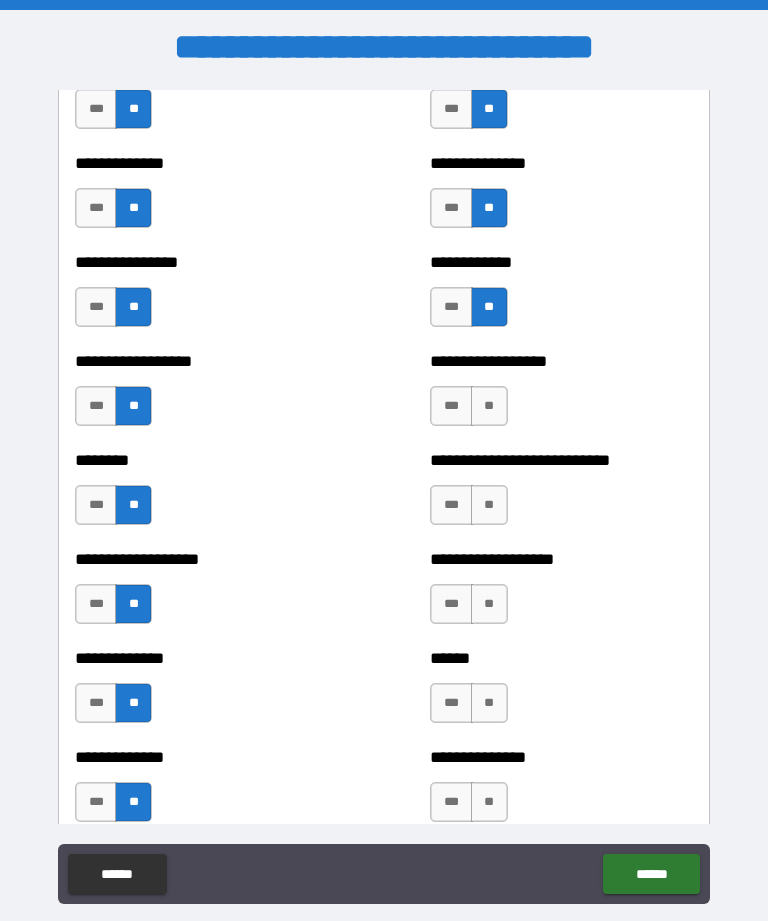 click on "***" at bounding box center (451, 406) 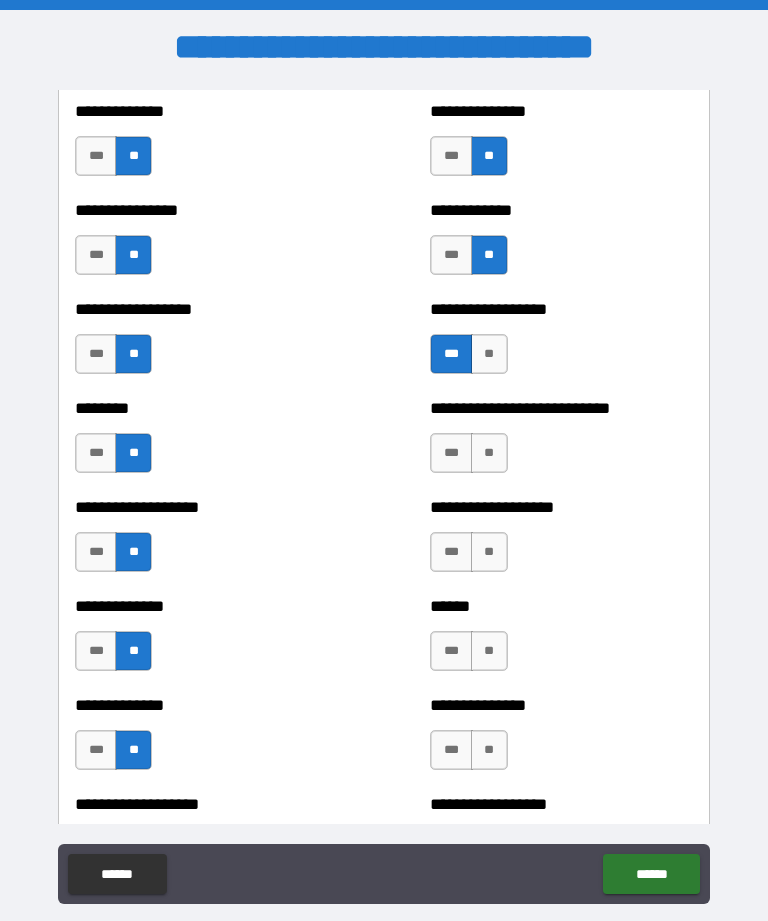 scroll, scrollTop: 4334, scrollLeft: 0, axis: vertical 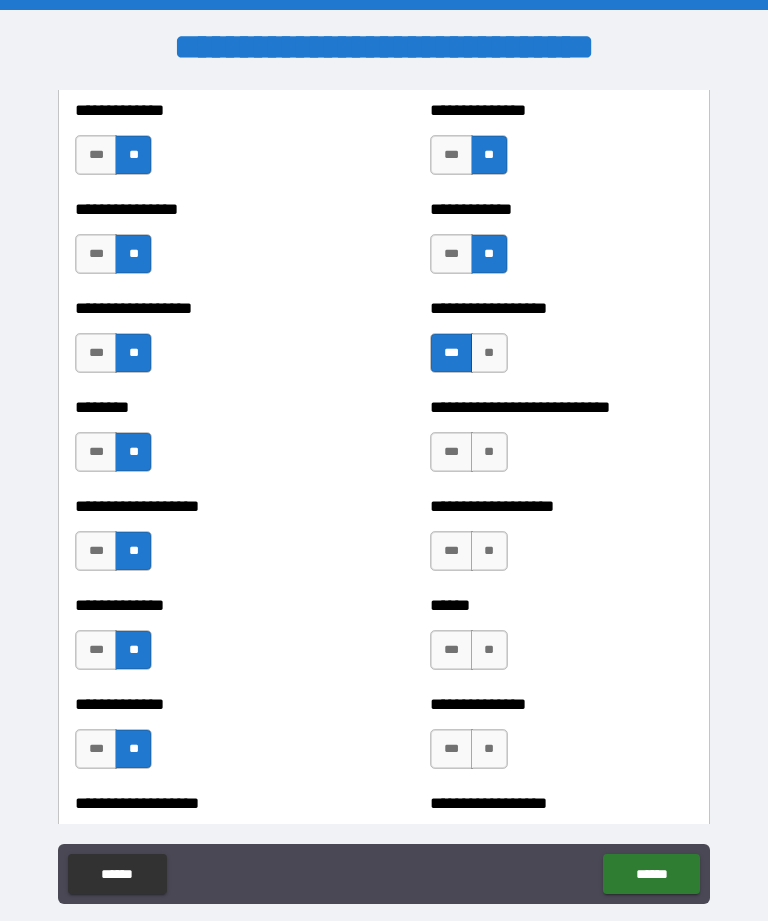 click on "**" at bounding box center [489, 452] 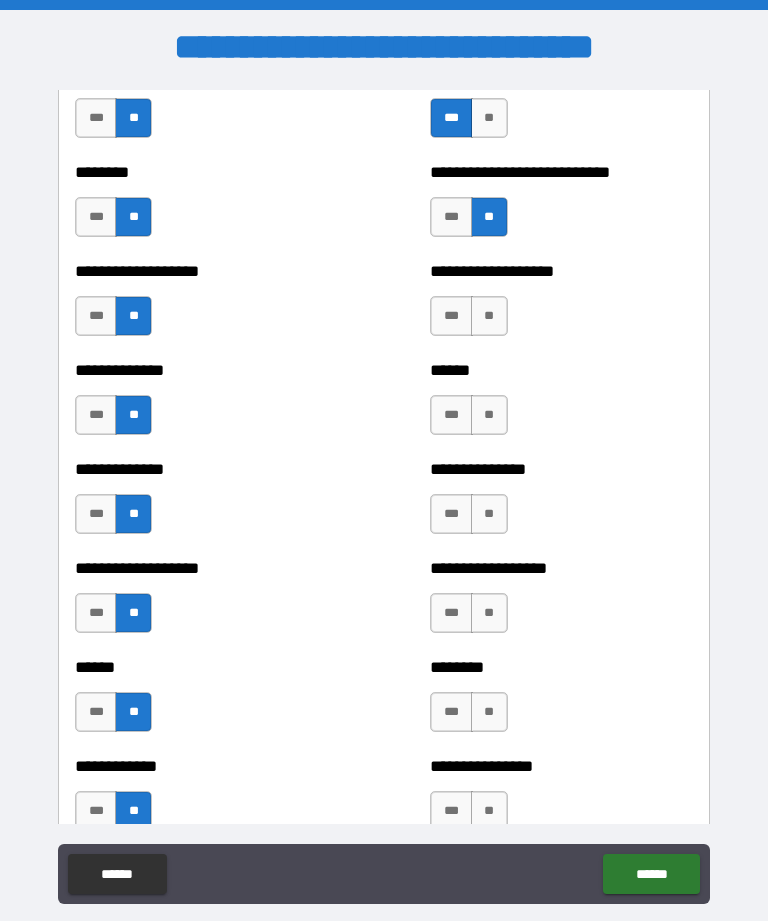 scroll, scrollTop: 4570, scrollLeft: 0, axis: vertical 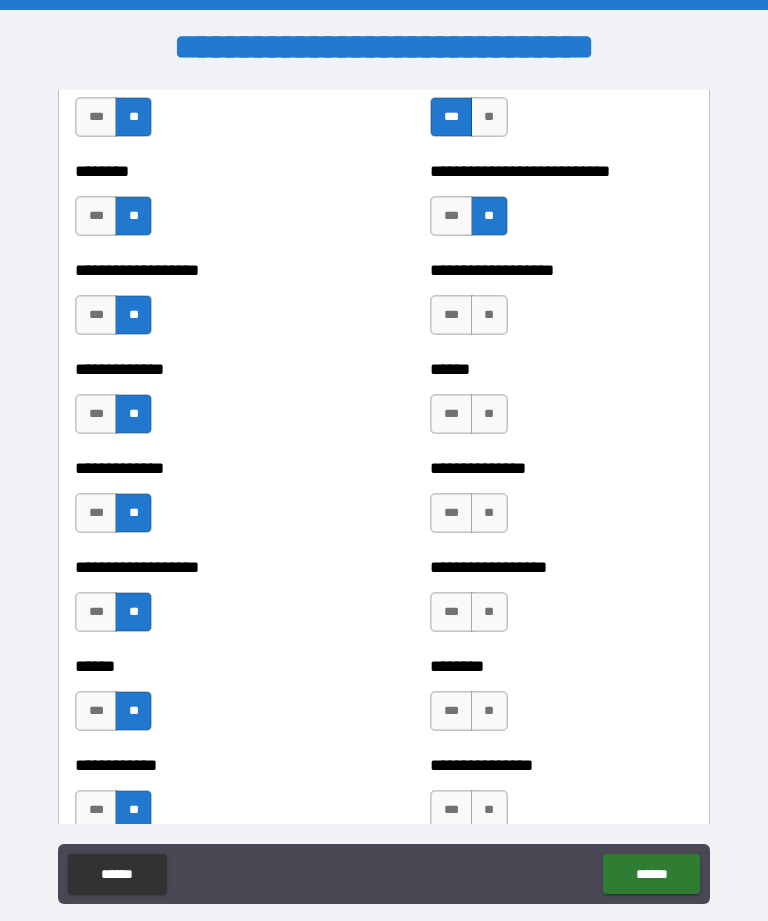 click on "**" at bounding box center (489, 315) 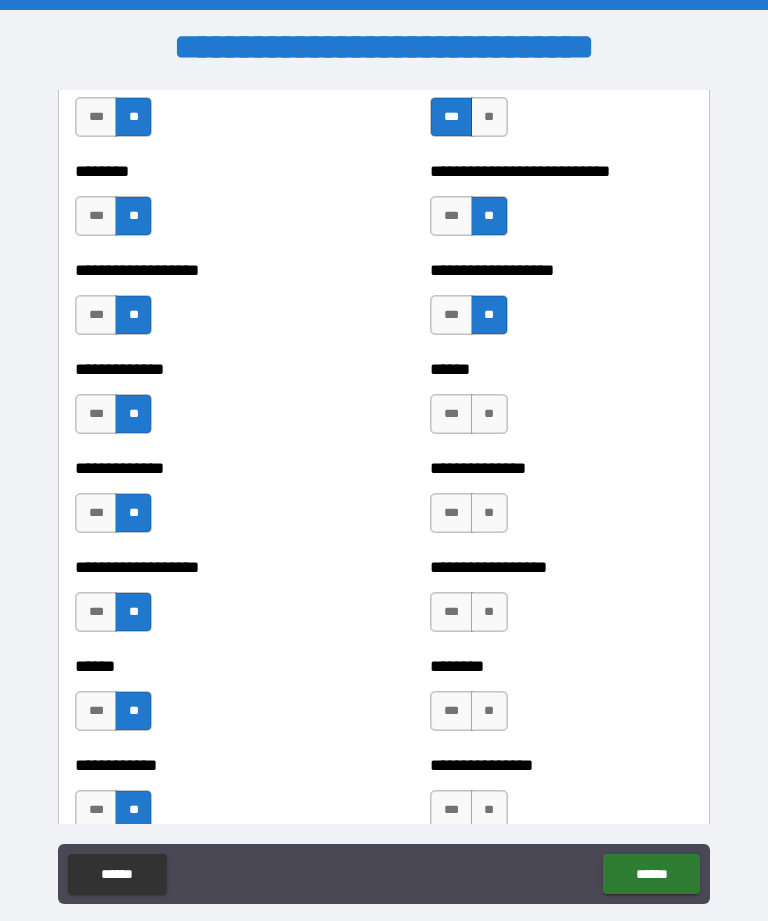 click on "**" at bounding box center (489, 414) 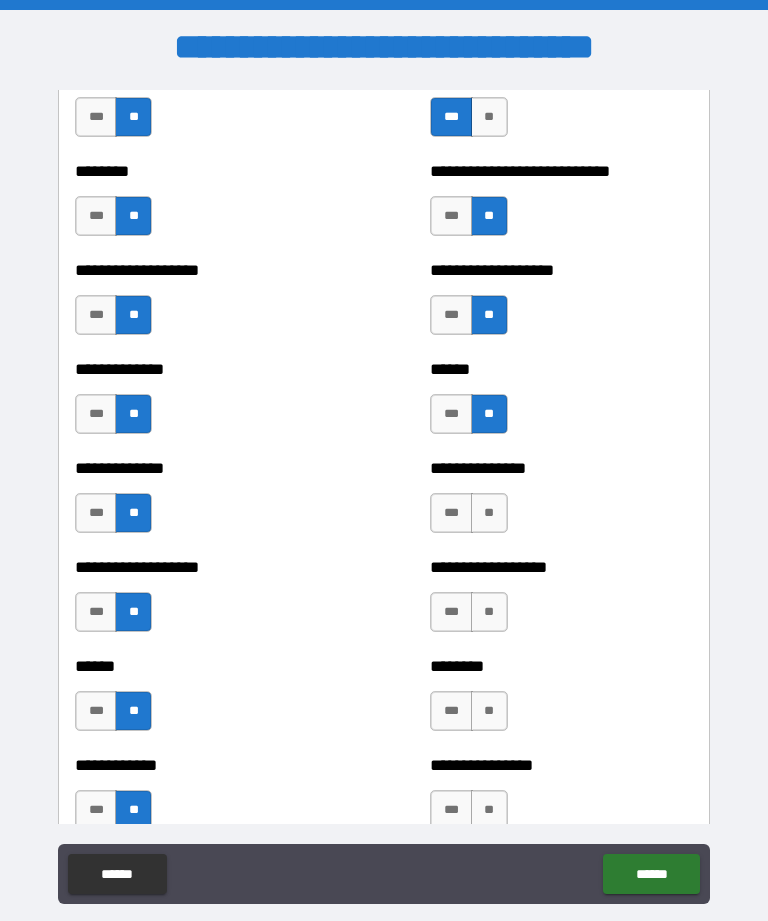 click on "**" at bounding box center (489, 513) 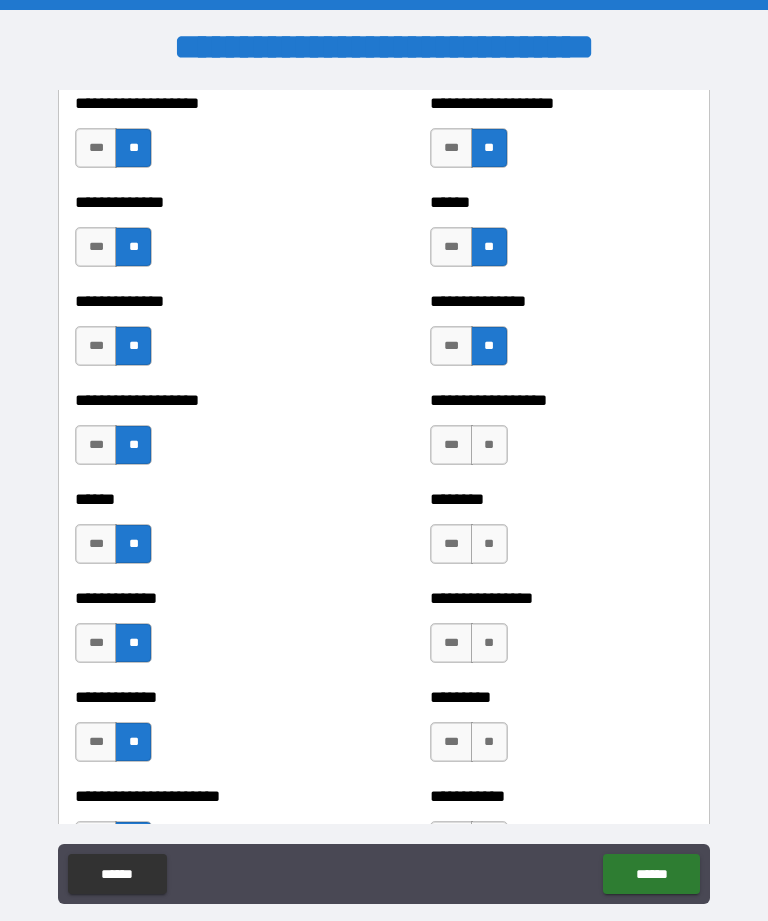 scroll, scrollTop: 4743, scrollLeft: 0, axis: vertical 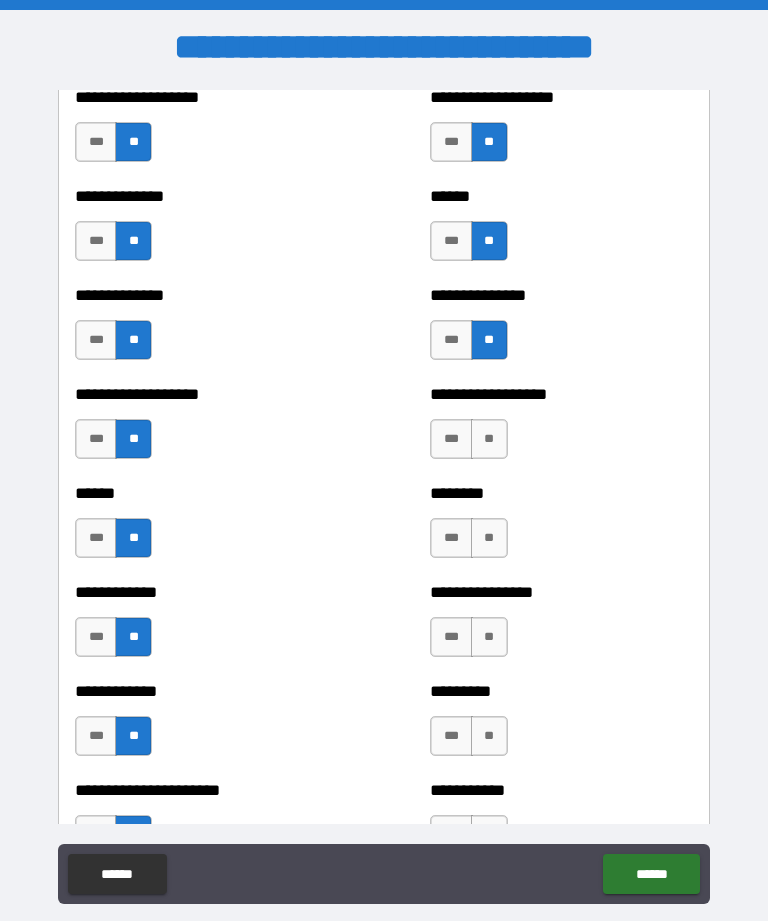 click on "***" at bounding box center (451, 439) 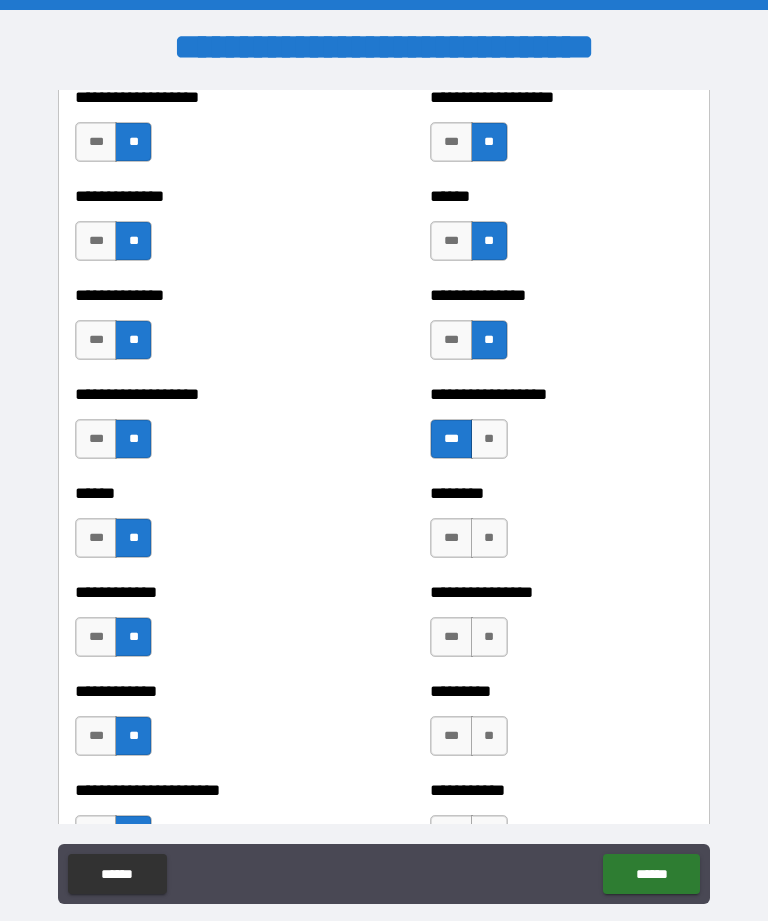 click on "**" at bounding box center (489, 538) 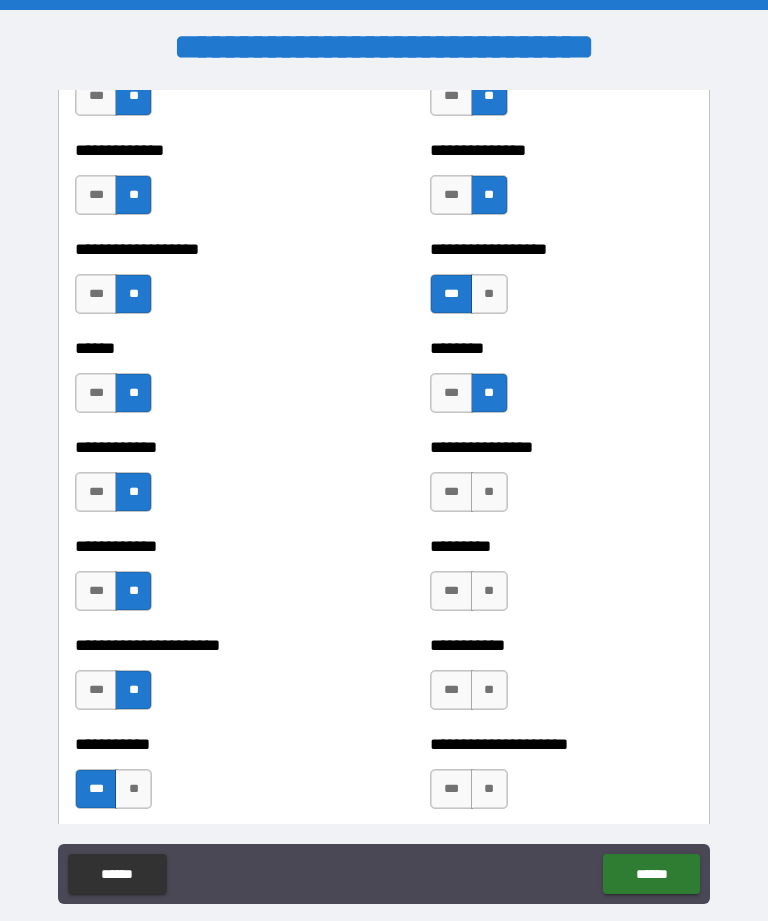 scroll, scrollTop: 4892, scrollLeft: 0, axis: vertical 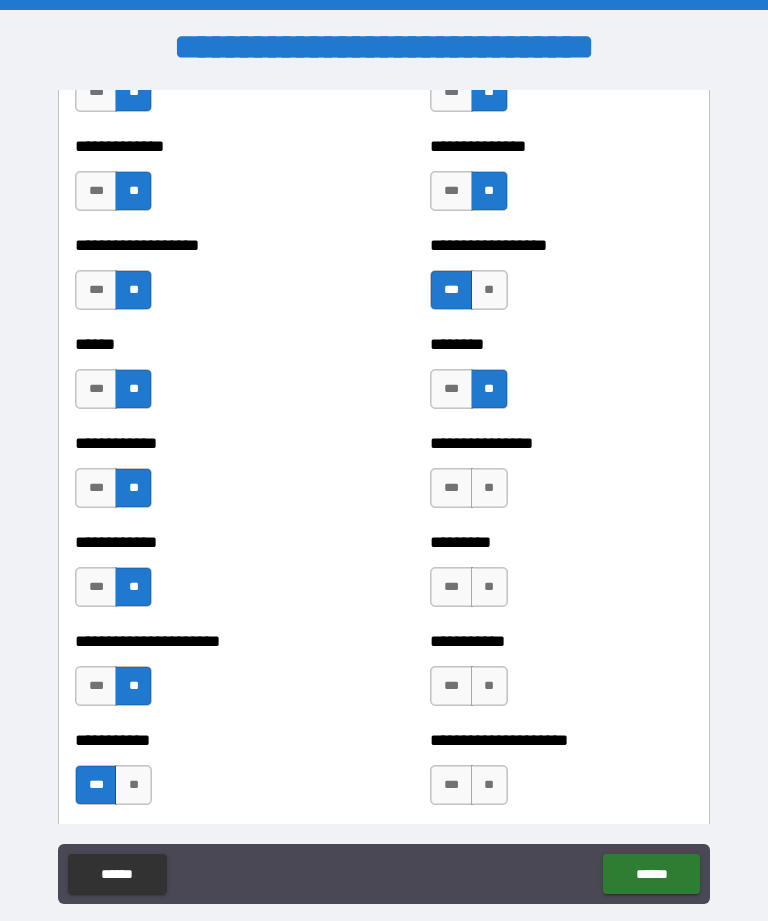 click on "**" at bounding box center (489, 488) 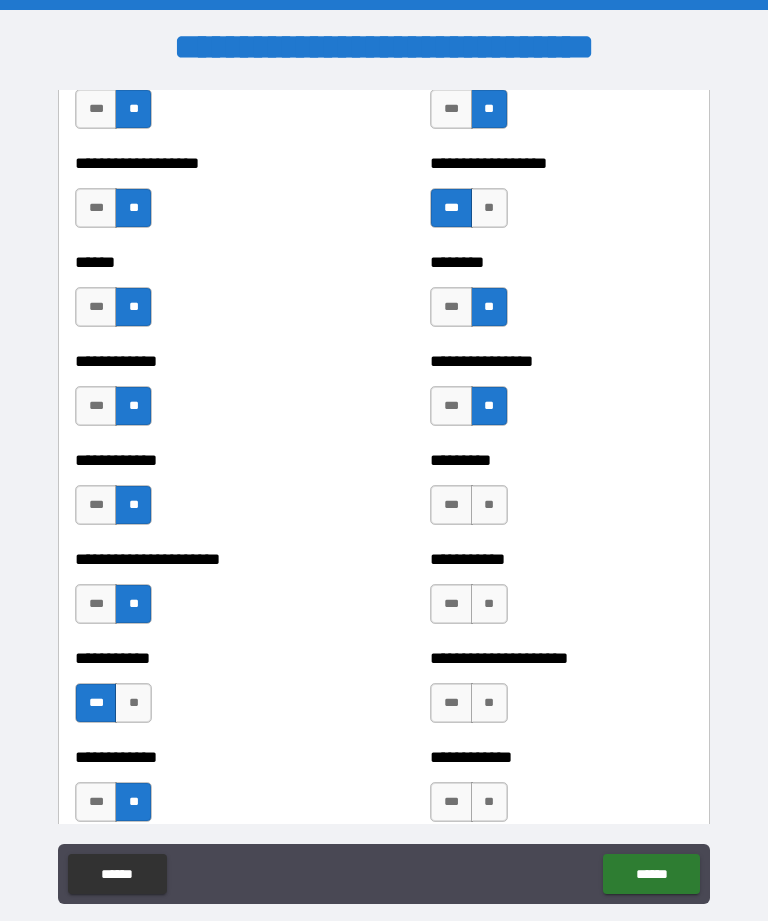 scroll, scrollTop: 4995, scrollLeft: 0, axis: vertical 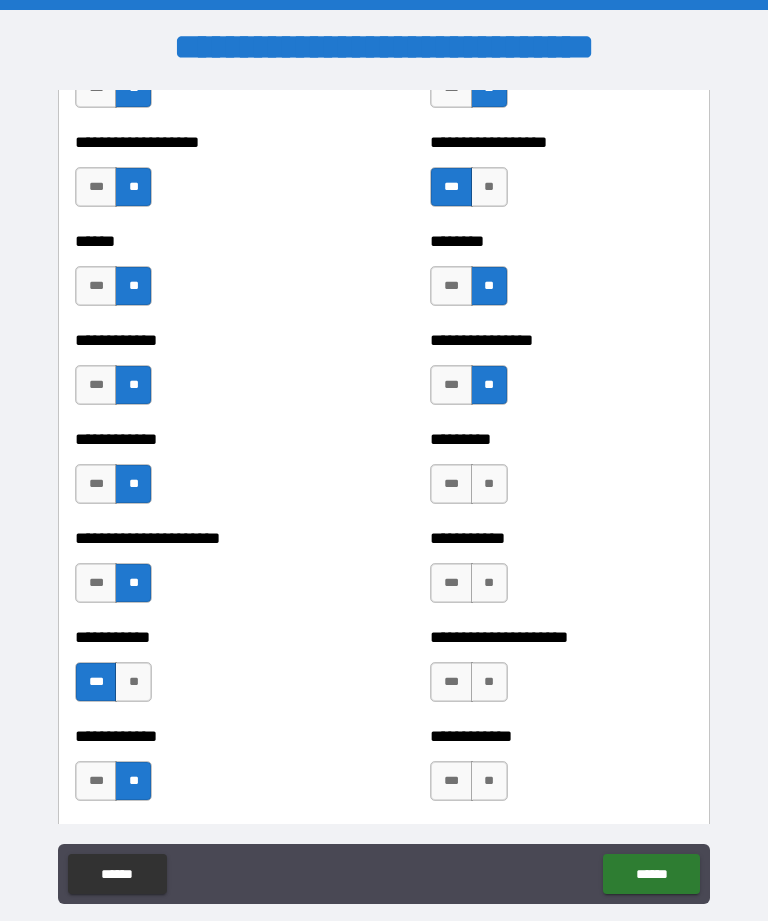 click on "**" at bounding box center [489, 484] 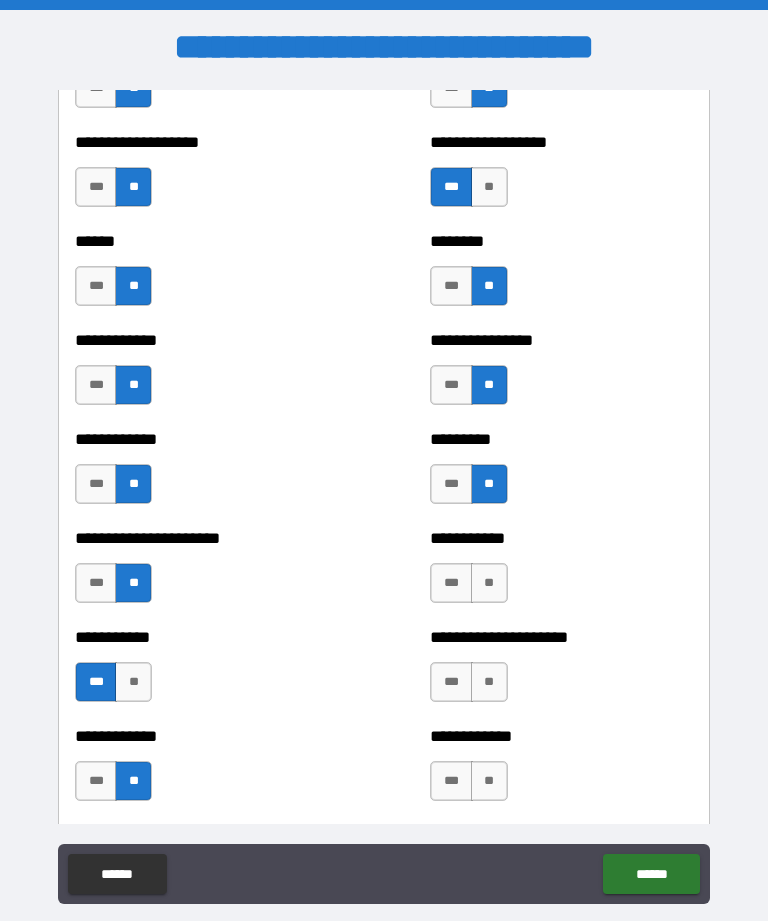 click on "**" at bounding box center [489, 583] 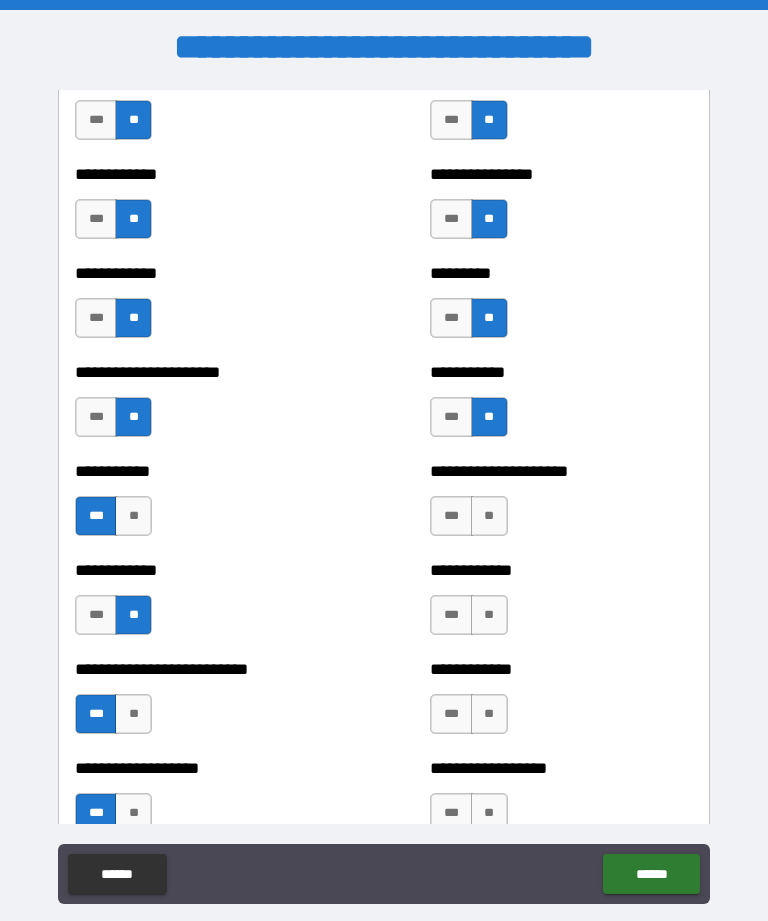 scroll, scrollTop: 5184, scrollLeft: 0, axis: vertical 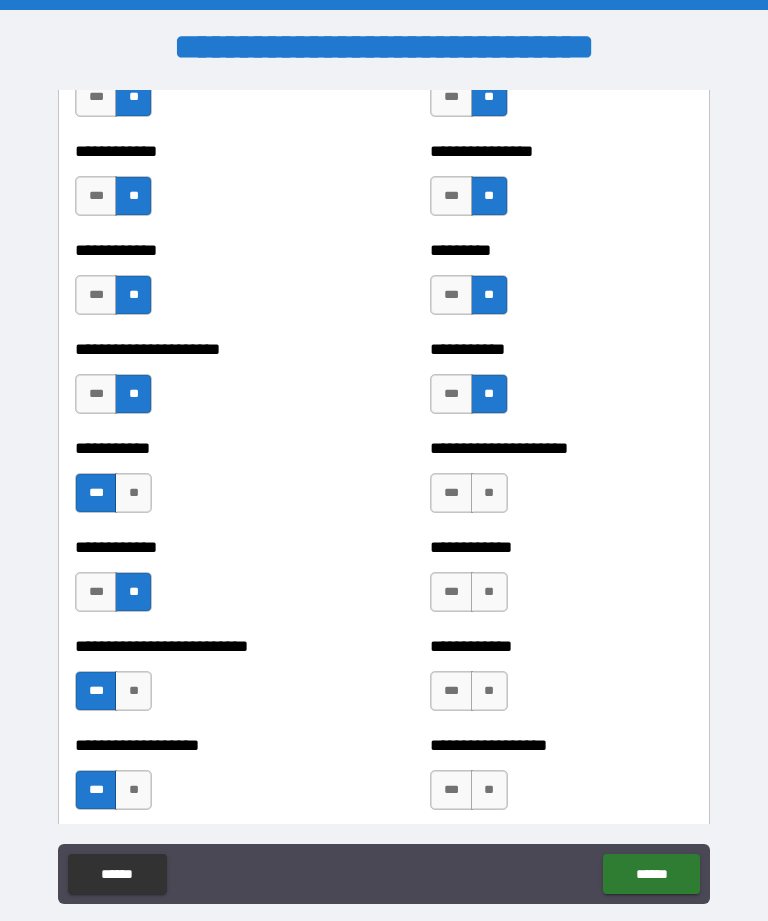click on "**" at bounding box center [489, 493] 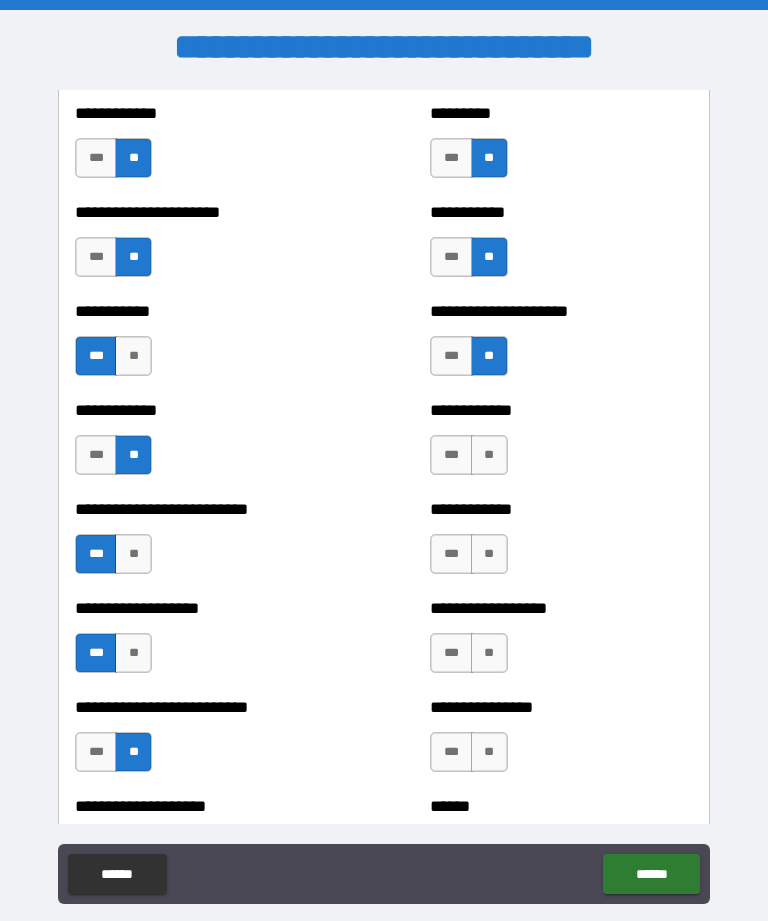 scroll, scrollTop: 5326, scrollLeft: 0, axis: vertical 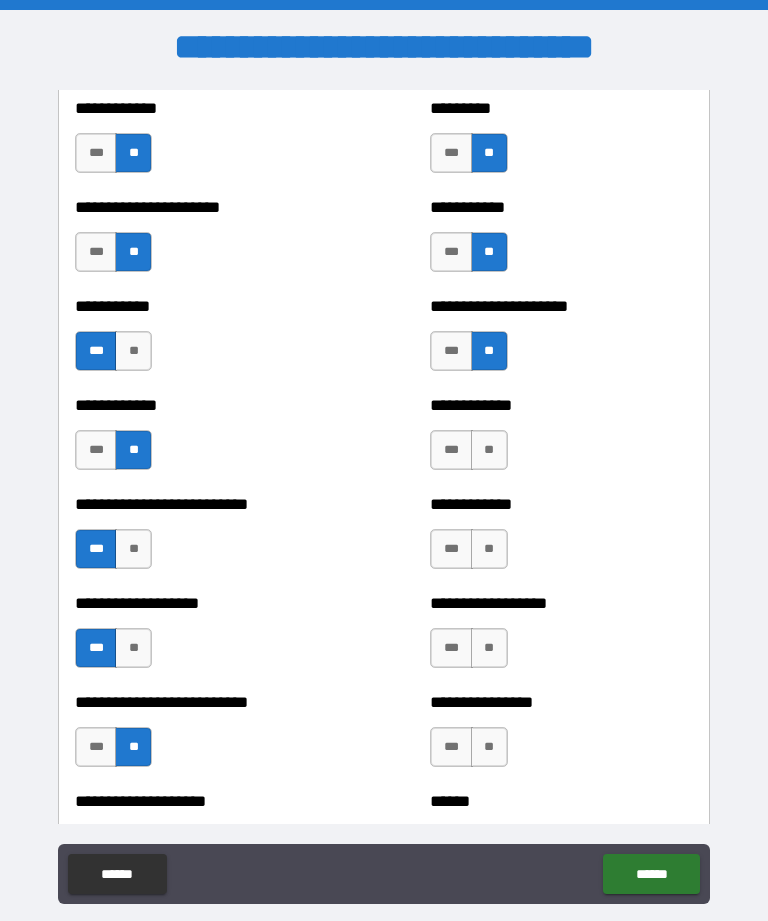 click on "**" at bounding box center [489, 450] 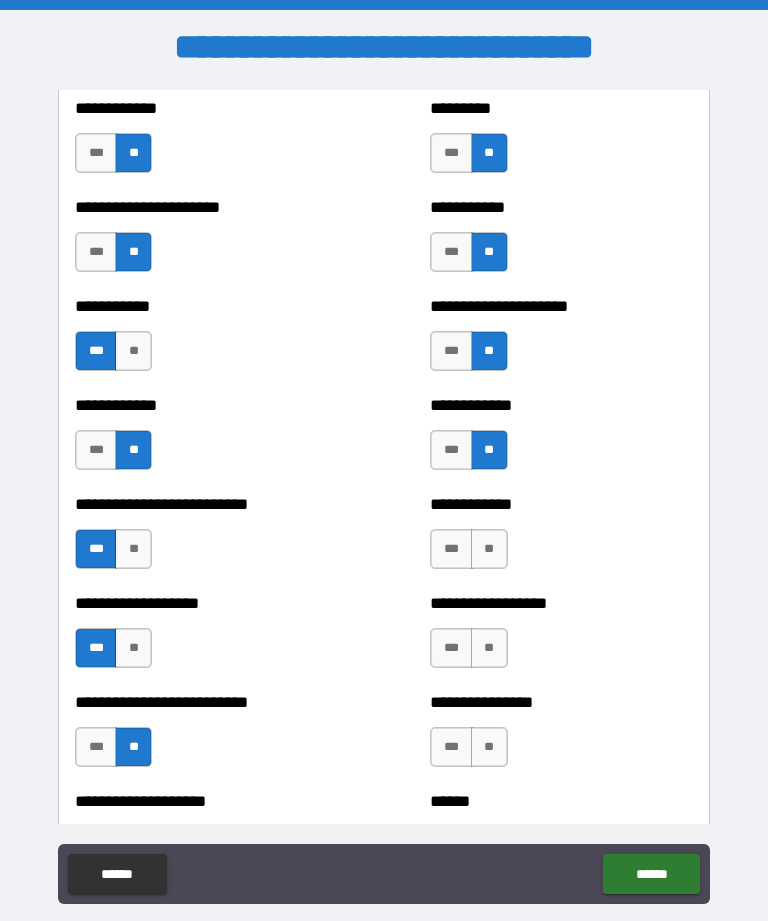 click on "**" at bounding box center [489, 549] 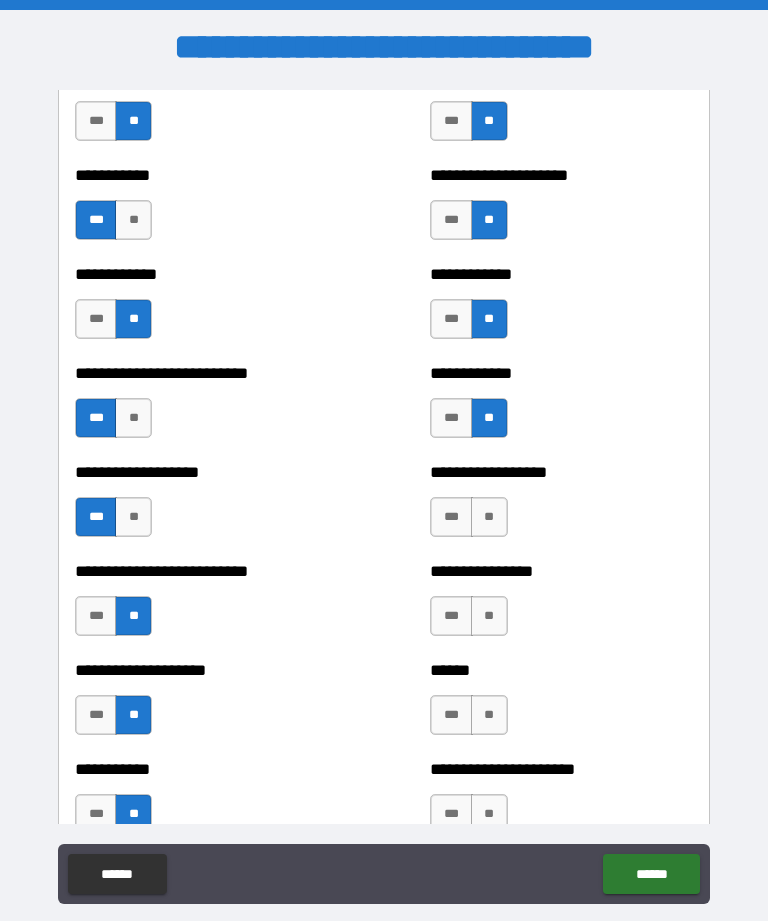 scroll, scrollTop: 5457, scrollLeft: 0, axis: vertical 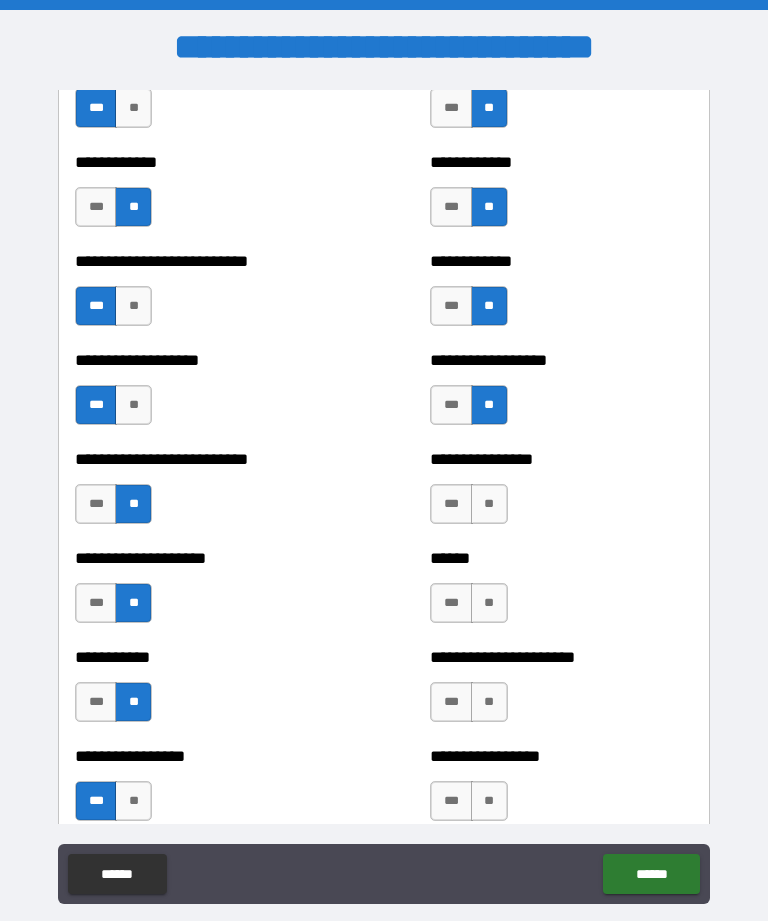 click on "**" at bounding box center [489, 504] 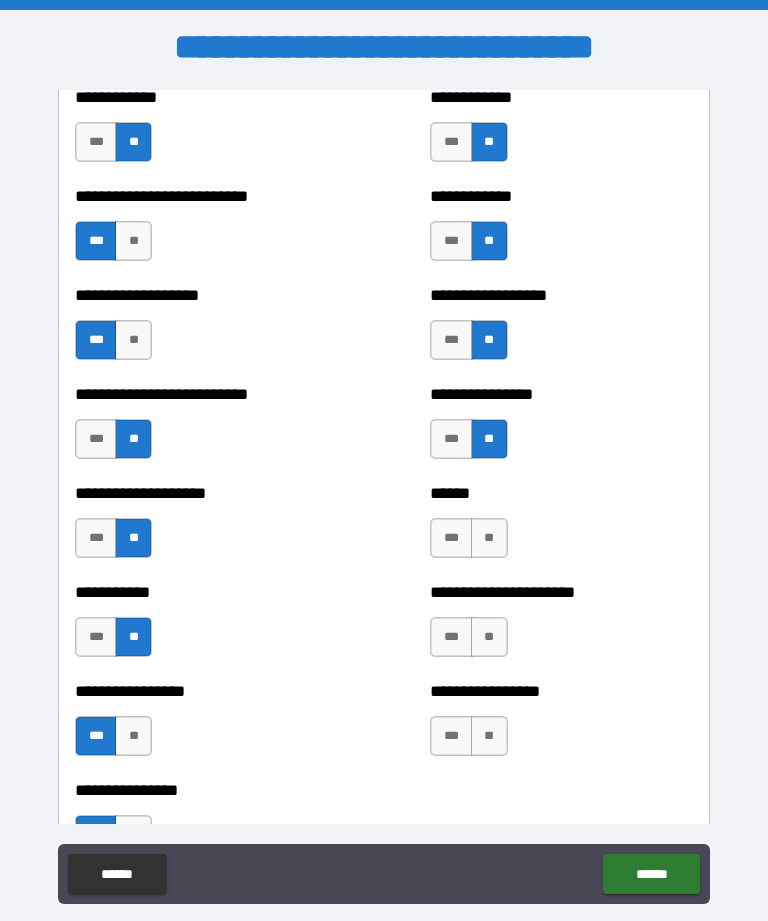 click on "**" at bounding box center (489, 538) 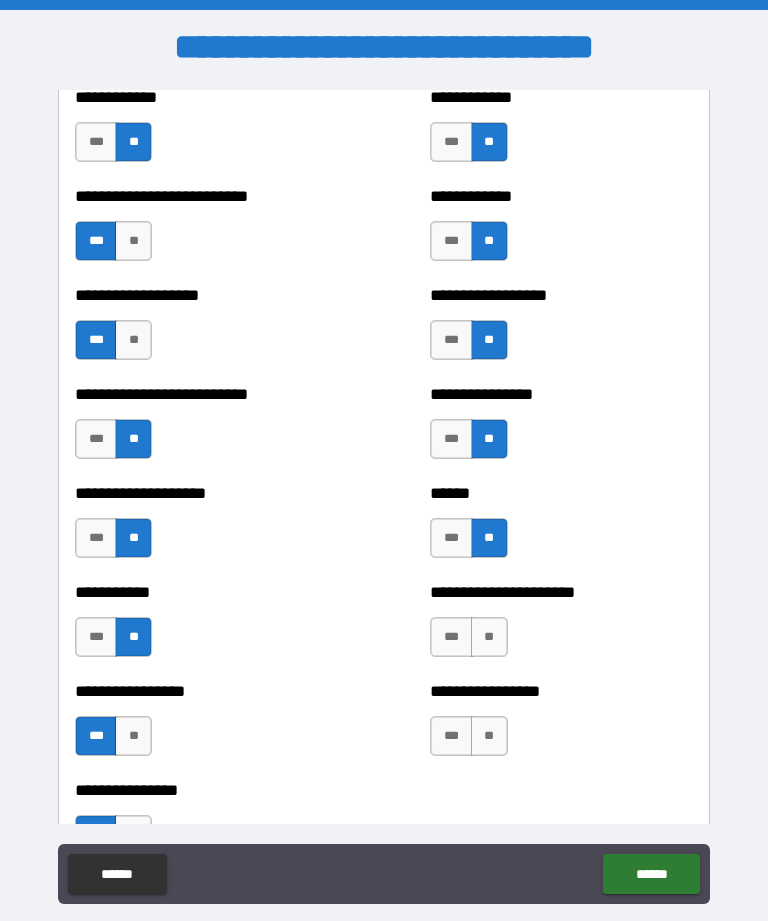scroll, scrollTop: 5714, scrollLeft: 0, axis: vertical 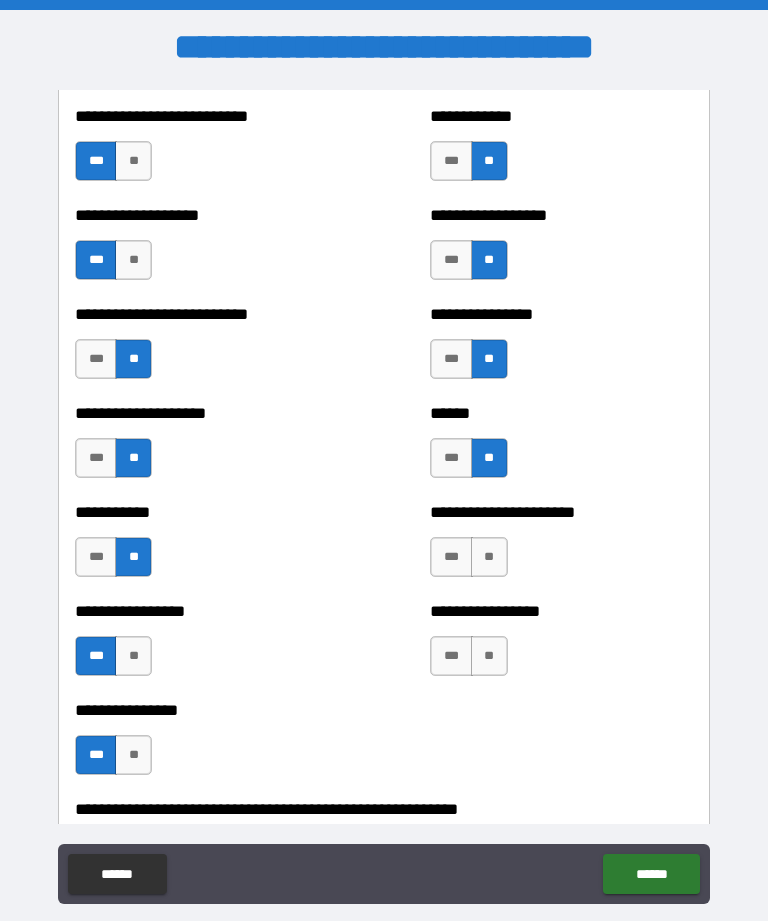 click on "**" at bounding box center [489, 557] 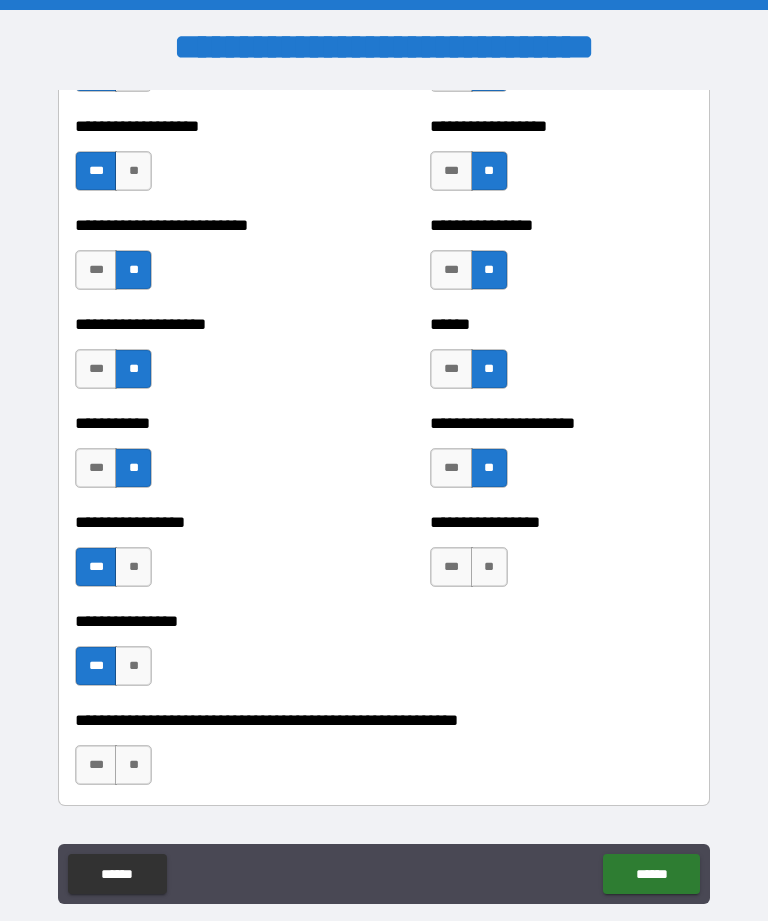scroll, scrollTop: 5813, scrollLeft: 0, axis: vertical 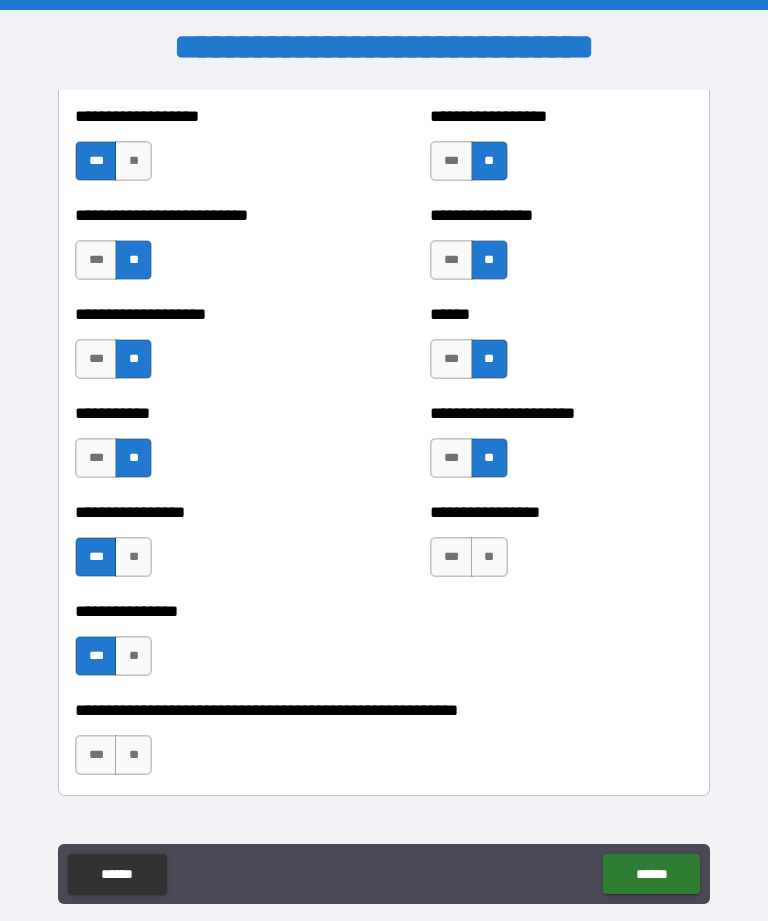 click on "**" at bounding box center [489, 557] 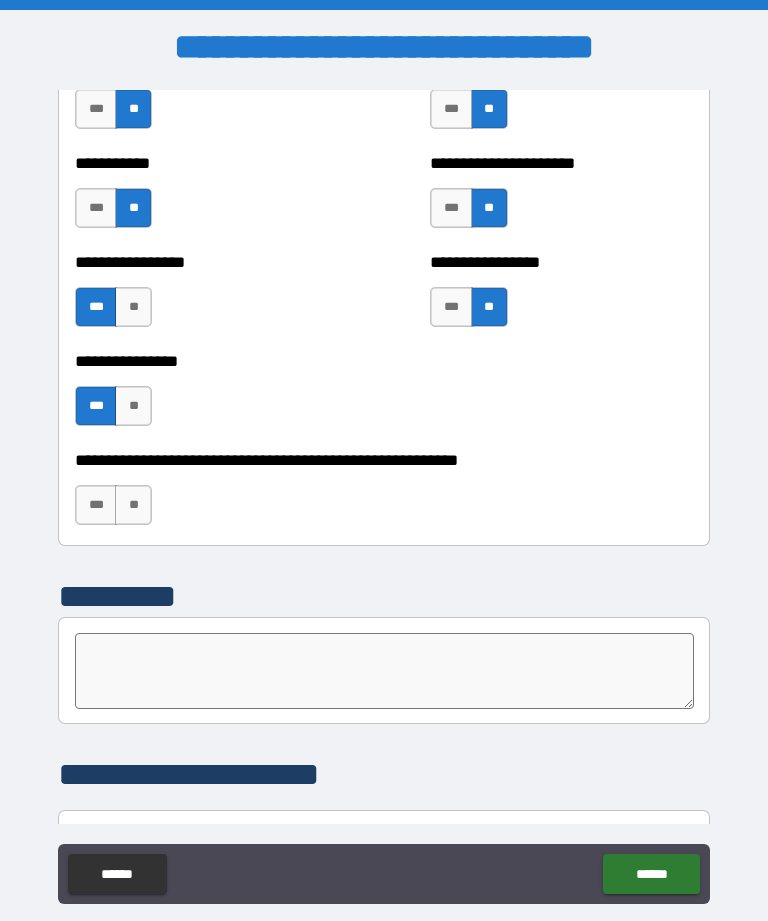 scroll, scrollTop: 6064, scrollLeft: 0, axis: vertical 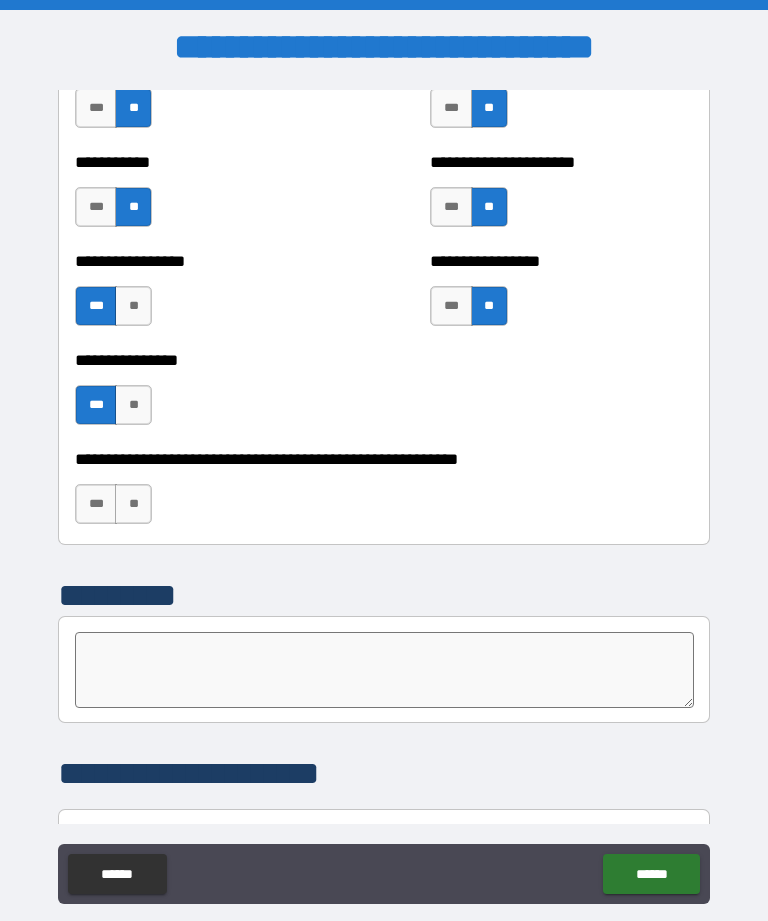 click on "**" at bounding box center [133, 504] 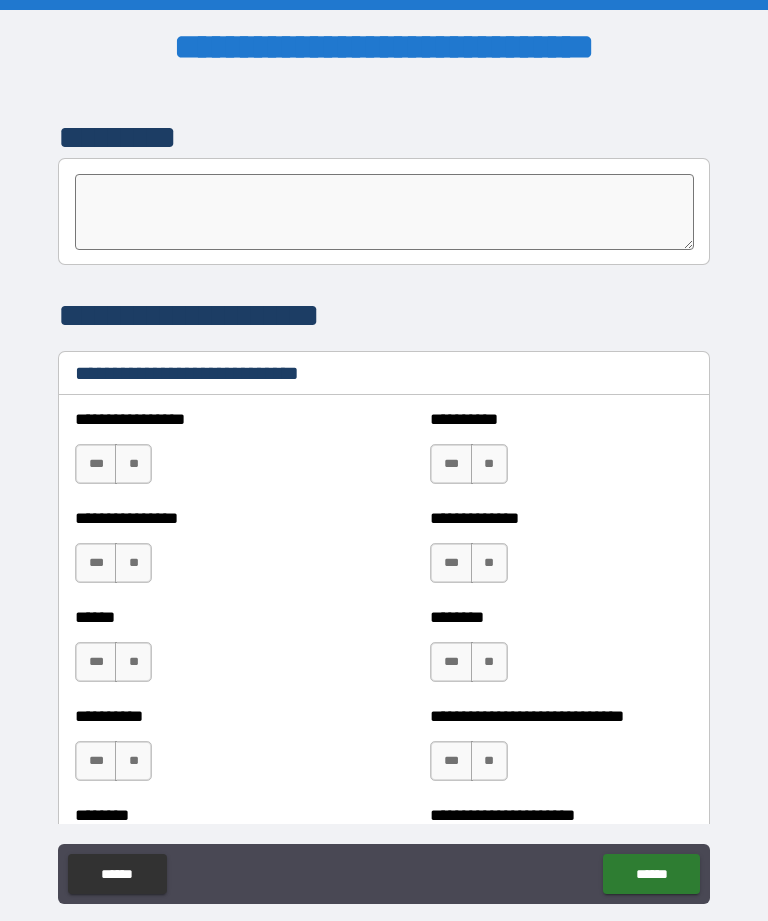 scroll, scrollTop: 6510, scrollLeft: 0, axis: vertical 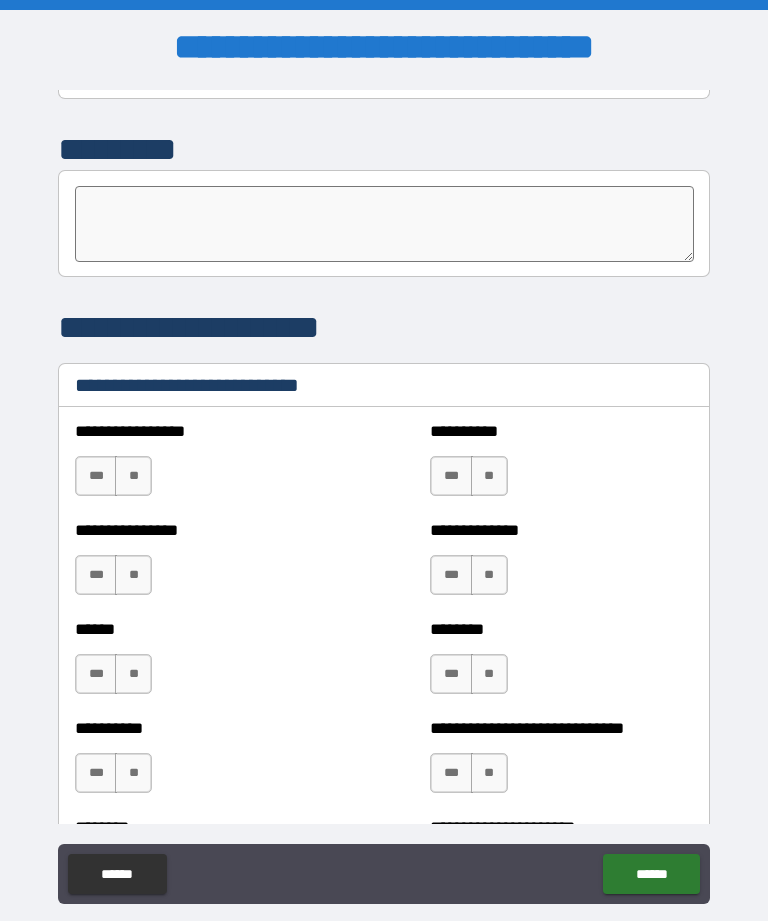 click on "***" at bounding box center (96, 476) 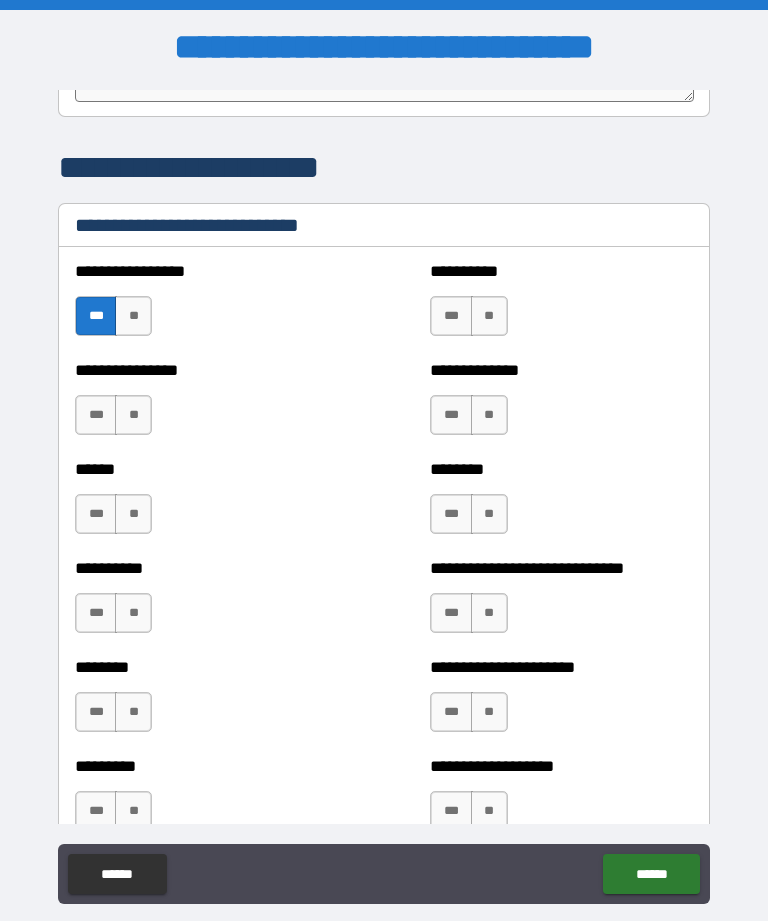 scroll, scrollTop: 6683, scrollLeft: 0, axis: vertical 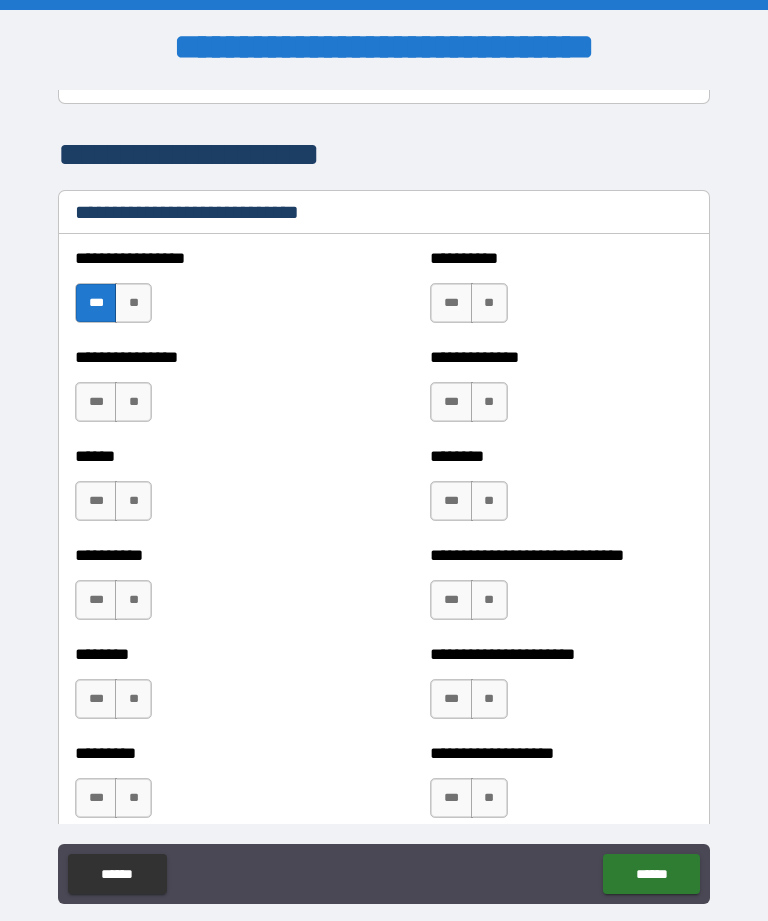 click on "***" at bounding box center (96, 402) 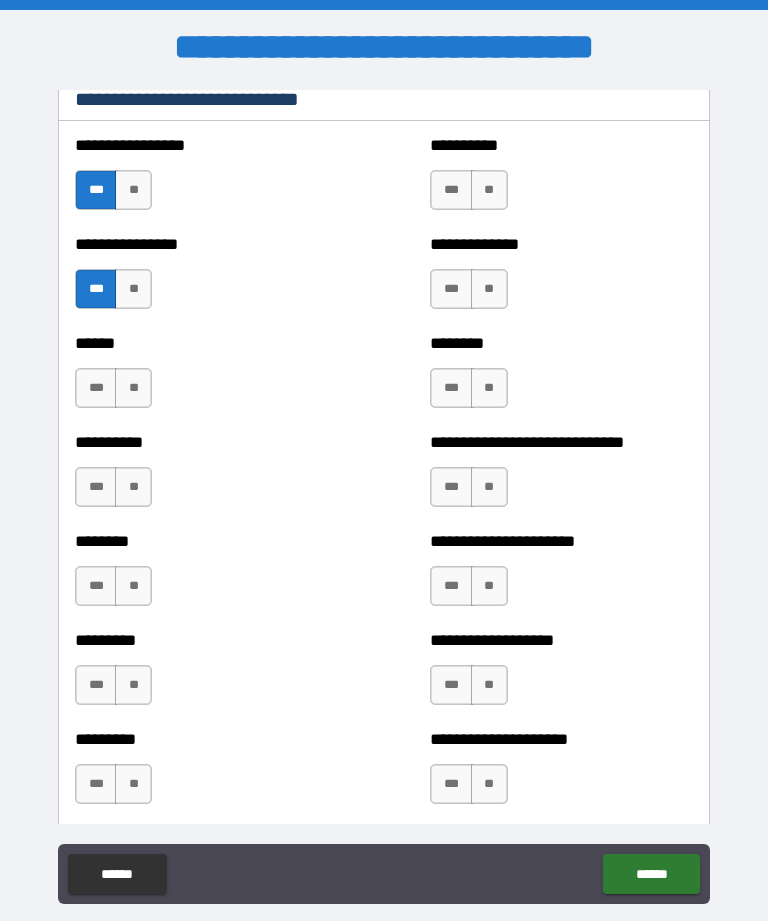 scroll, scrollTop: 6798, scrollLeft: 0, axis: vertical 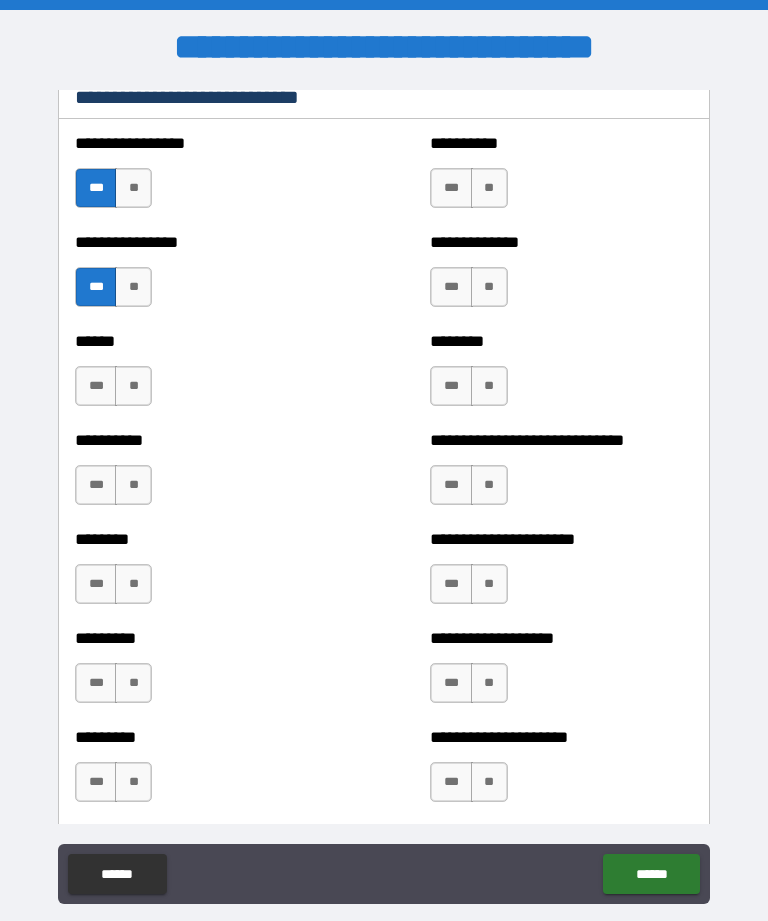click on "**" at bounding box center (133, 287) 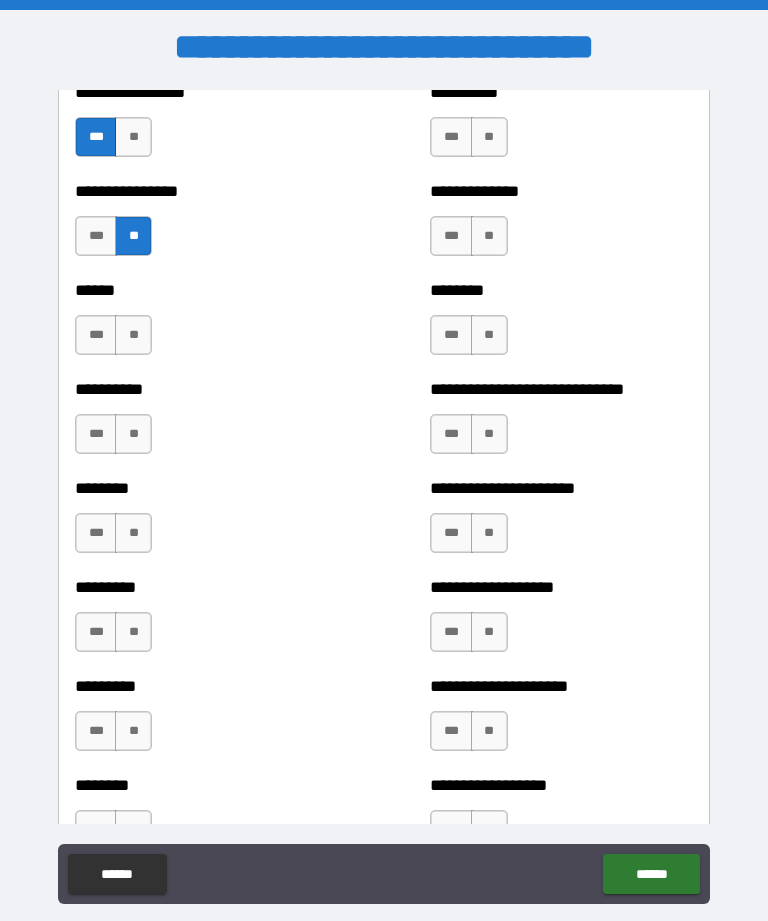 scroll, scrollTop: 6853, scrollLeft: 0, axis: vertical 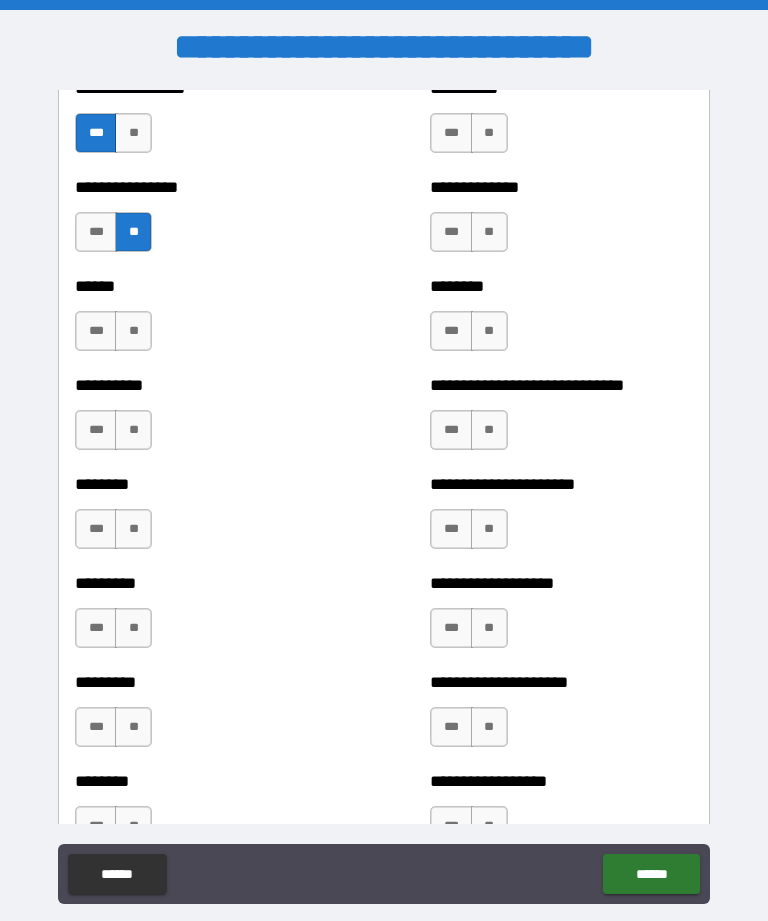 click on "***" at bounding box center (96, 331) 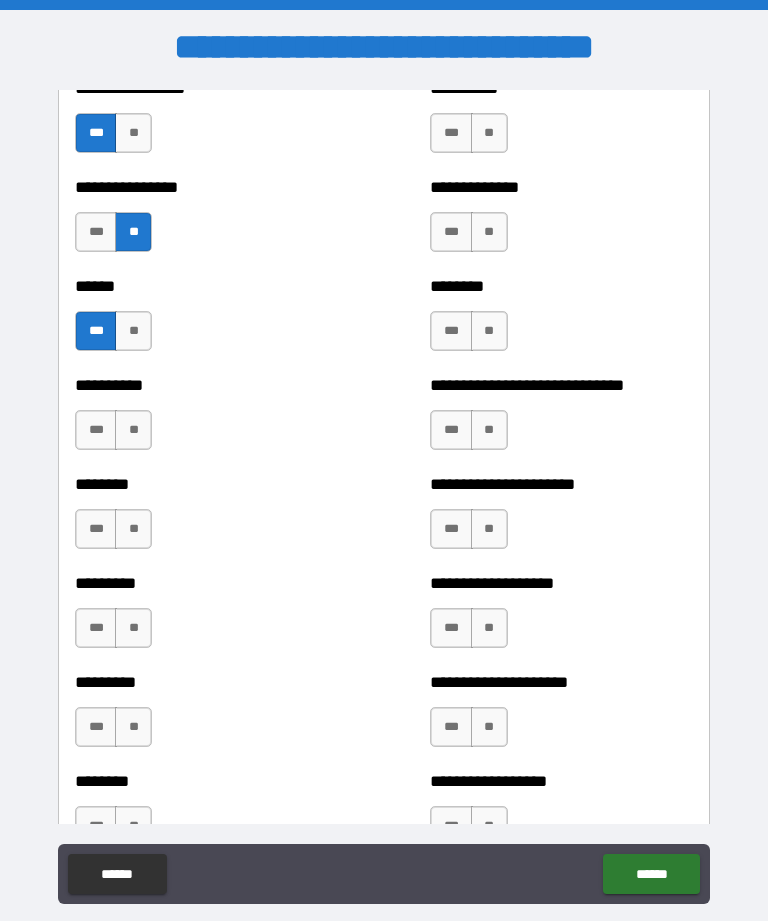 click on "**" at bounding box center [133, 430] 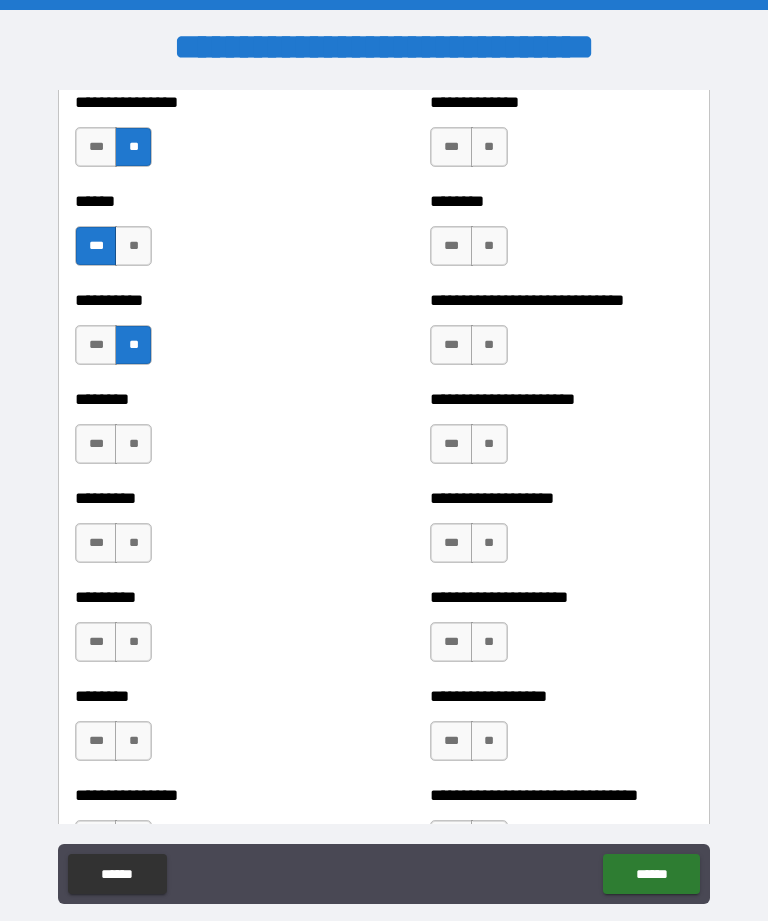 scroll, scrollTop: 6938, scrollLeft: 0, axis: vertical 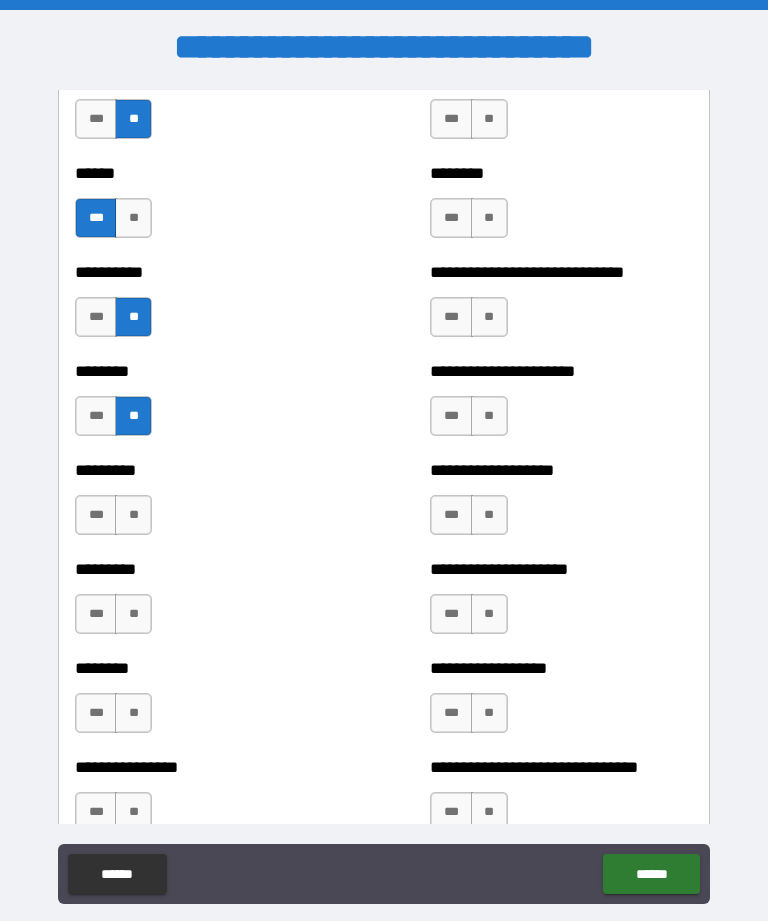 click on "**" at bounding box center [489, 218] 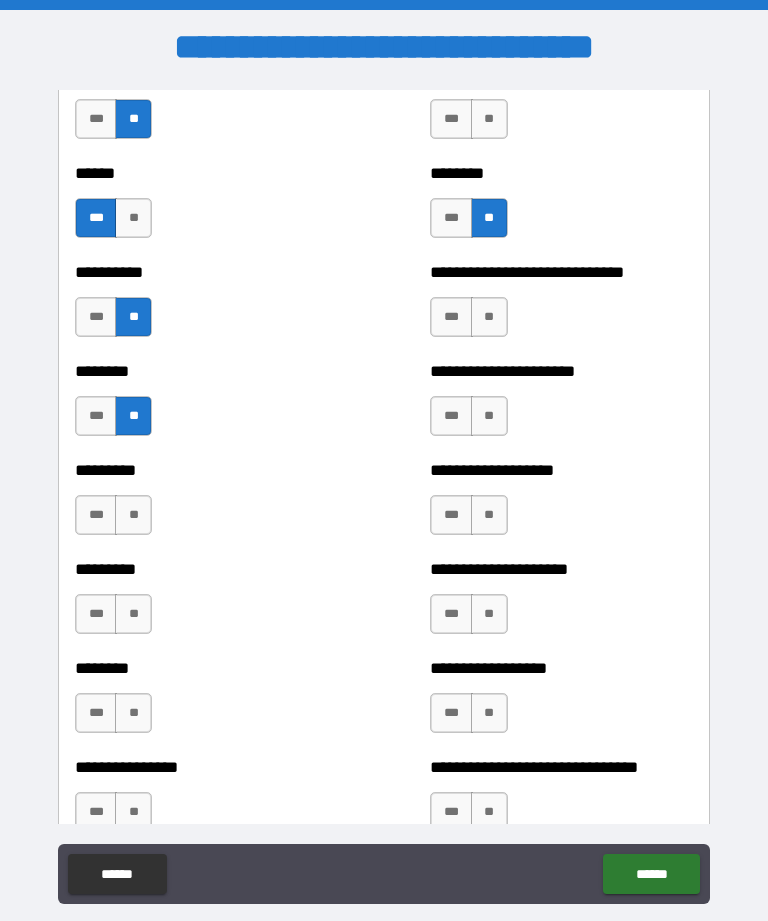 click on "***" at bounding box center [451, 317] 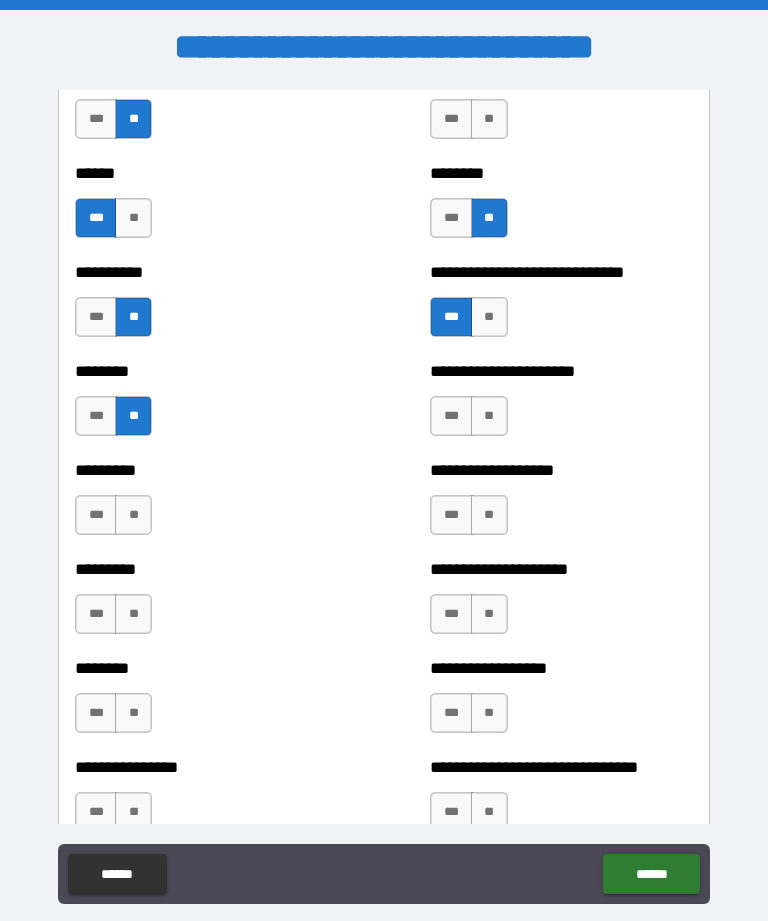click on "***" at bounding box center [451, 416] 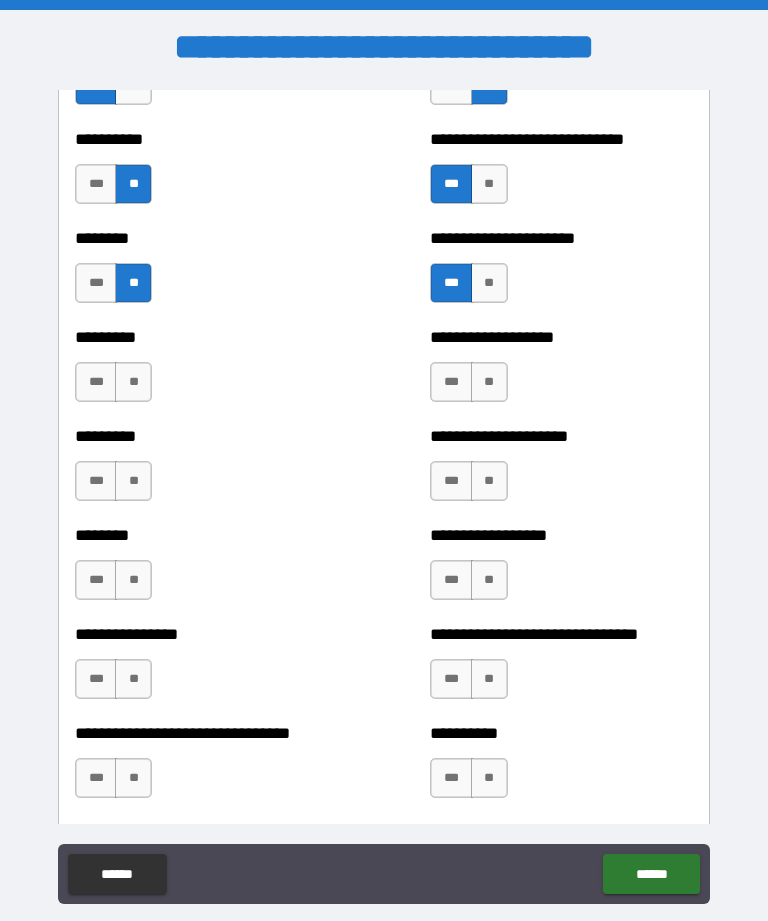 scroll, scrollTop: 7102, scrollLeft: 0, axis: vertical 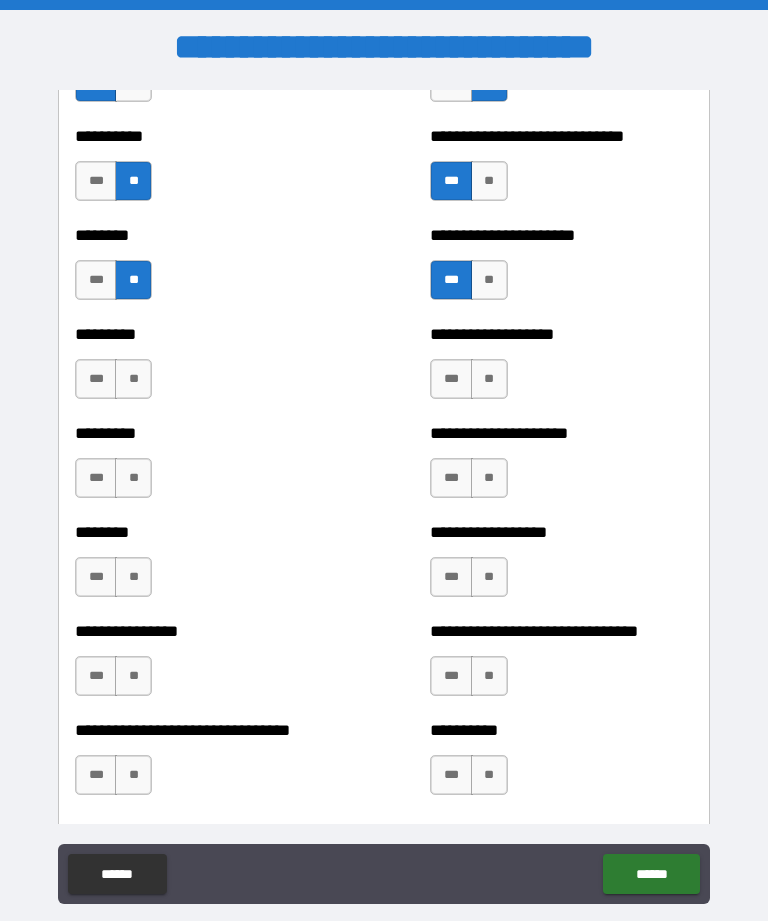 click on "***" at bounding box center [451, 379] 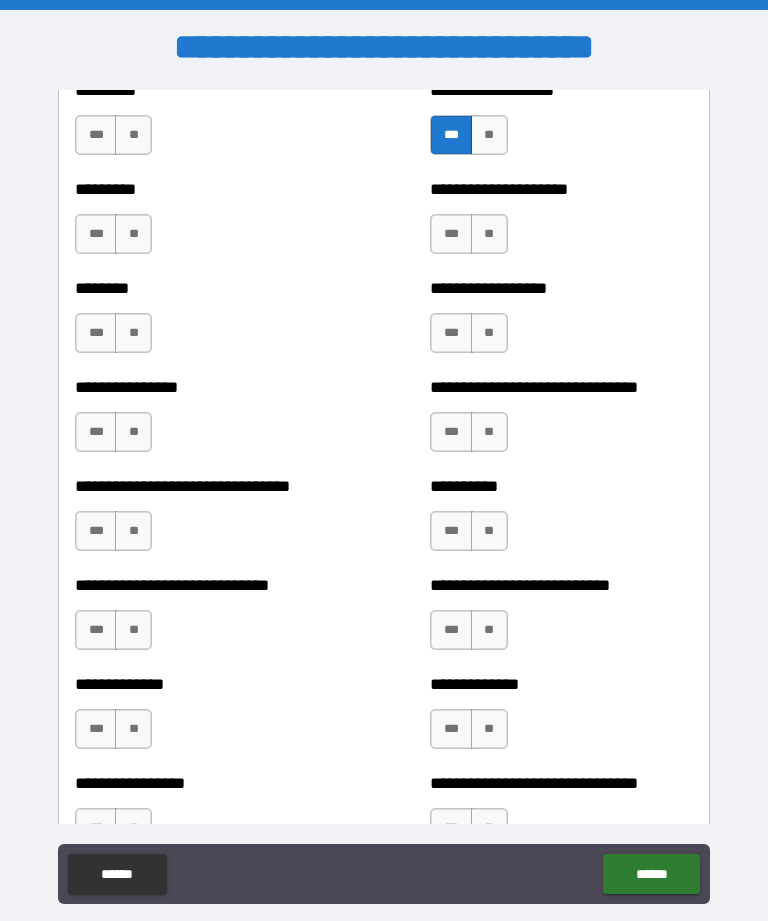 scroll, scrollTop: 7348, scrollLeft: 0, axis: vertical 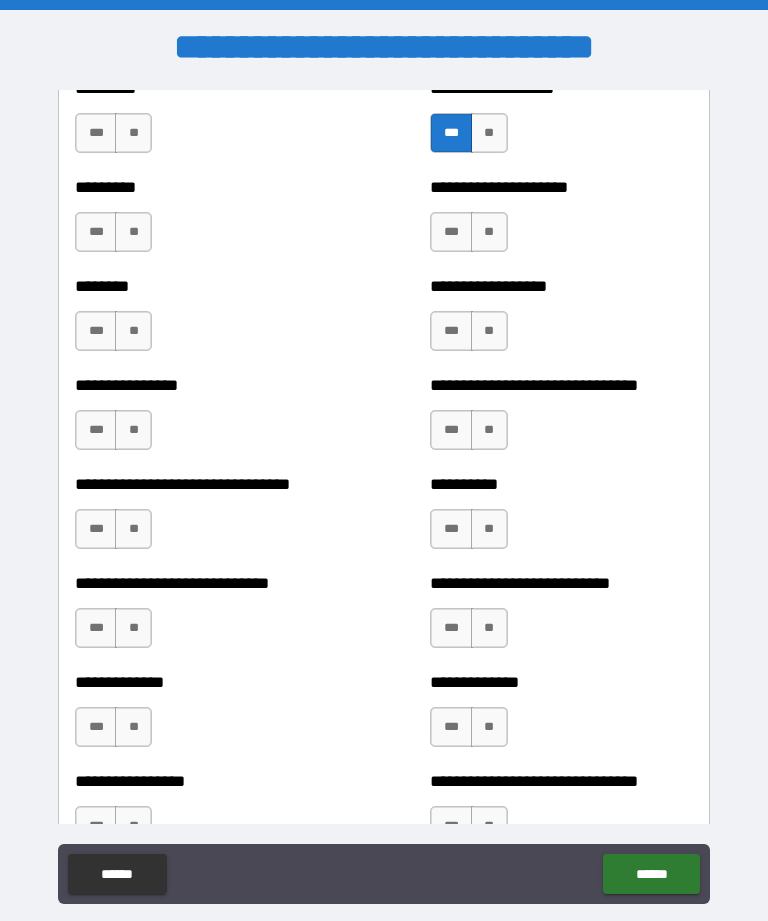 click on "***" at bounding box center [451, 232] 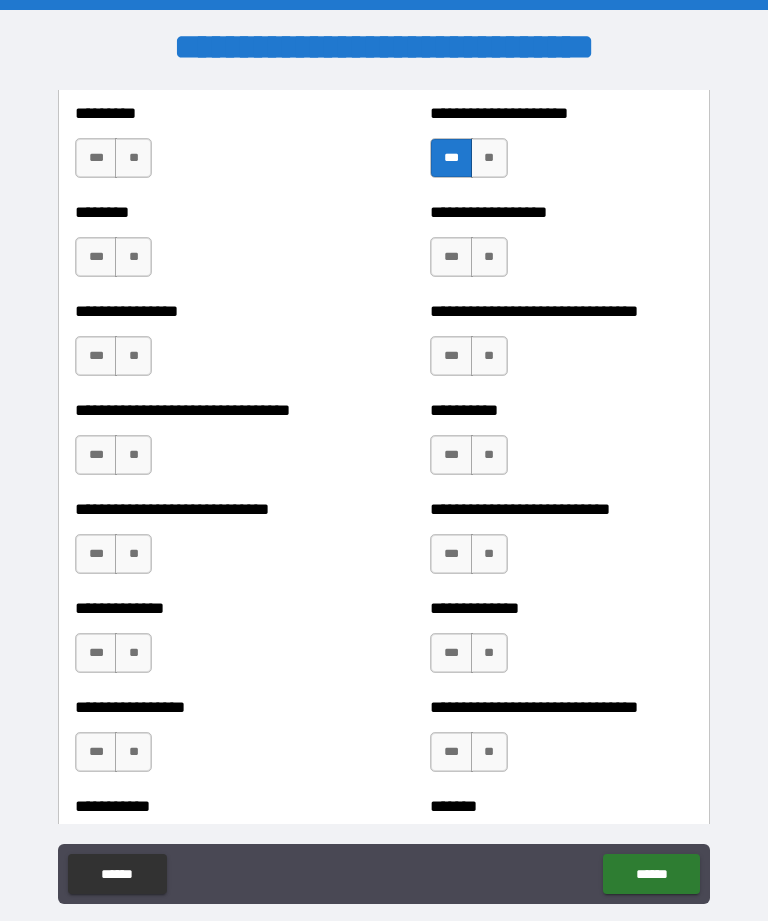 scroll, scrollTop: 7423, scrollLeft: 0, axis: vertical 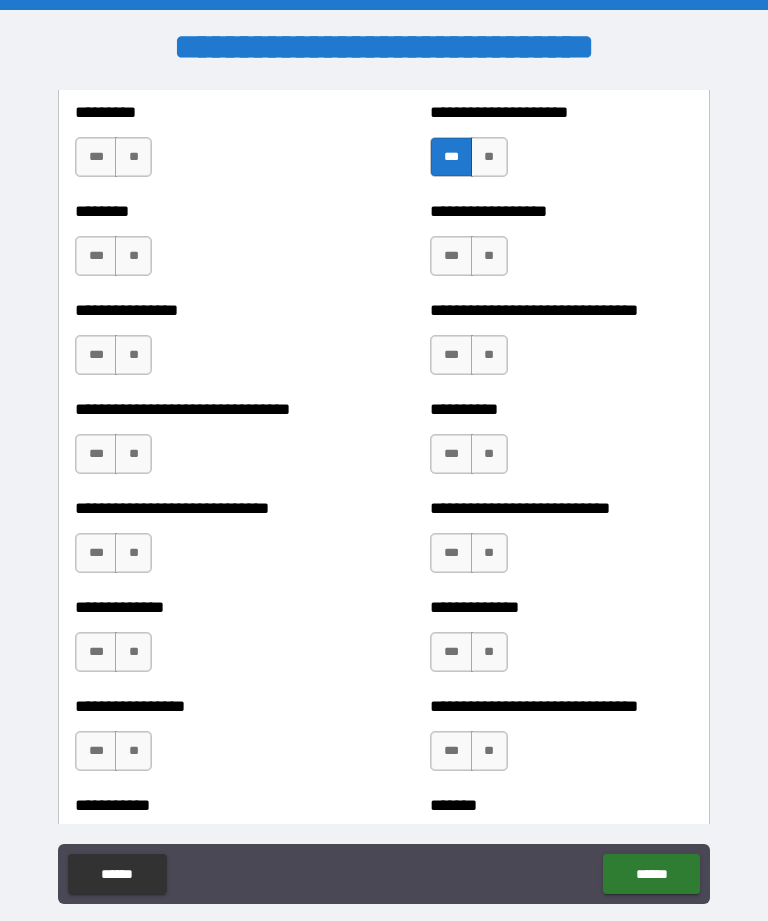 click on "**" at bounding box center (489, 256) 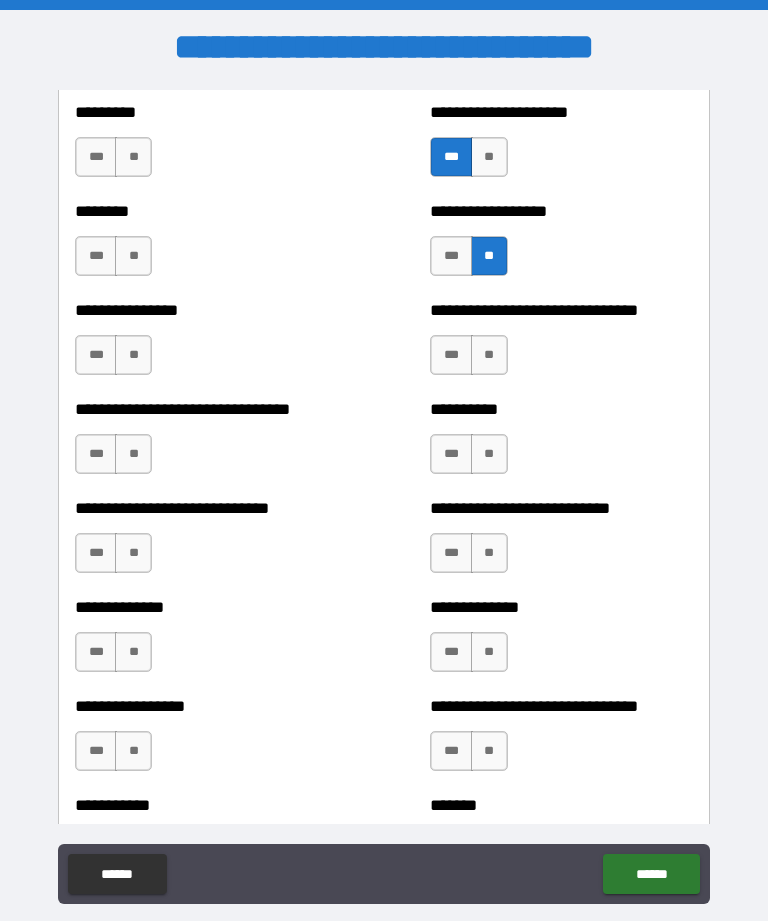 click on "**" at bounding box center (489, 355) 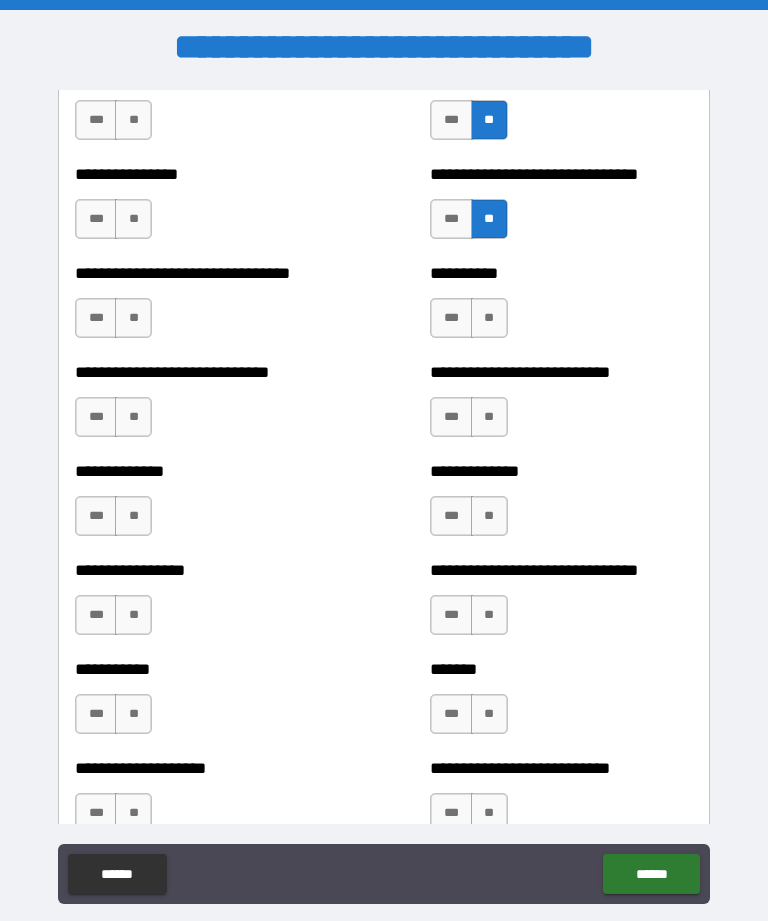 scroll, scrollTop: 7562, scrollLeft: 0, axis: vertical 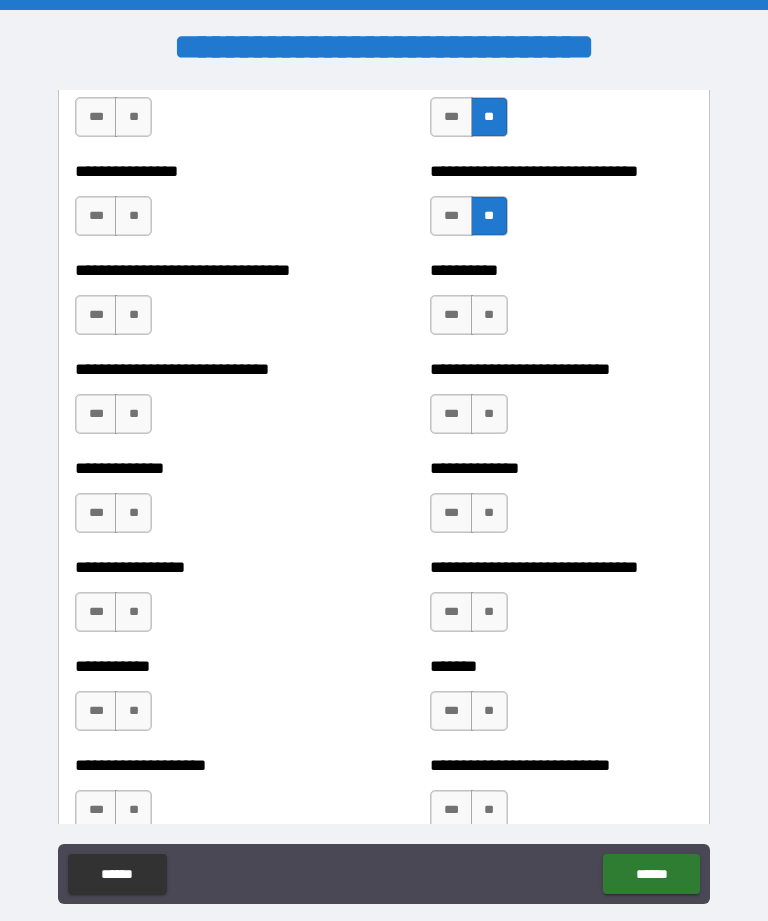 click on "***" at bounding box center (451, 315) 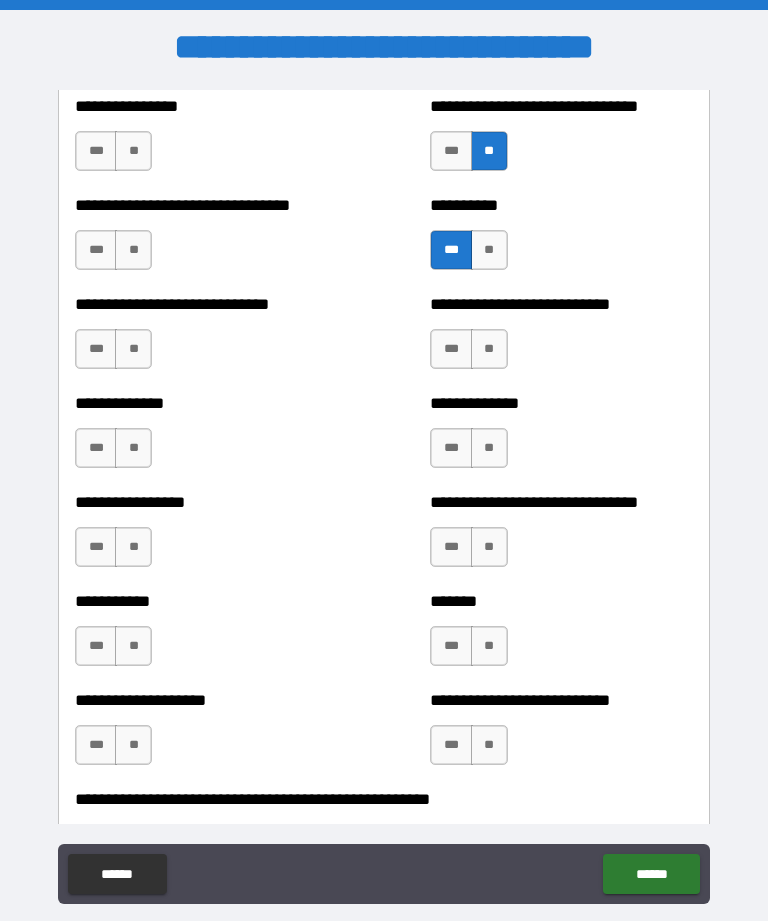 scroll, scrollTop: 7632, scrollLeft: 0, axis: vertical 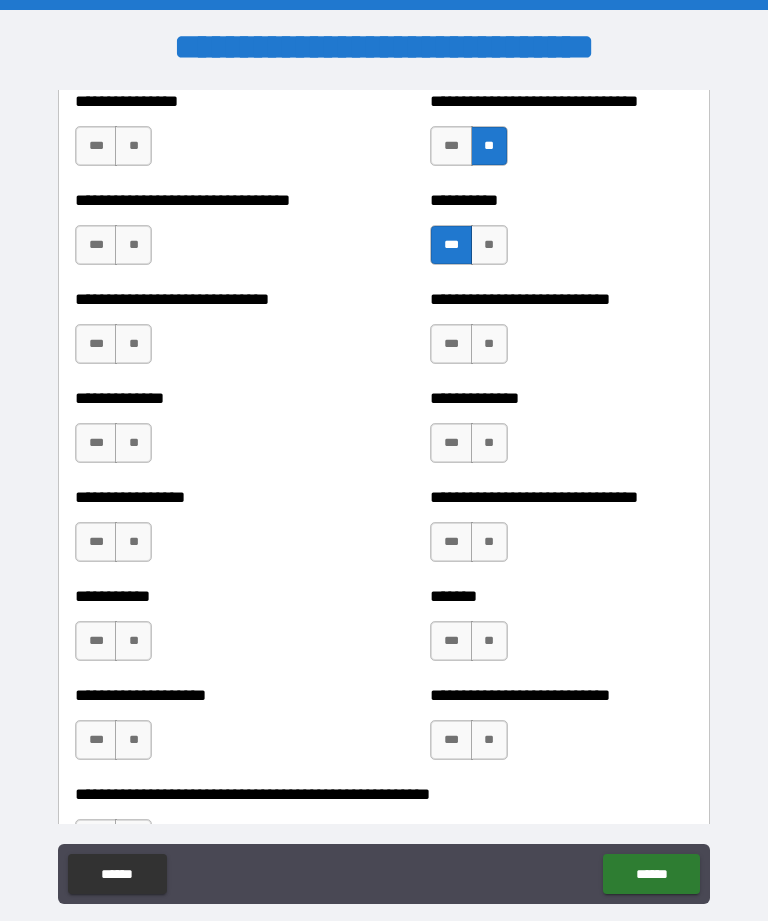 click on "**" at bounding box center [489, 344] 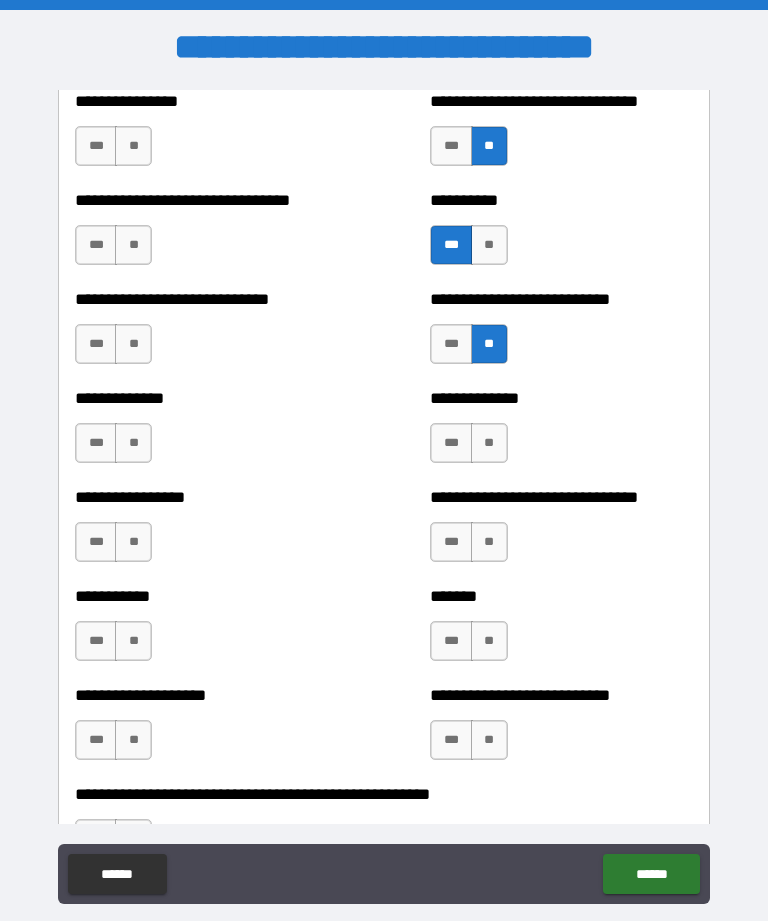 click on "***" at bounding box center (451, 443) 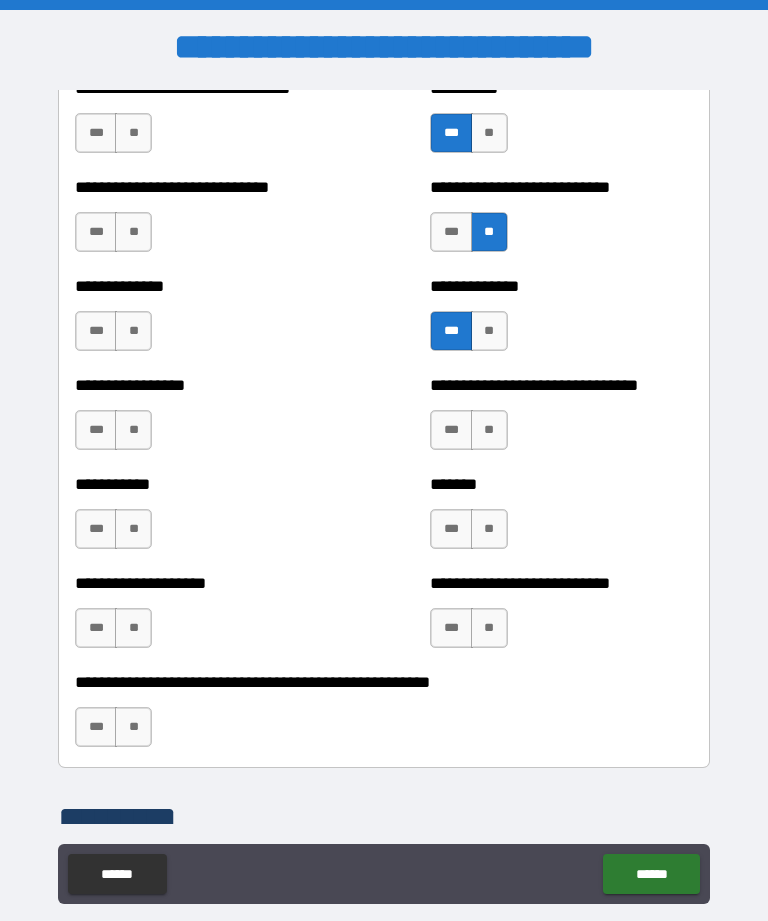 scroll, scrollTop: 7744, scrollLeft: 0, axis: vertical 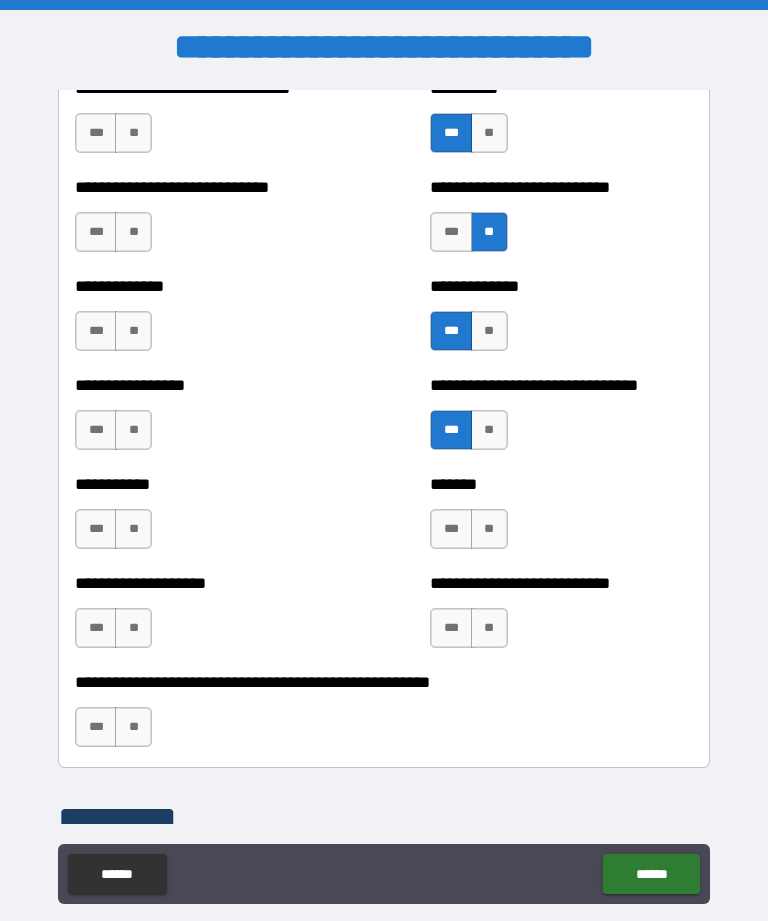 click on "***" at bounding box center (451, 529) 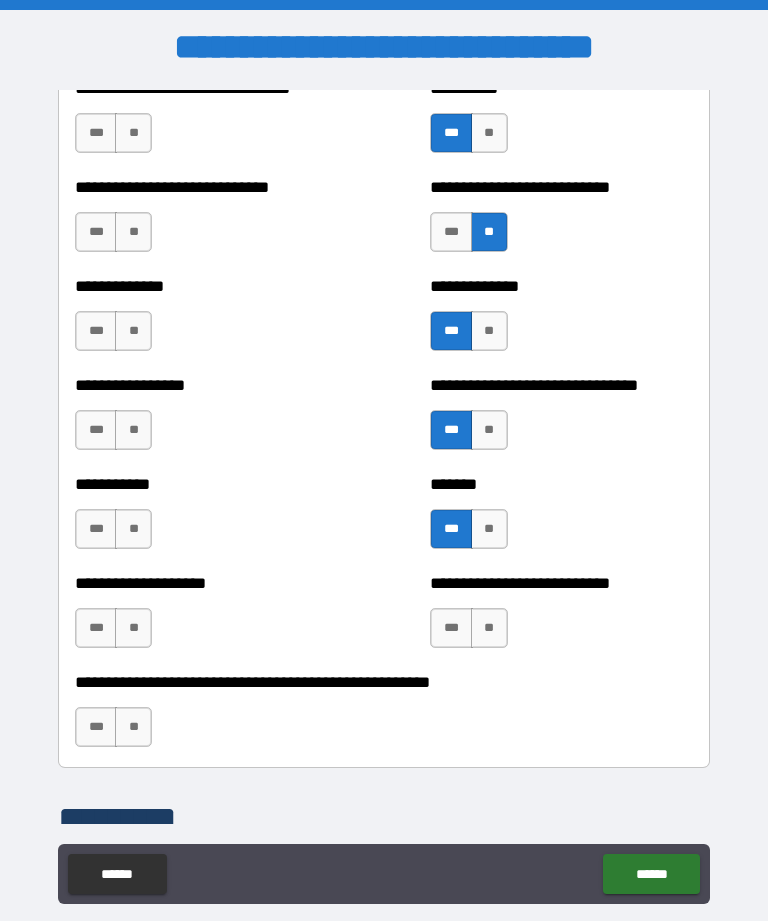 click on "**" at bounding box center (489, 628) 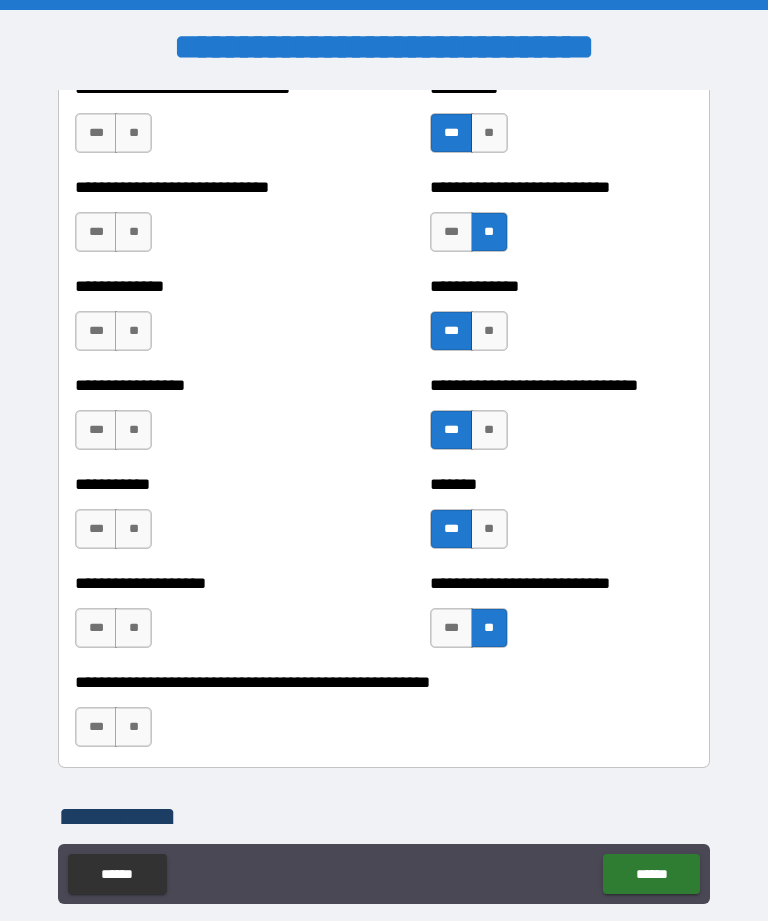 scroll, scrollTop: 7835, scrollLeft: 0, axis: vertical 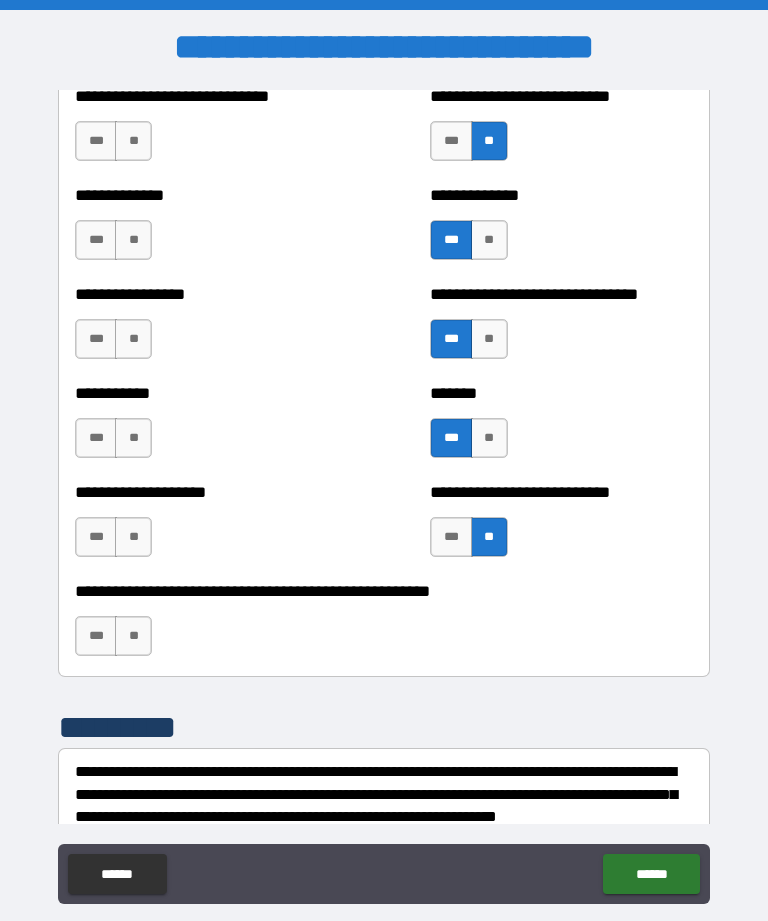 click on "***" at bounding box center (96, 438) 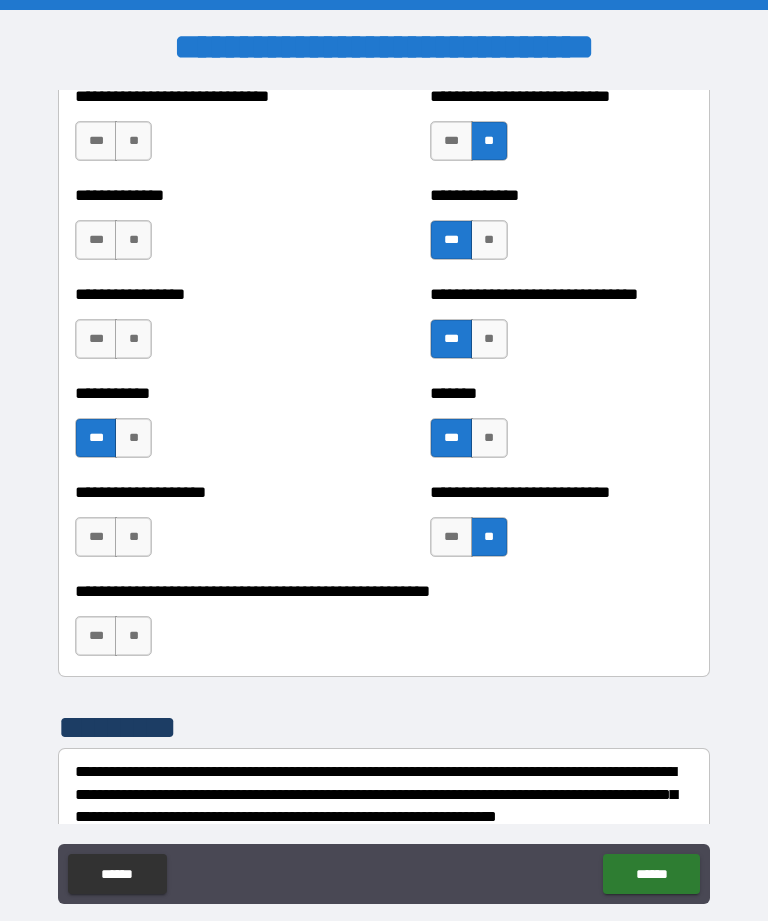 click on "**" at bounding box center (133, 636) 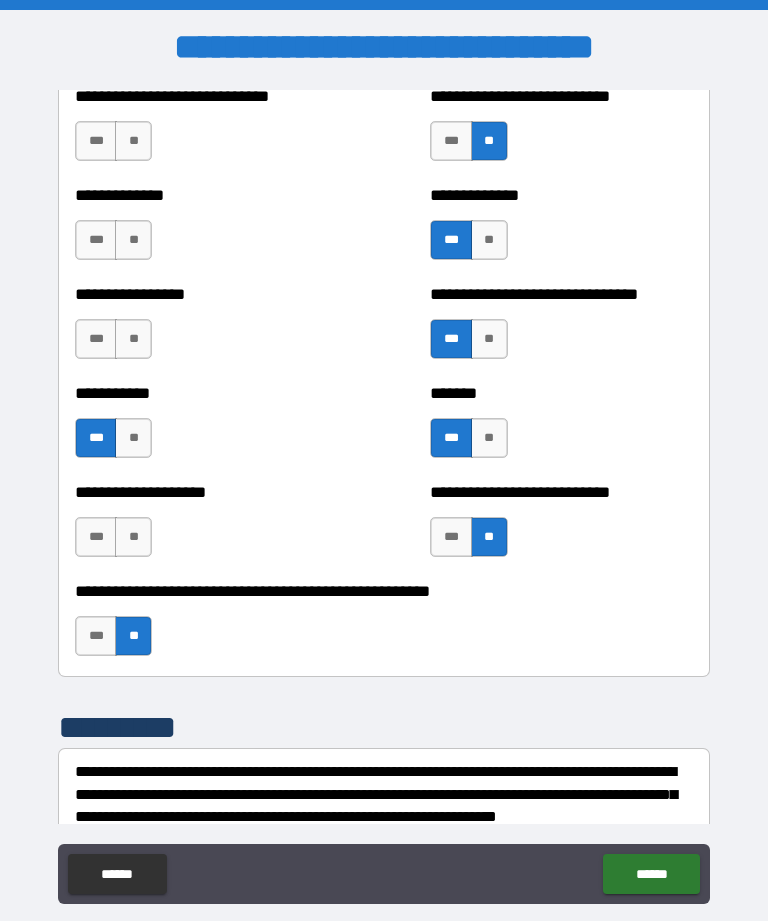 click on "**" at bounding box center [133, 537] 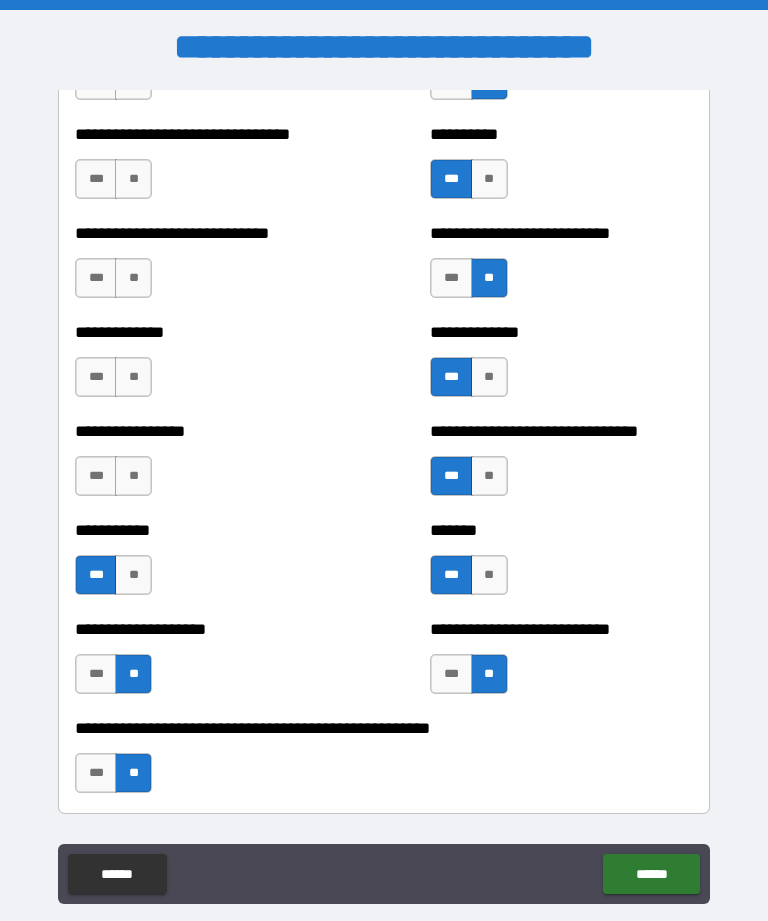 scroll, scrollTop: 7693, scrollLeft: 0, axis: vertical 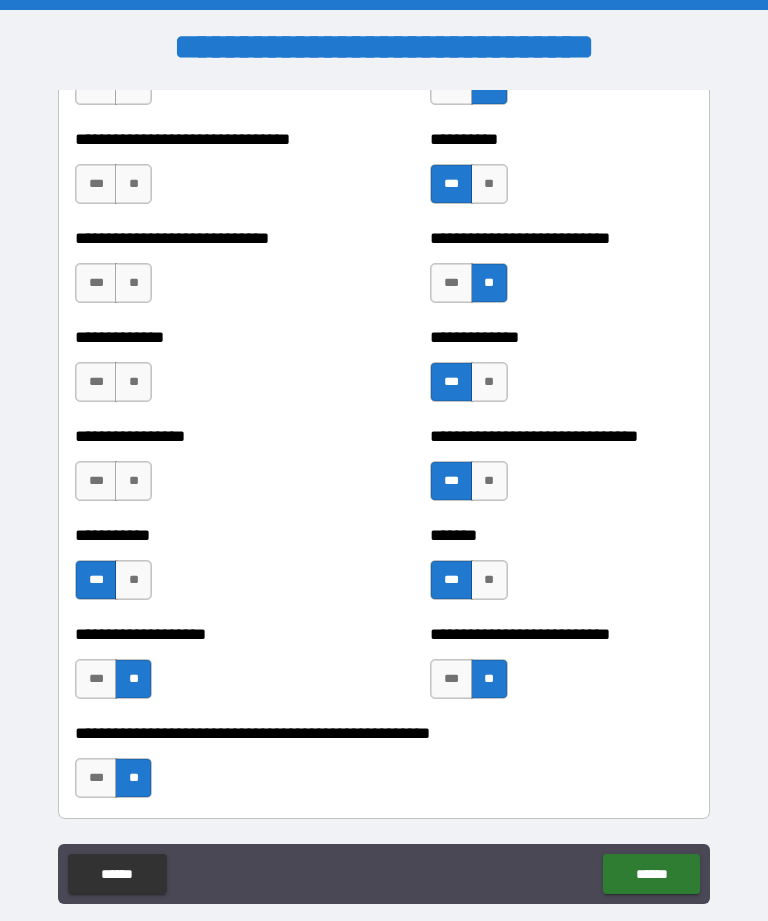 click on "***" at bounding box center (96, 481) 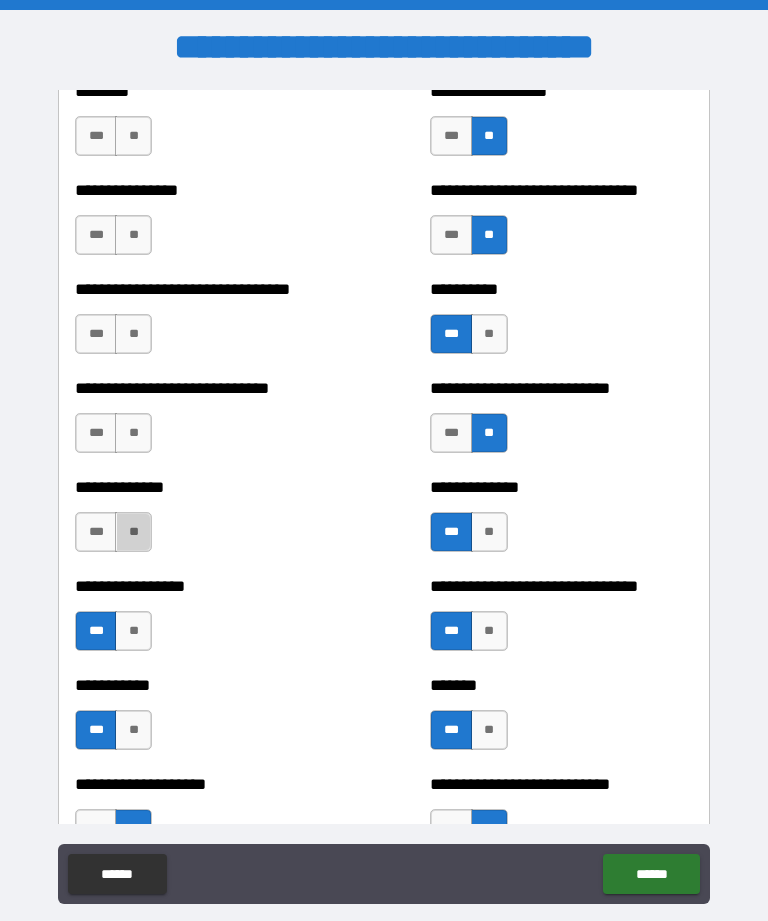 click on "**" at bounding box center (133, 532) 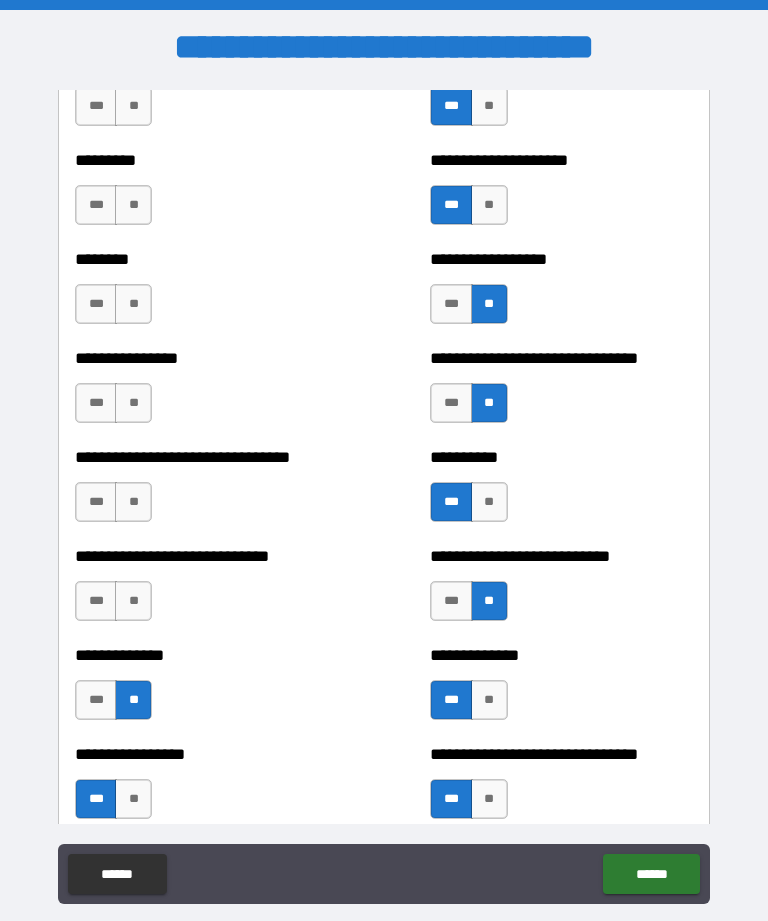 scroll, scrollTop: 7375, scrollLeft: 0, axis: vertical 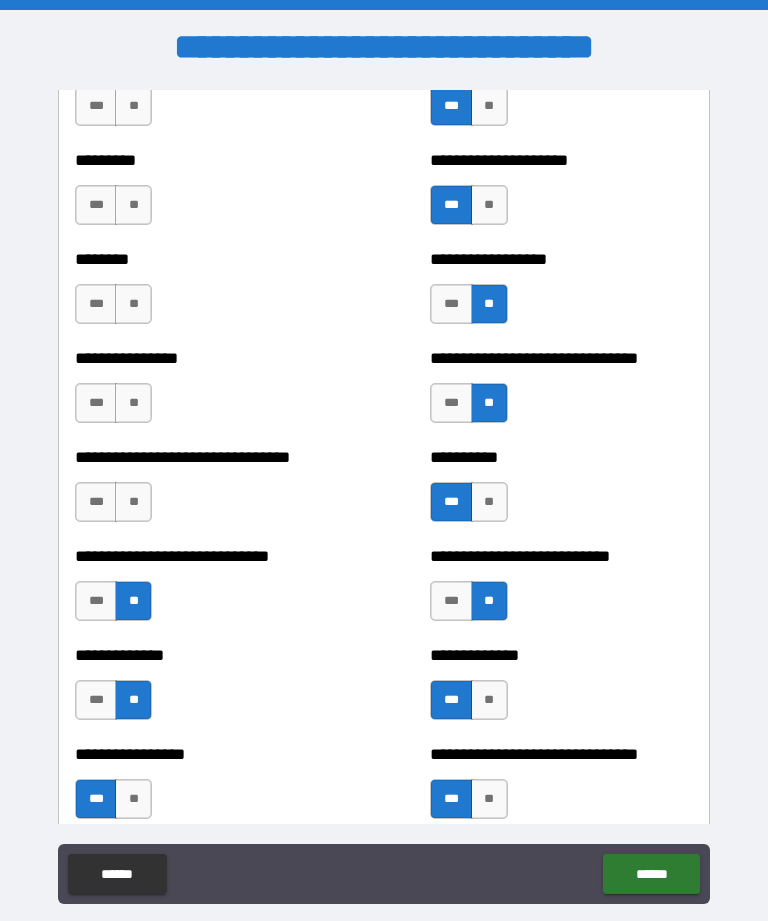 click on "***" at bounding box center [96, 502] 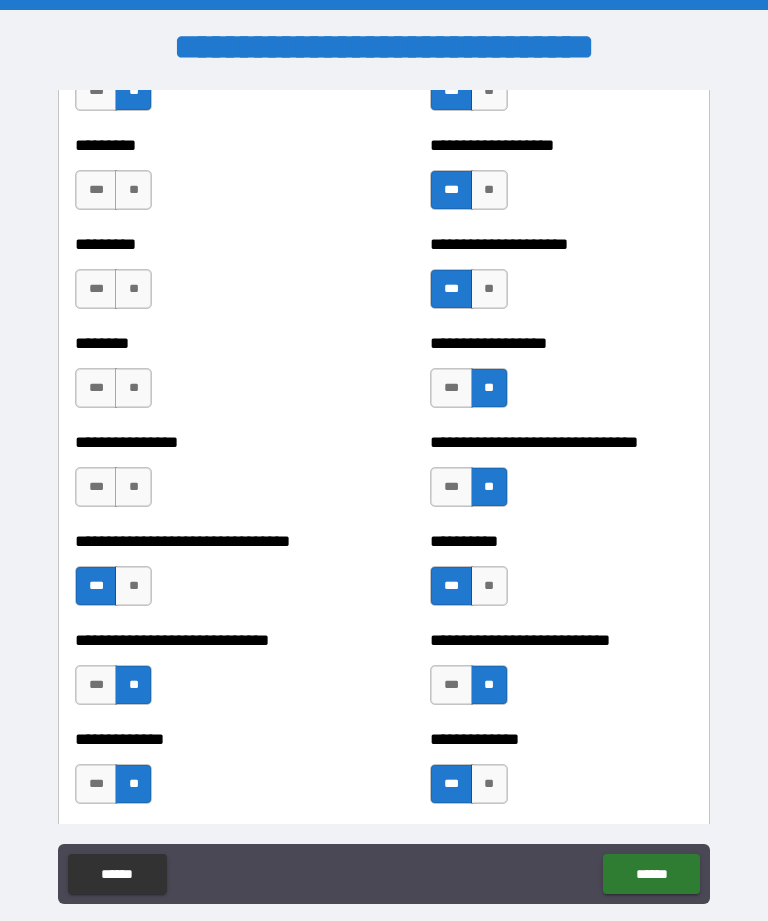scroll, scrollTop: 7281, scrollLeft: 0, axis: vertical 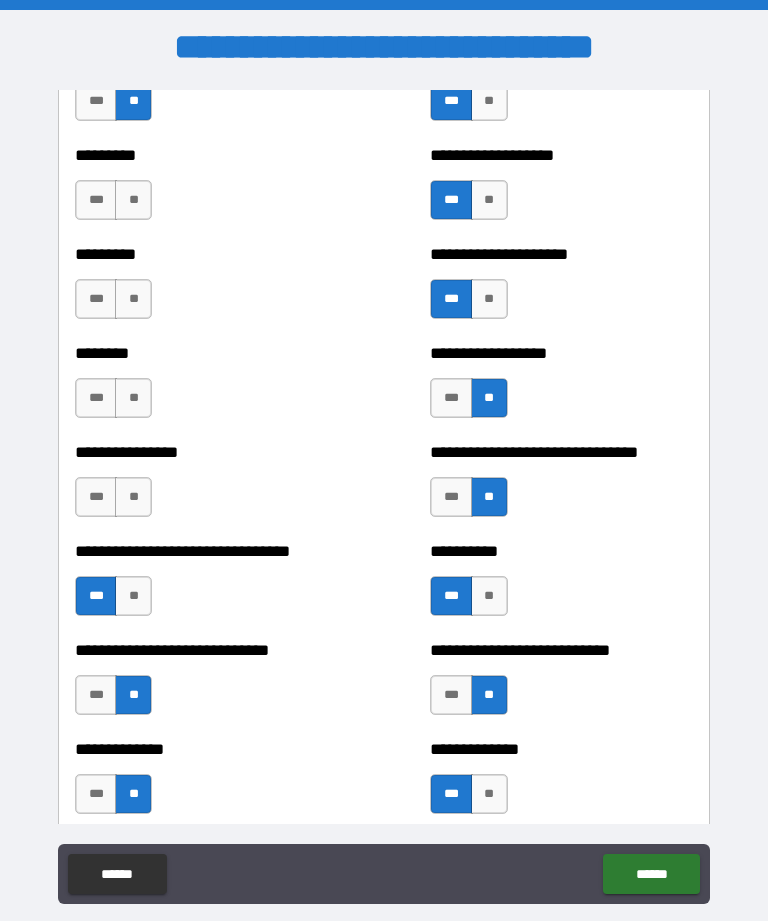 click on "***" at bounding box center [96, 497] 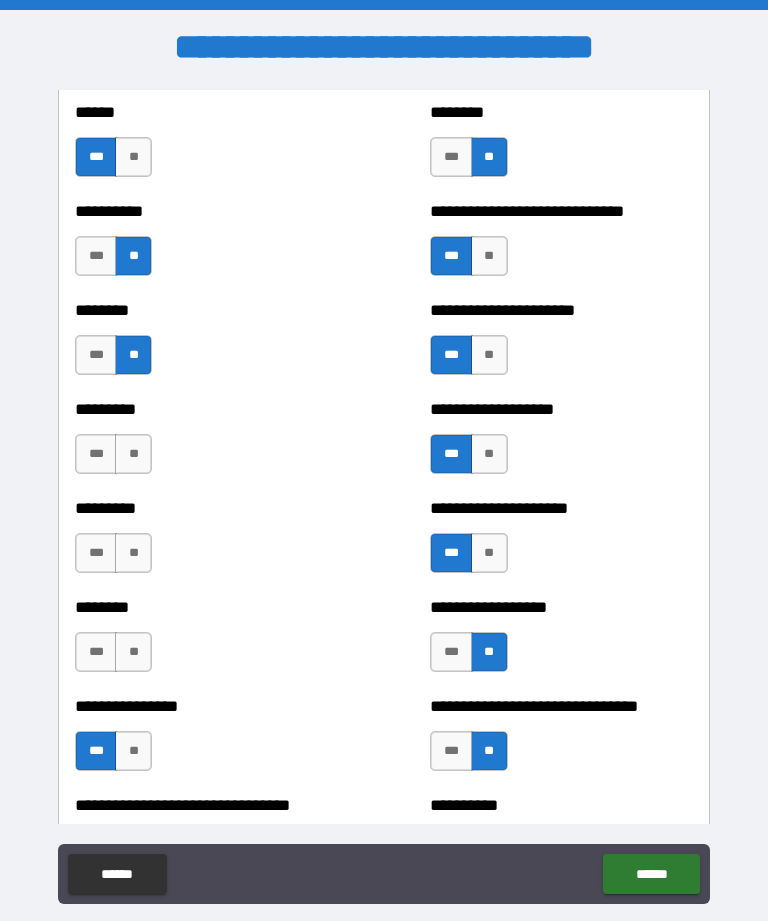 scroll, scrollTop: 7026, scrollLeft: 0, axis: vertical 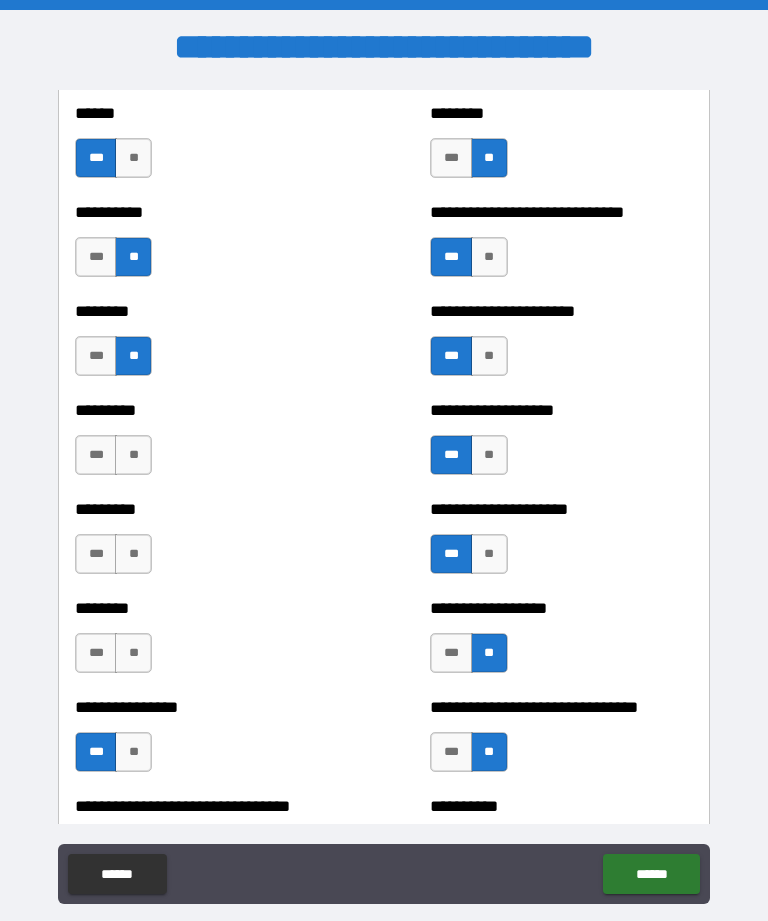 click on "**" at bounding box center [133, 653] 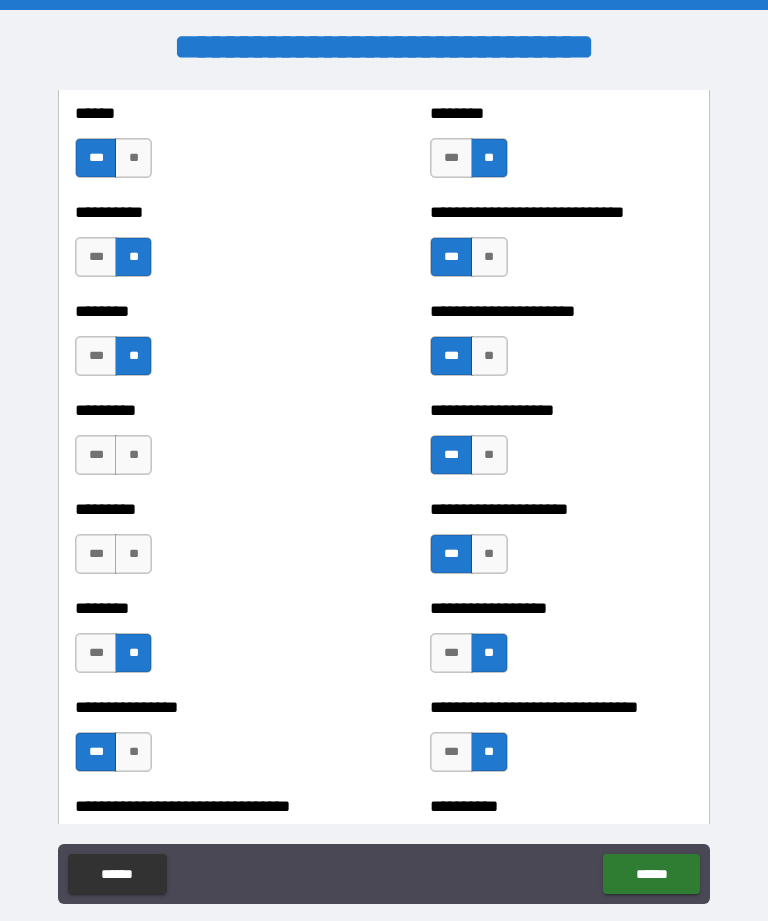 click on "**" at bounding box center [133, 455] 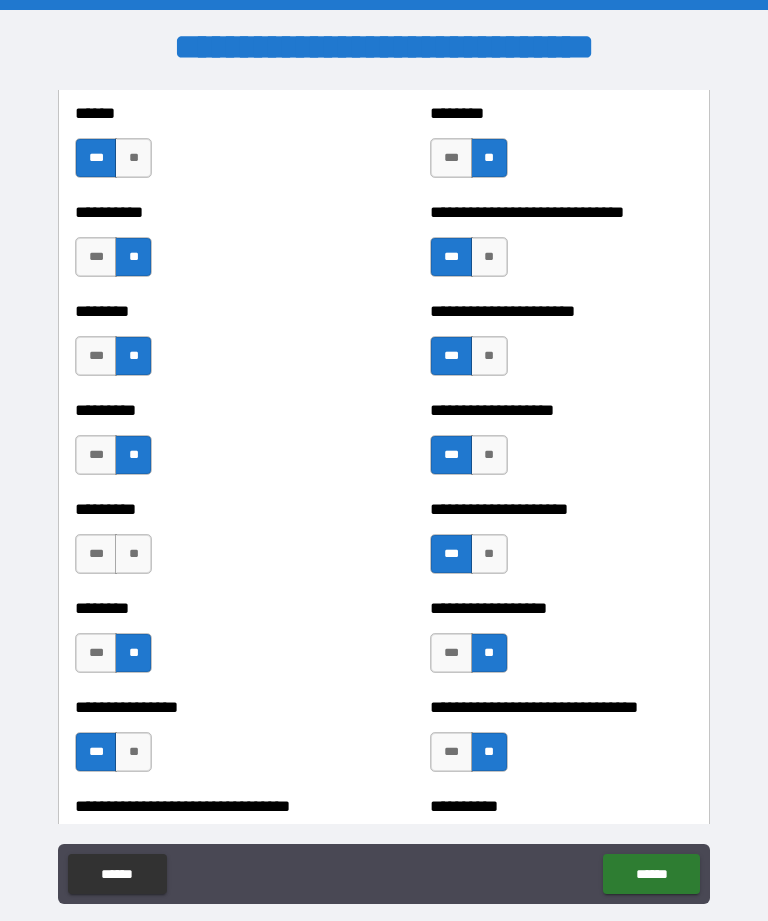 click on "***" at bounding box center [96, 554] 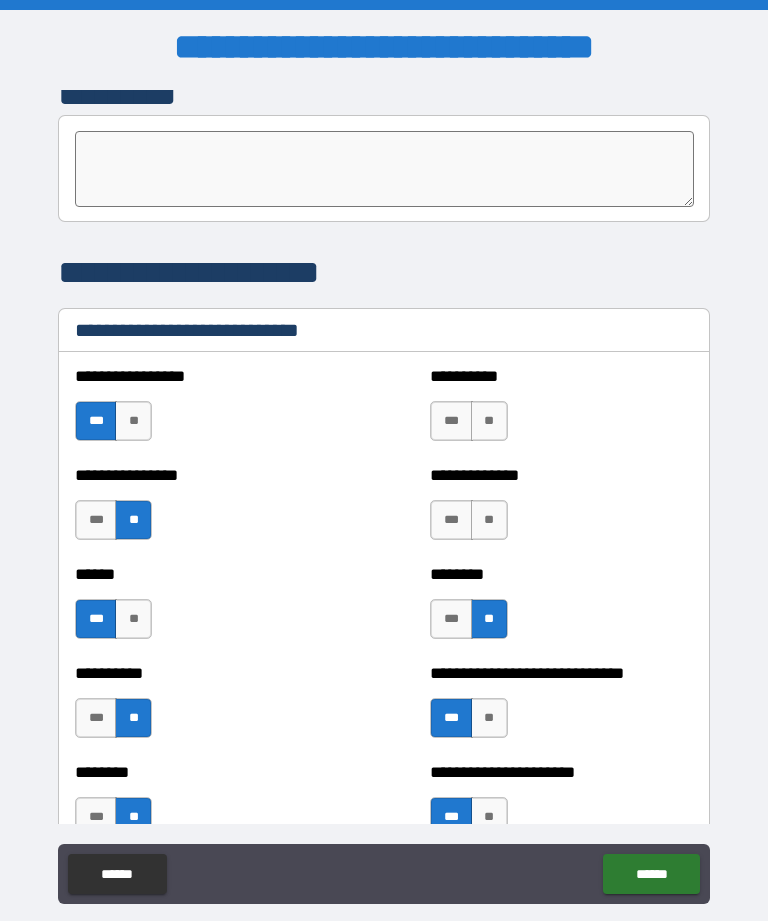 scroll, scrollTop: 6565, scrollLeft: 0, axis: vertical 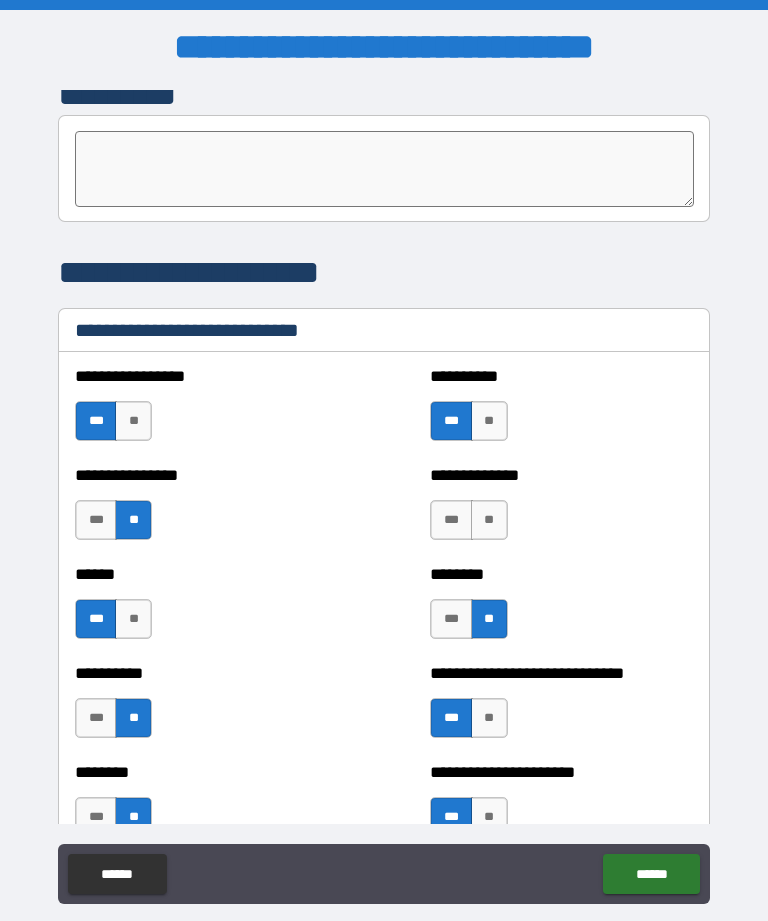 click on "***" at bounding box center [451, 520] 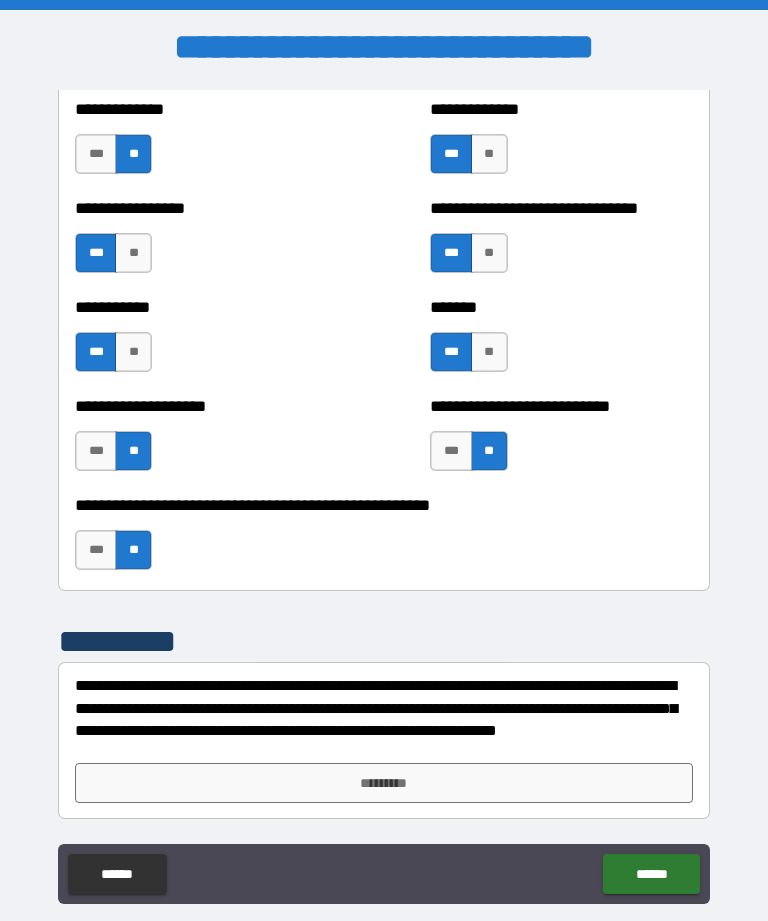 scroll, scrollTop: 7921, scrollLeft: 0, axis: vertical 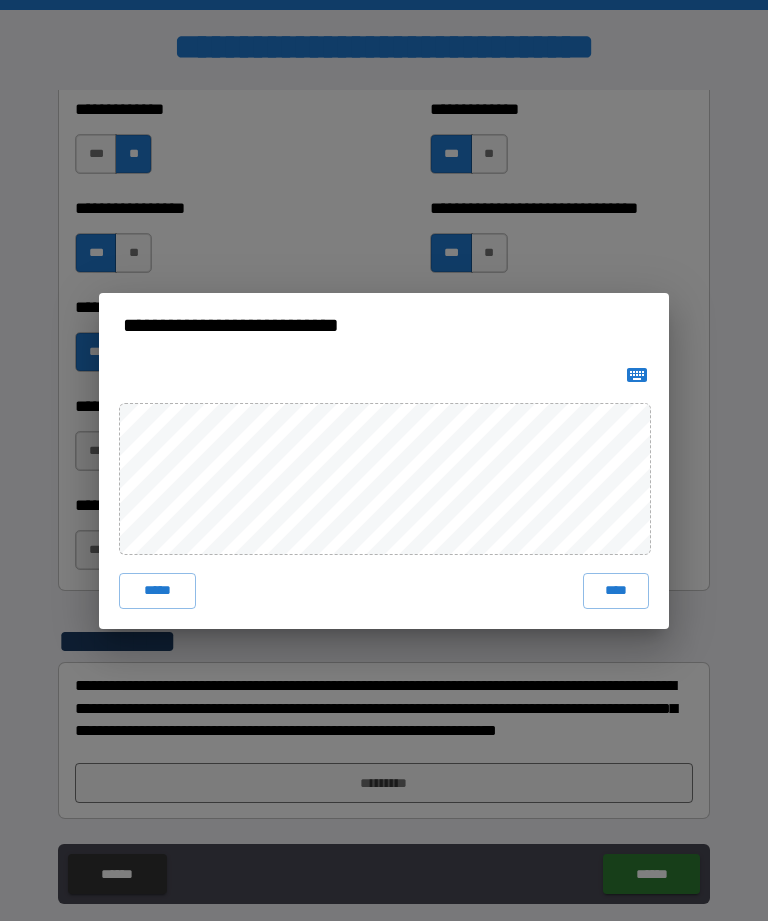 click on "****" at bounding box center [616, 591] 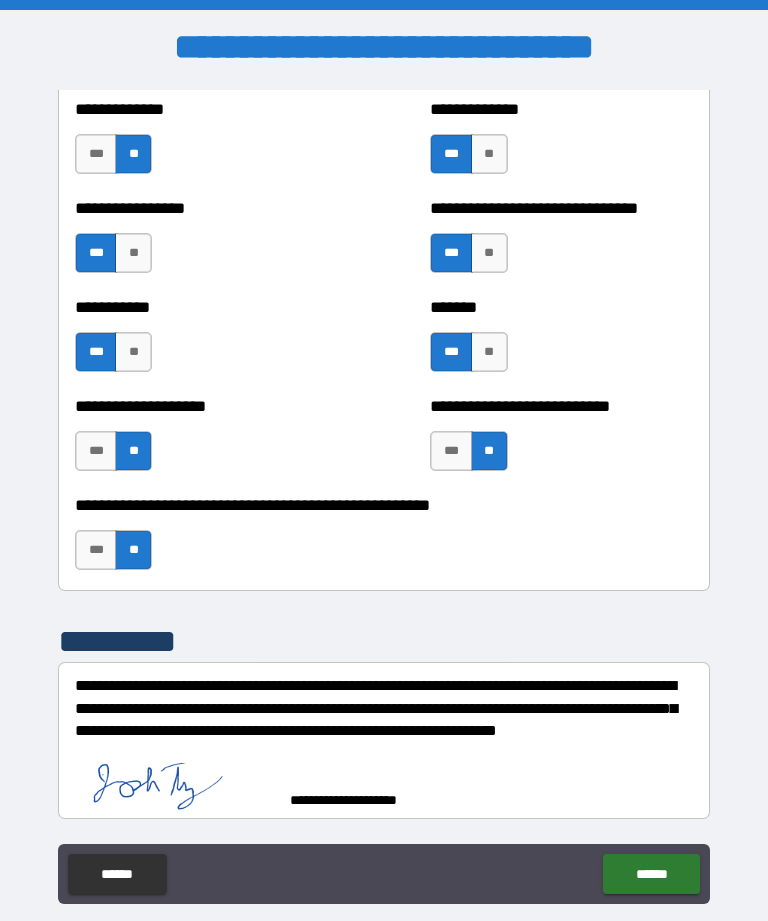 scroll, scrollTop: 7911, scrollLeft: 0, axis: vertical 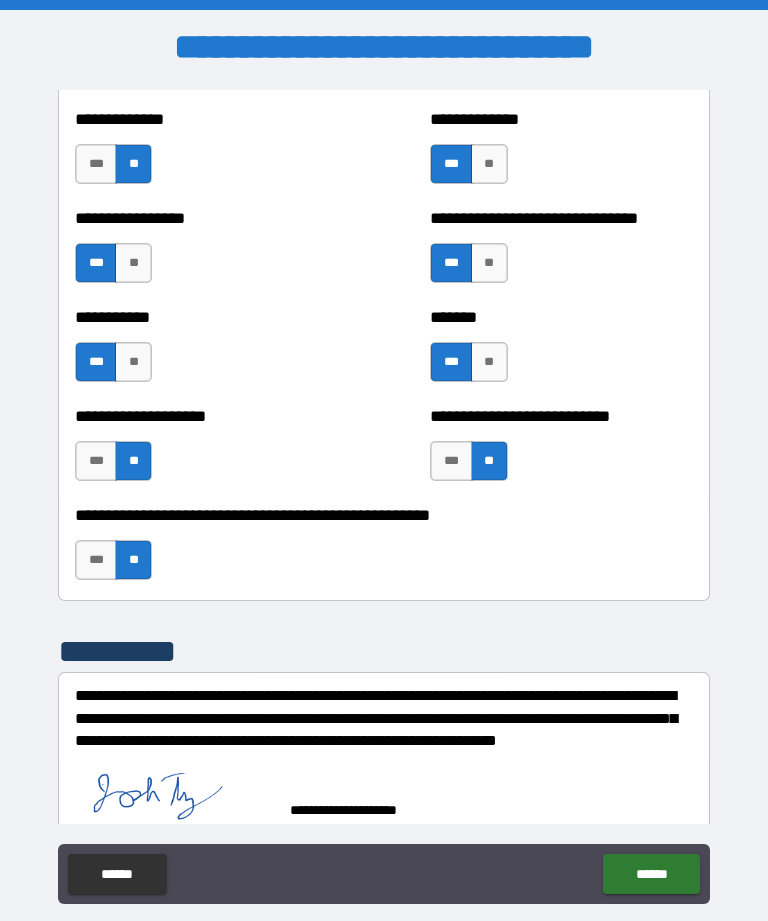 click on "******" at bounding box center (651, 874) 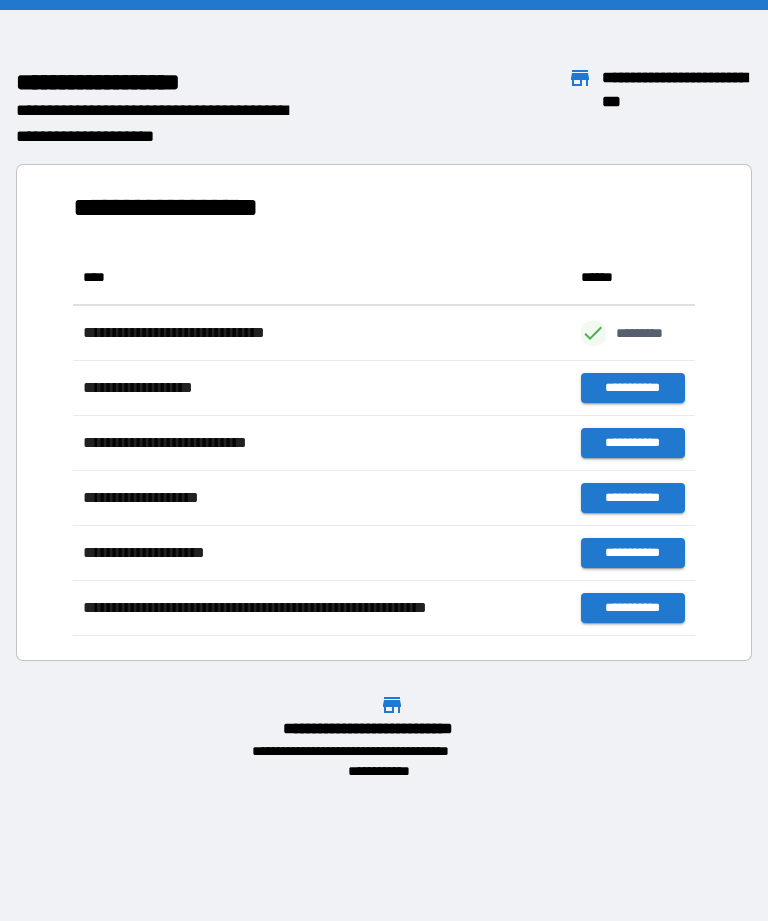 scroll, scrollTop: 1, scrollLeft: 1, axis: both 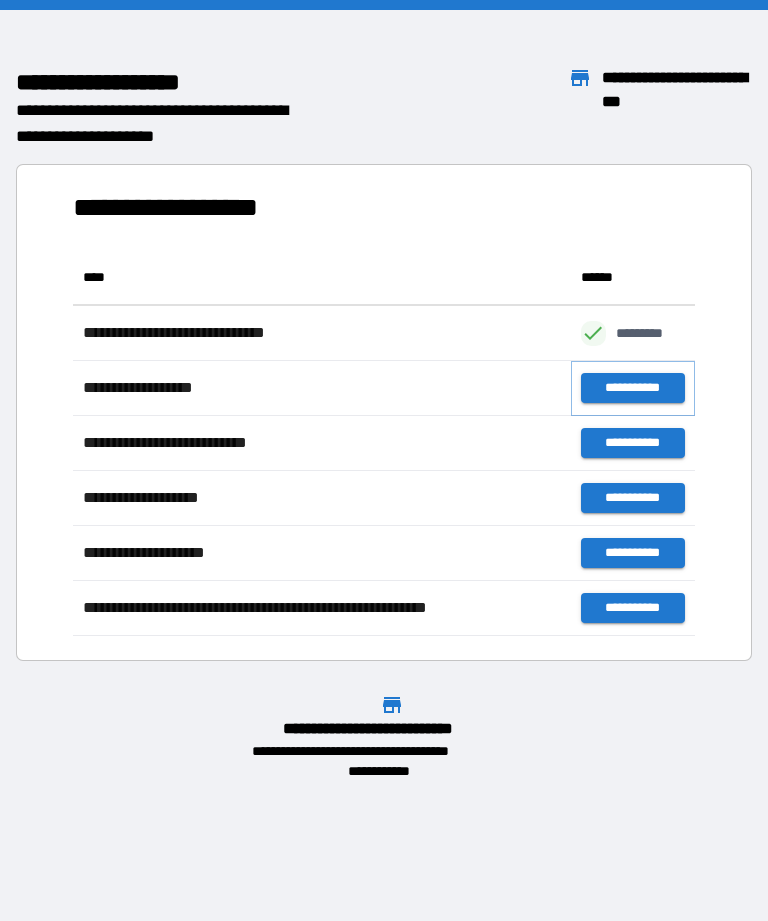 click on "**********" at bounding box center [633, 388] 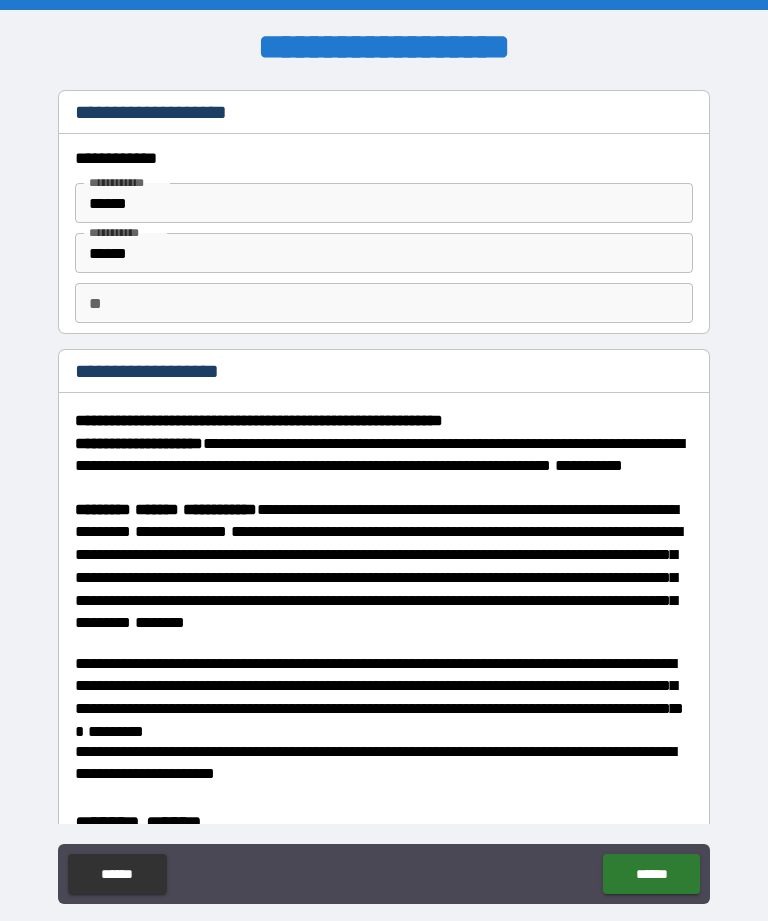 click on "**" at bounding box center [384, 303] 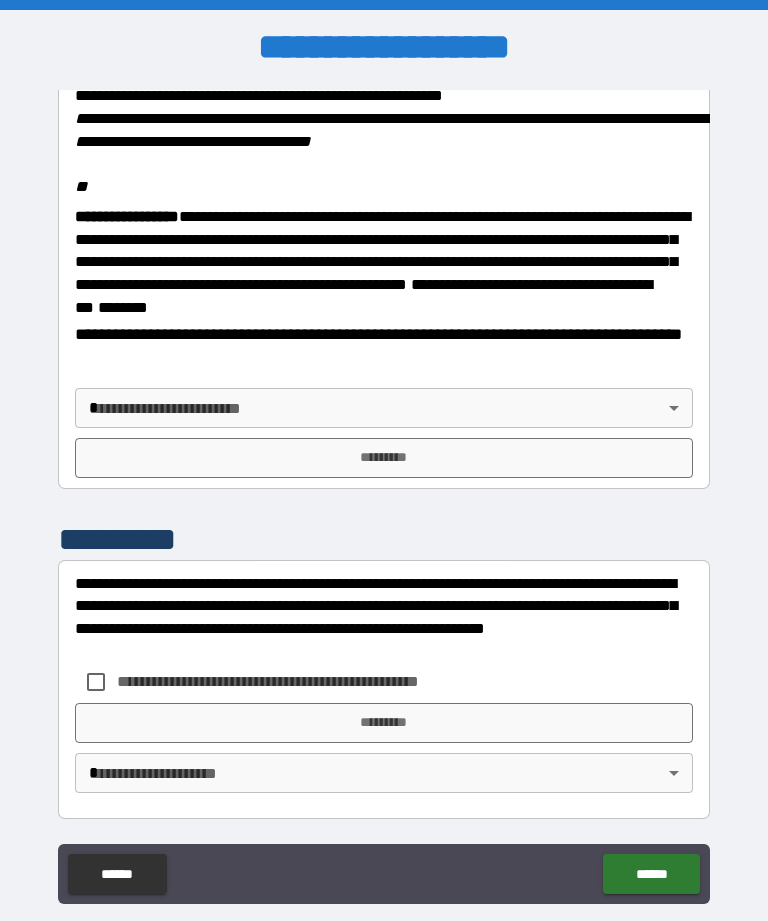 scroll, scrollTop: 2448, scrollLeft: 0, axis: vertical 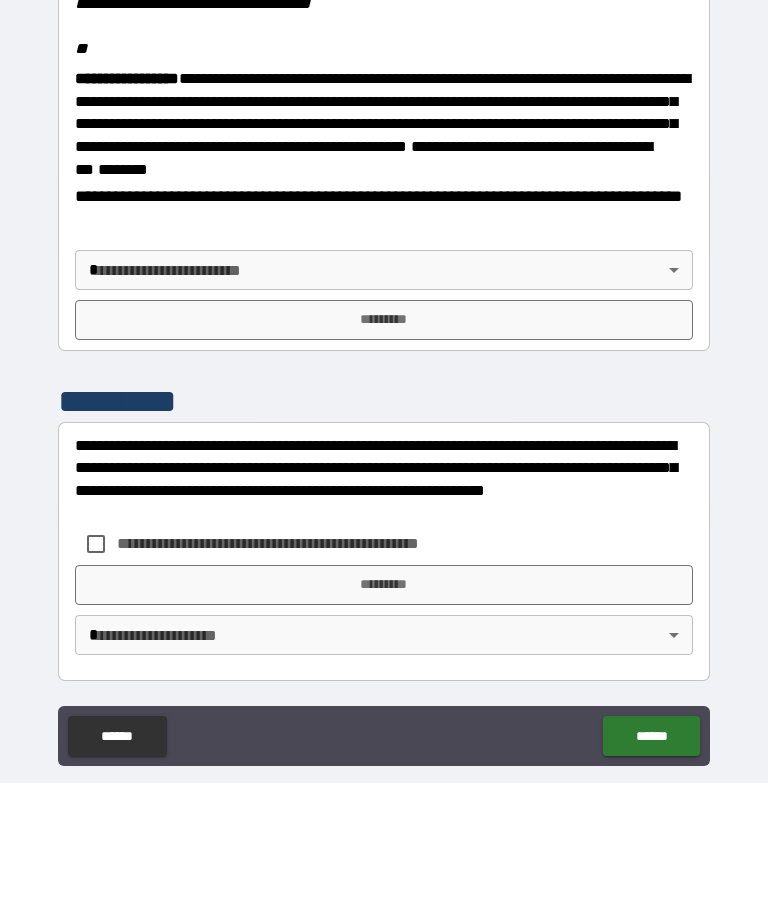 type on "*" 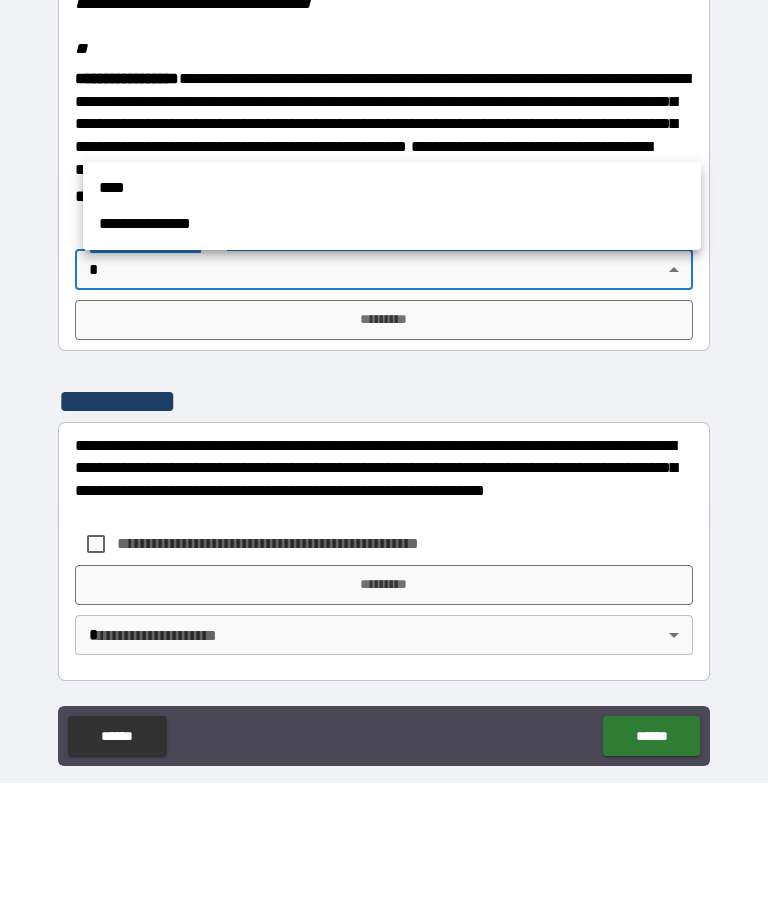 scroll, scrollTop: 64, scrollLeft: 0, axis: vertical 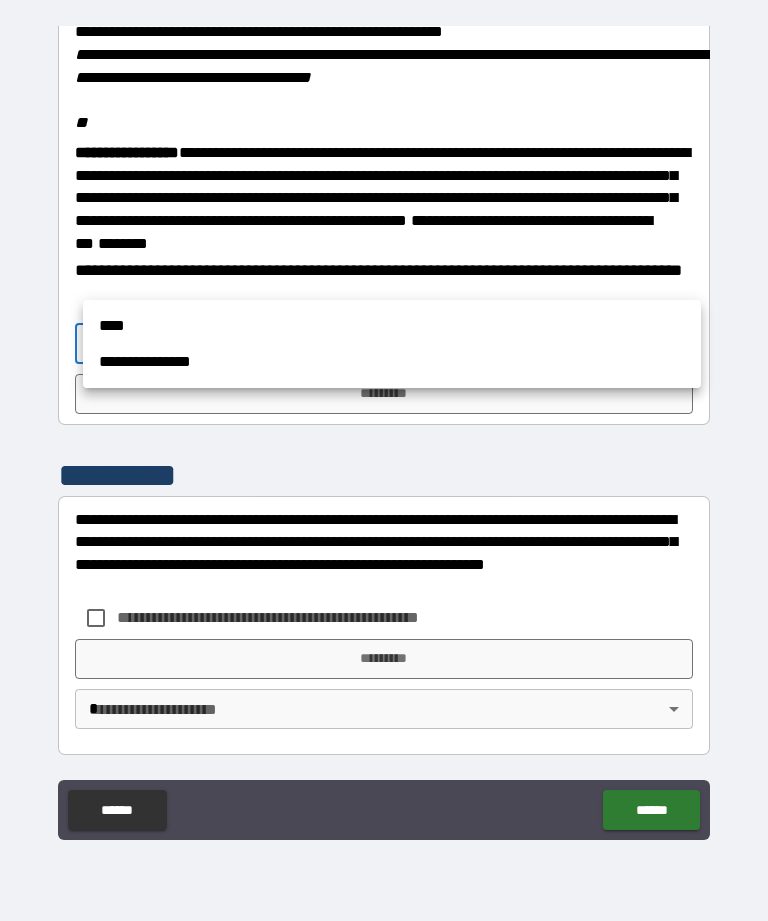 click on "****" at bounding box center [392, 326] 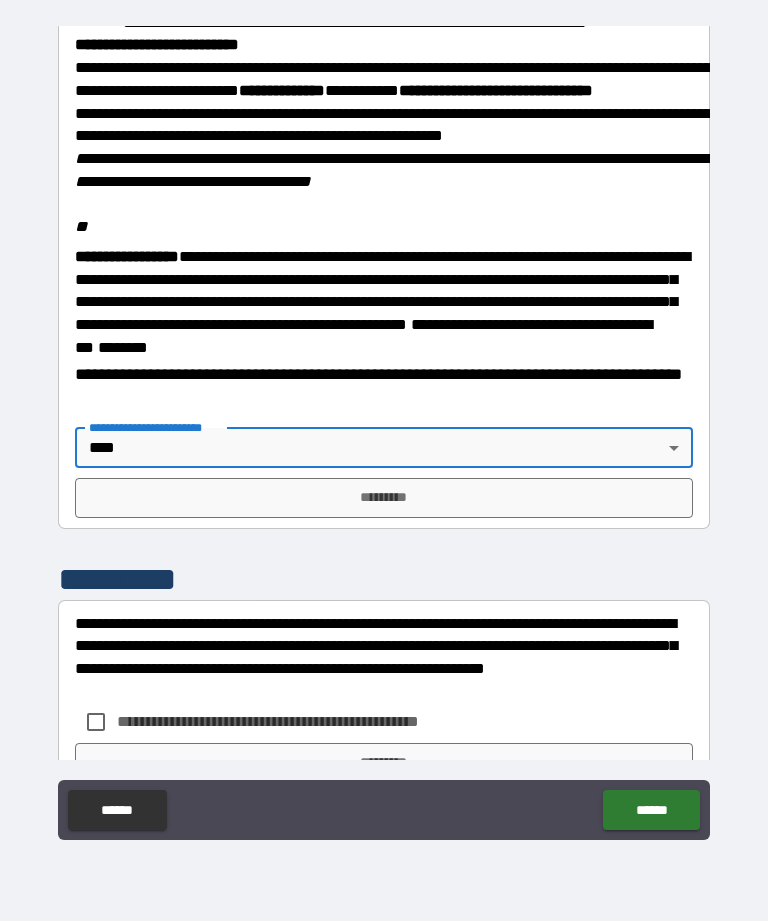 scroll, scrollTop: 2212, scrollLeft: 0, axis: vertical 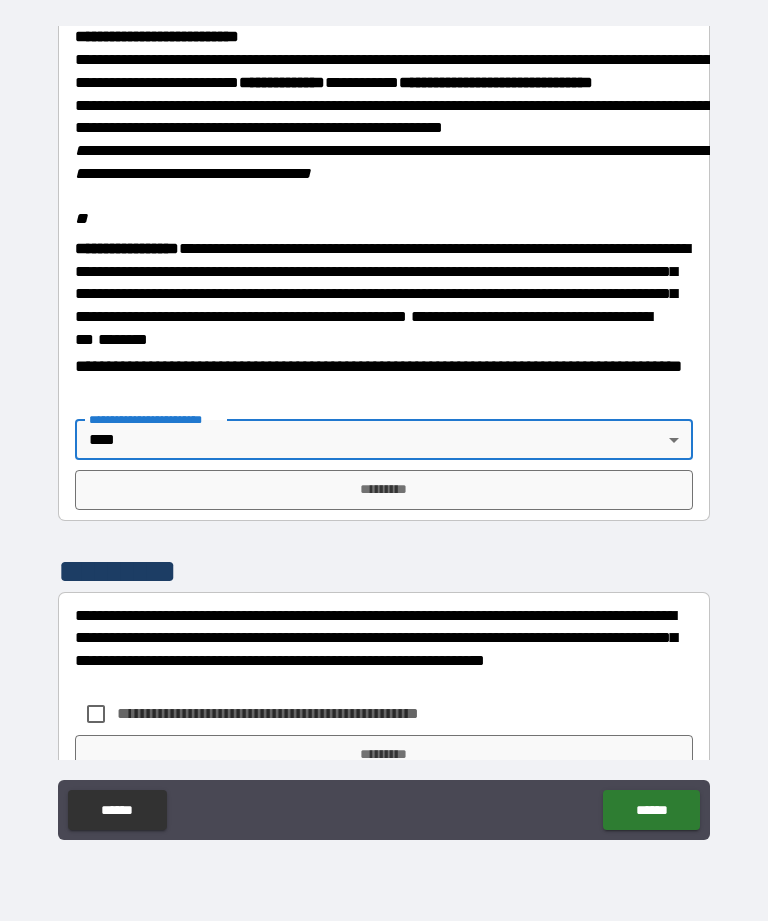 click on "*********" at bounding box center (384, 490) 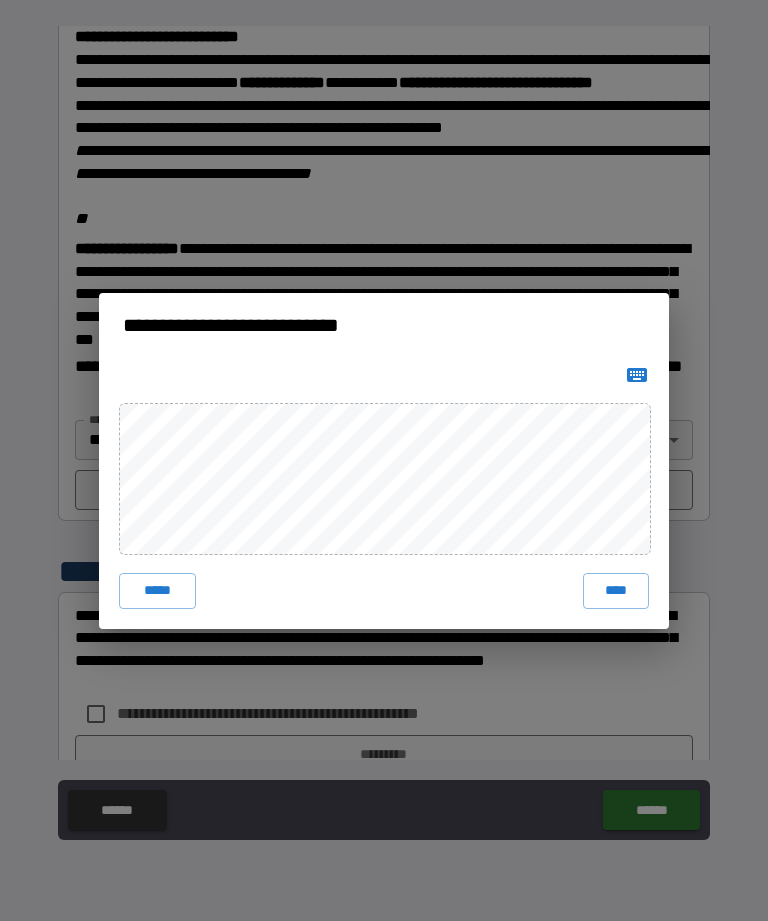 click on "*****" at bounding box center [157, 591] 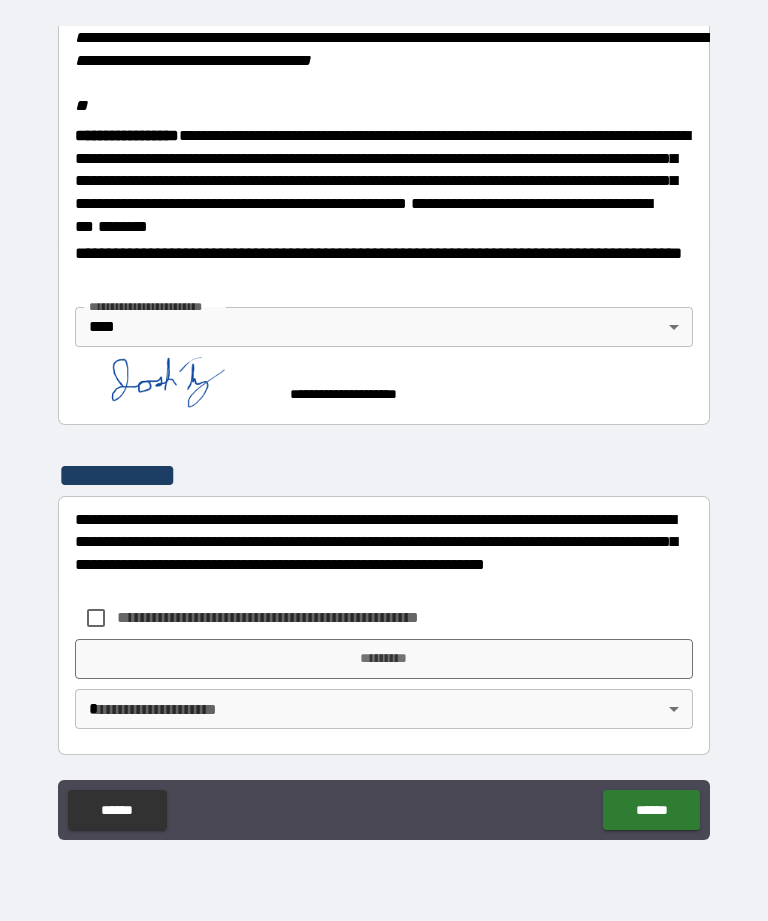 scroll, scrollTop: 2465, scrollLeft: 0, axis: vertical 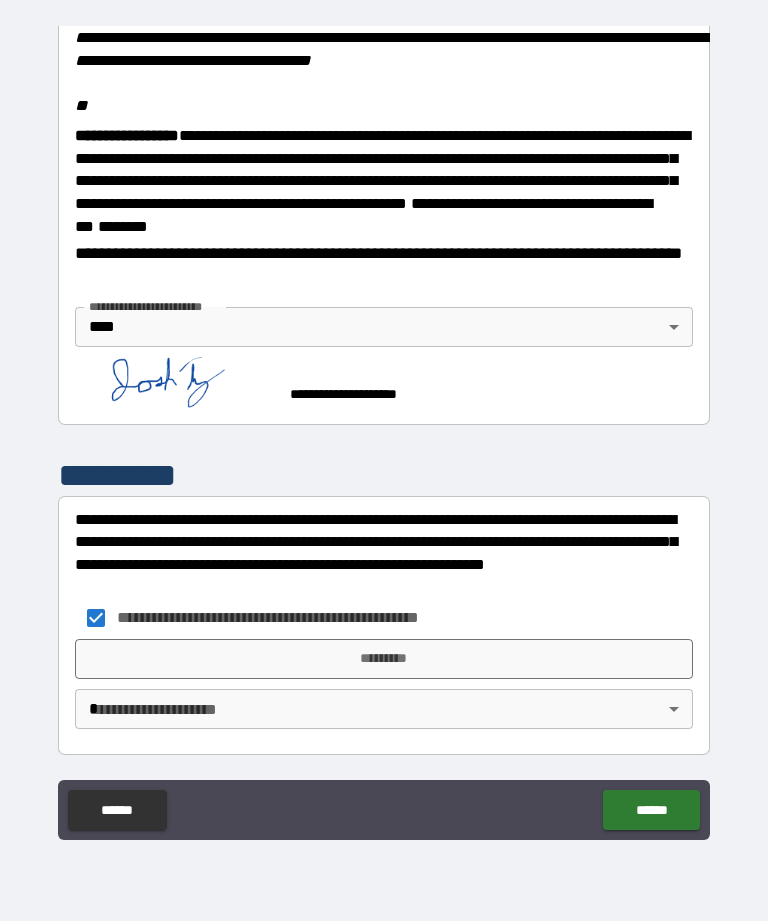 click on "*********" at bounding box center (384, 659) 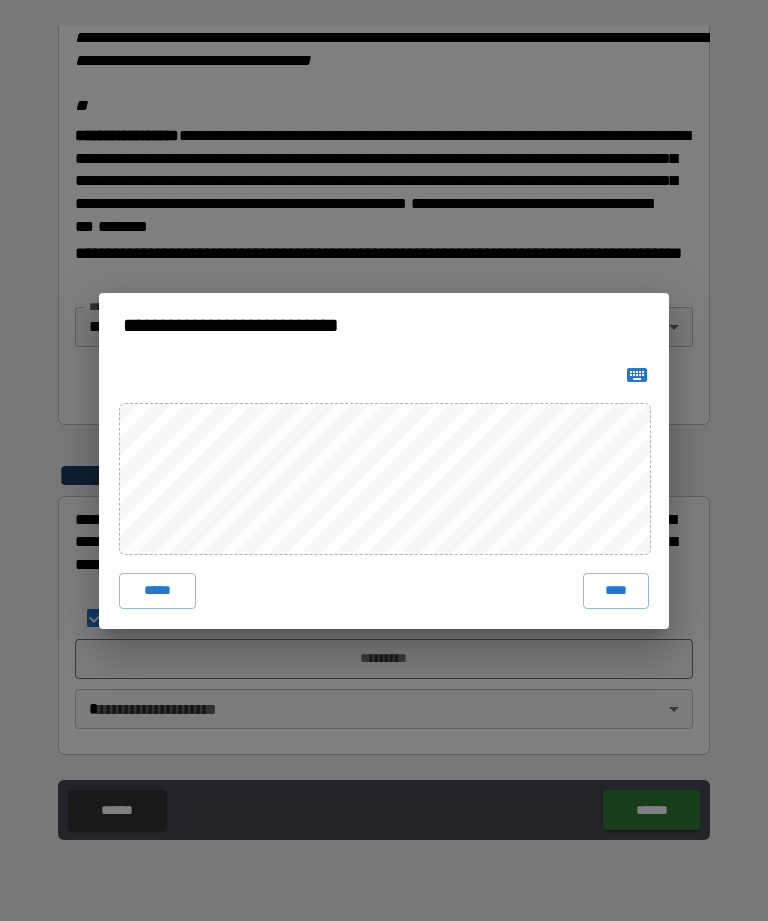 click on "****" at bounding box center (616, 591) 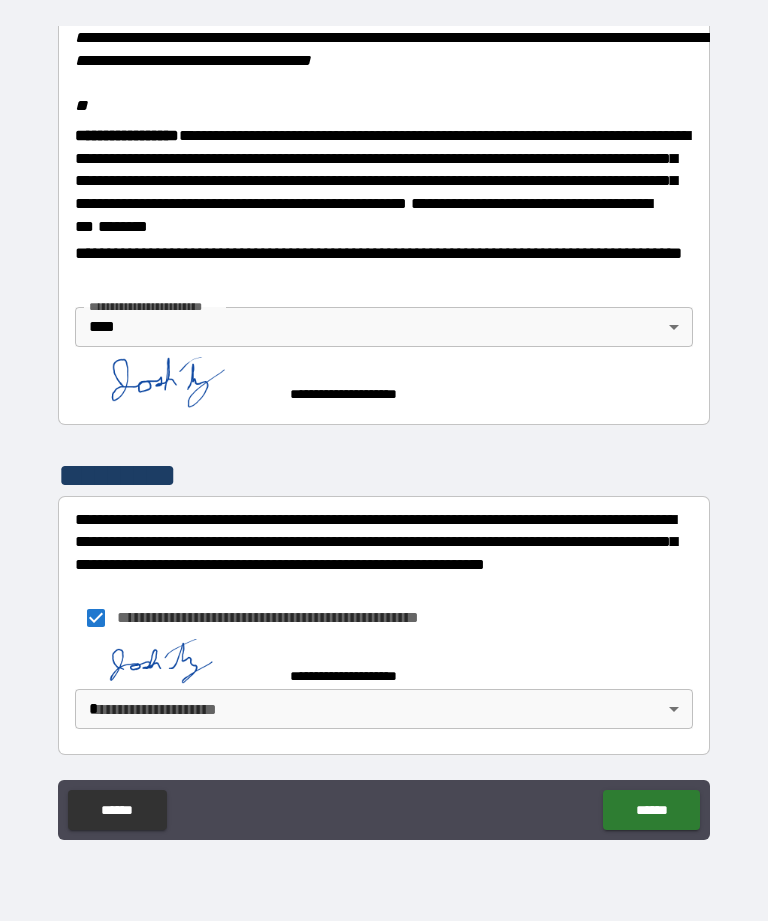 scroll, scrollTop: 2455, scrollLeft: 0, axis: vertical 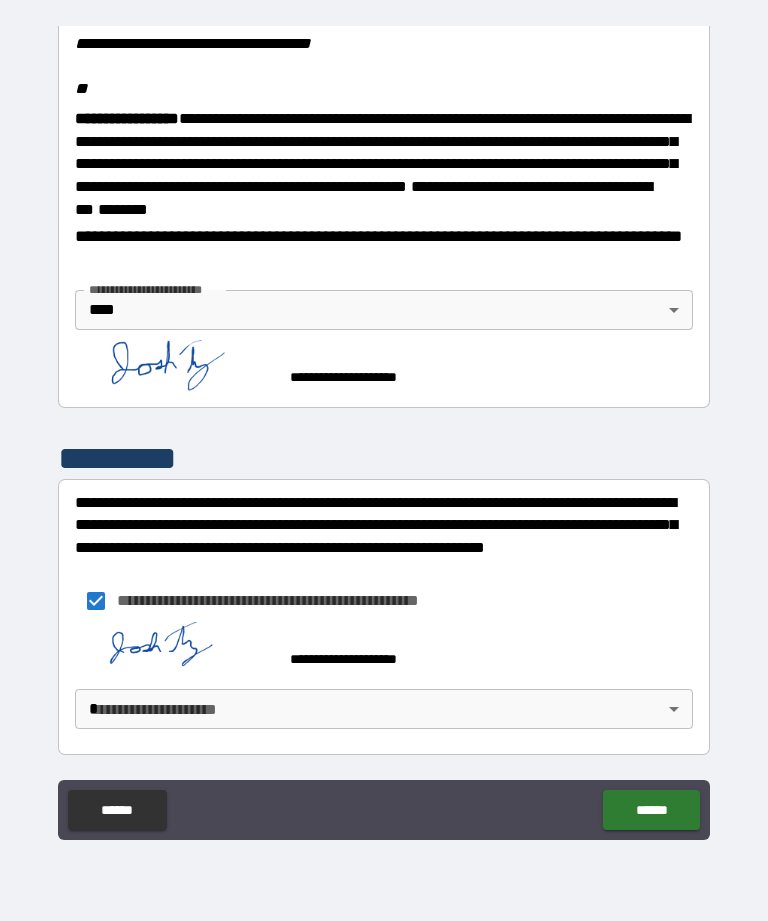 click on "**********" at bounding box center (384, 428) 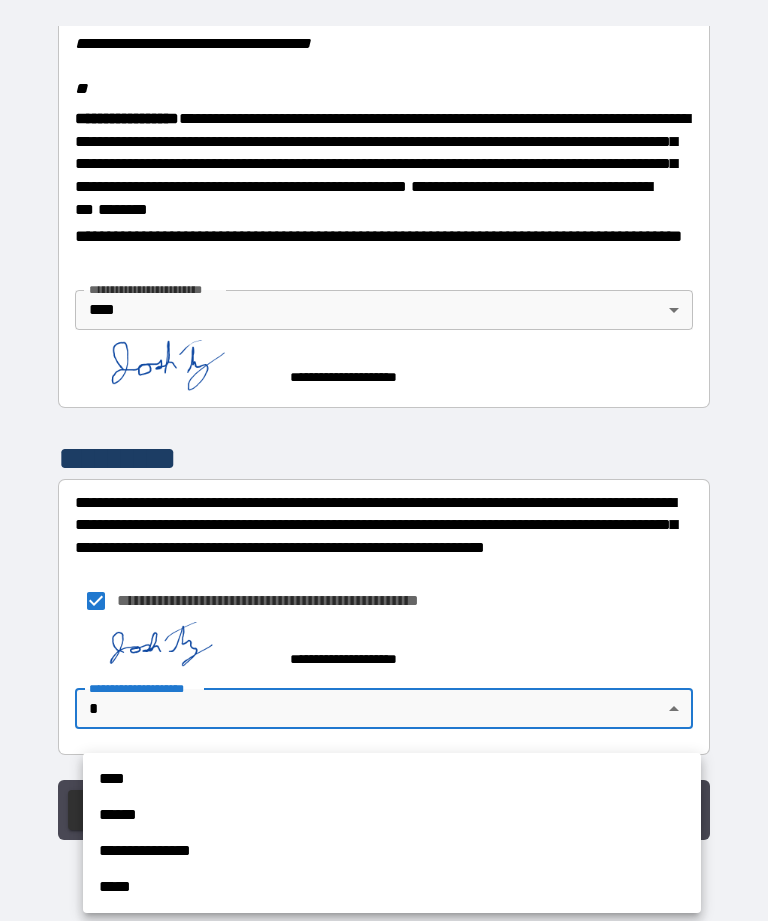 click on "****" at bounding box center (392, 779) 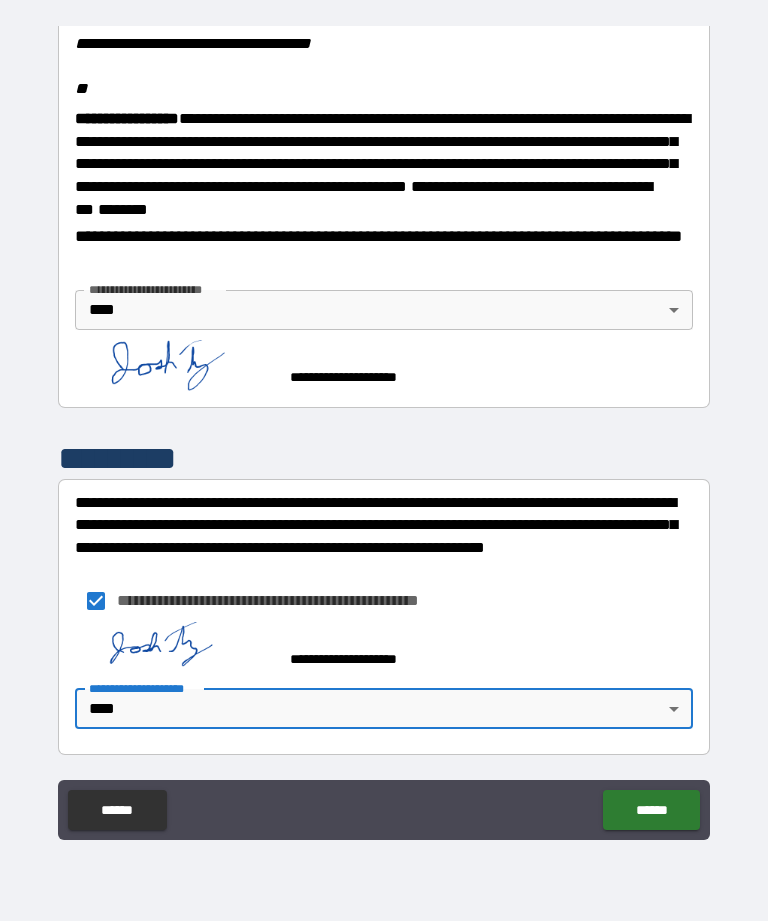 click on "******" at bounding box center (651, 810) 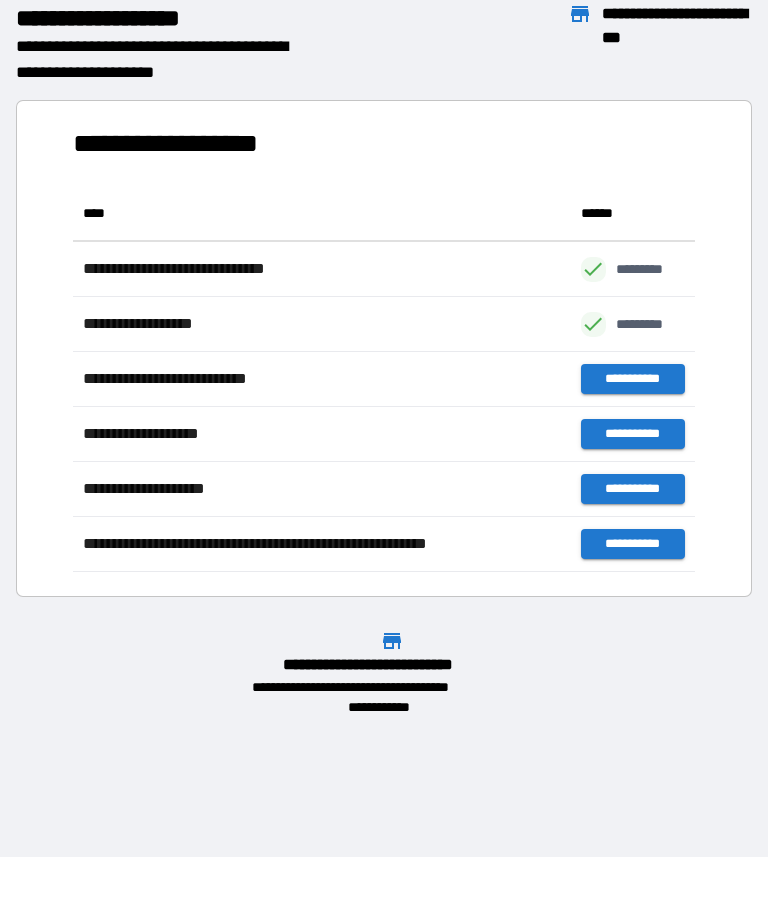 scroll, scrollTop: 1, scrollLeft: 1, axis: both 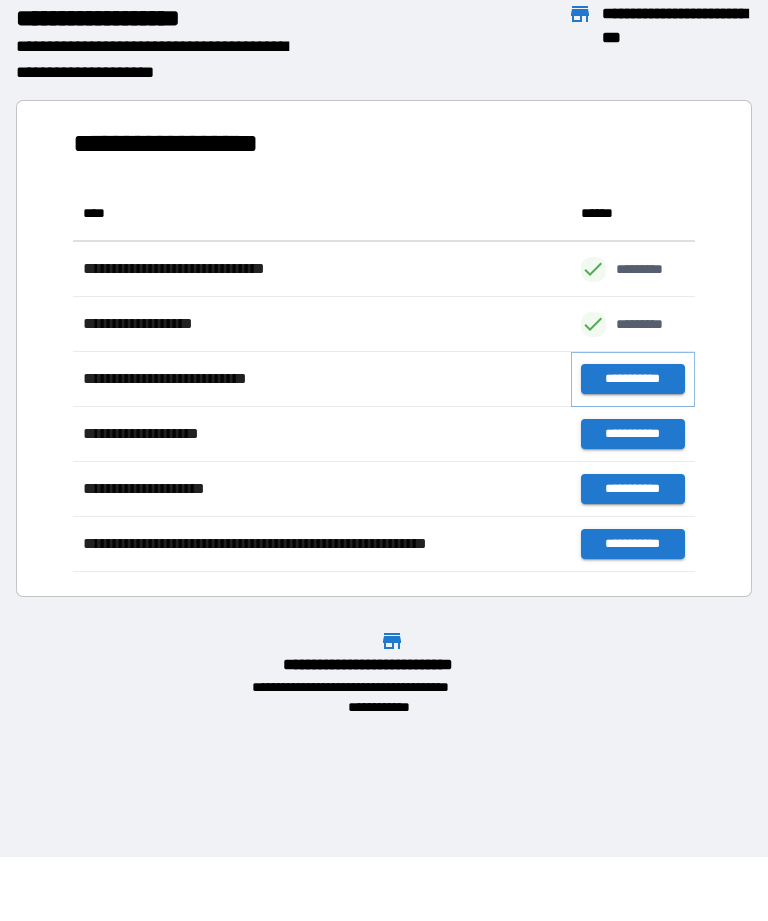 click on "**********" at bounding box center [633, 379] 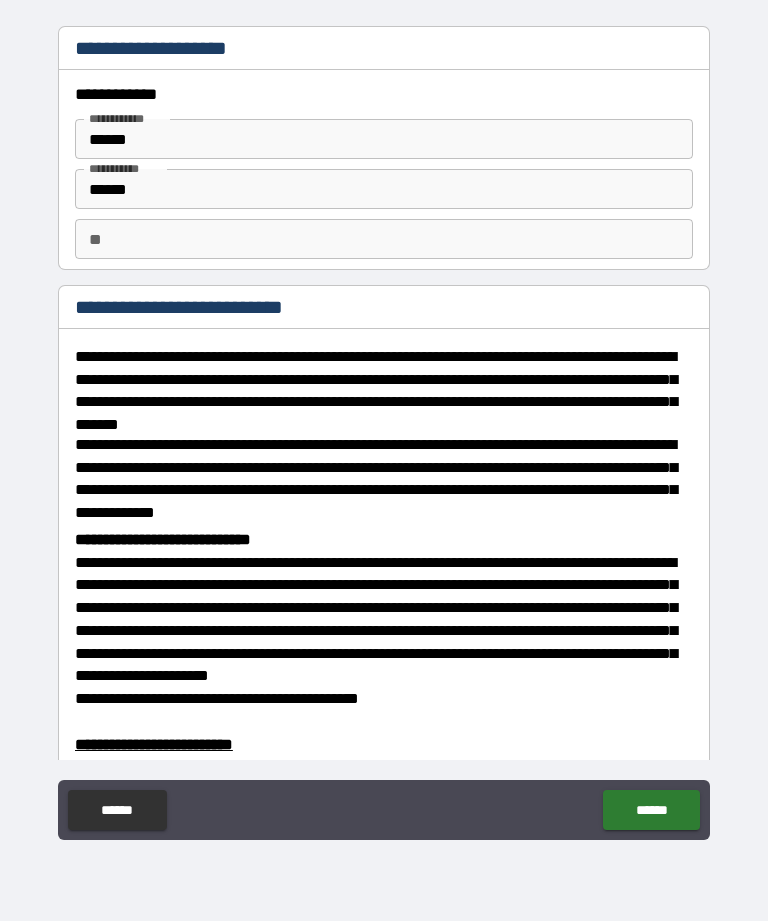 click on "**" at bounding box center (384, 239) 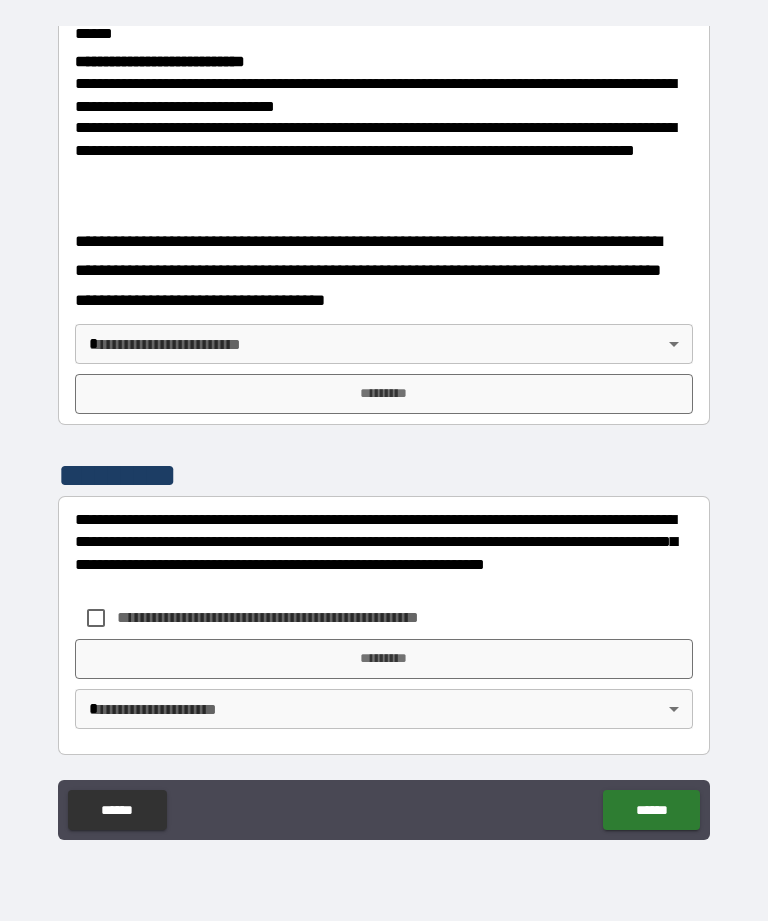 scroll, scrollTop: 778, scrollLeft: 0, axis: vertical 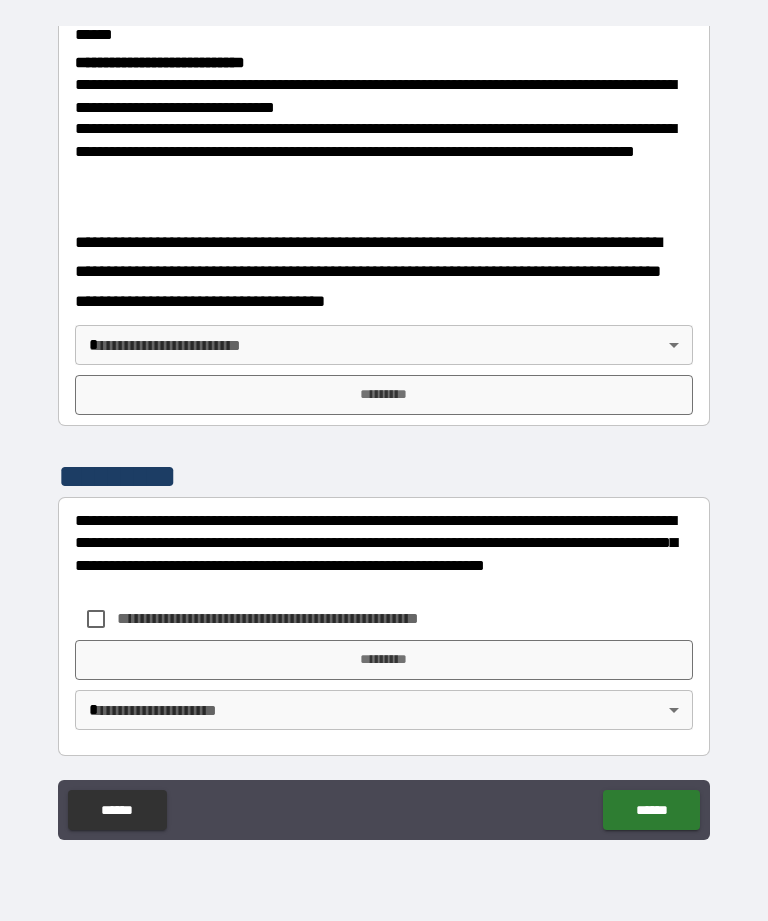 type on "*" 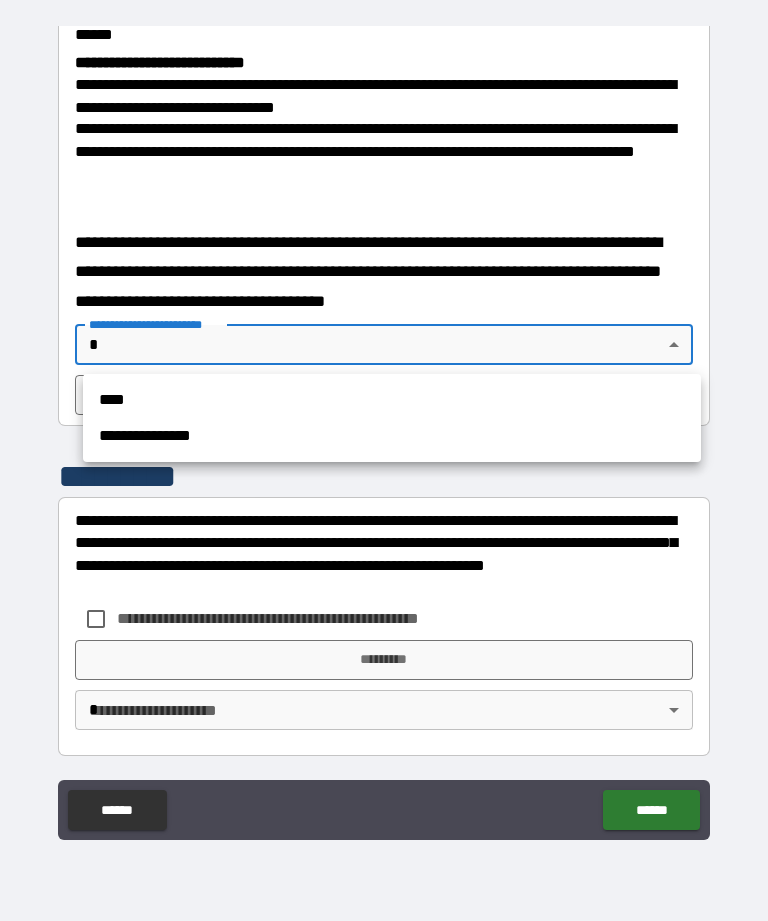 click on "****" at bounding box center (392, 400) 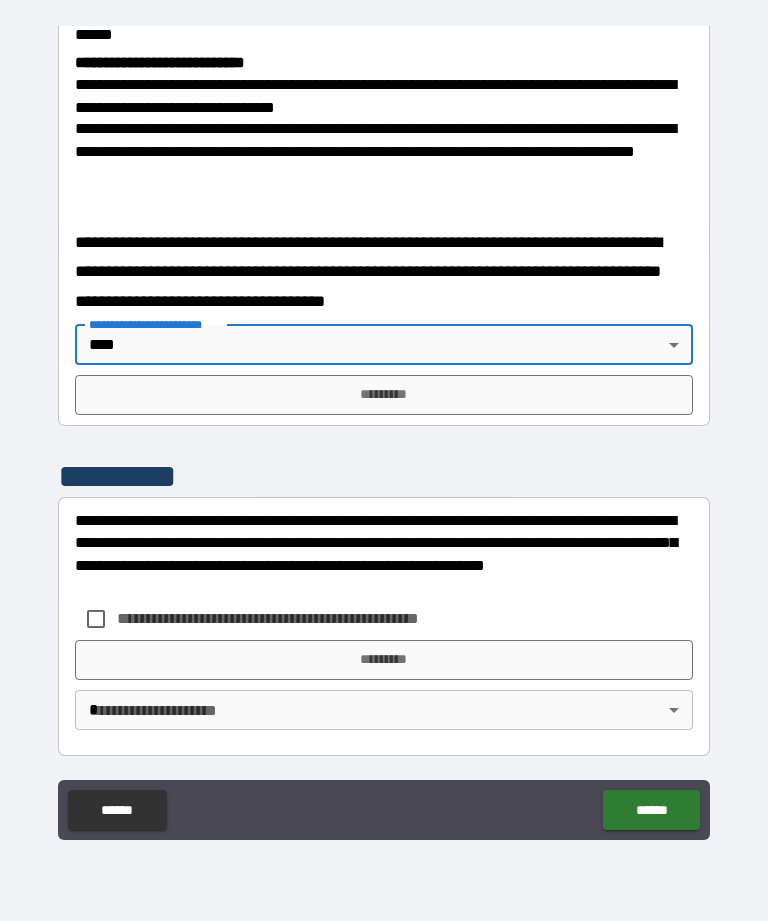 click on "*********" at bounding box center [384, 395] 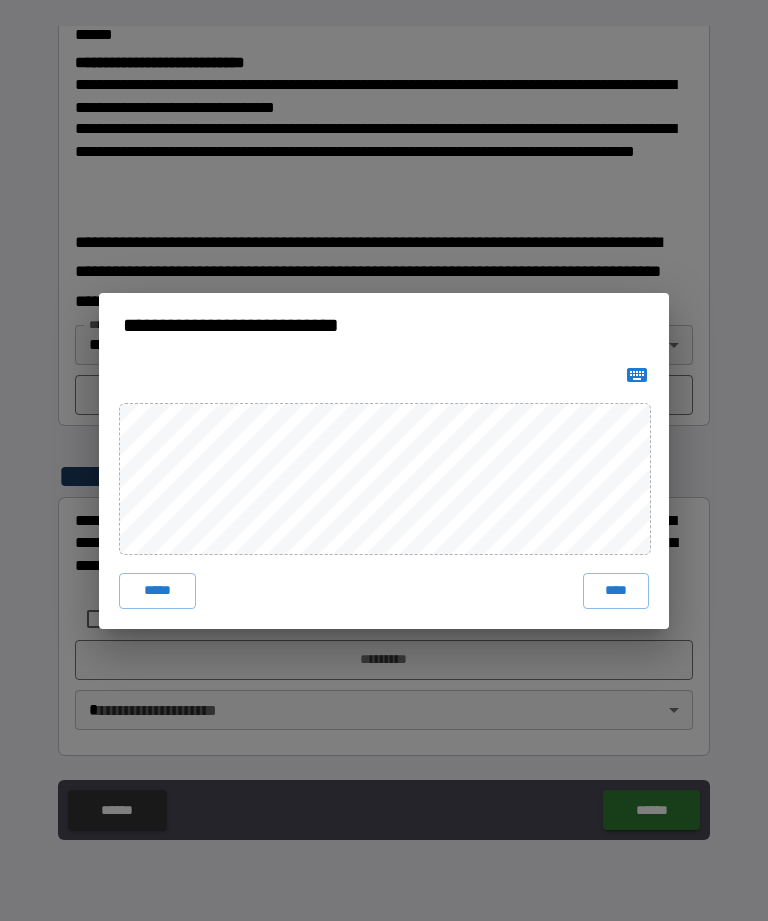 click on "*****" at bounding box center (157, 591) 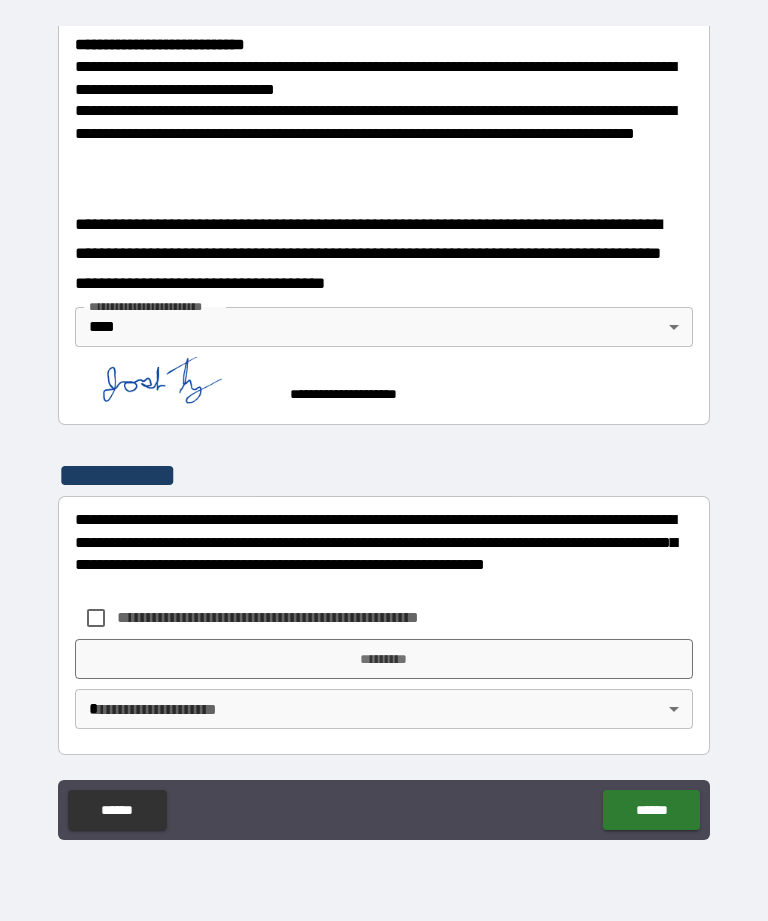 scroll, scrollTop: 795, scrollLeft: 0, axis: vertical 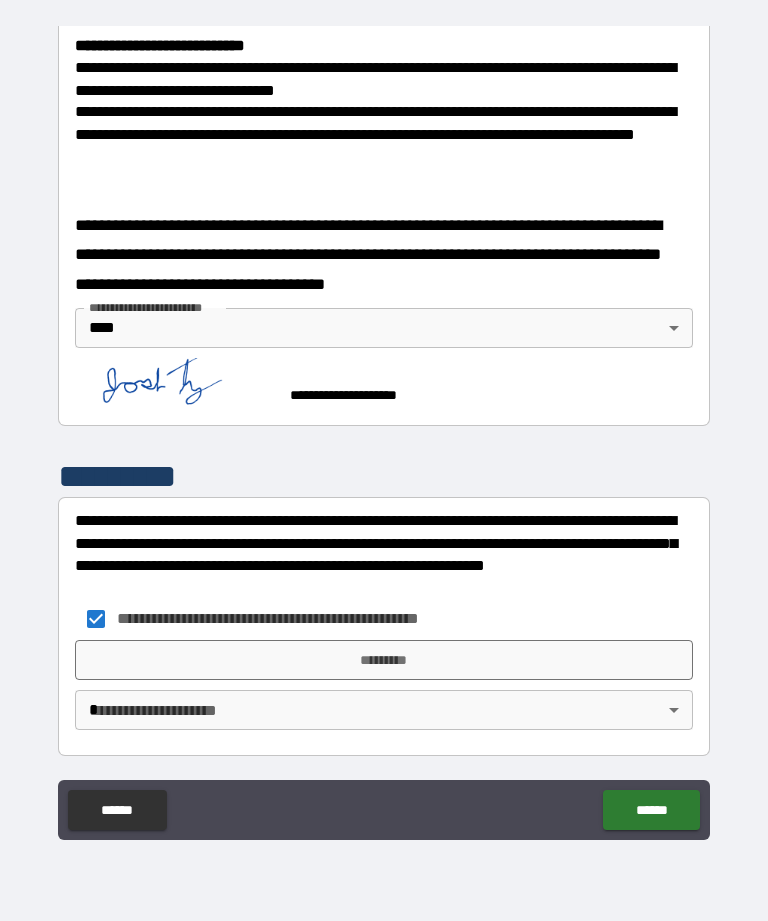 click on "*********" at bounding box center [384, 660] 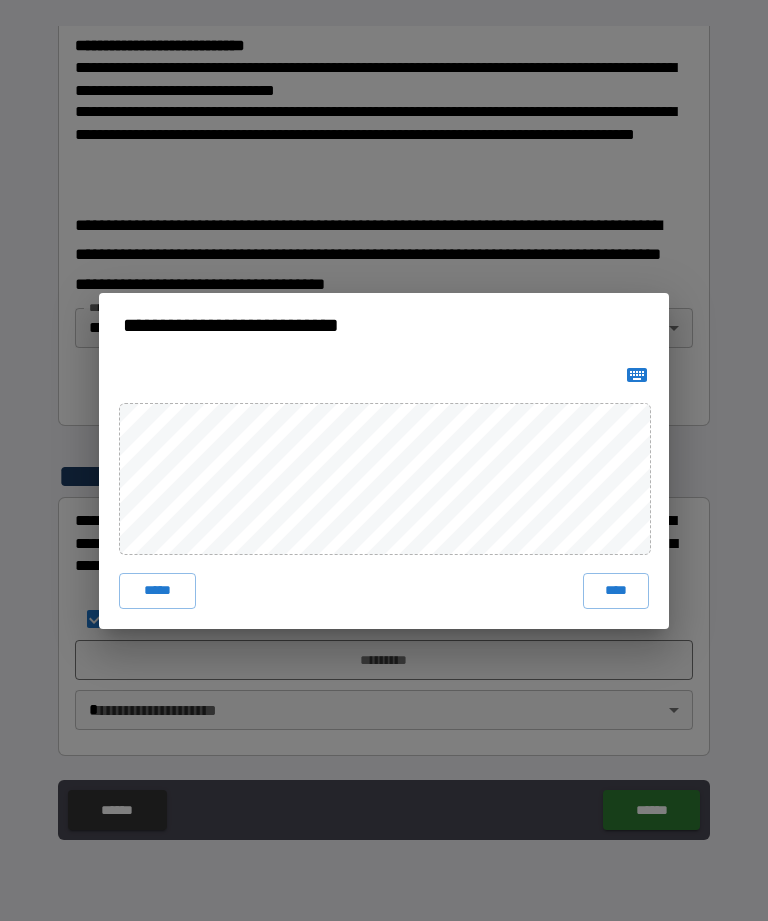 click on "****" at bounding box center [616, 591] 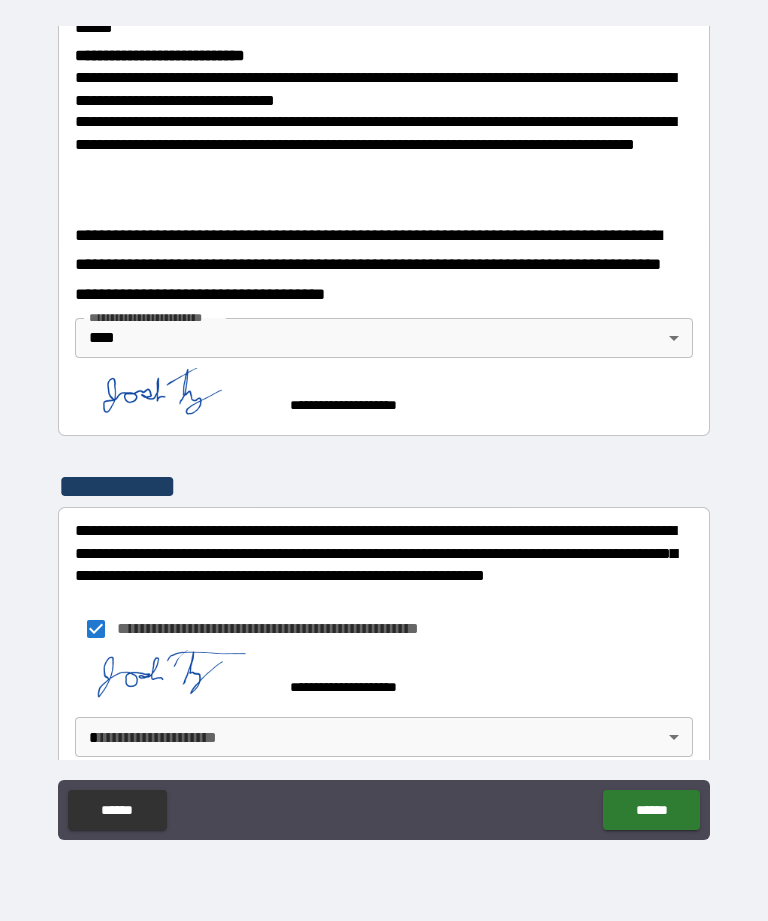 click on "**********" at bounding box center (384, 428) 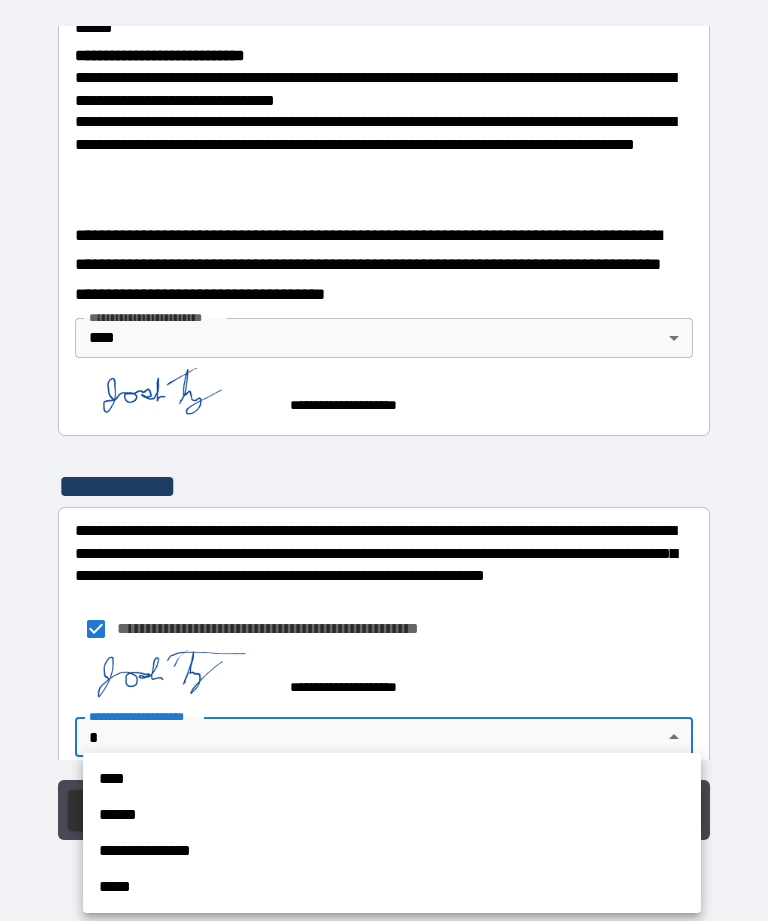 click on "****" at bounding box center [392, 779] 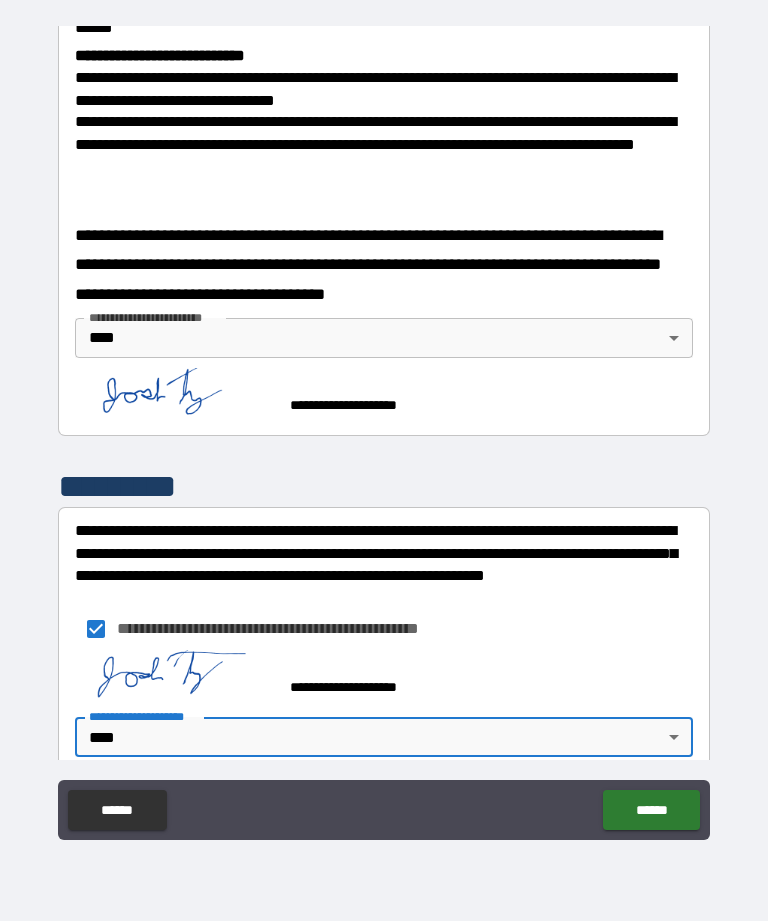 click on "******" at bounding box center (651, 810) 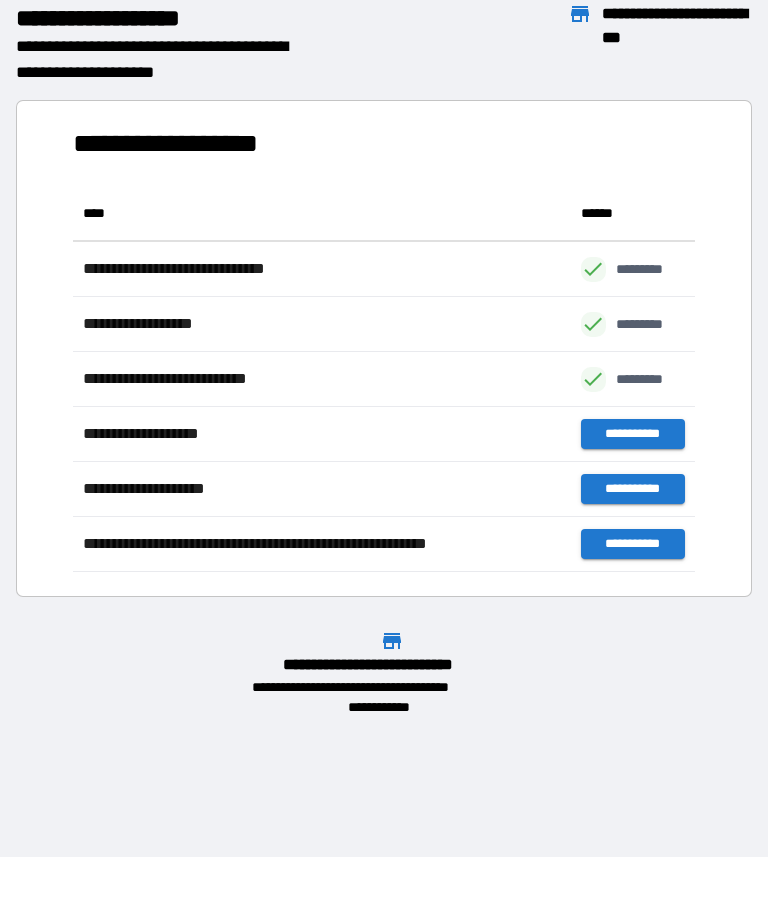 scroll, scrollTop: 1, scrollLeft: 1, axis: both 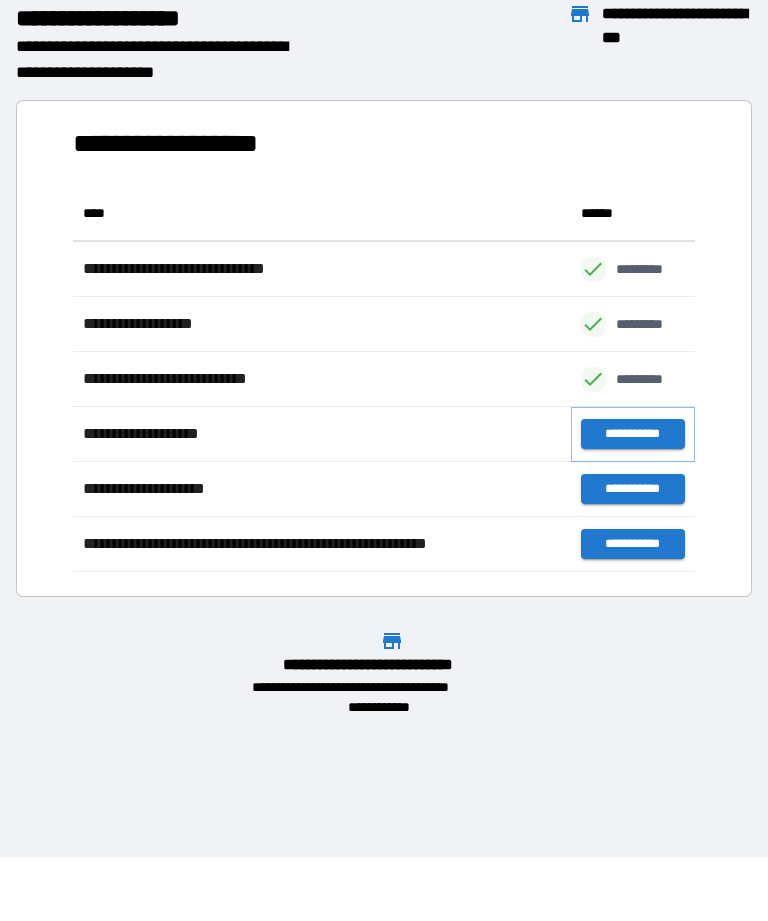 click on "**********" at bounding box center (633, 434) 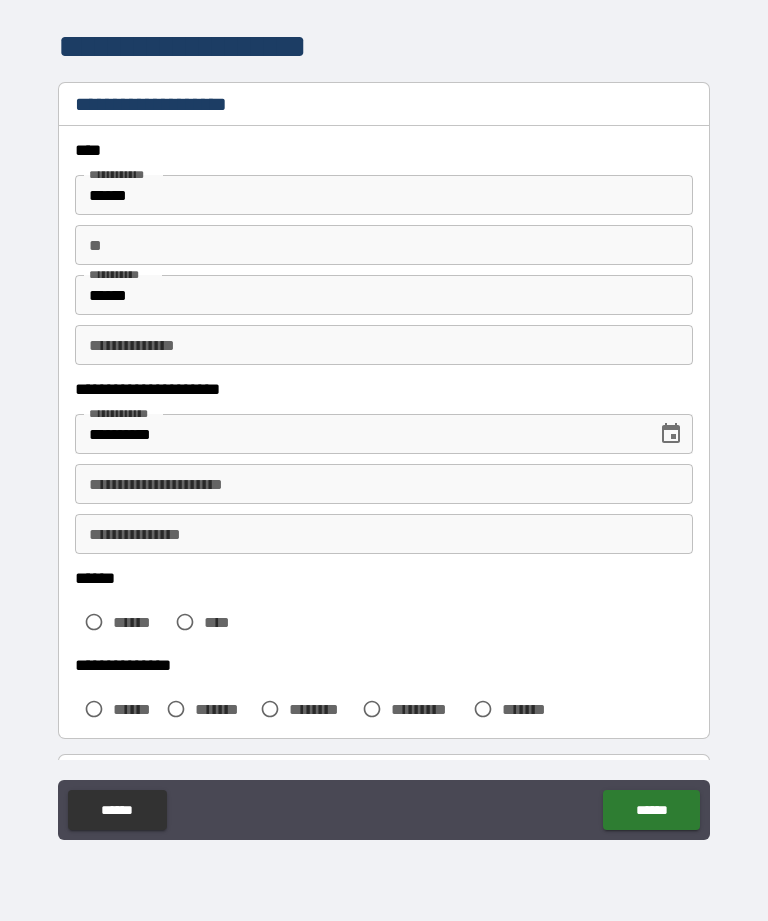click on "**" at bounding box center (384, 245) 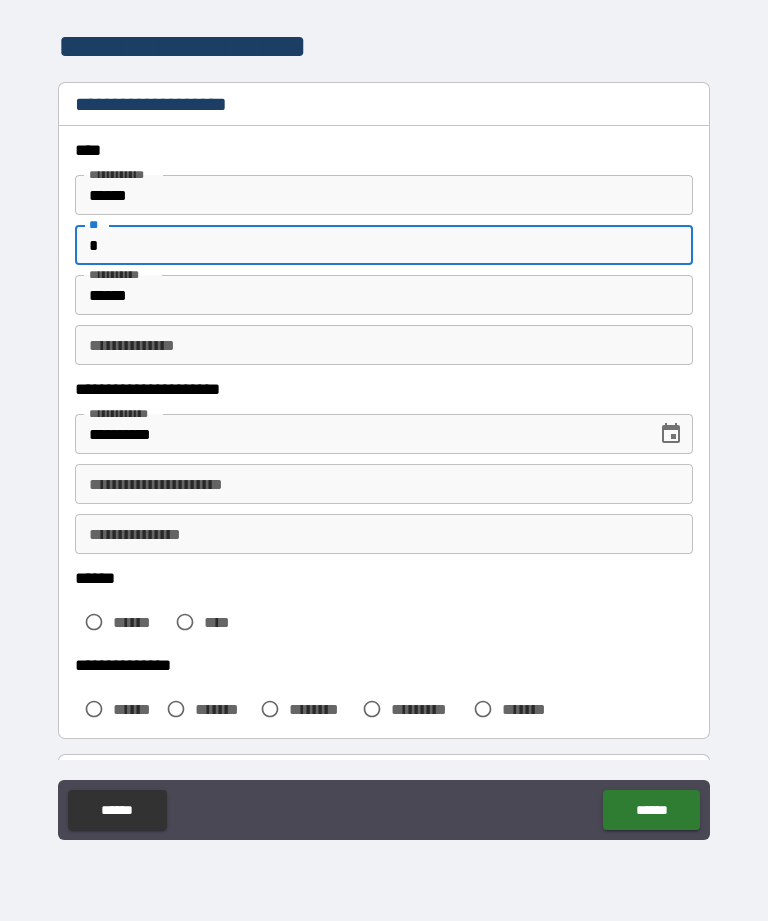 type on "*" 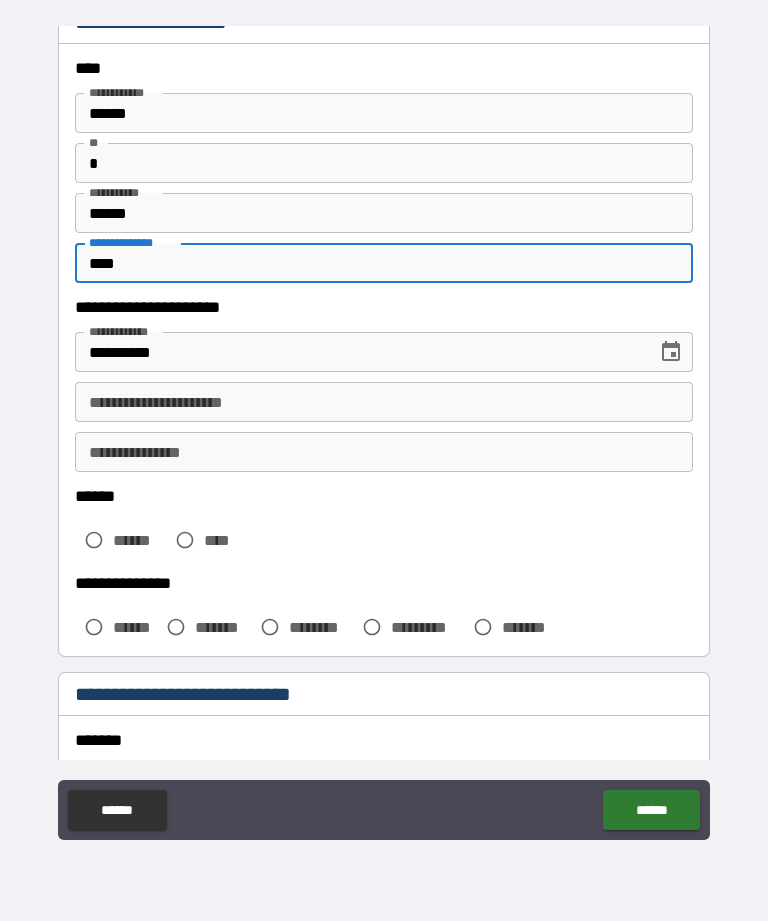 scroll, scrollTop: 91, scrollLeft: 0, axis: vertical 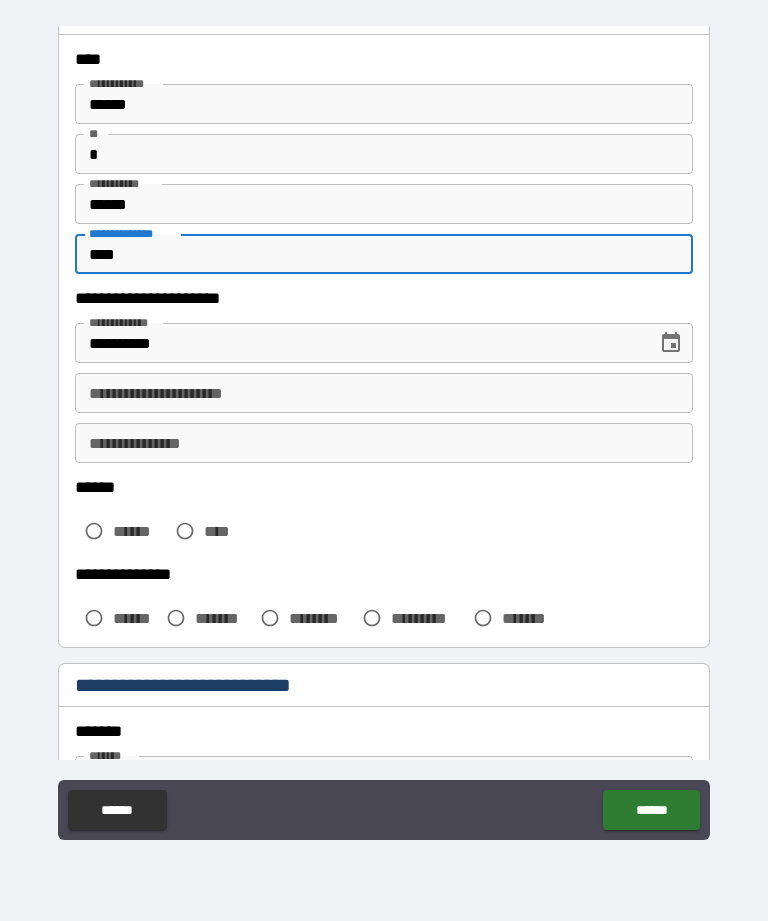 type on "****" 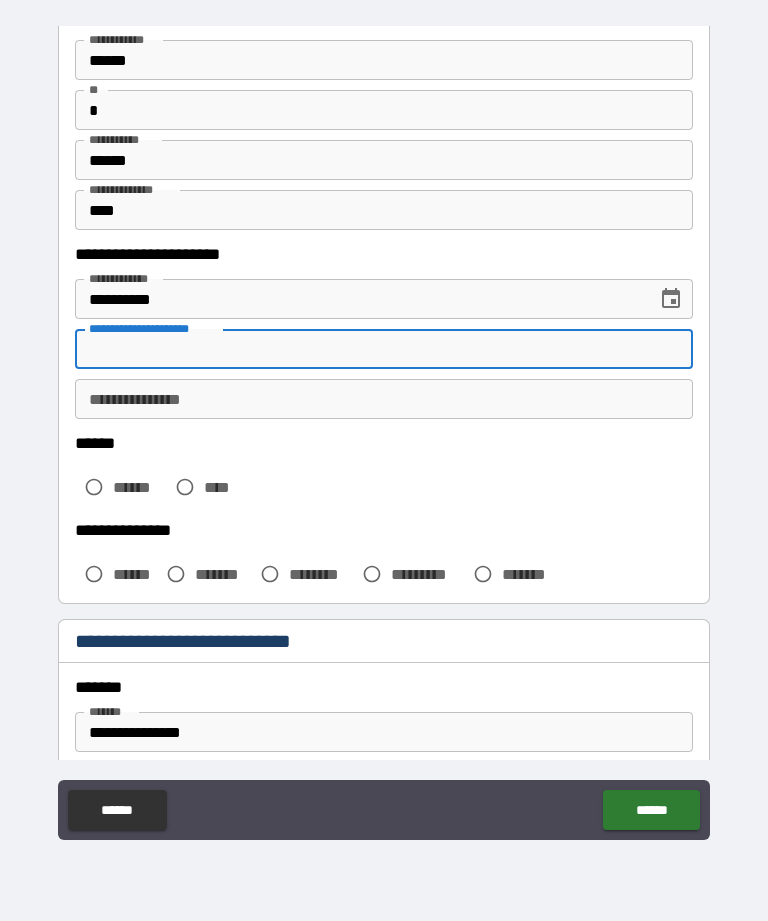 scroll, scrollTop: 134, scrollLeft: 0, axis: vertical 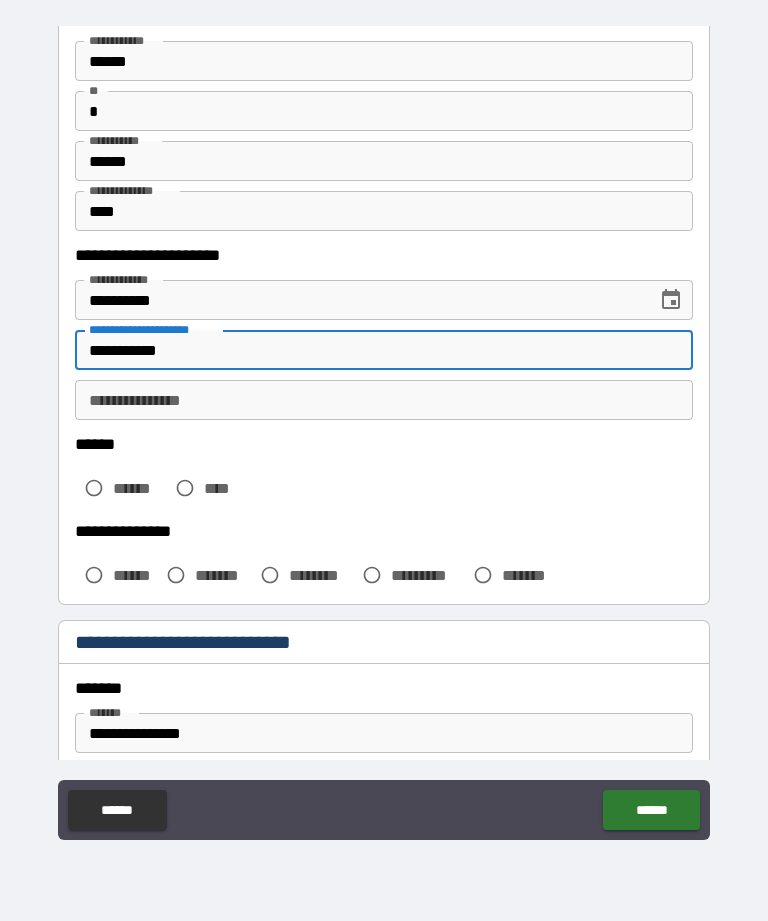 type on "**********" 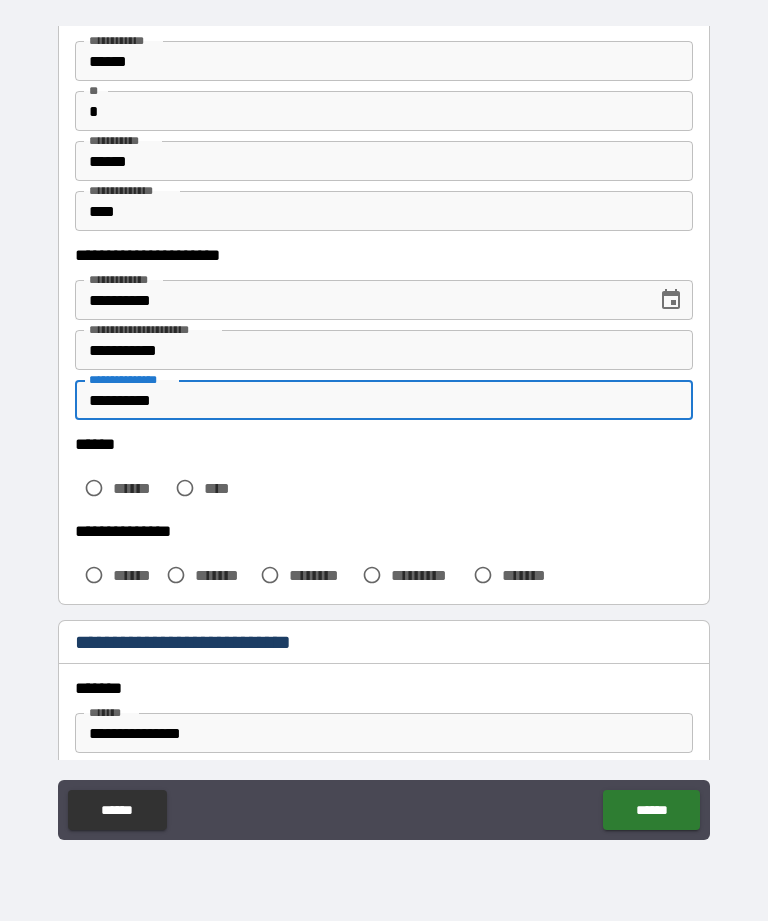 type on "**********" 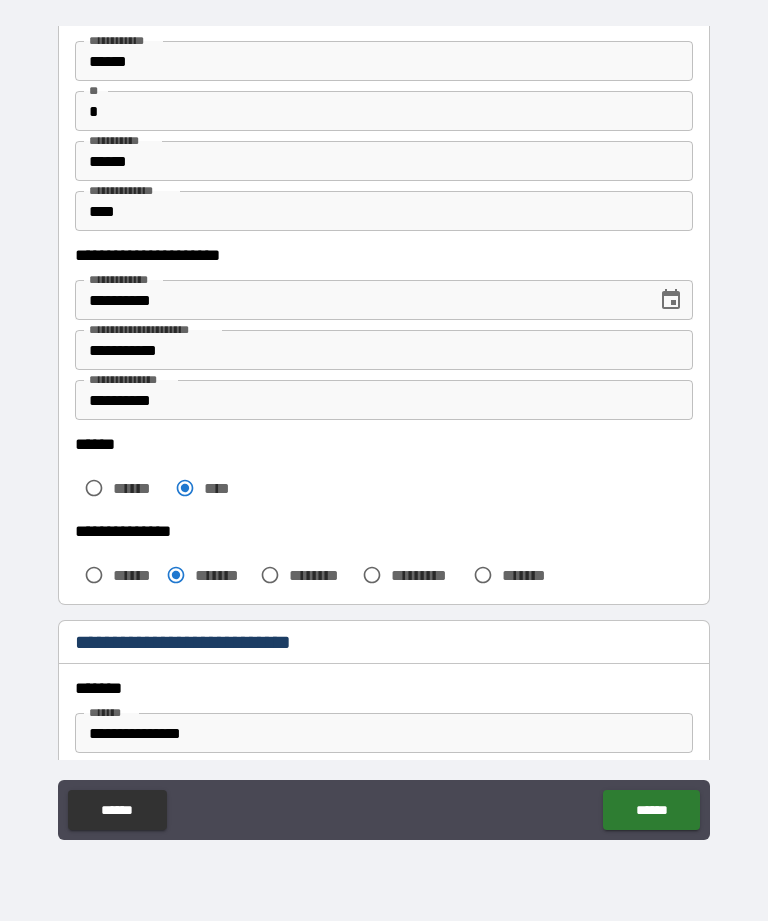 click on "******" at bounding box center [651, 810] 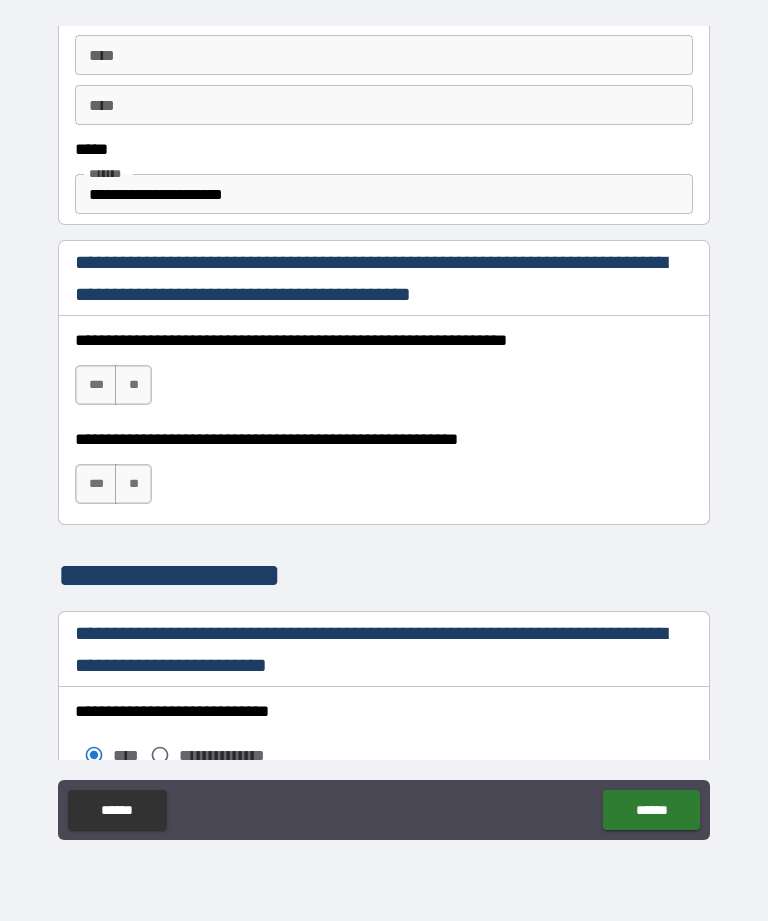 scroll, scrollTop: 1153, scrollLeft: 0, axis: vertical 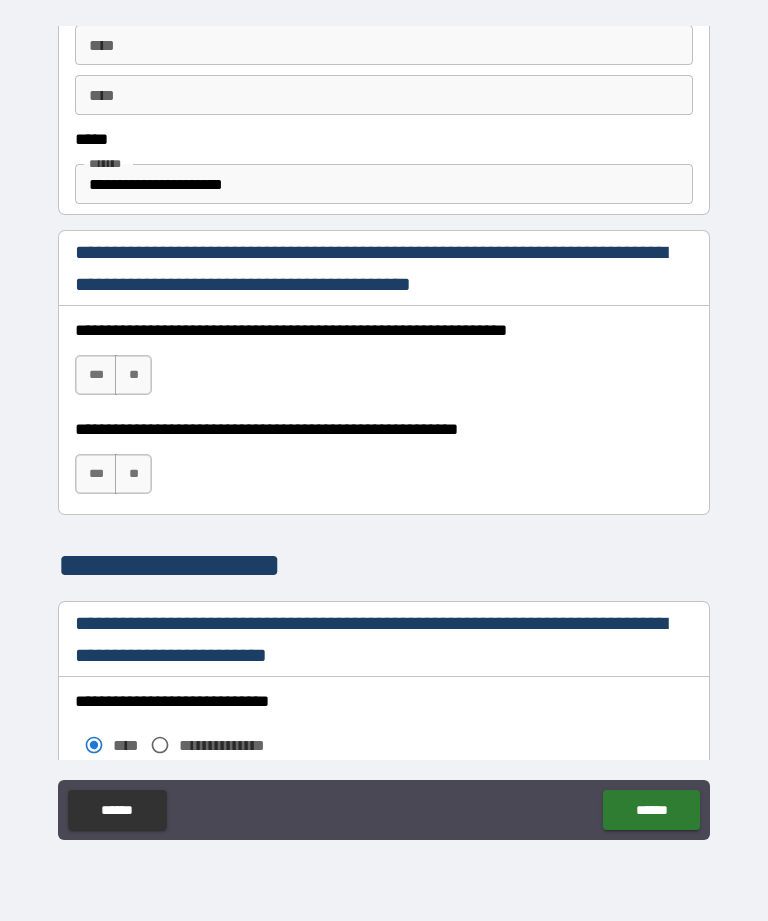 click on "***" at bounding box center [96, 375] 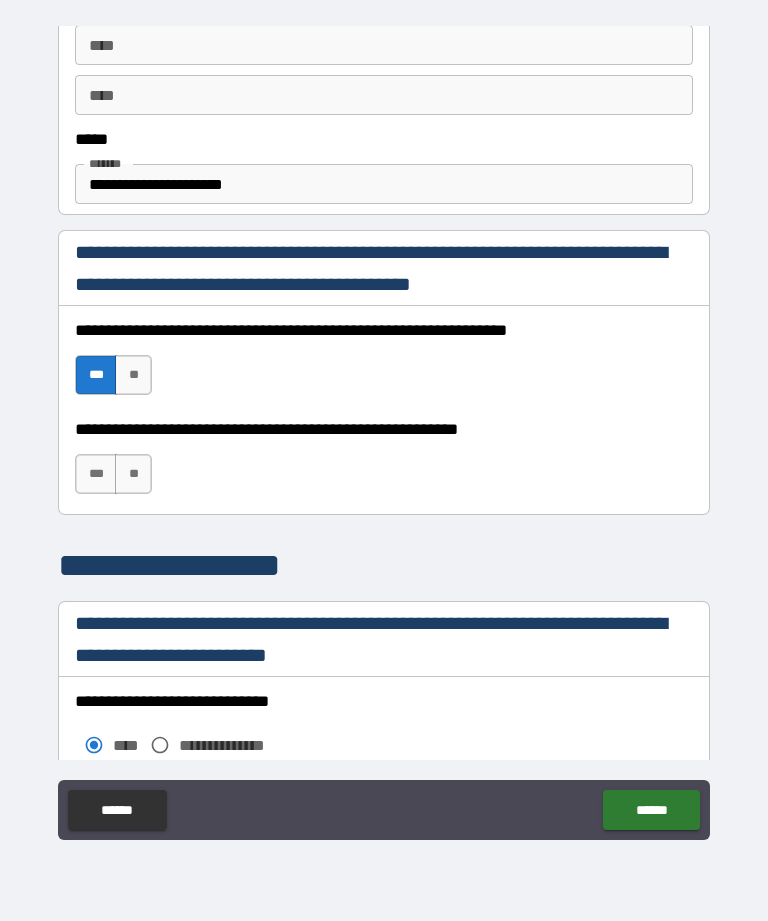 click on "**" at bounding box center (133, 474) 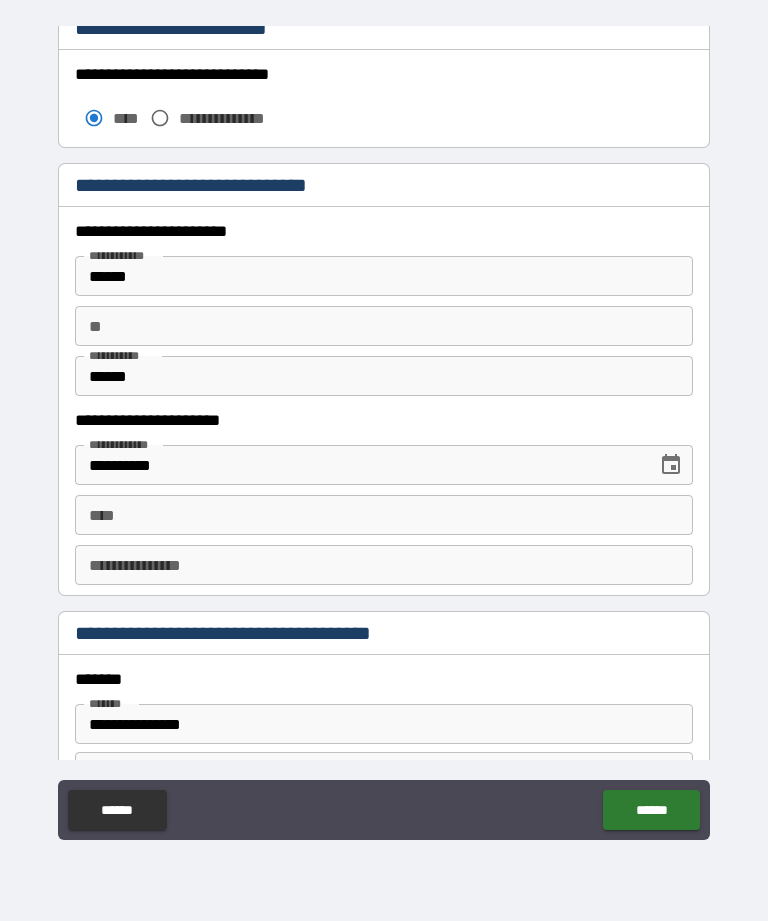 scroll, scrollTop: 1793, scrollLeft: 0, axis: vertical 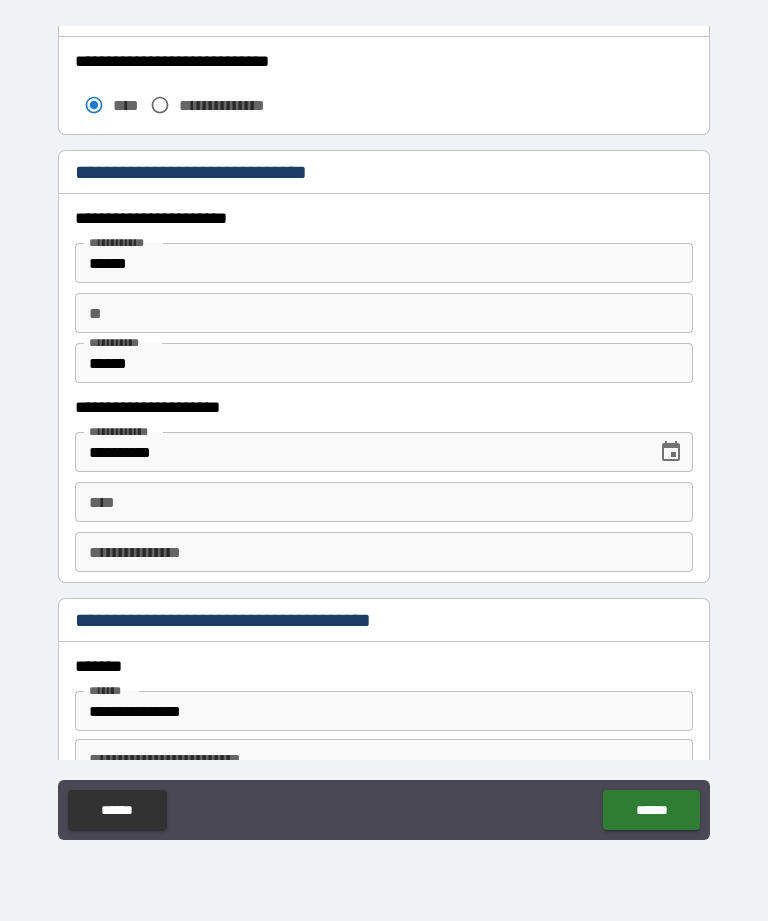 click on "**" at bounding box center (384, 313) 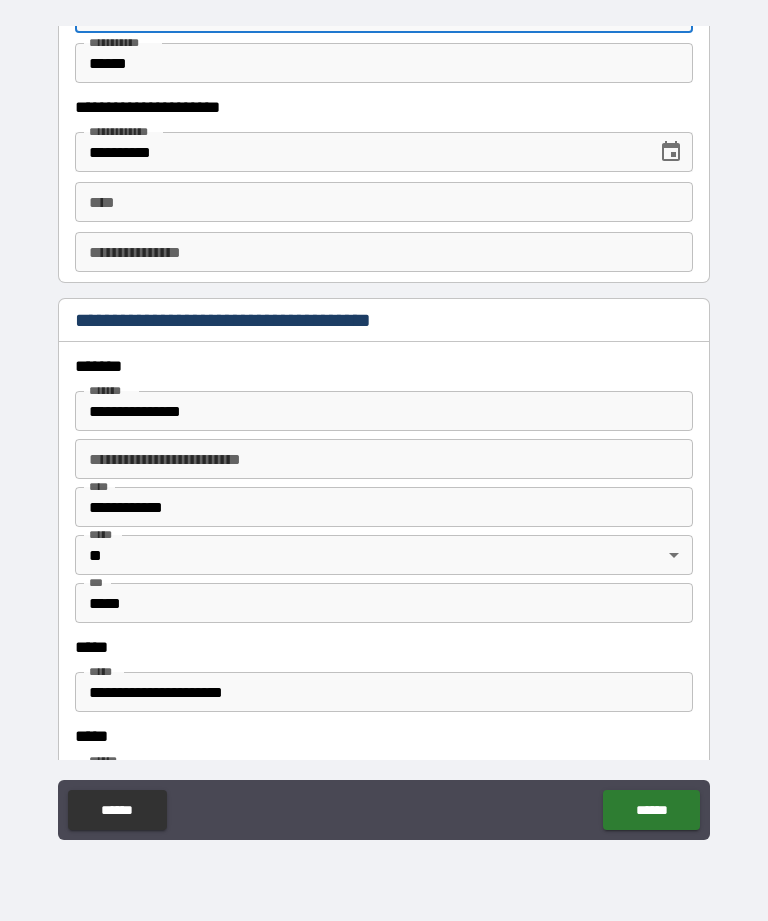 scroll, scrollTop: 2094, scrollLeft: 0, axis: vertical 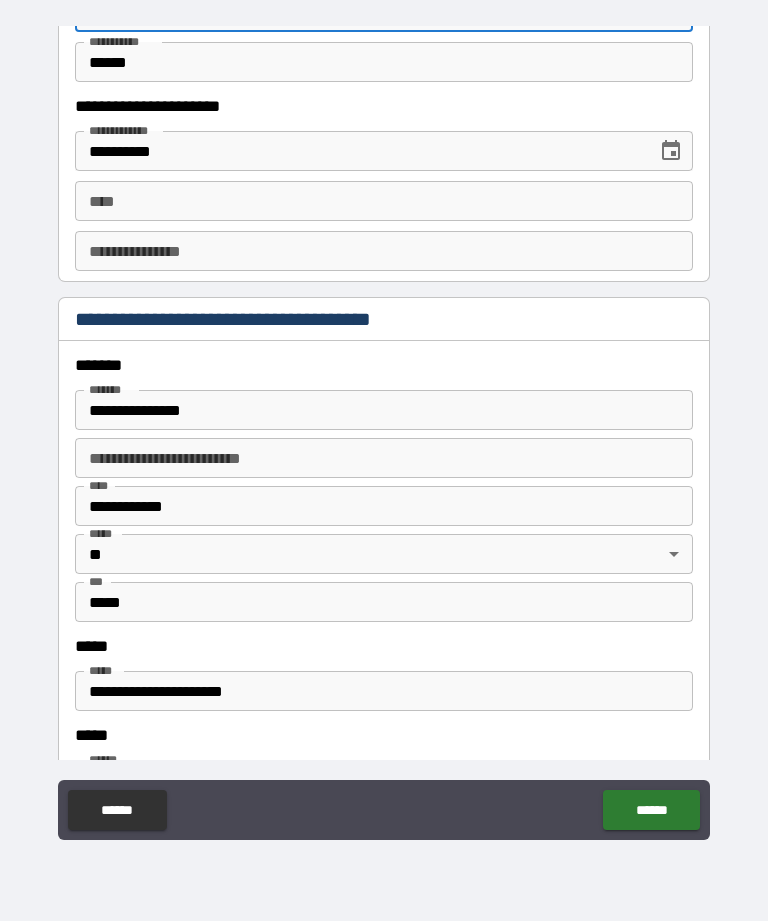 type on "*" 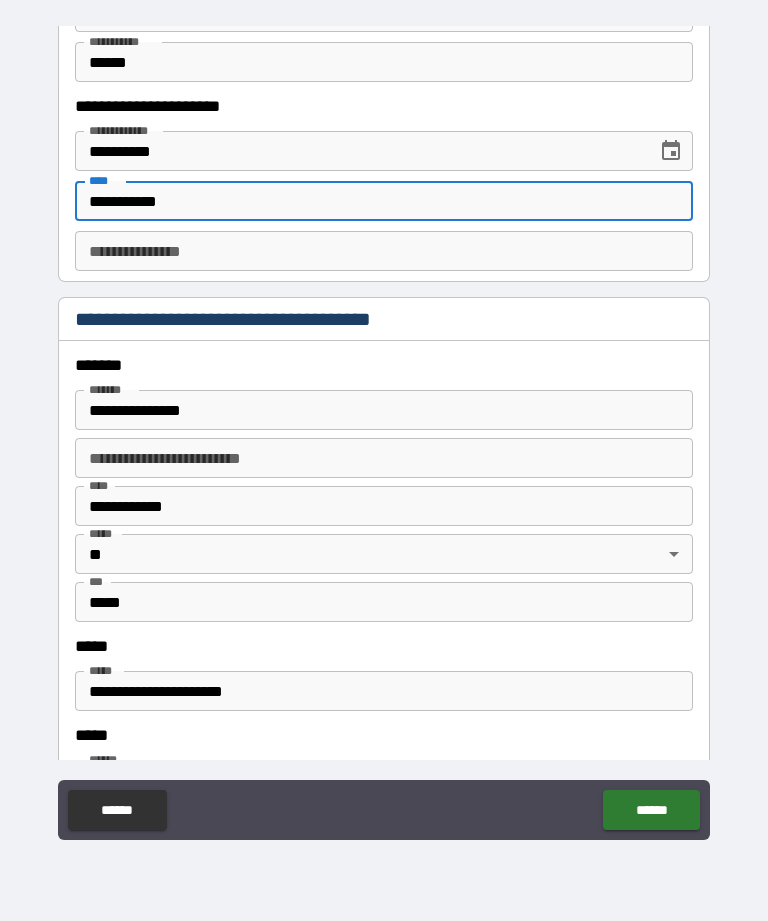 type on "**********" 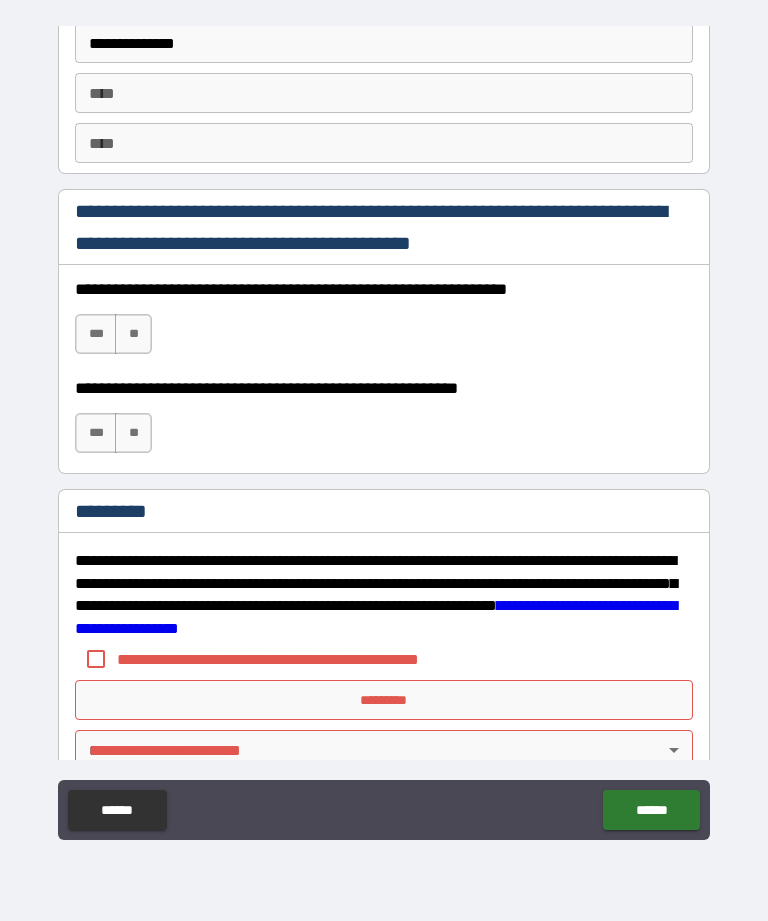 scroll, scrollTop: 2836, scrollLeft: 0, axis: vertical 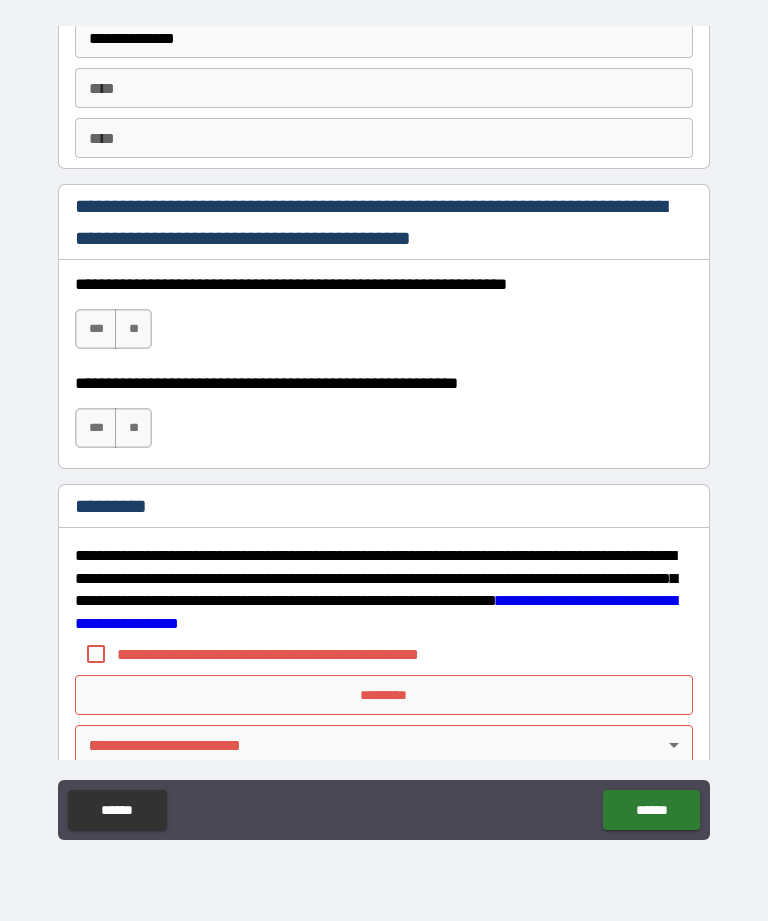 type on "**********" 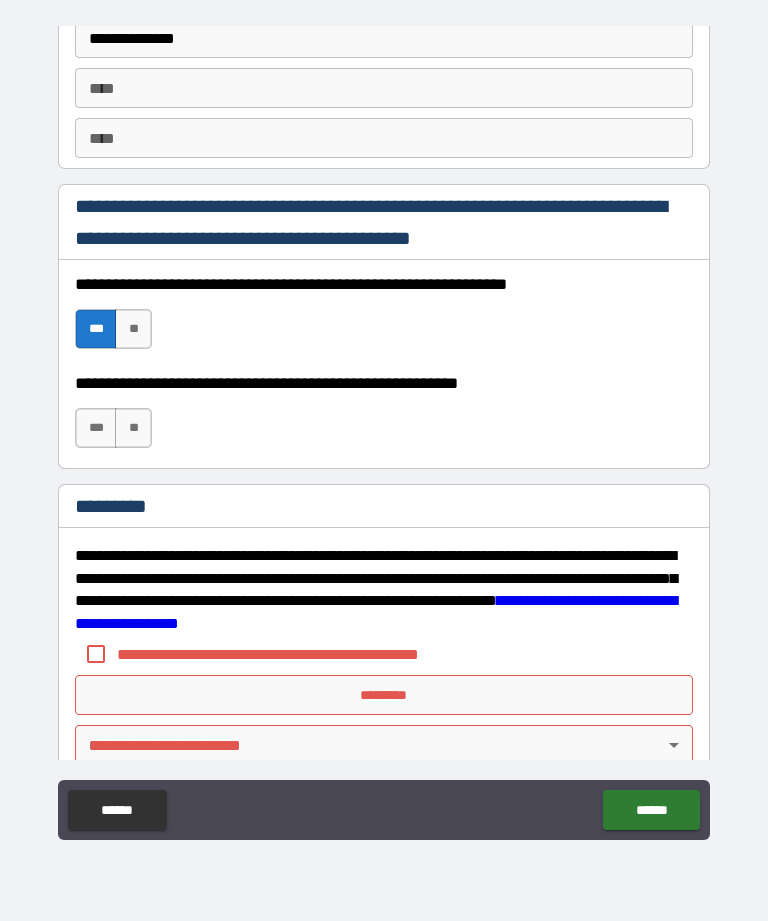 click on "**" at bounding box center [133, 428] 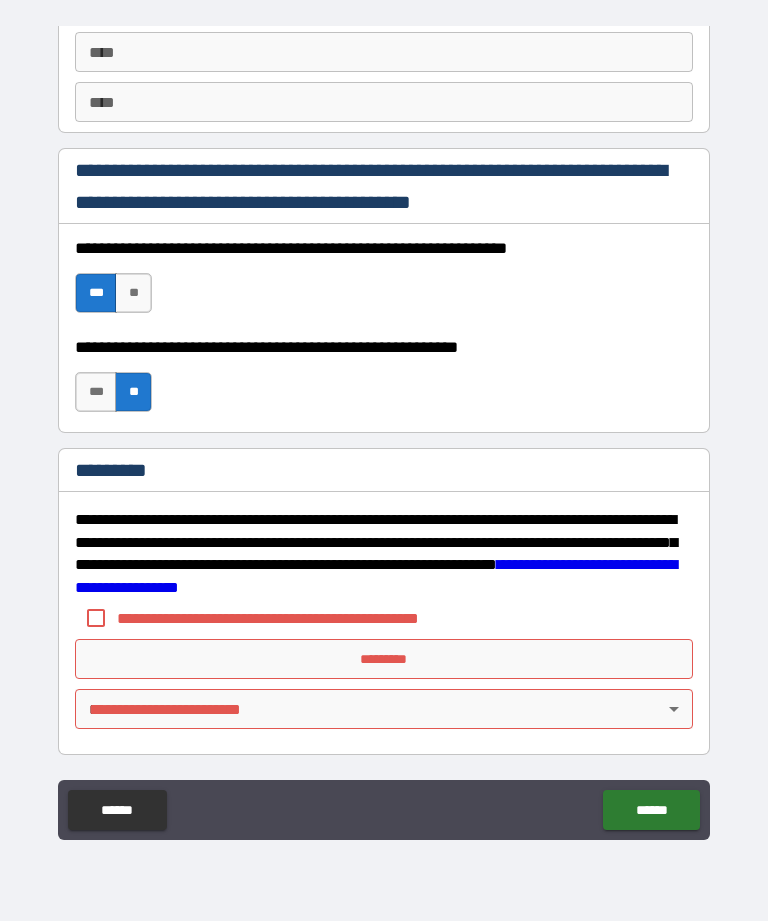 scroll, scrollTop: 2872, scrollLeft: 0, axis: vertical 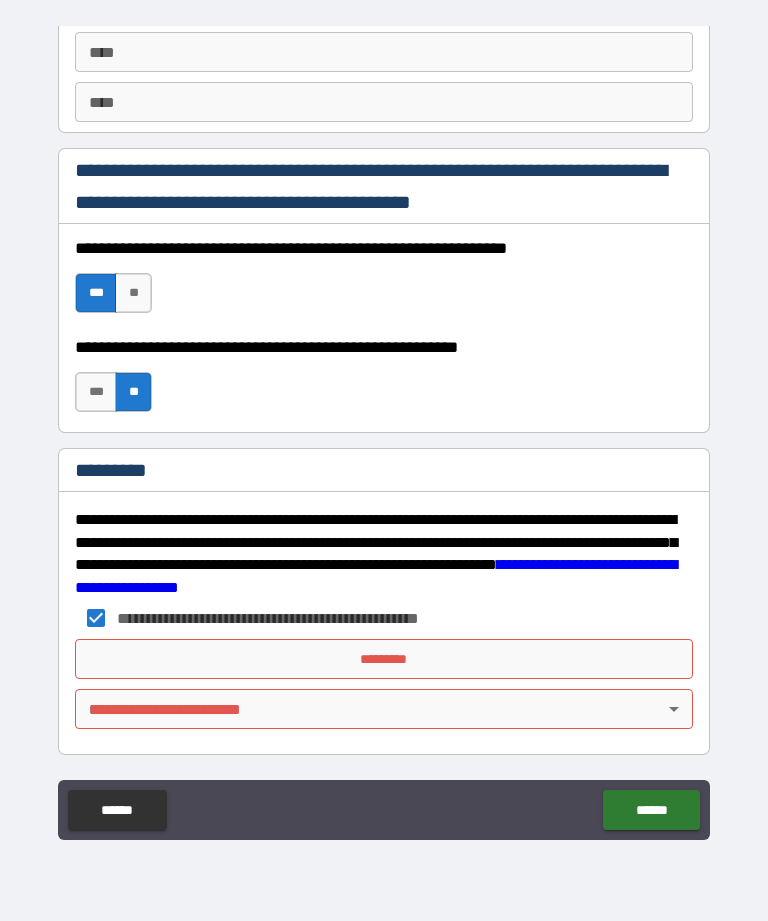 click on "**********" at bounding box center (384, 428) 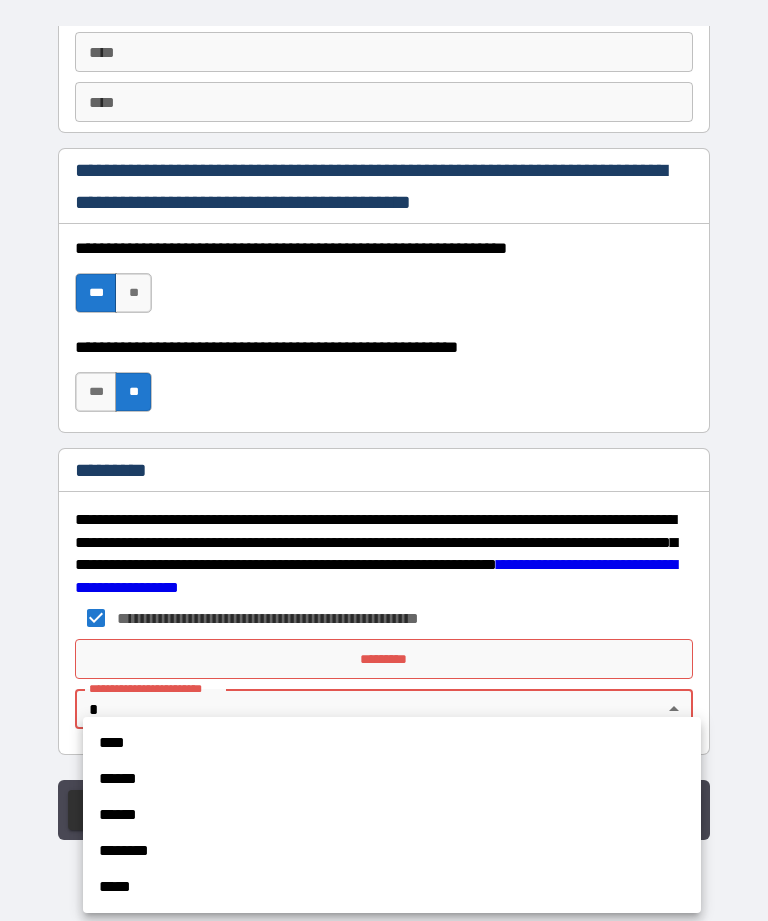 click on "****" at bounding box center (392, 743) 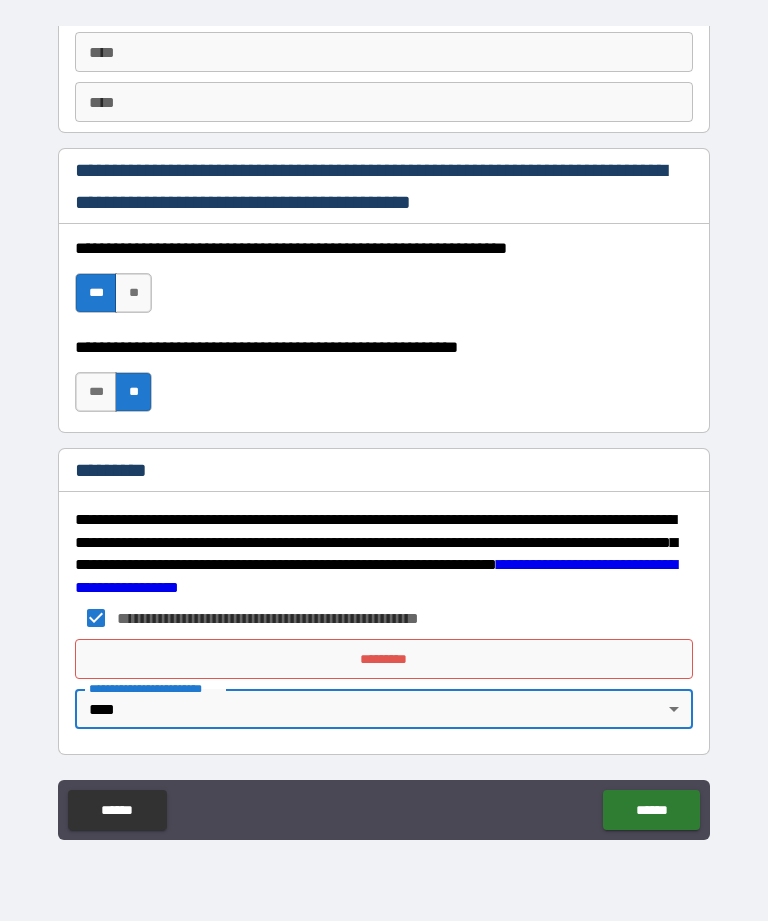 click on "*********" at bounding box center [384, 659] 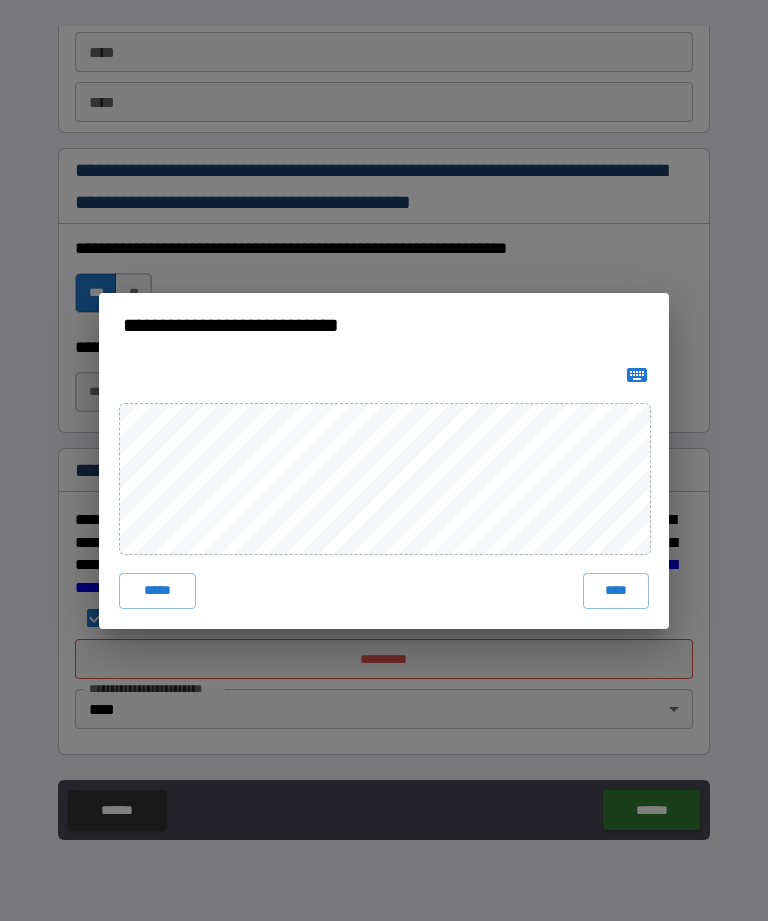 click on "****" at bounding box center (616, 591) 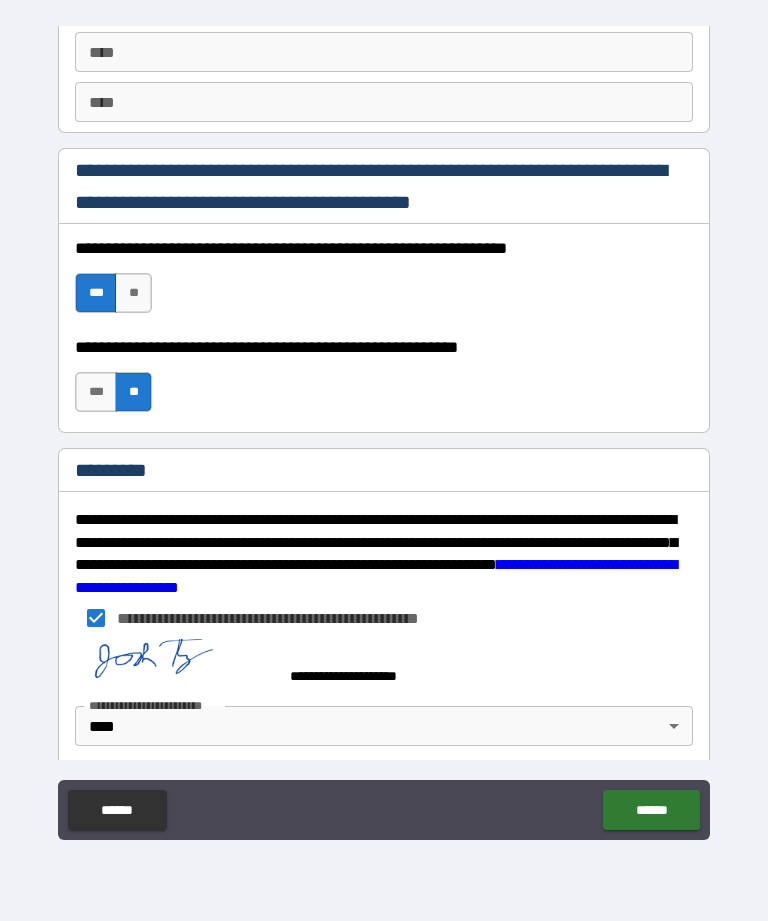 click on "******" at bounding box center (651, 810) 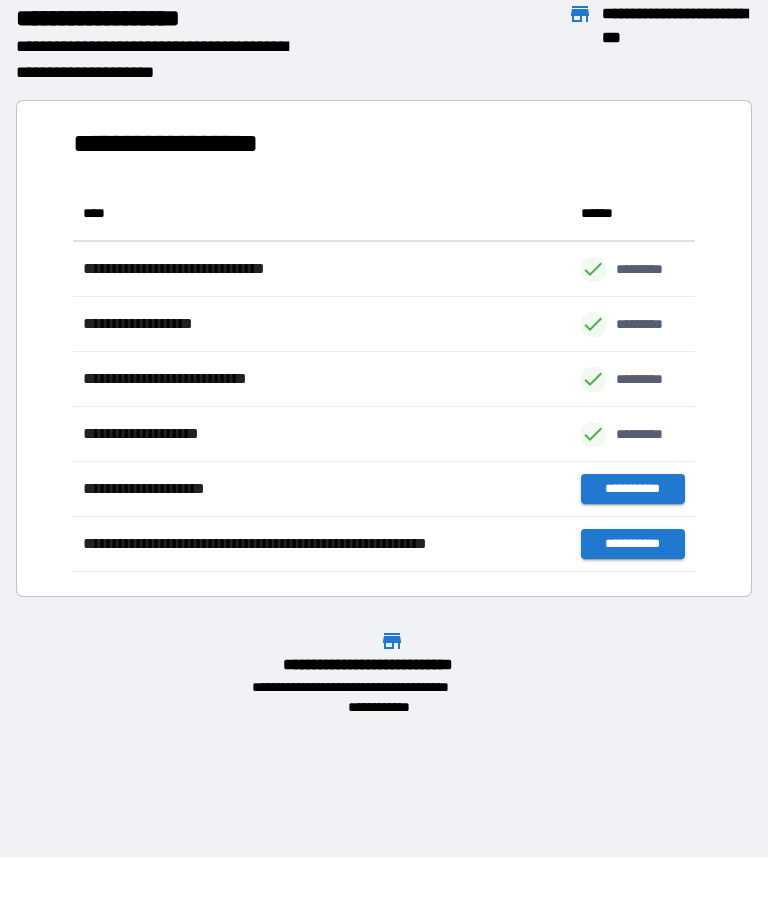 scroll, scrollTop: 1, scrollLeft: 1, axis: both 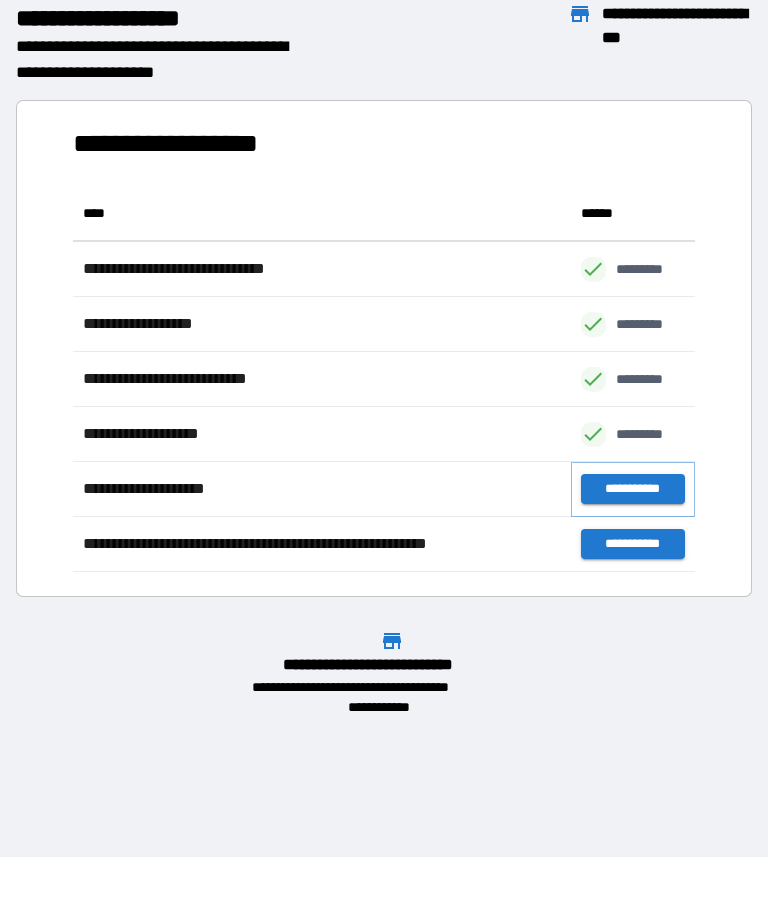click on "**********" at bounding box center (633, 489) 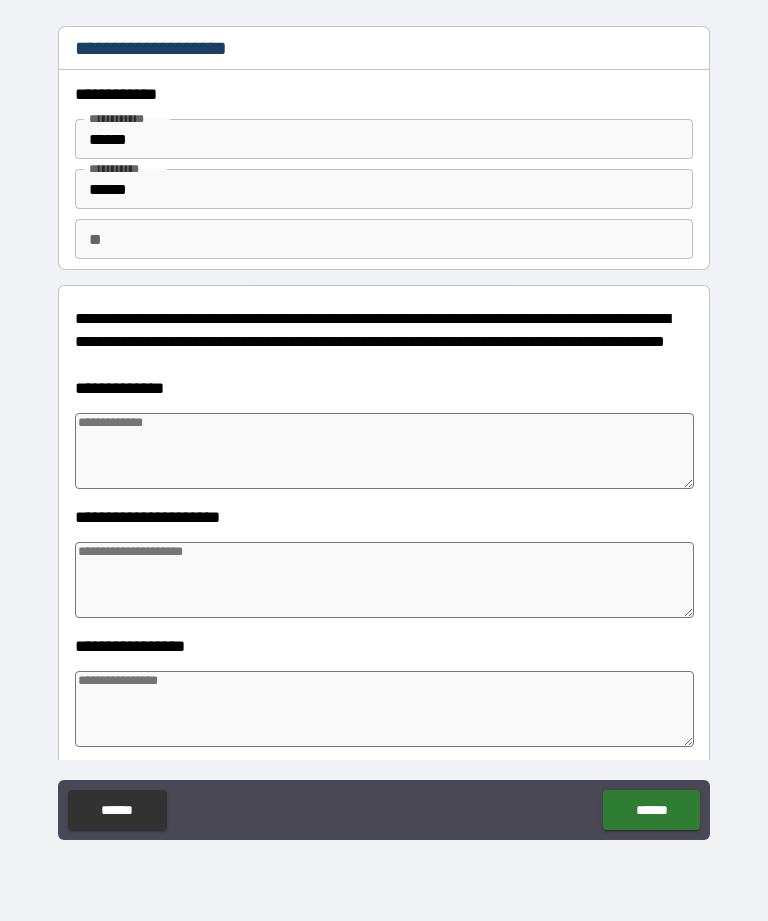 type on "*" 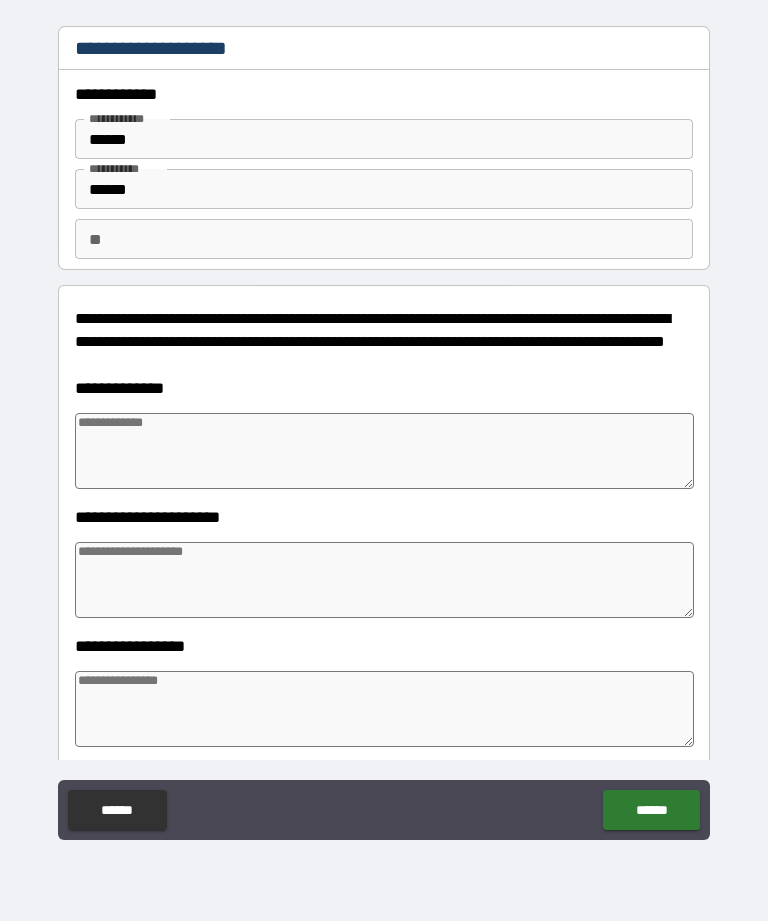 type on "*" 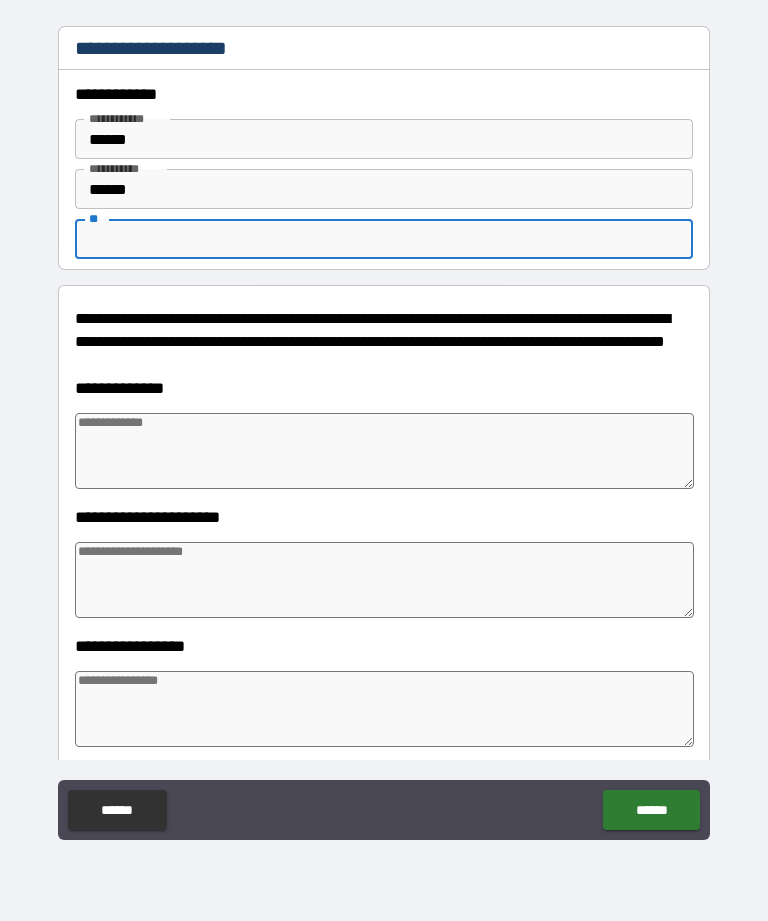 type on "*" 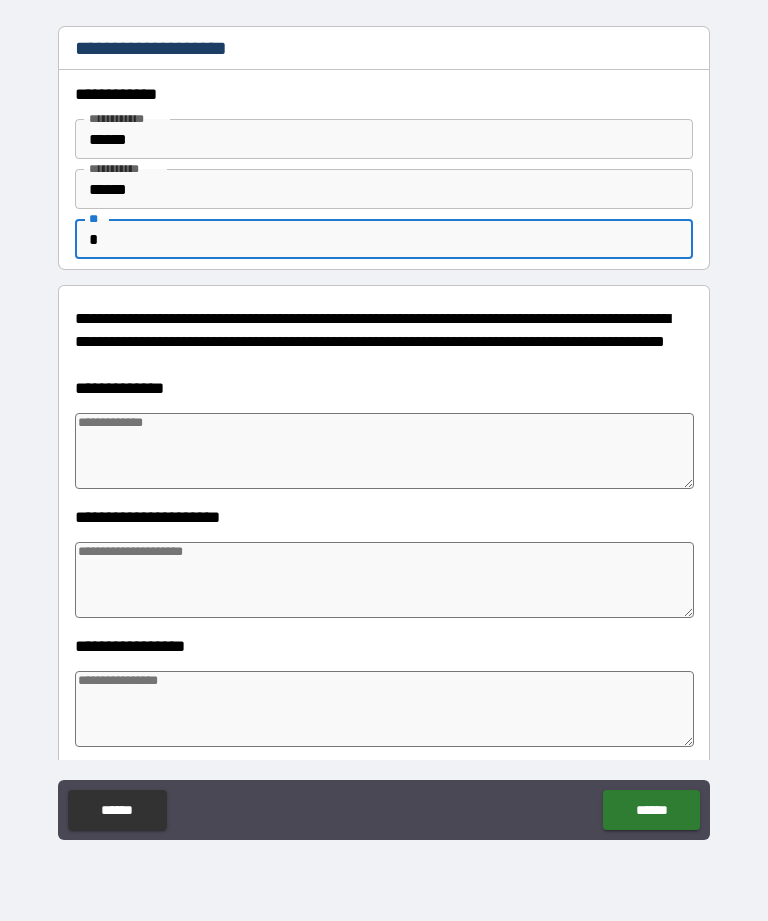 type on "*" 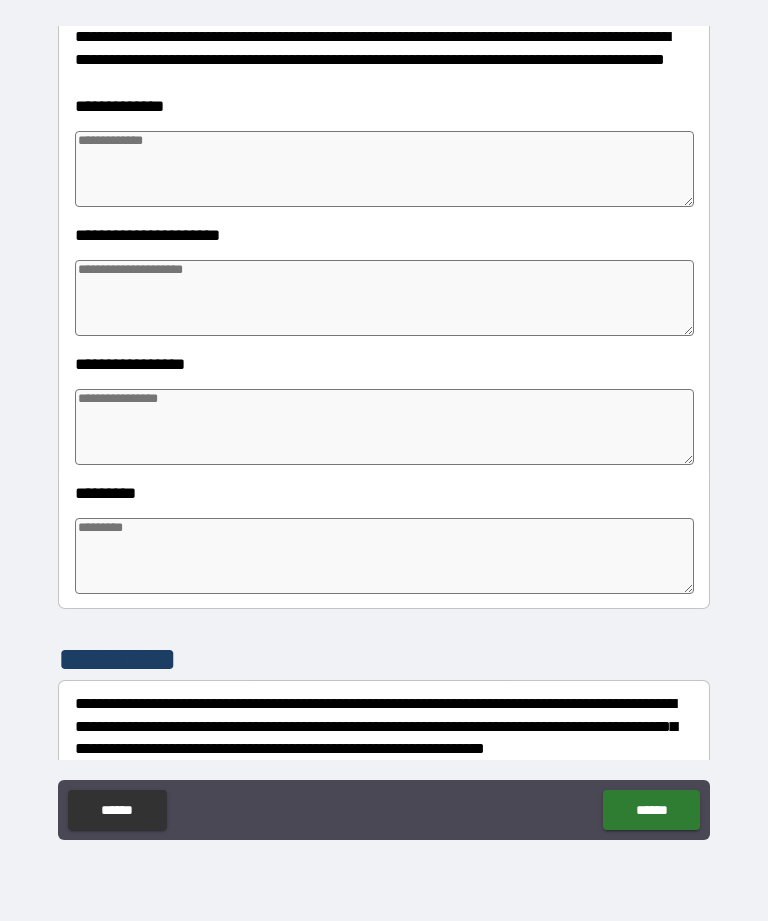 scroll, scrollTop: 282, scrollLeft: 0, axis: vertical 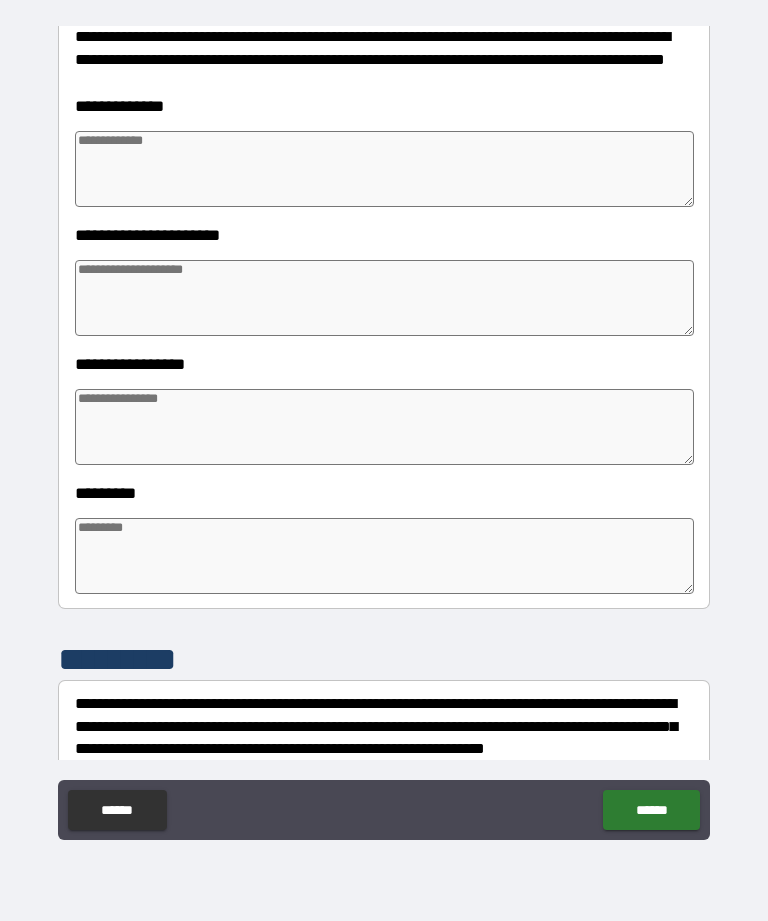 type on "*" 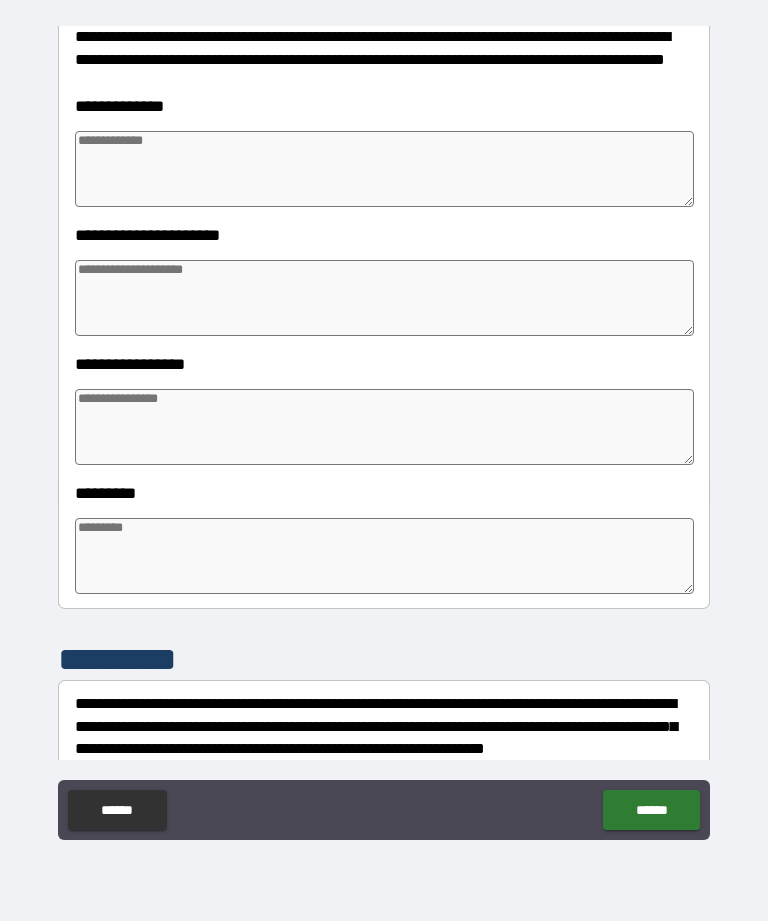 type on "*" 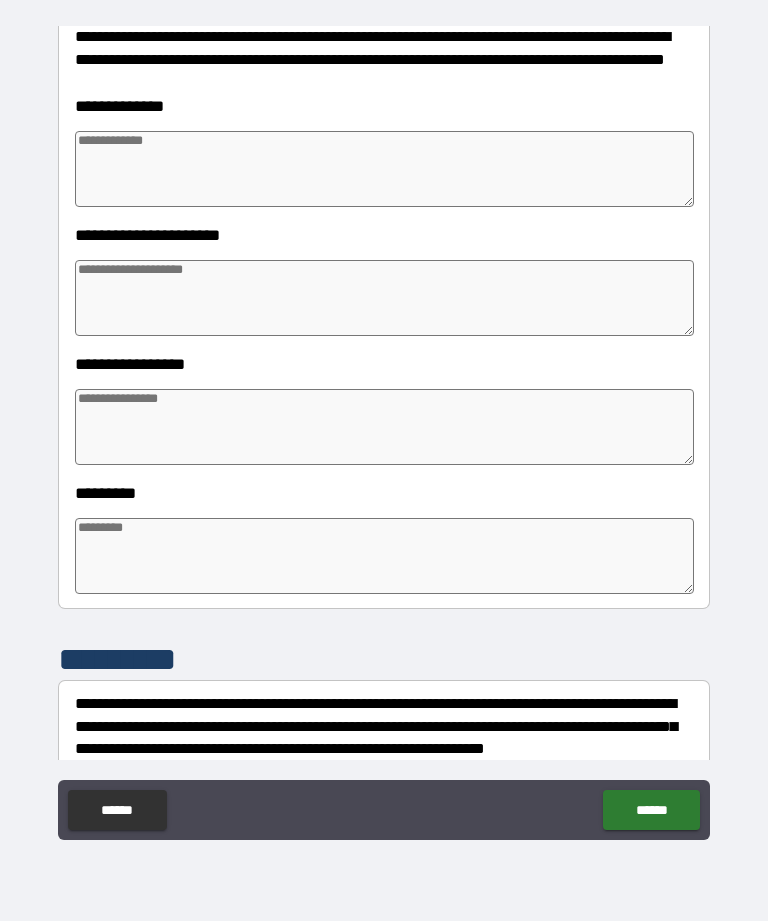 type on "*" 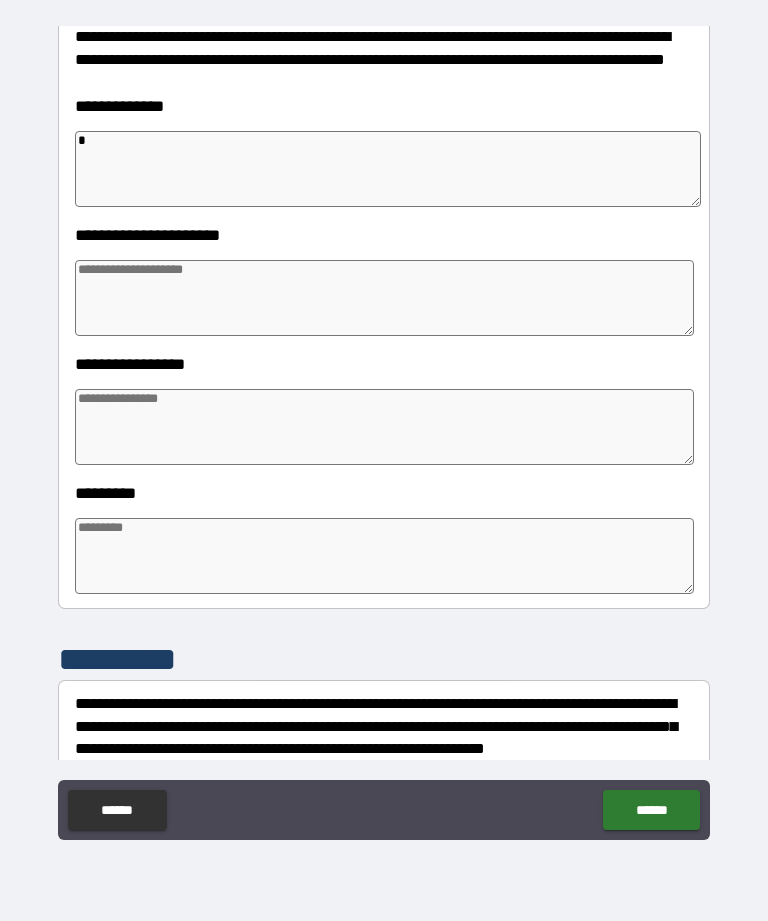 type on "**" 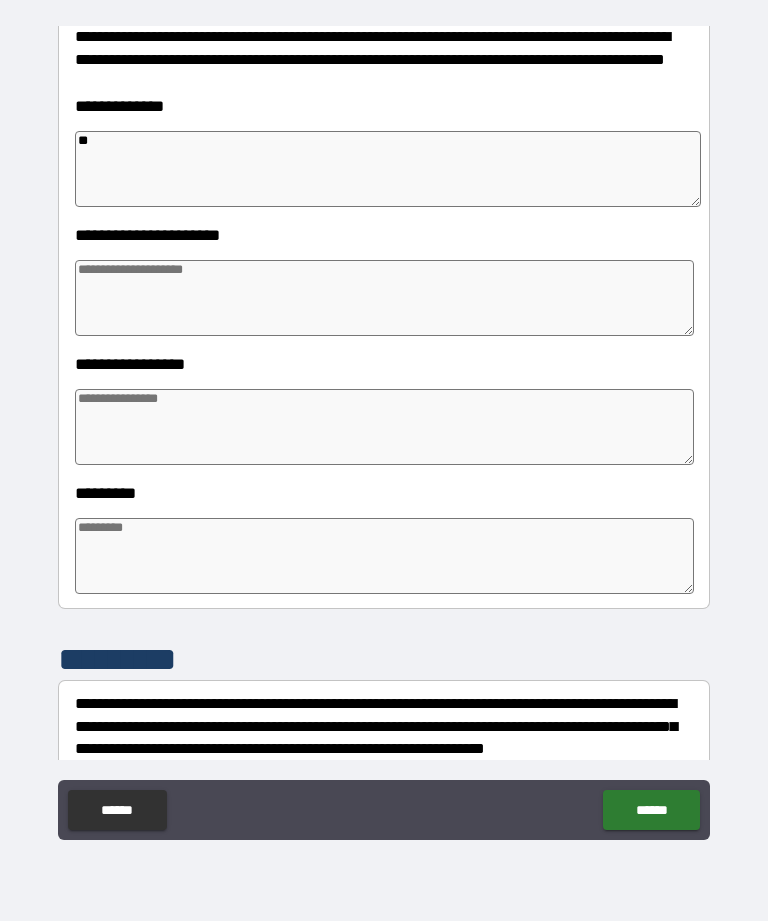type on "*" 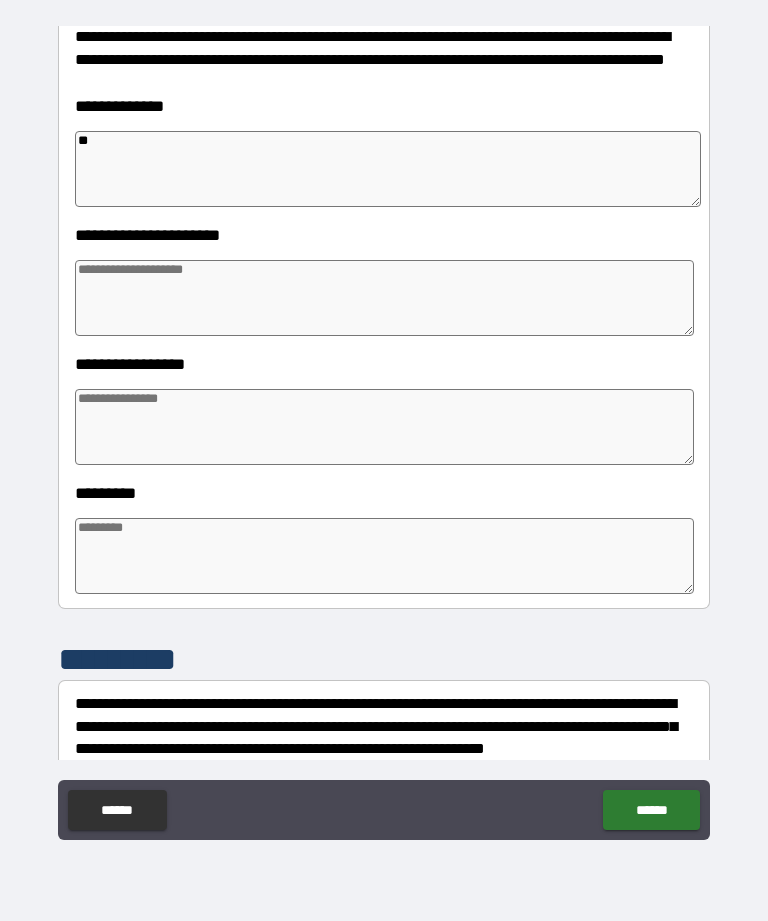 type on "*" 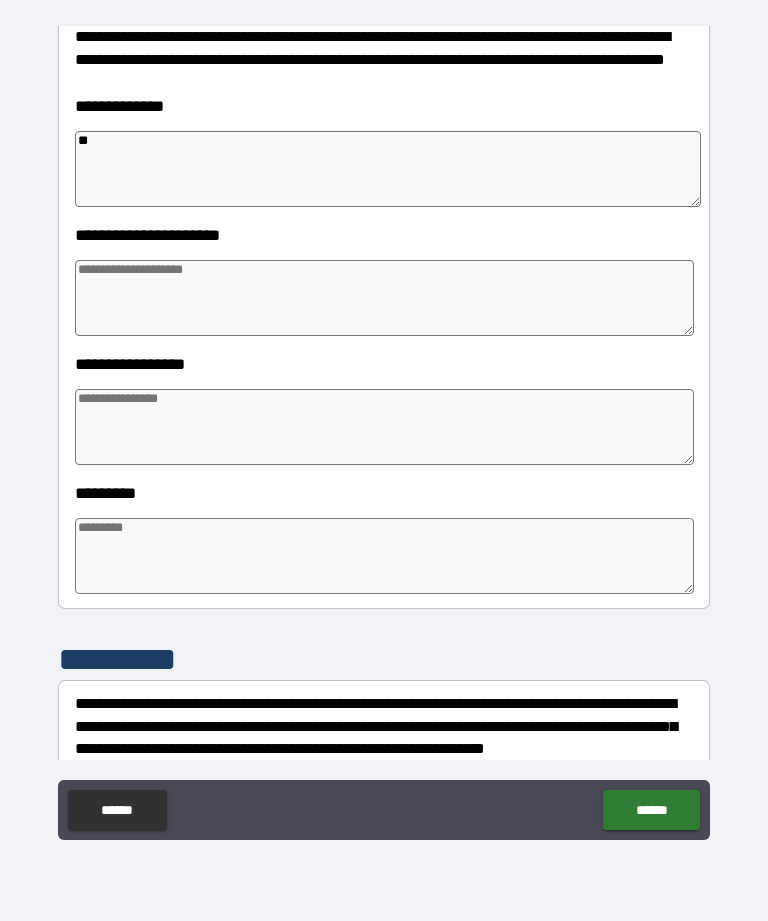 type on "*" 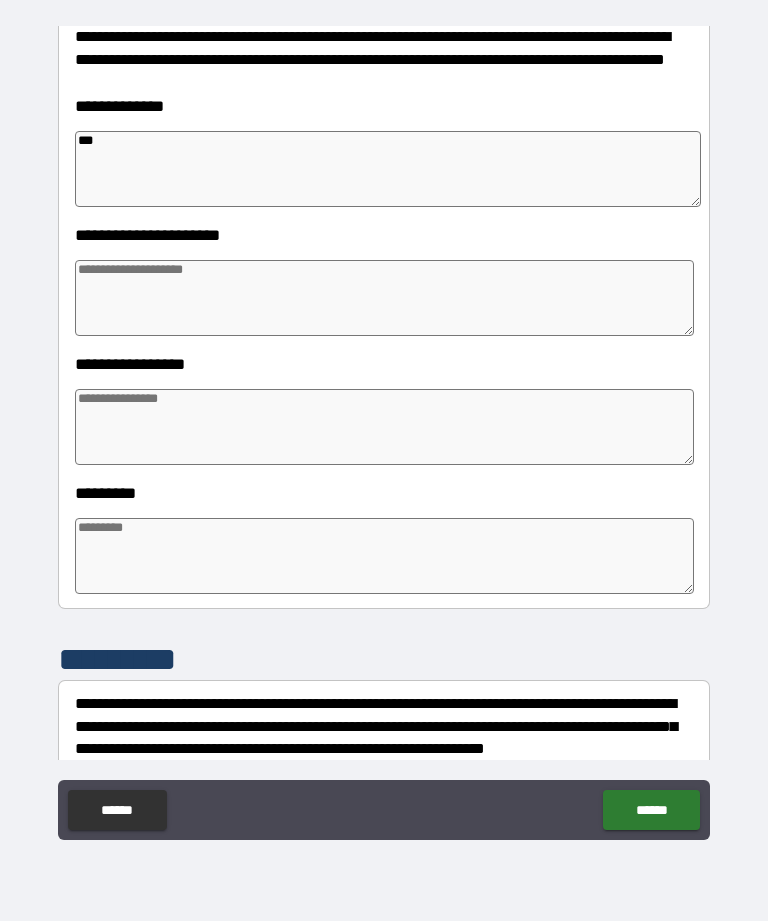 type on "*" 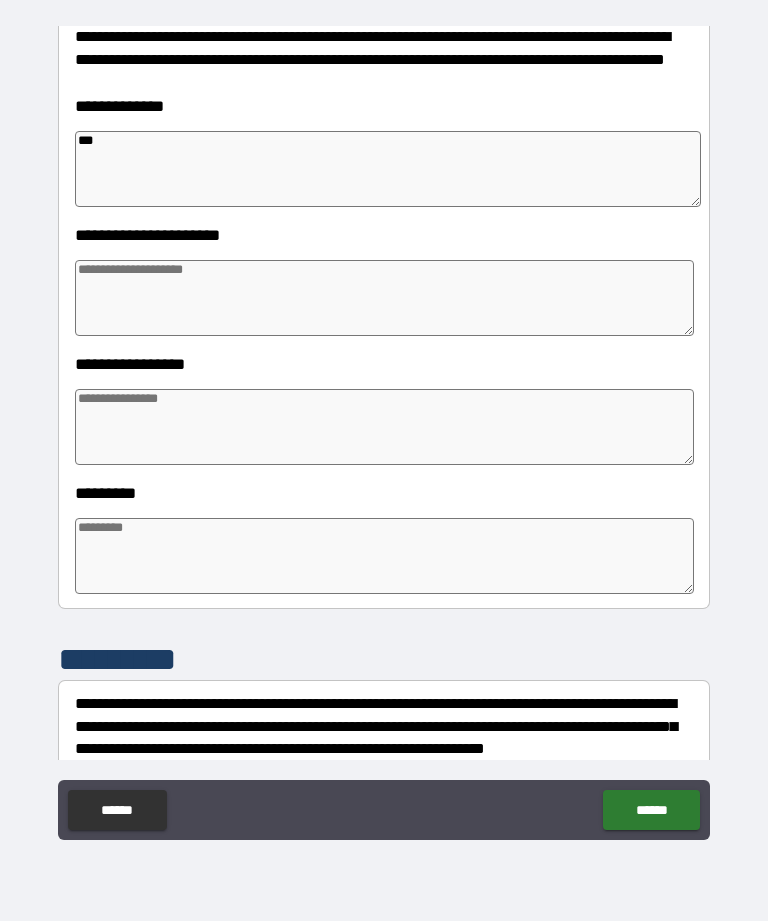 type on "*" 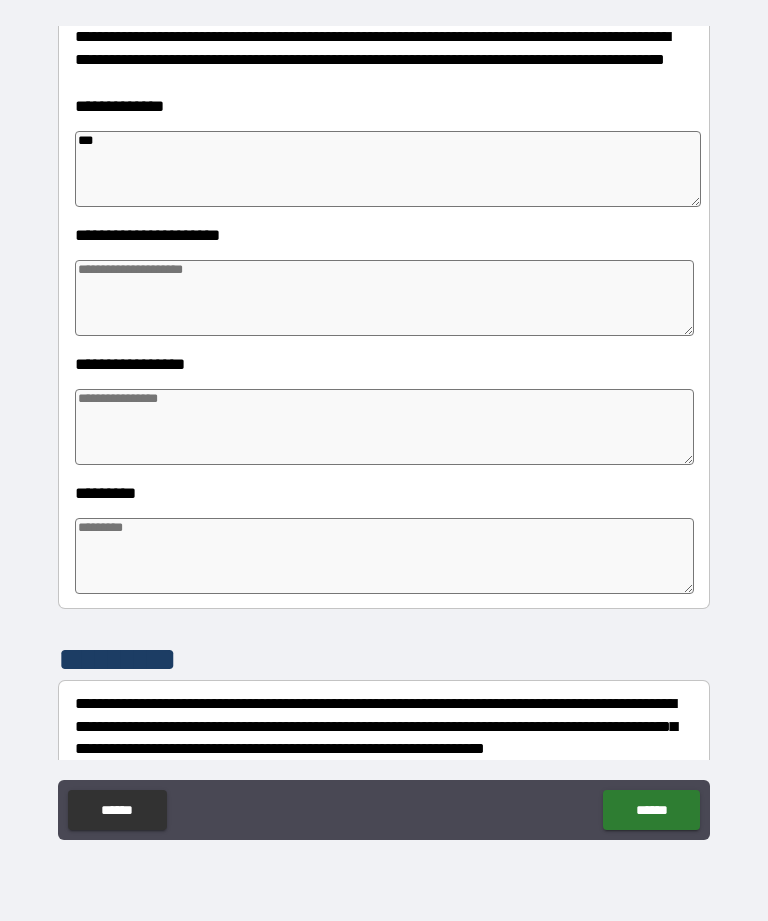 type on "*" 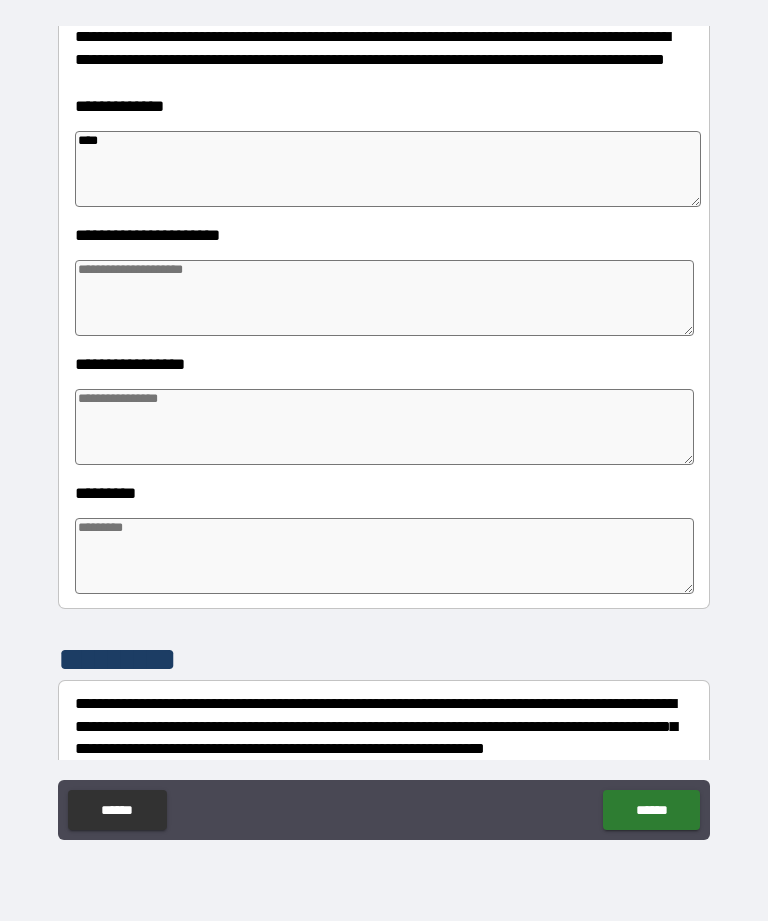 type on "*" 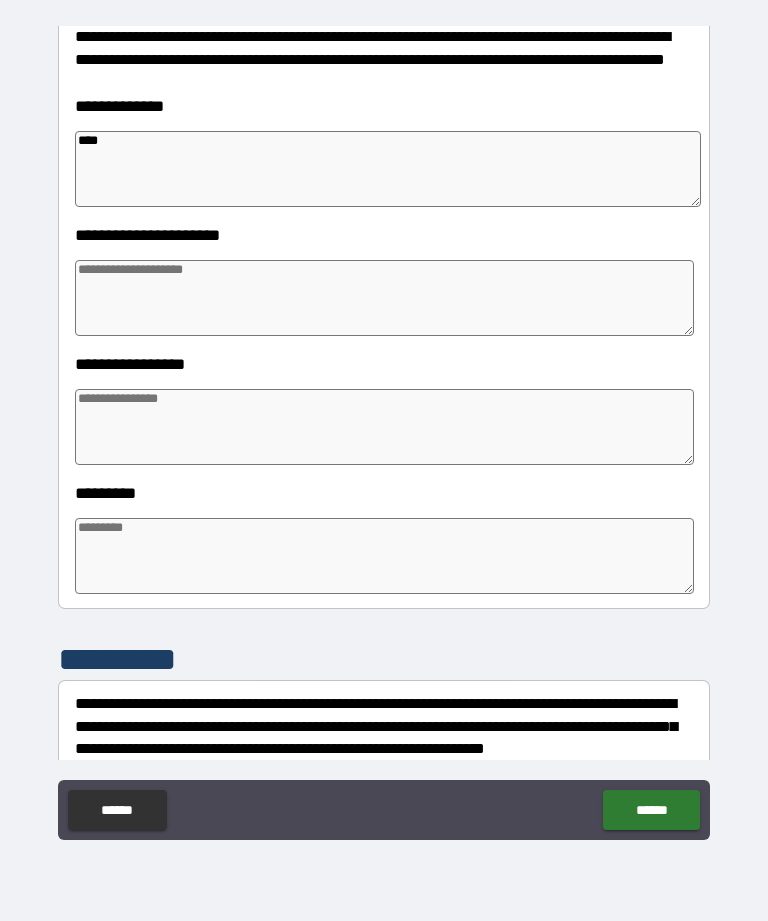 type on "*" 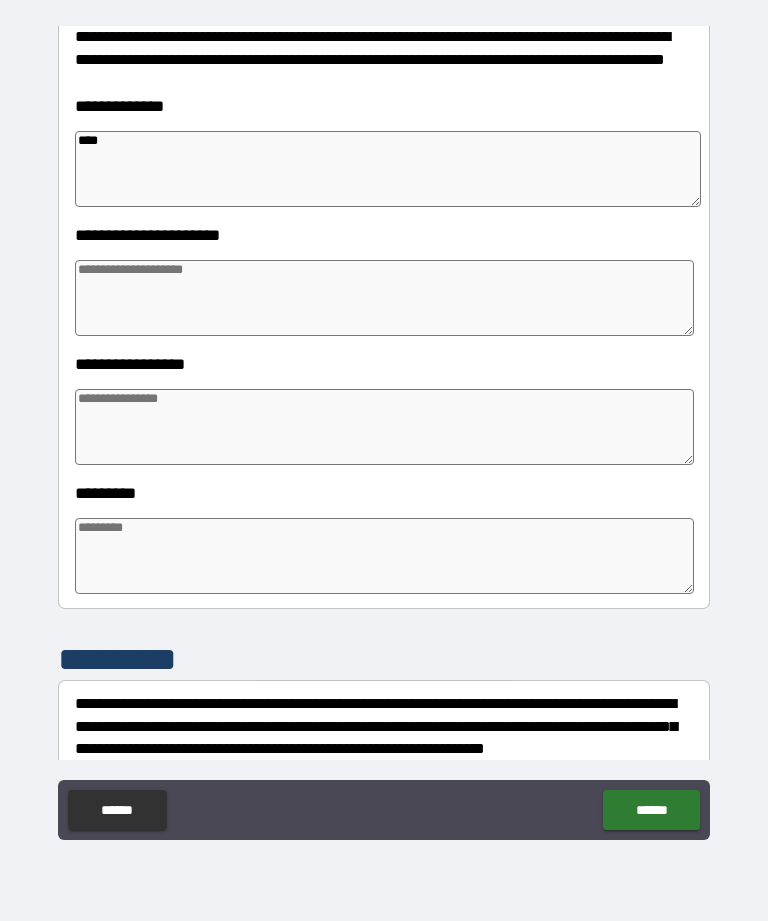type on "*" 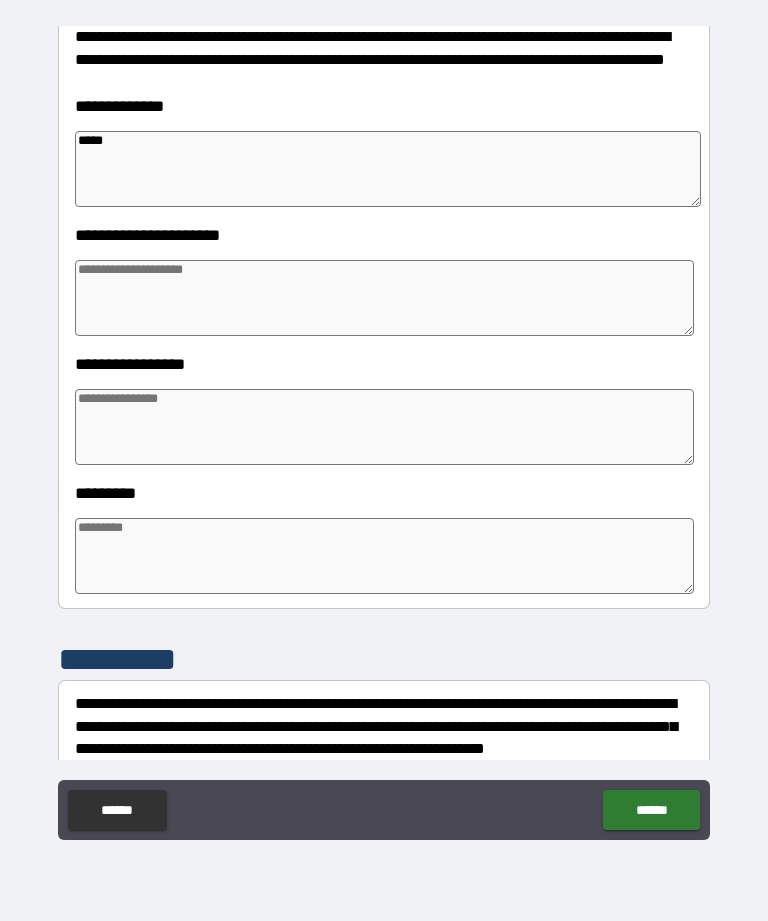 type on "*" 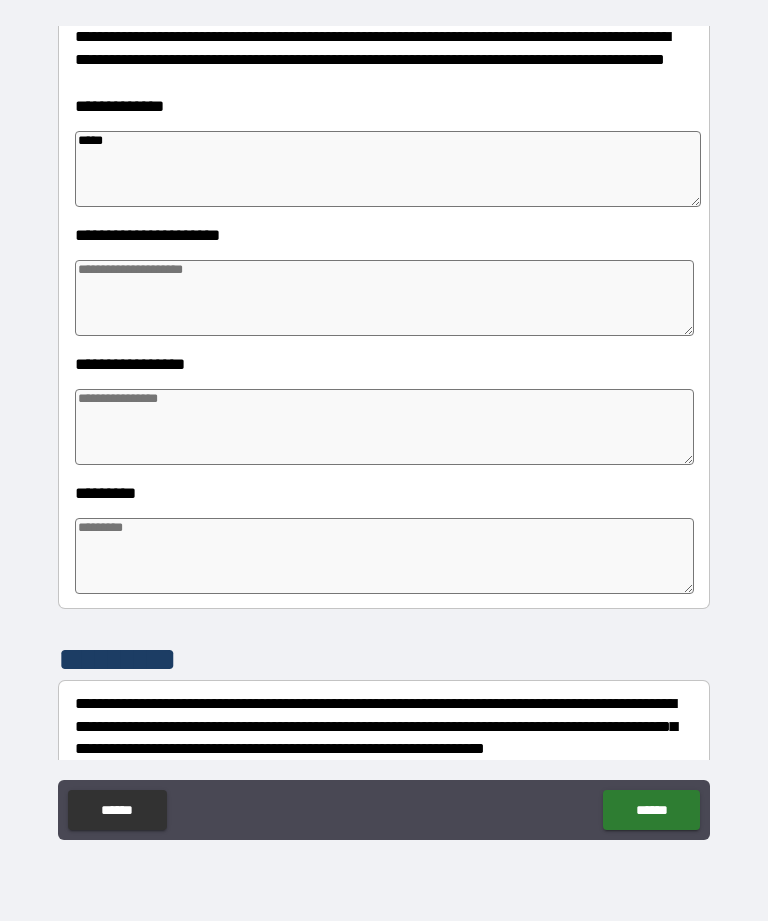 type on "*" 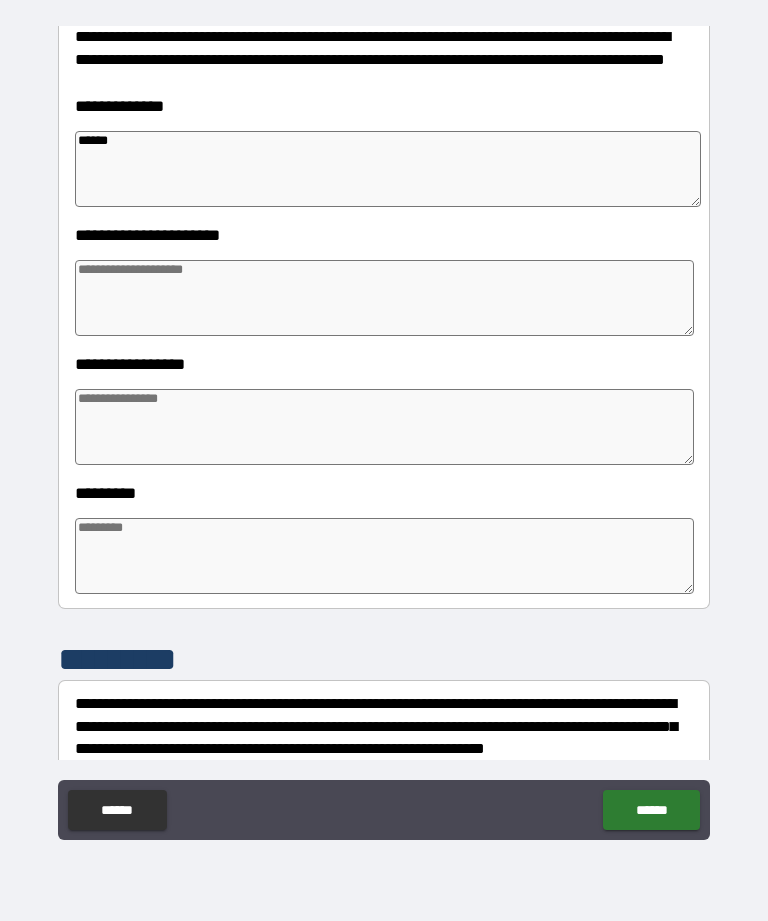 type on "*******" 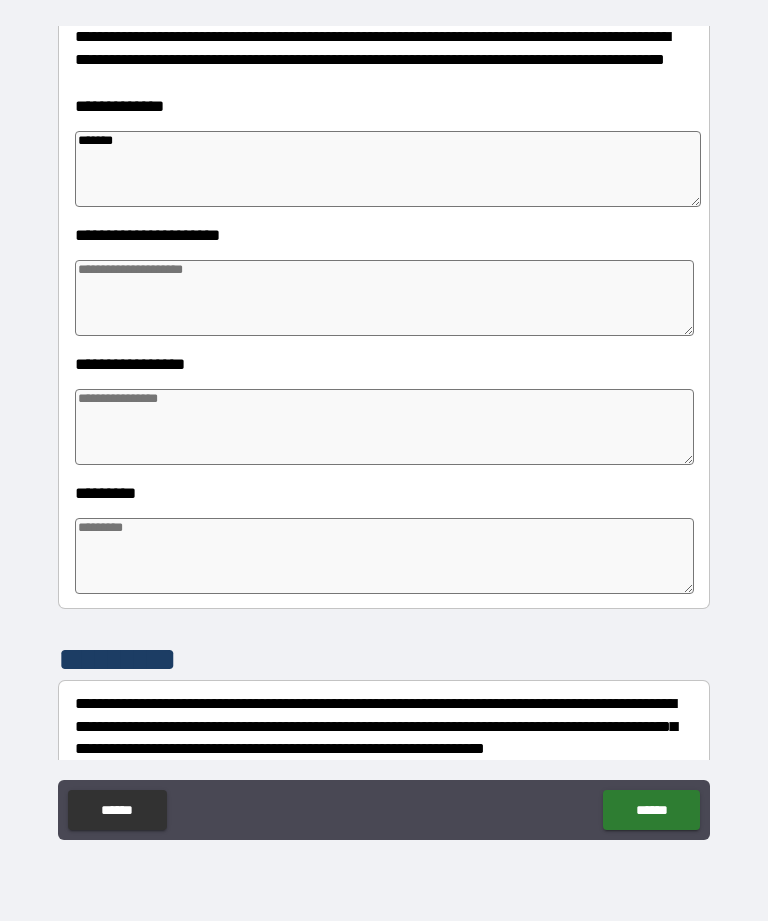 type on "*" 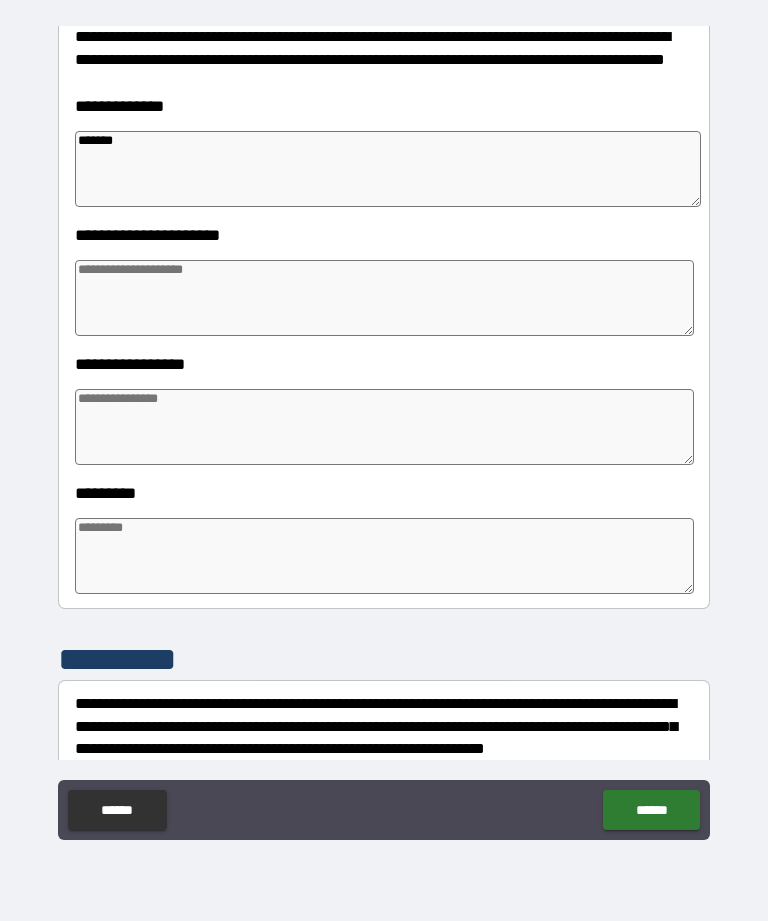 type on "*" 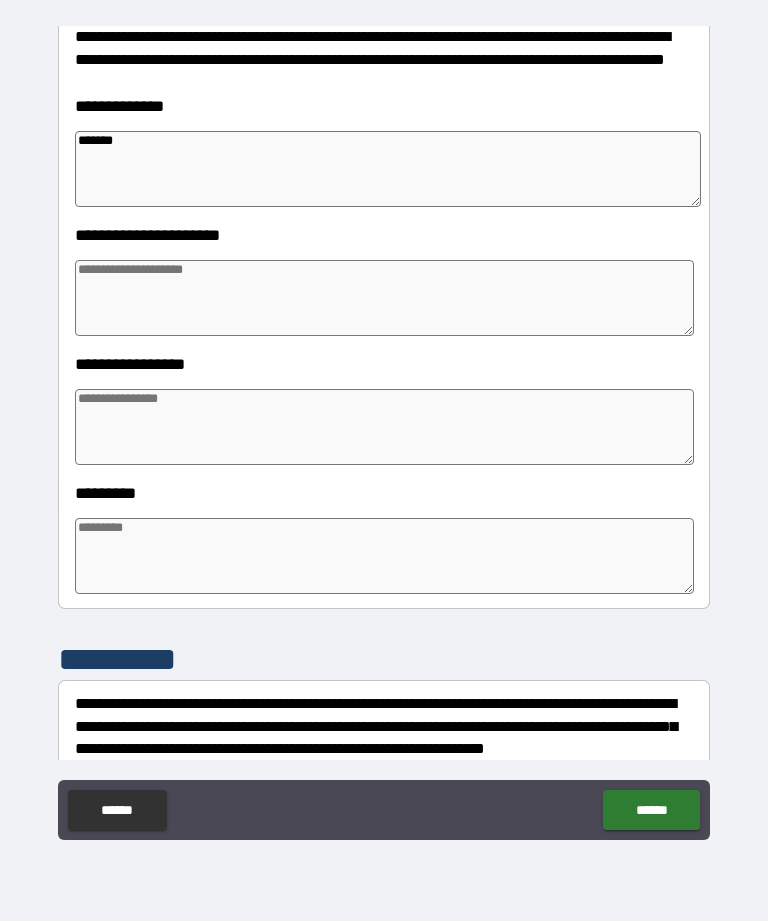 type on "*" 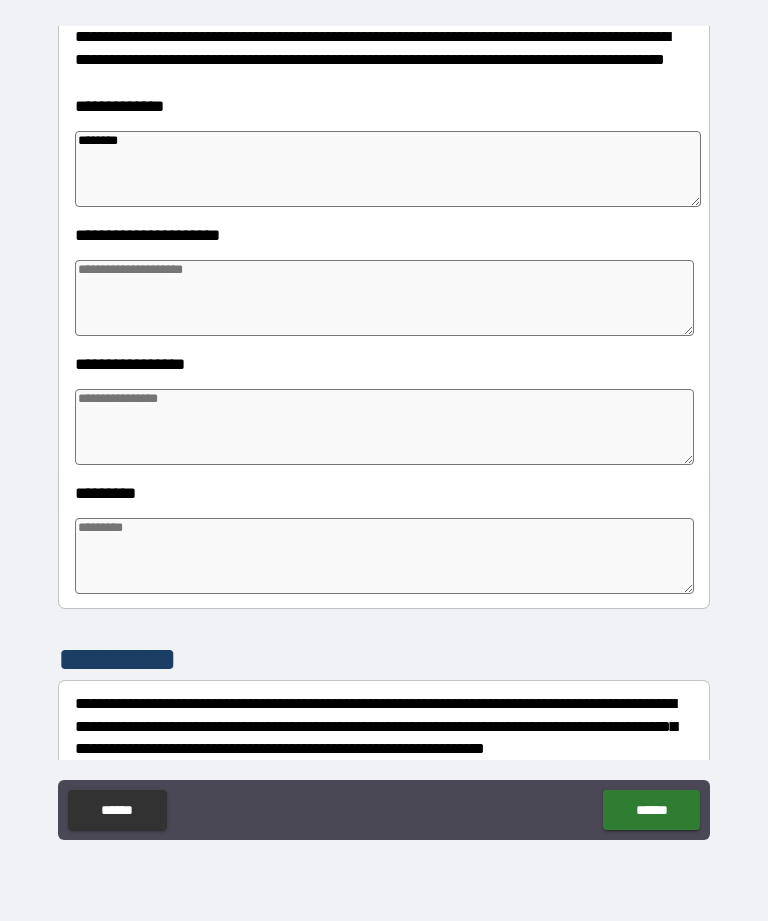 type on "*" 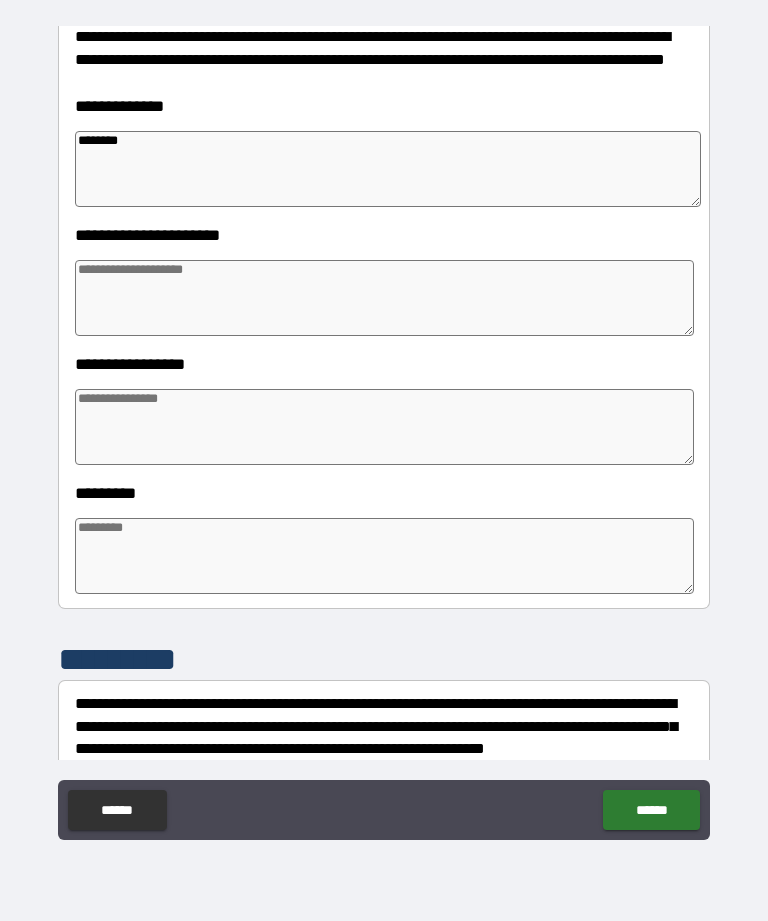 type on "*" 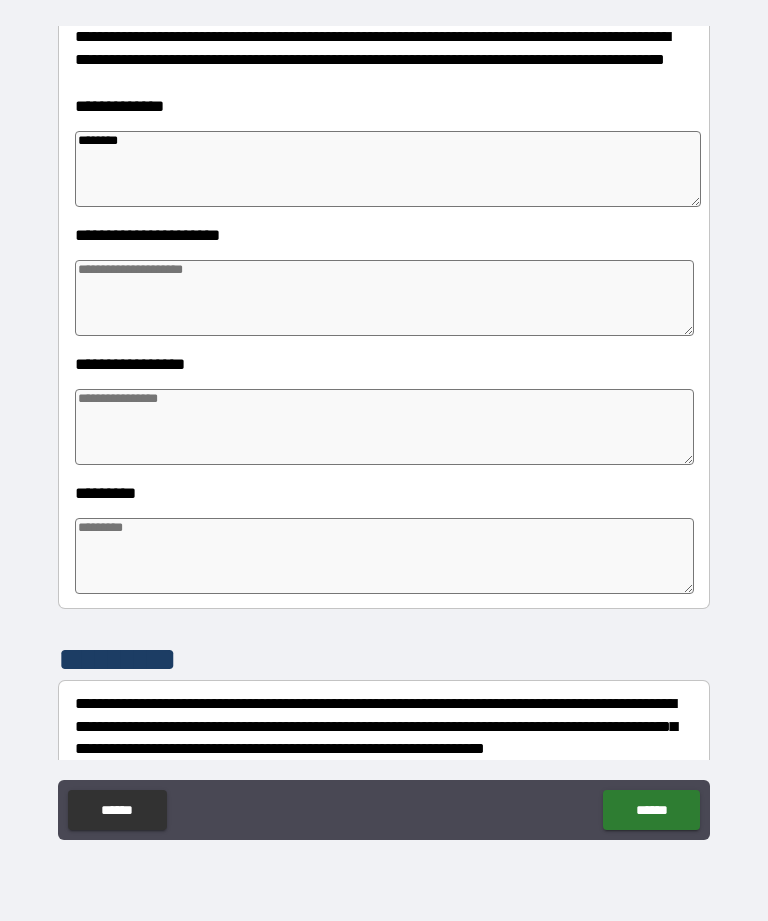 type on "*" 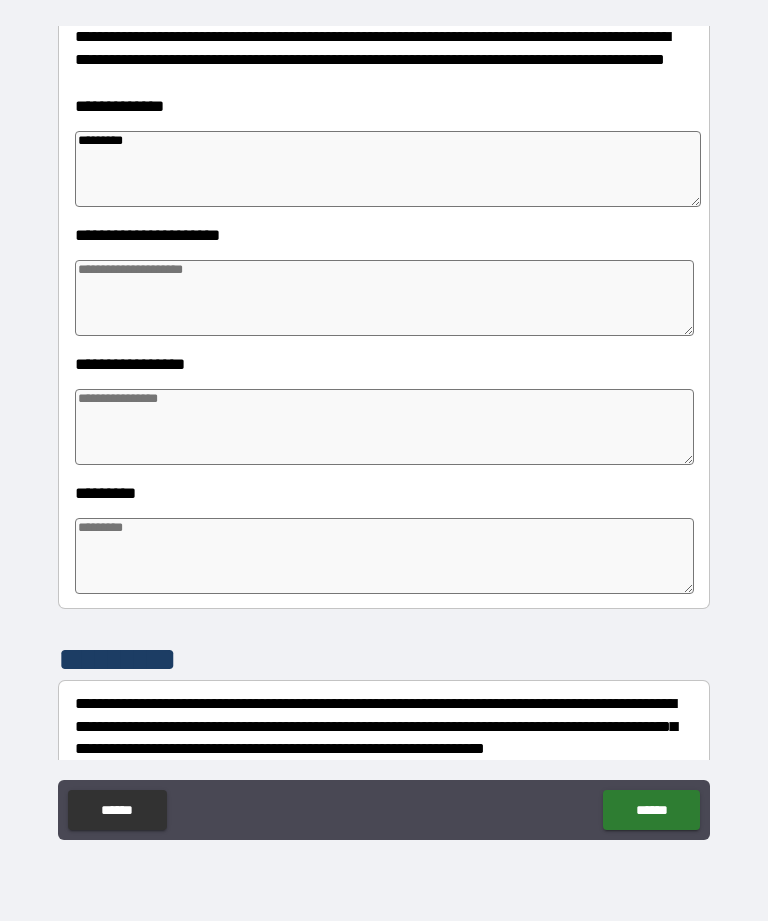 type on "*" 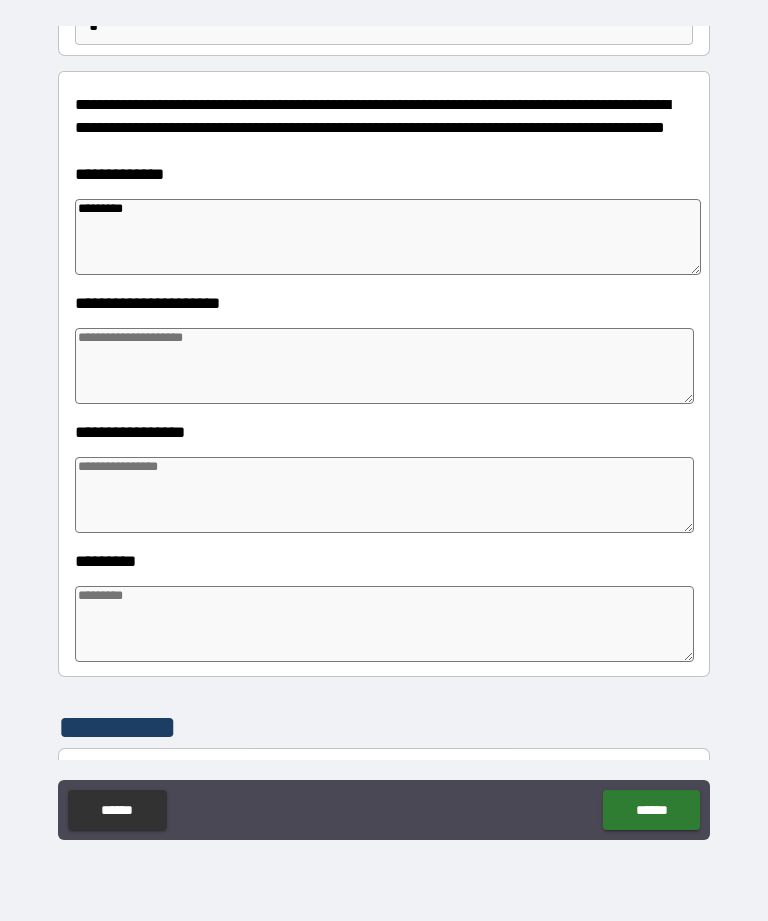 scroll, scrollTop: 223, scrollLeft: 0, axis: vertical 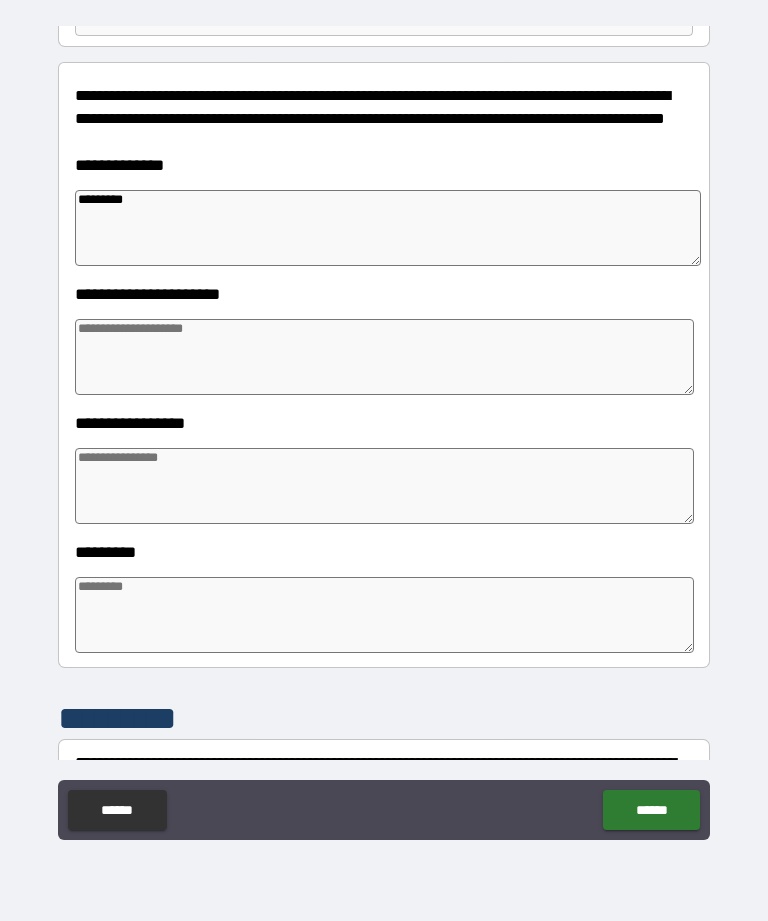type on "*********" 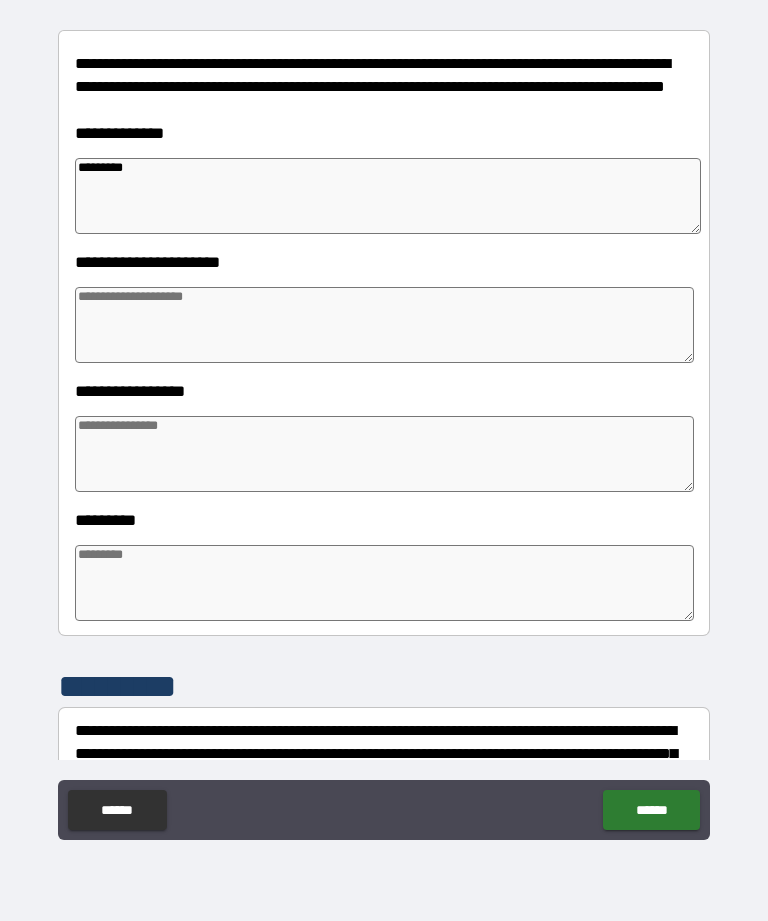 scroll, scrollTop: 247, scrollLeft: 0, axis: vertical 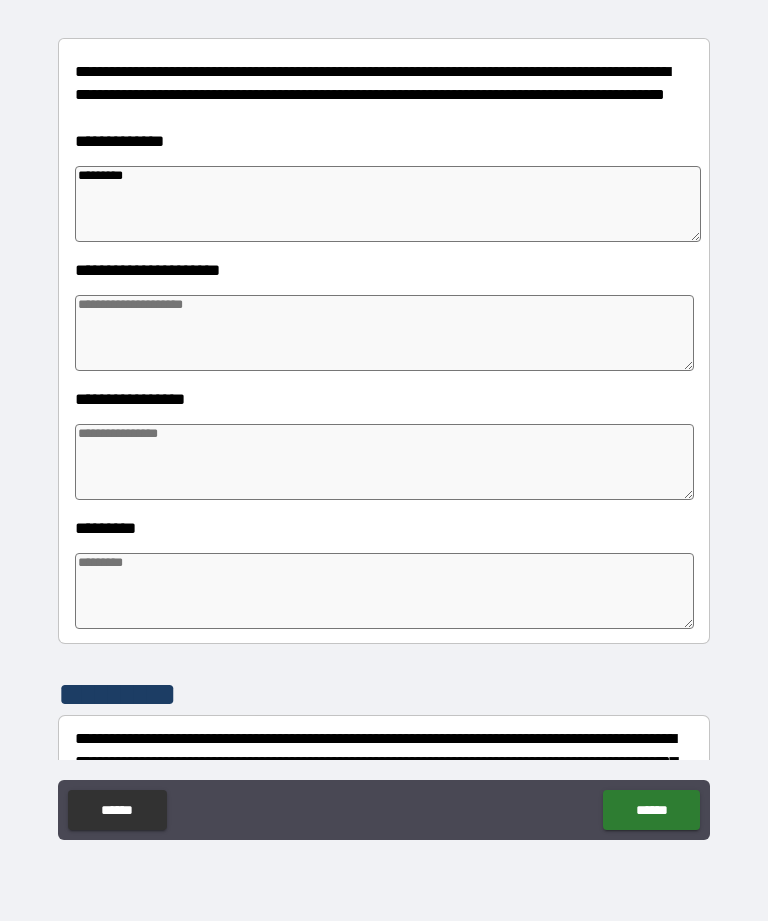 type on "*" 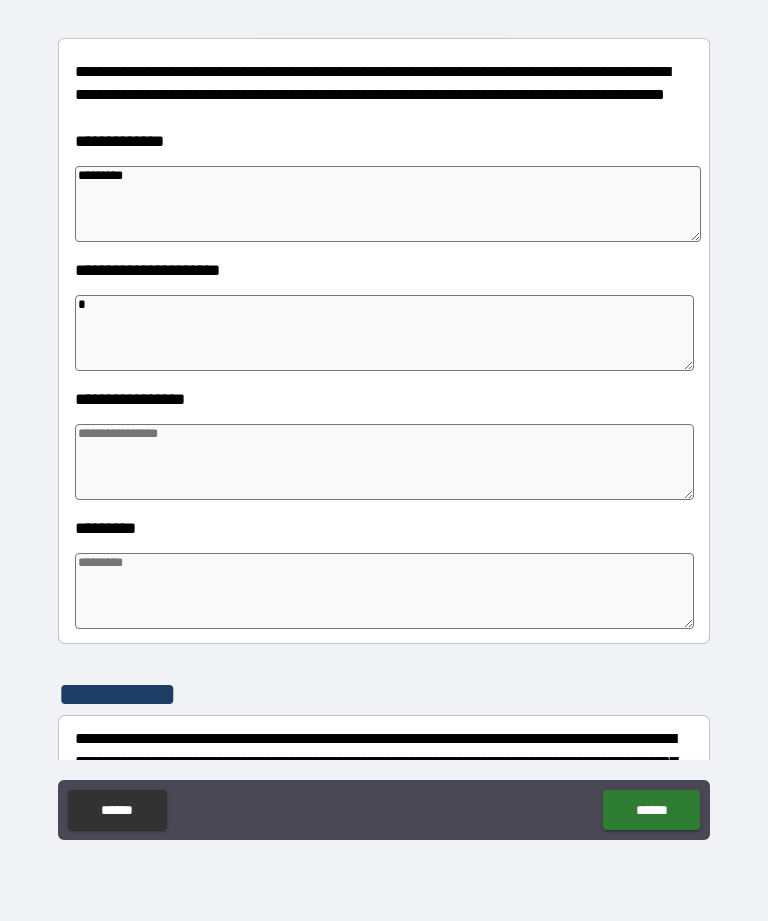 type on "*" 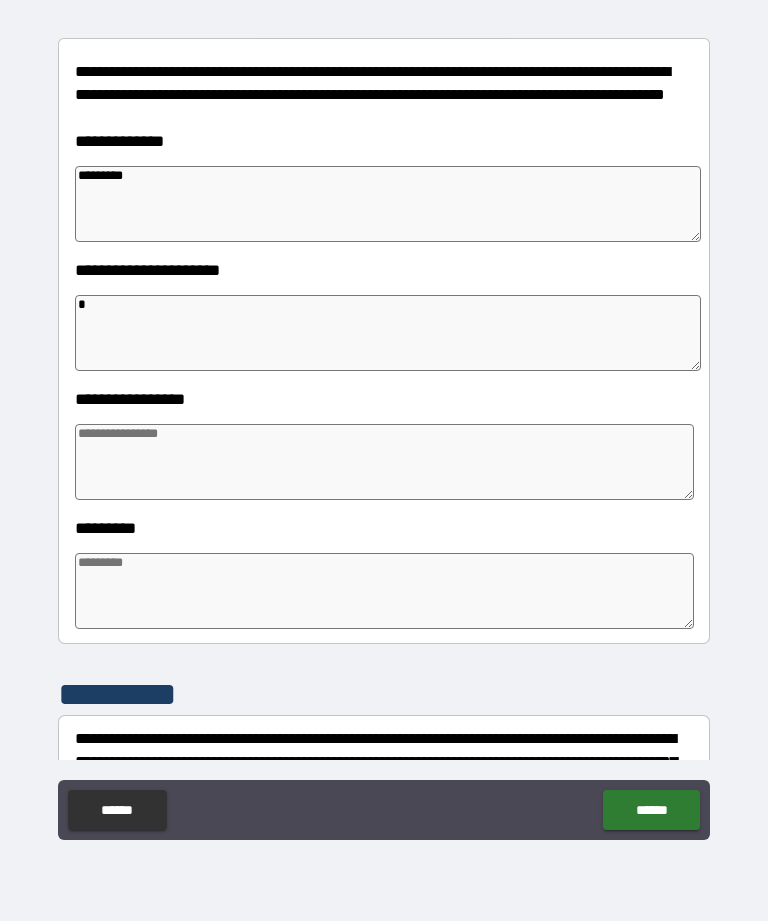 type on "*" 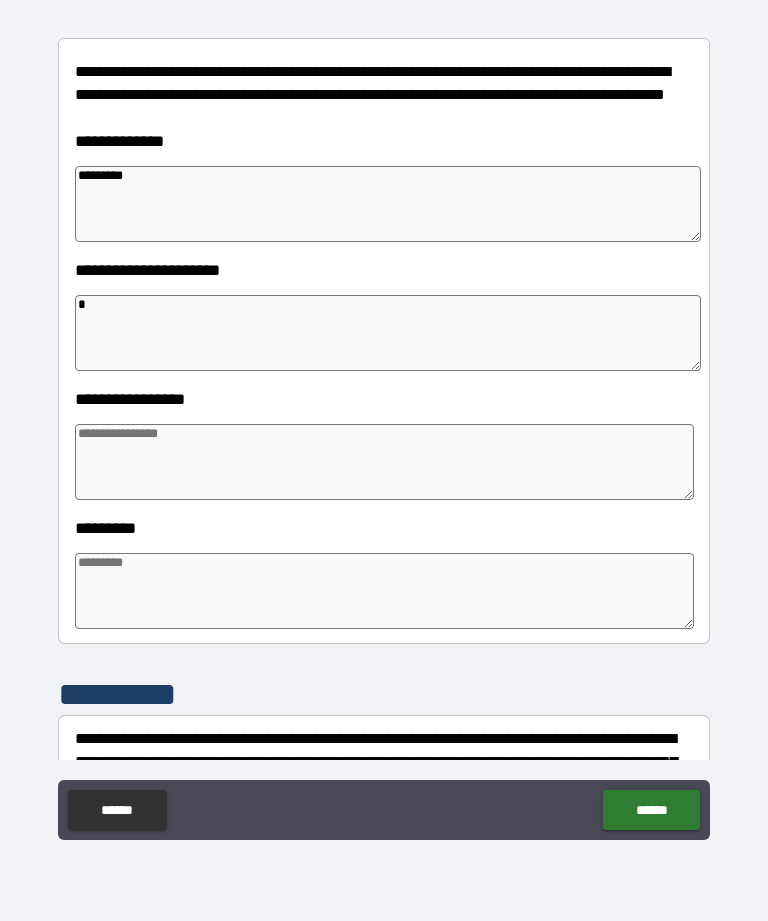 type on "*" 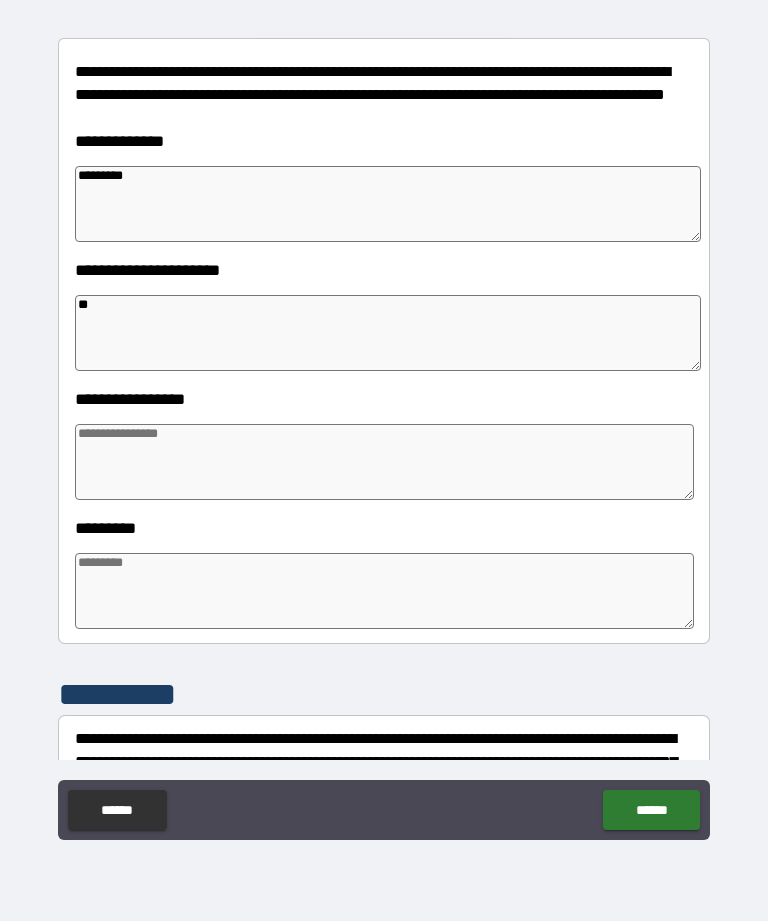 type on "*" 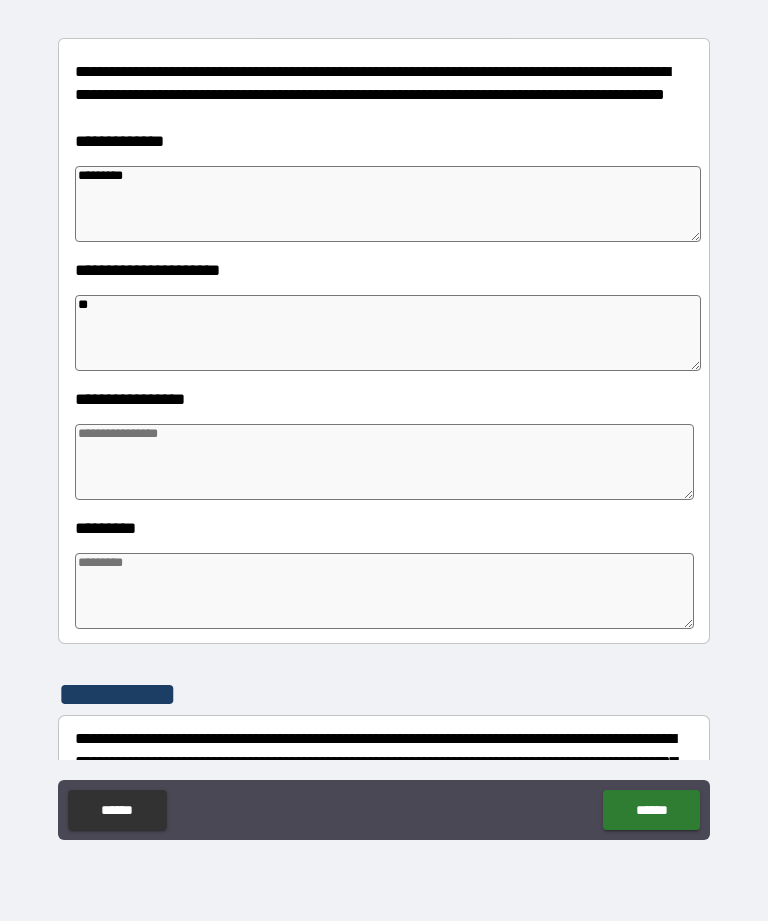 type on "*" 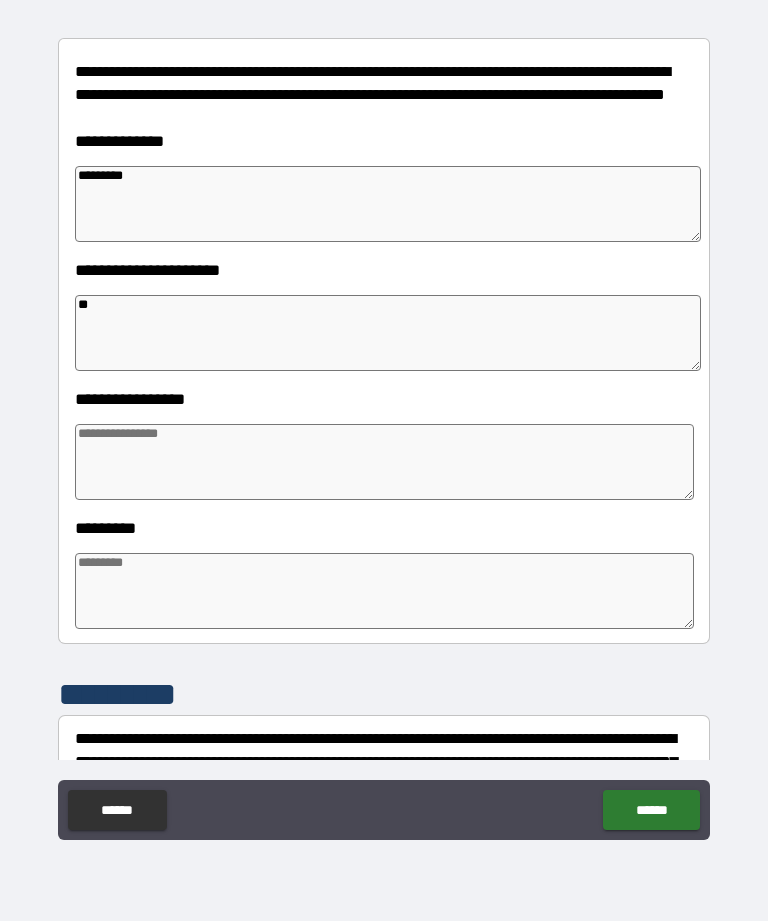 type on "*" 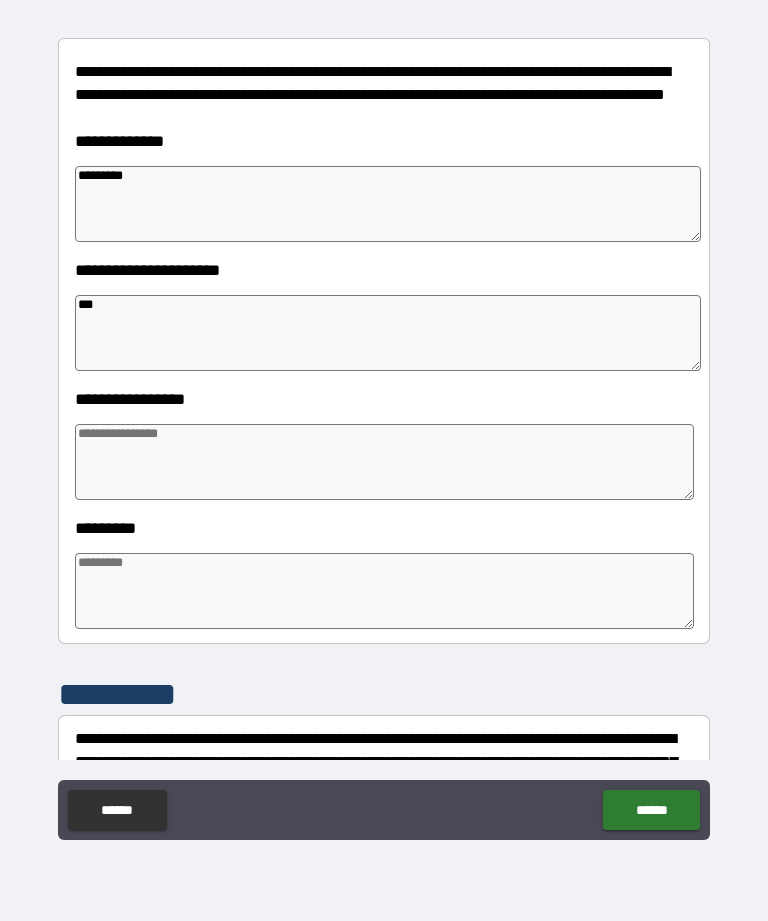 type on "*" 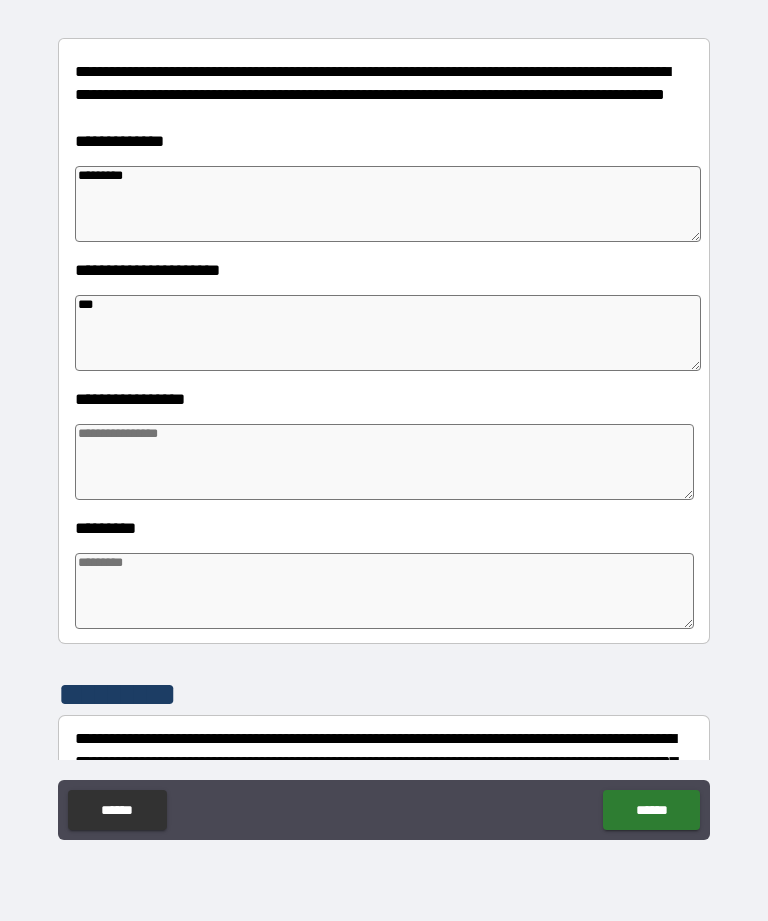 type on "****" 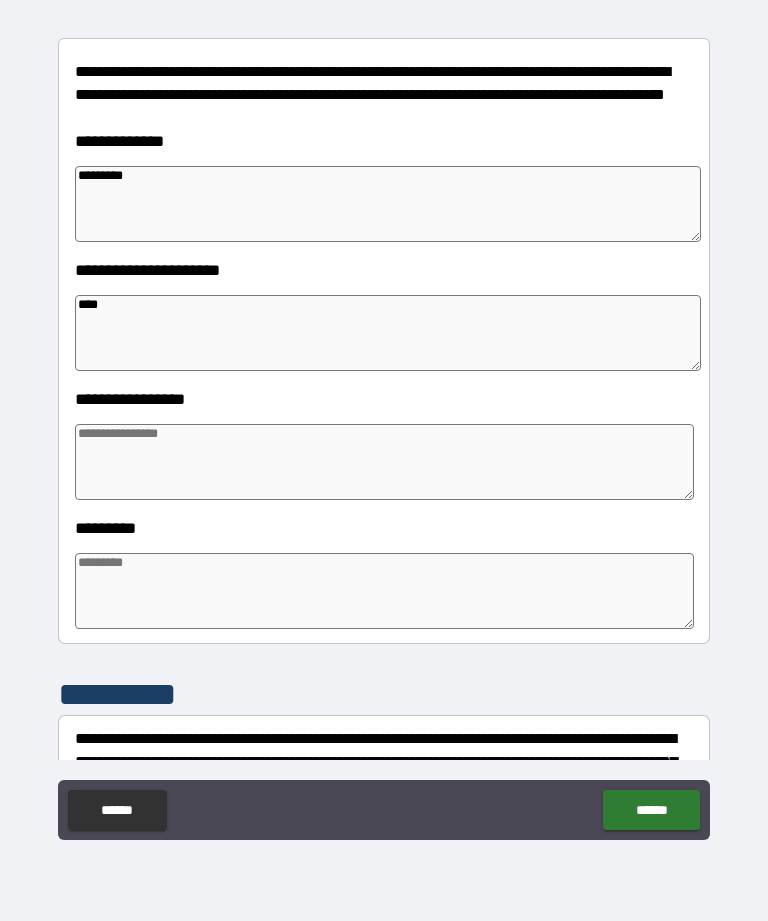 type on "*" 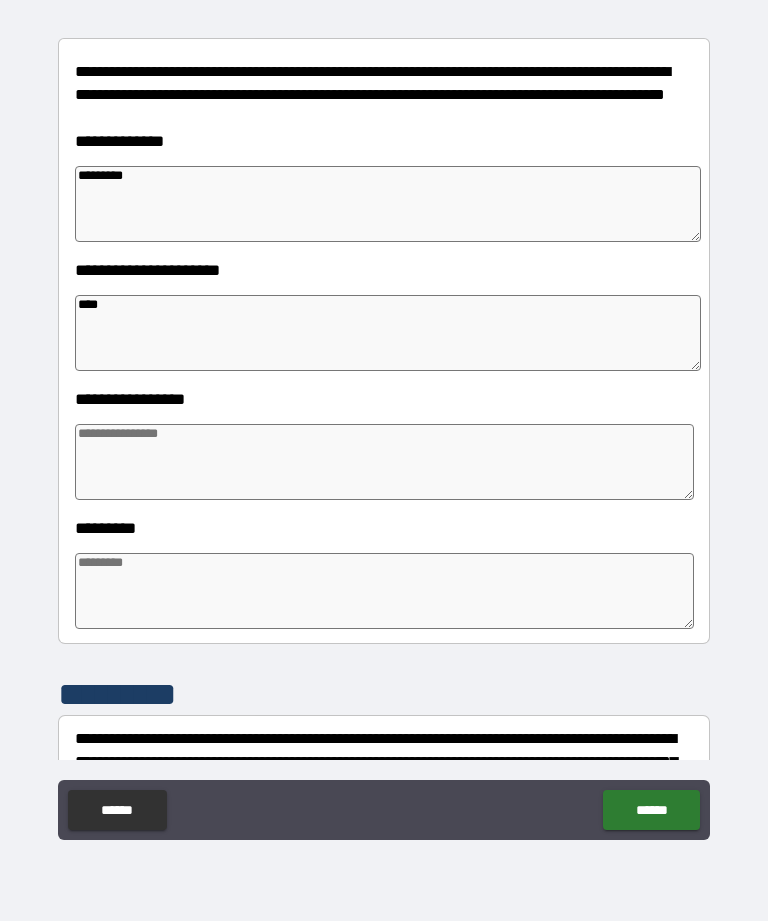 type on "*" 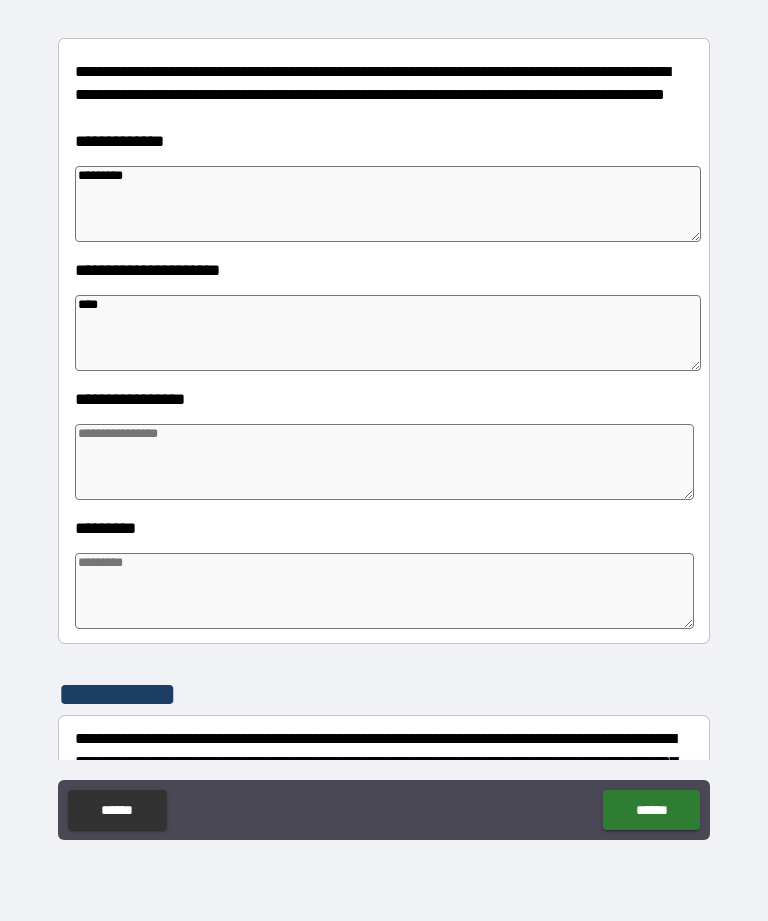 type on "*" 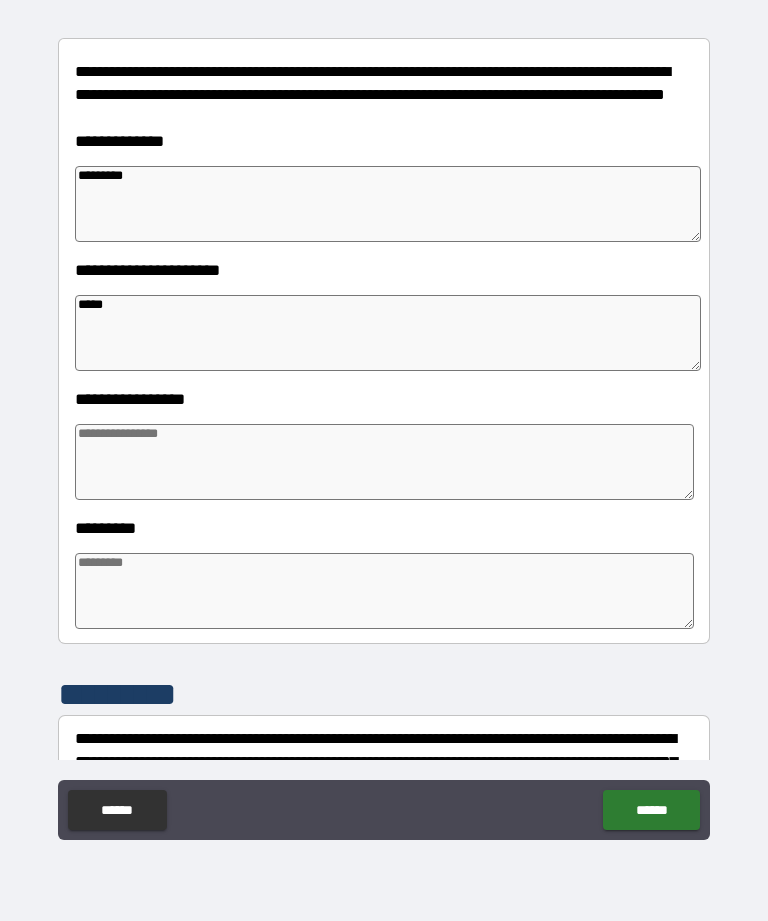 type on "*" 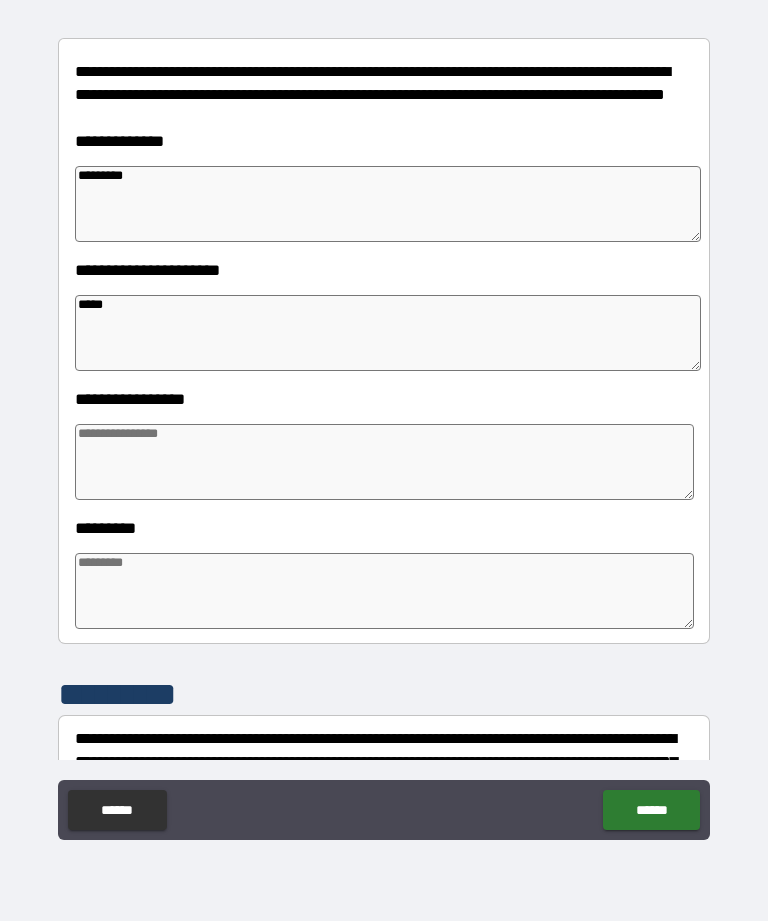 type on "******" 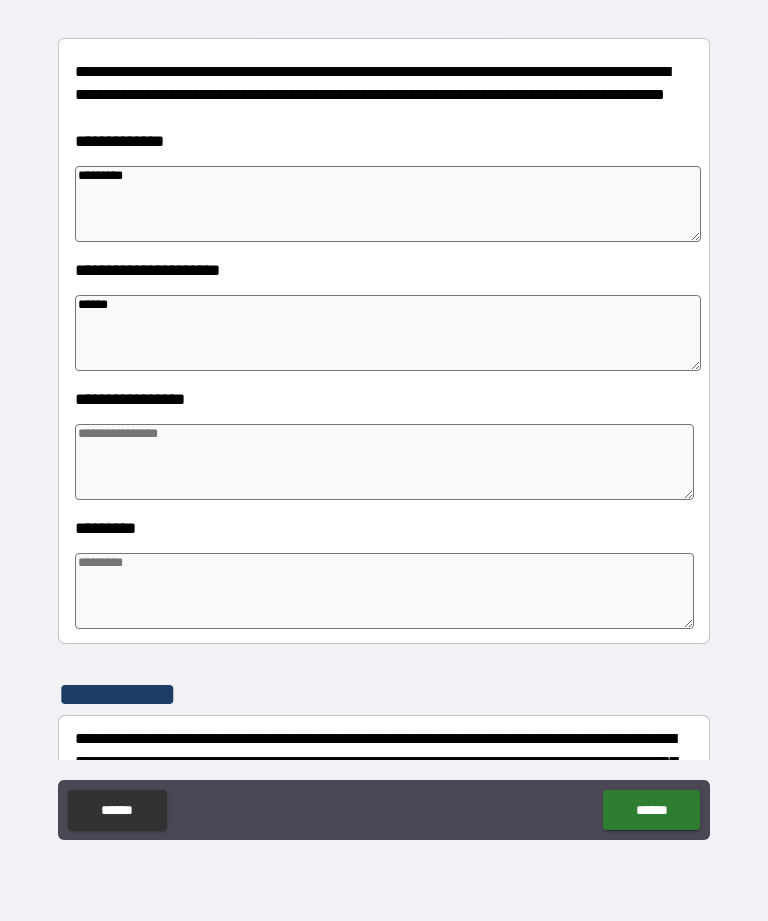 type on "*" 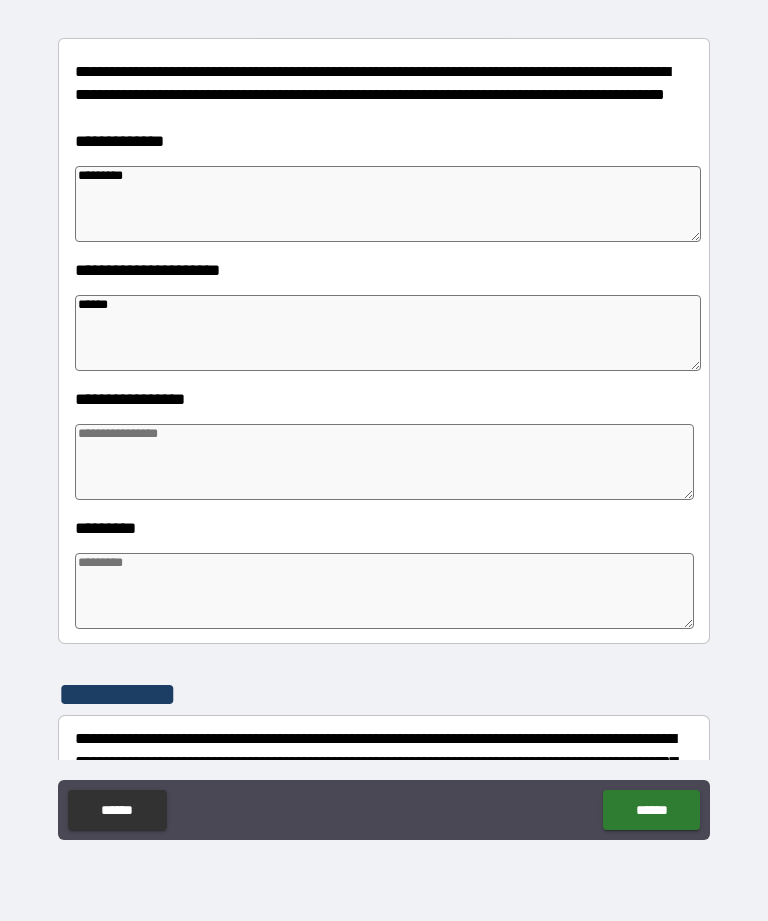 type on "*" 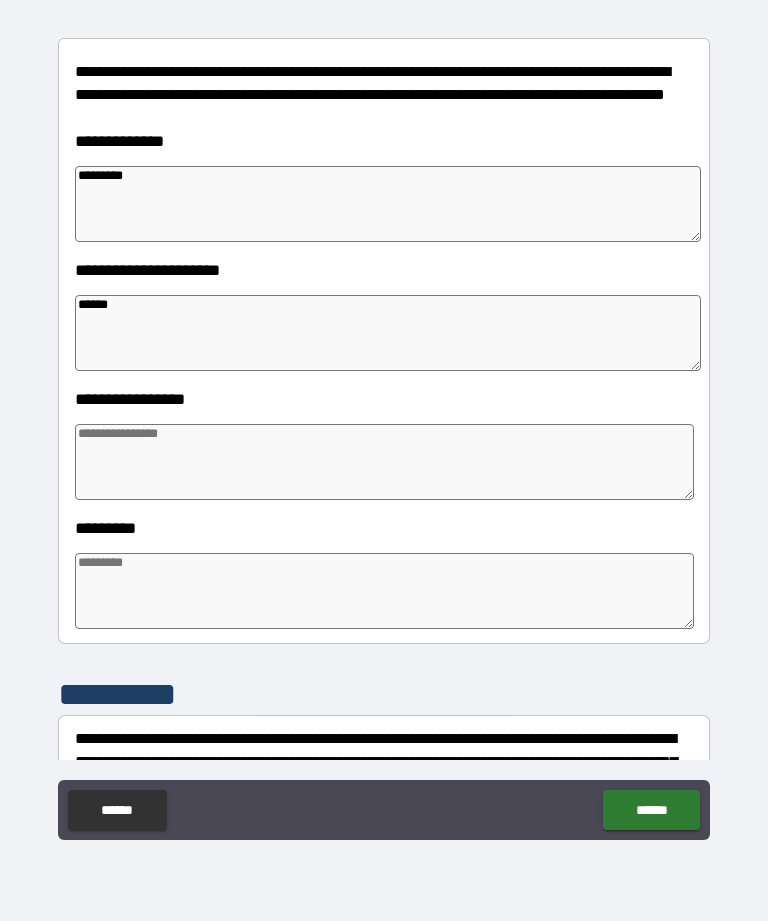 type on "*" 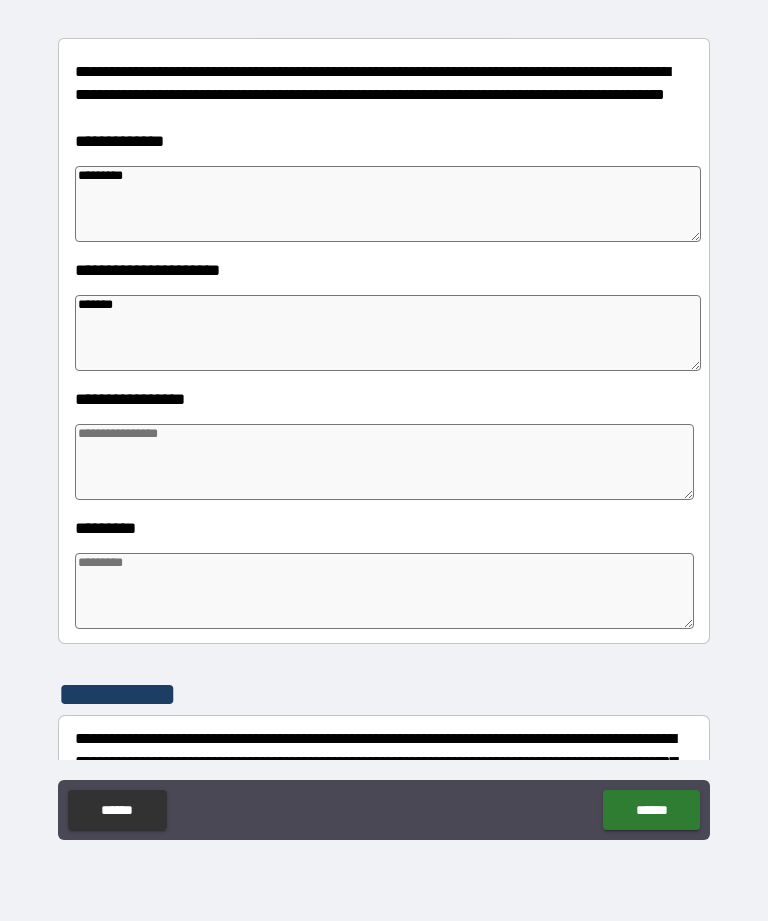 type on "*" 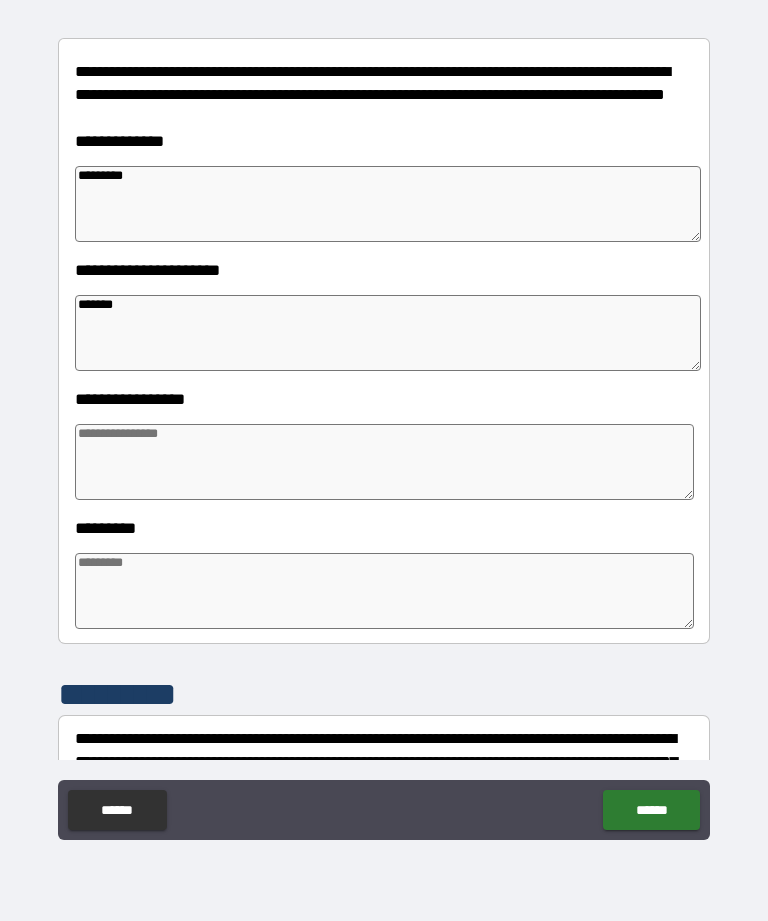 type on "*" 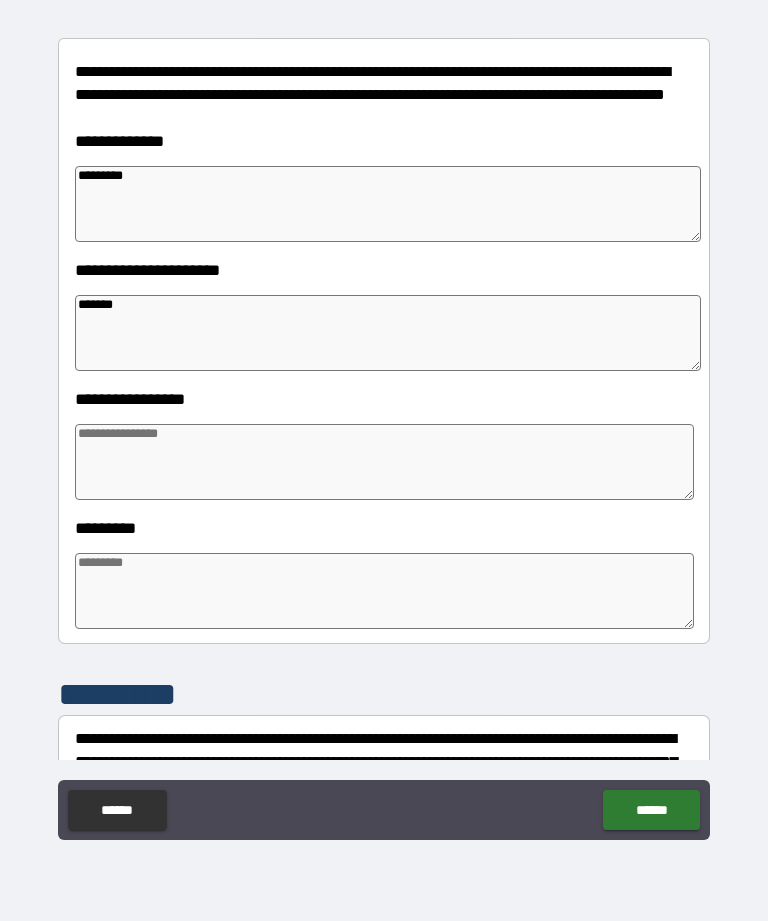 type on "*" 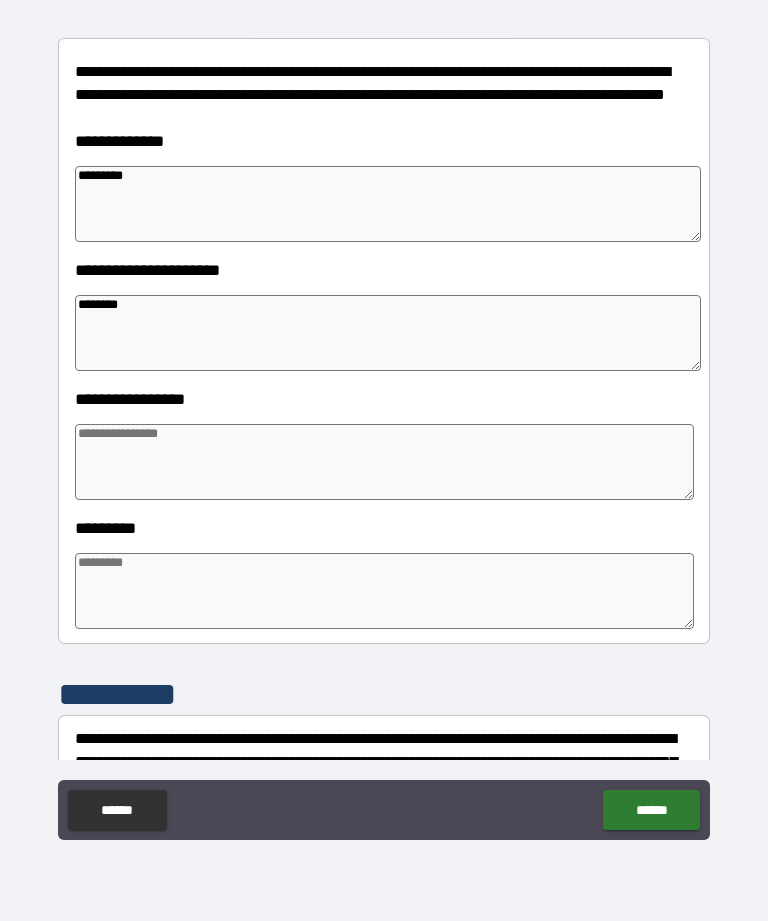 type on "*" 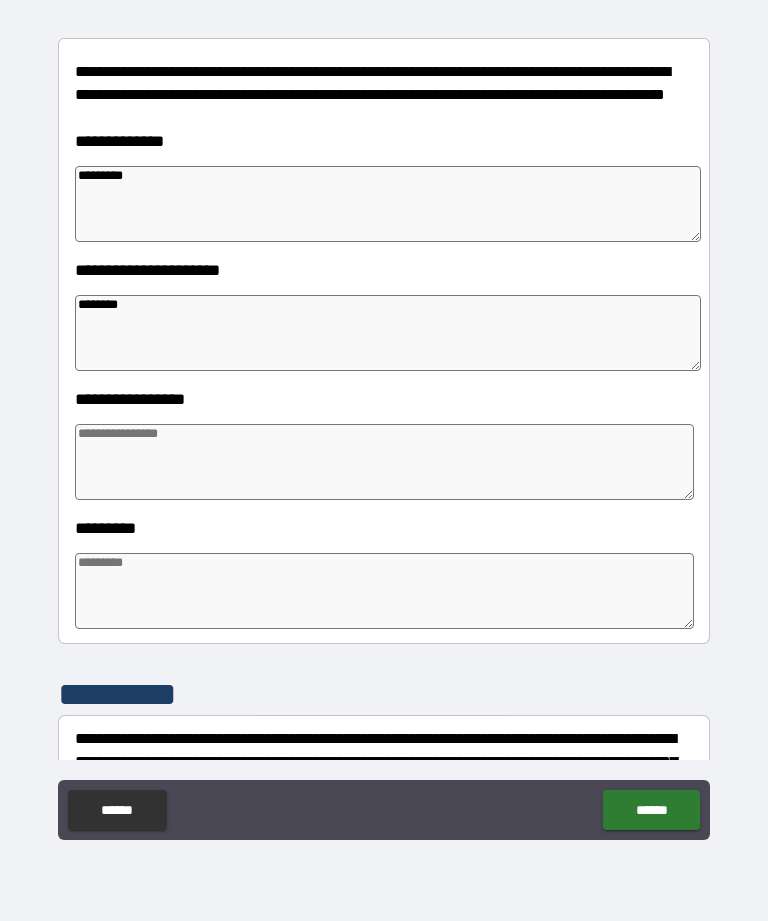 type on "*********" 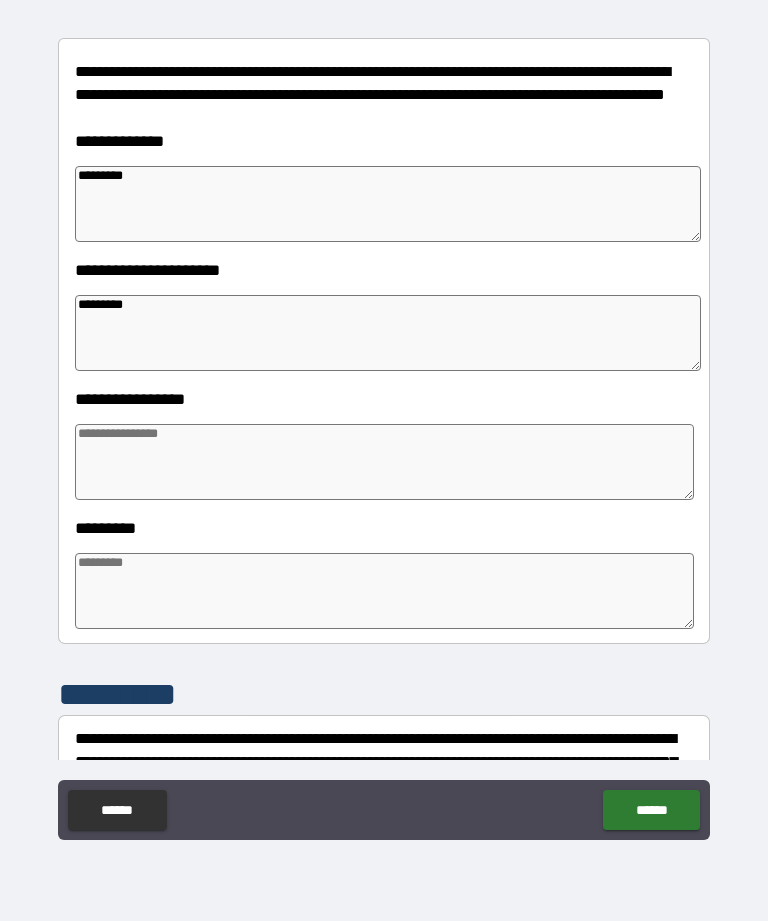 type on "*" 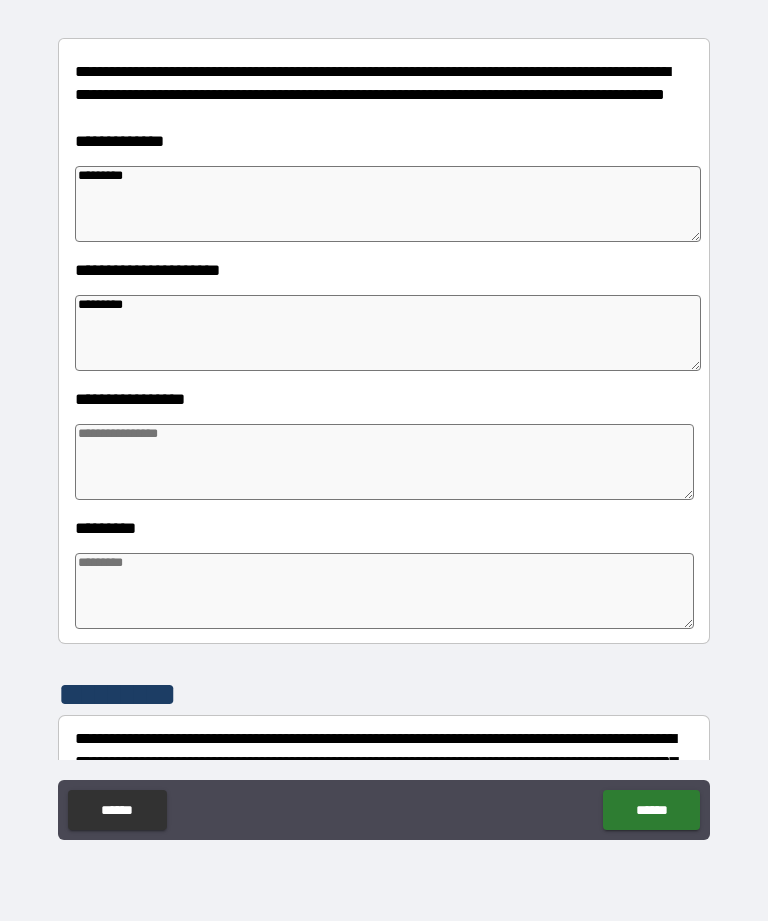 type on "*" 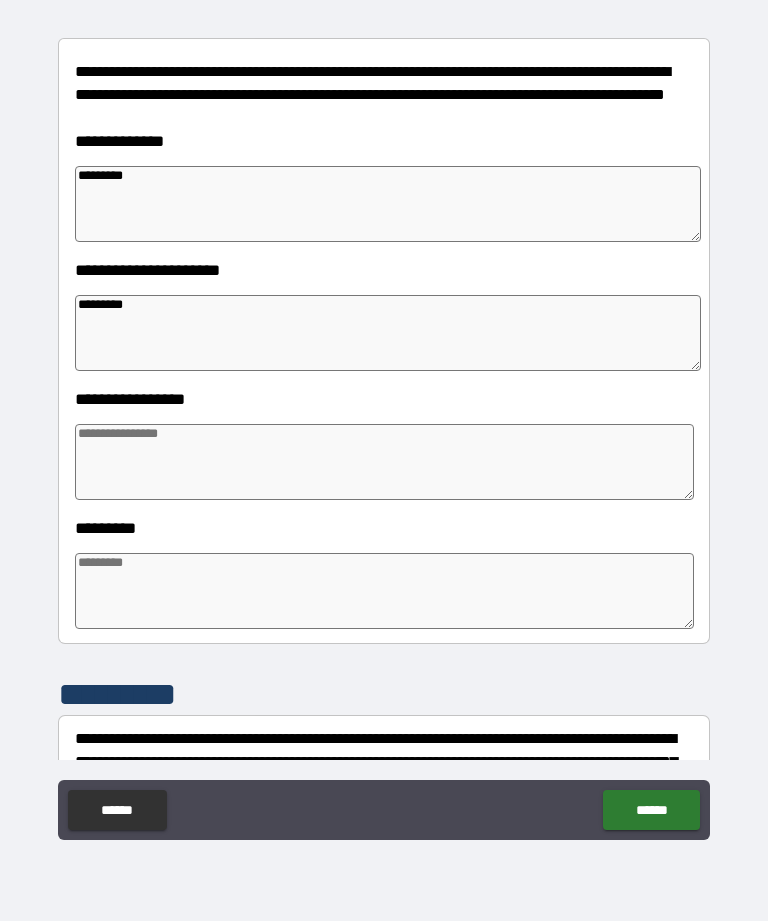 type on "*" 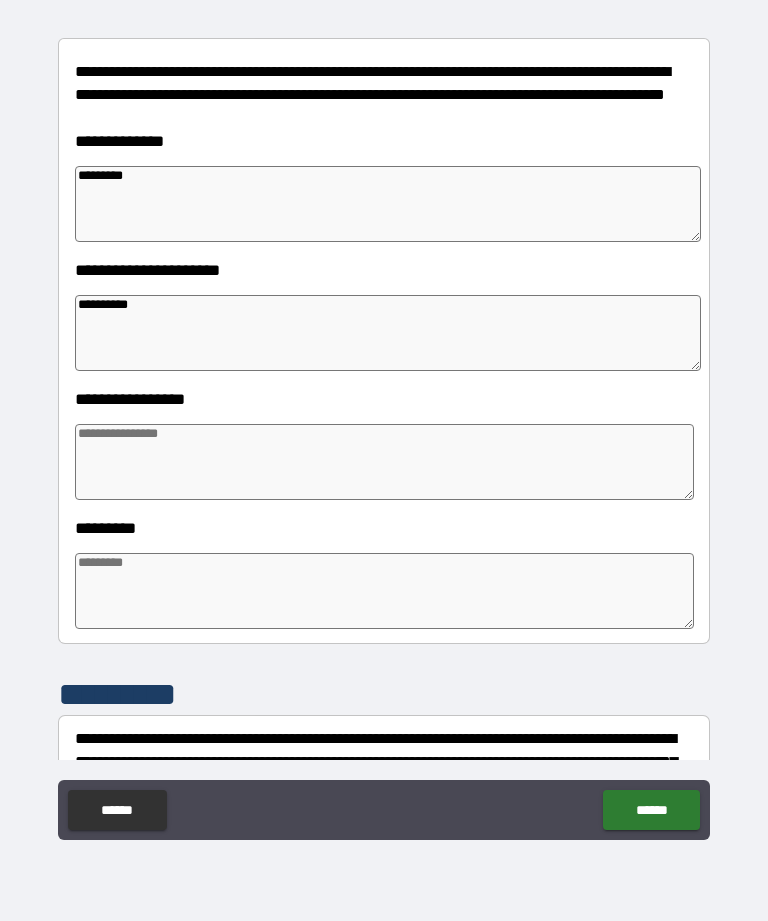 type on "*" 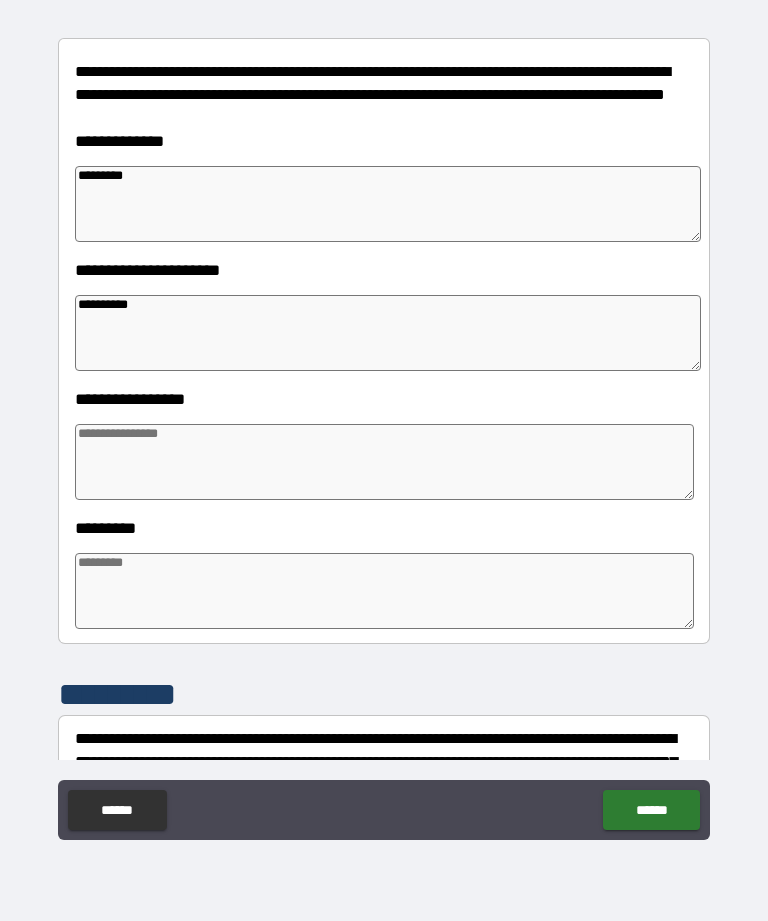 type on "*" 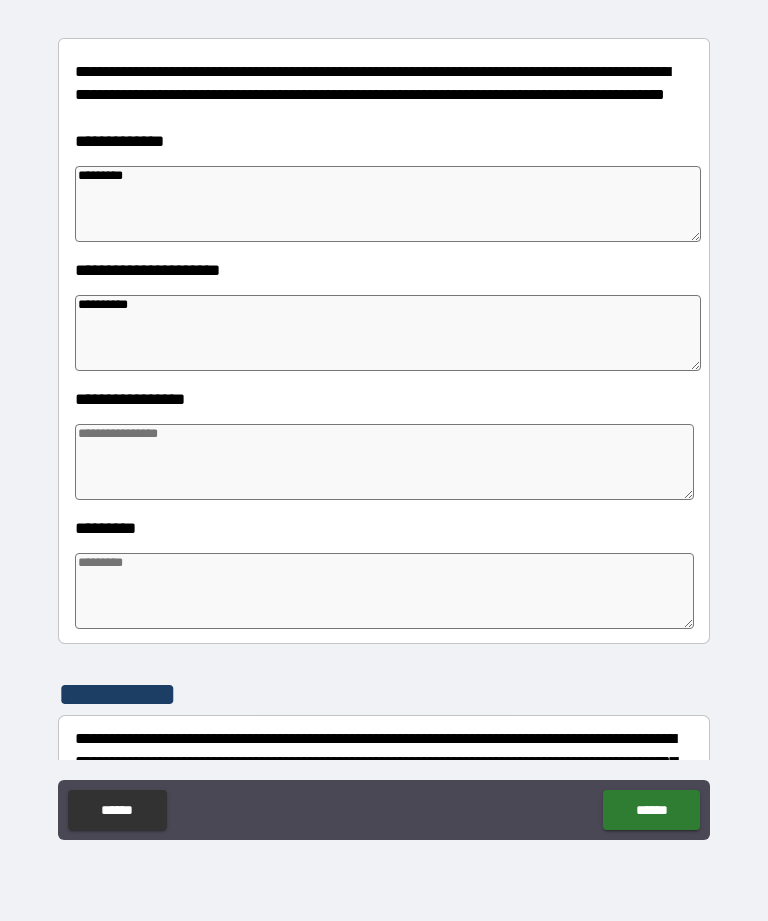 type on "*" 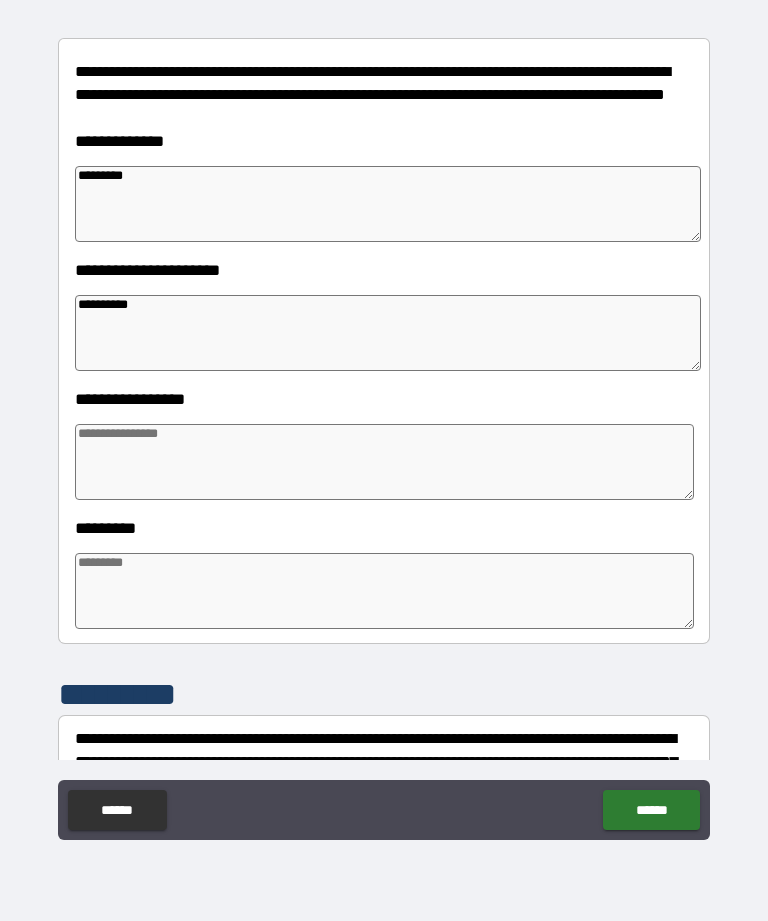 type on "*" 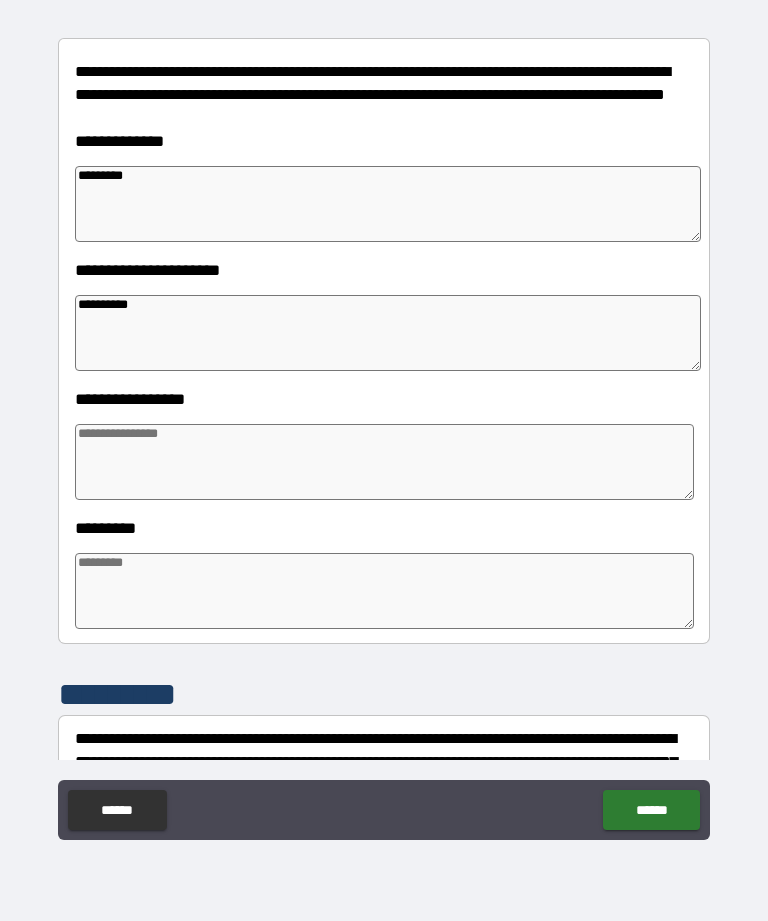 type on "*" 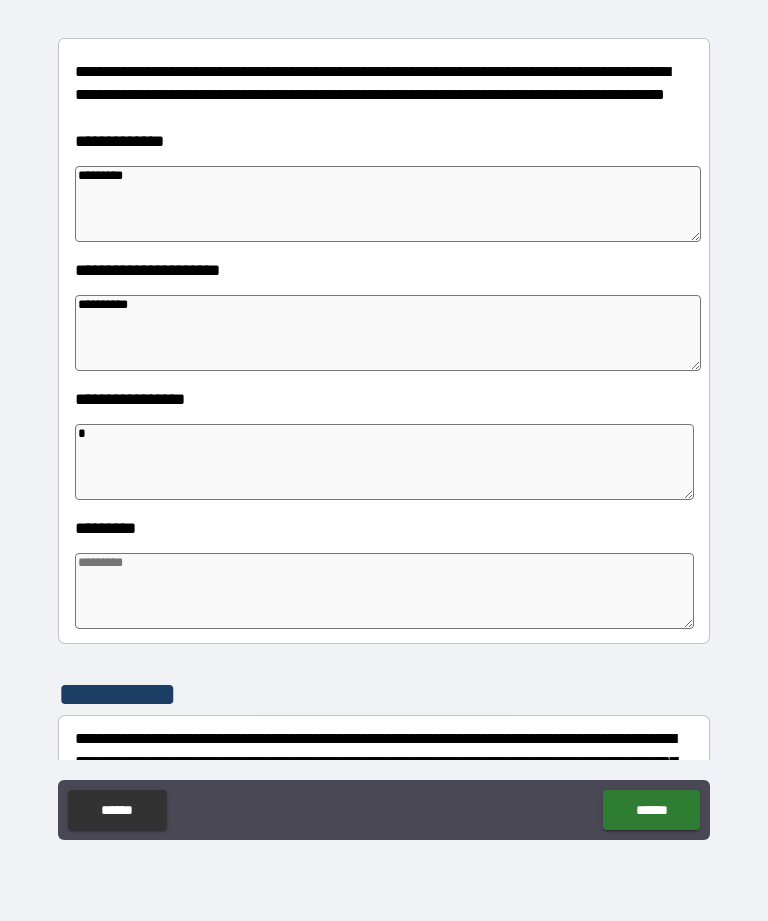 type on "*" 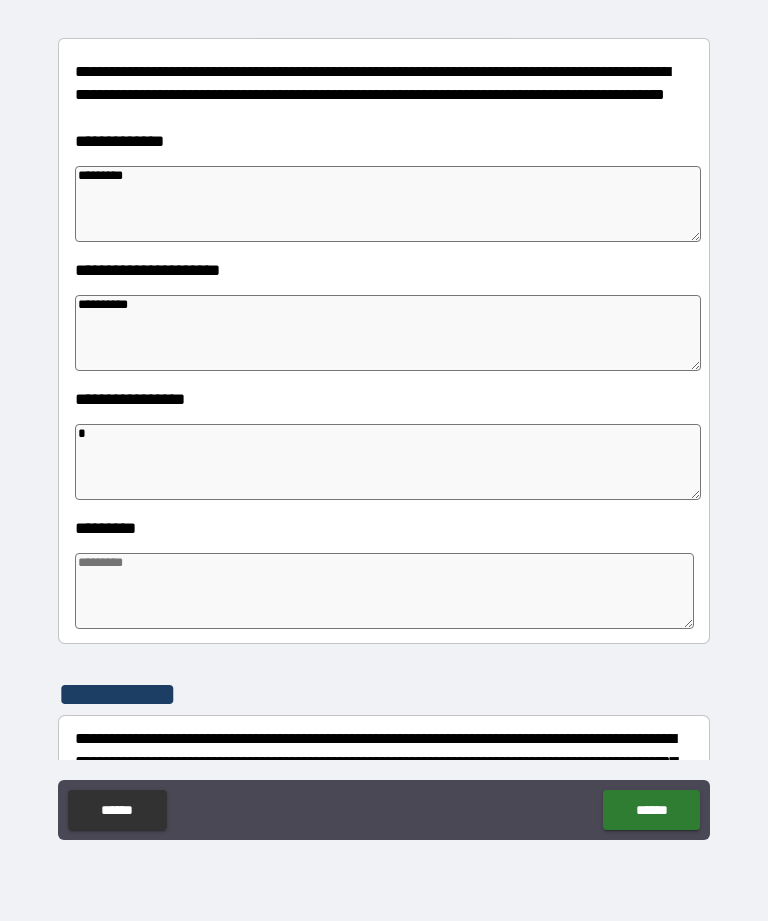 type on "*" 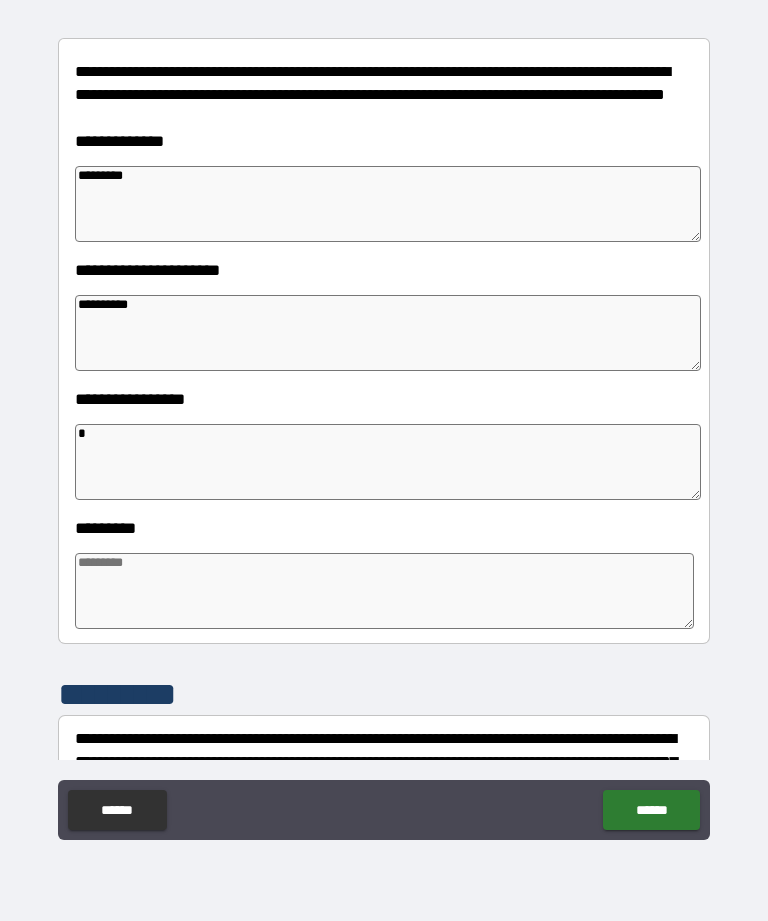 type on "*" 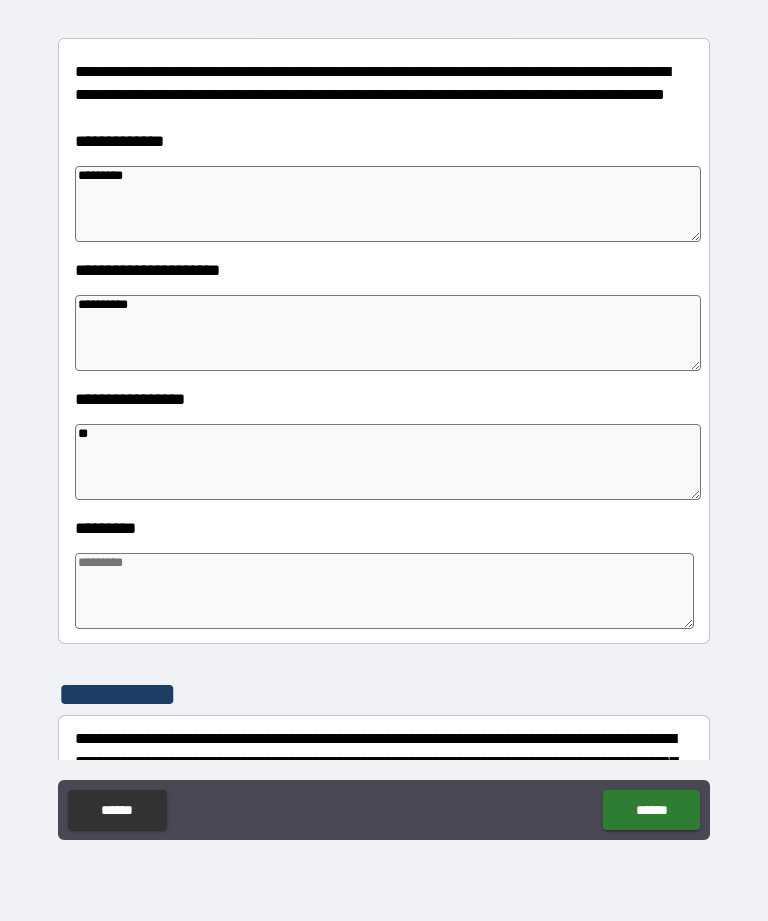 type 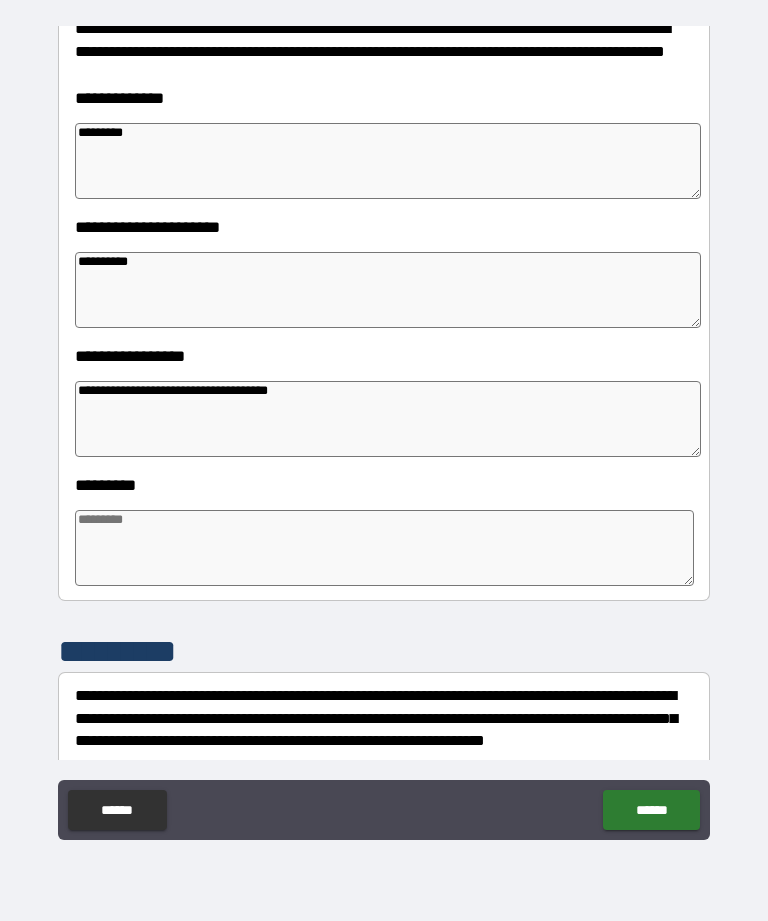scroll, scrollTop: 291, scrollLeft: 0, axis: vertical 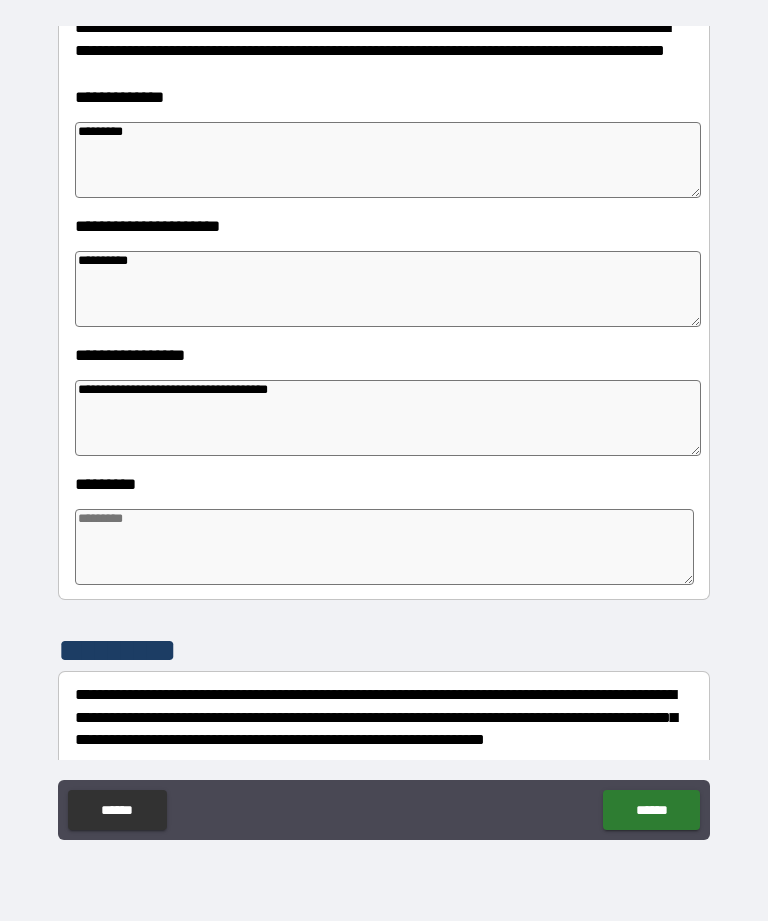 click at bounding box center (384, 547) 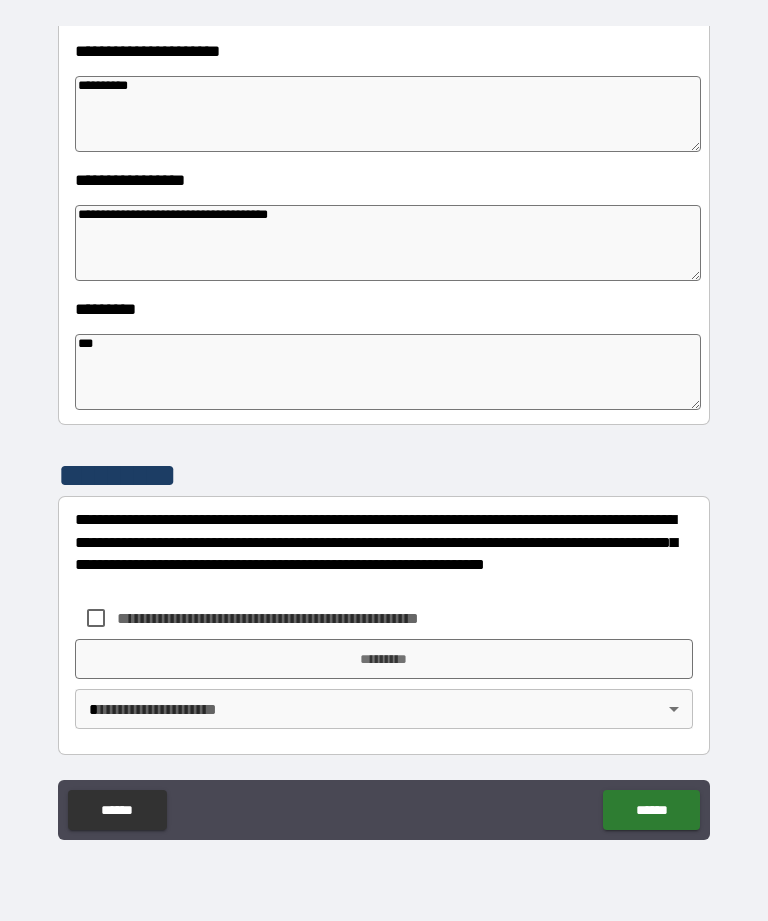 scroll, scrollTop: 466, scrollLeft: 0, axis: vertical 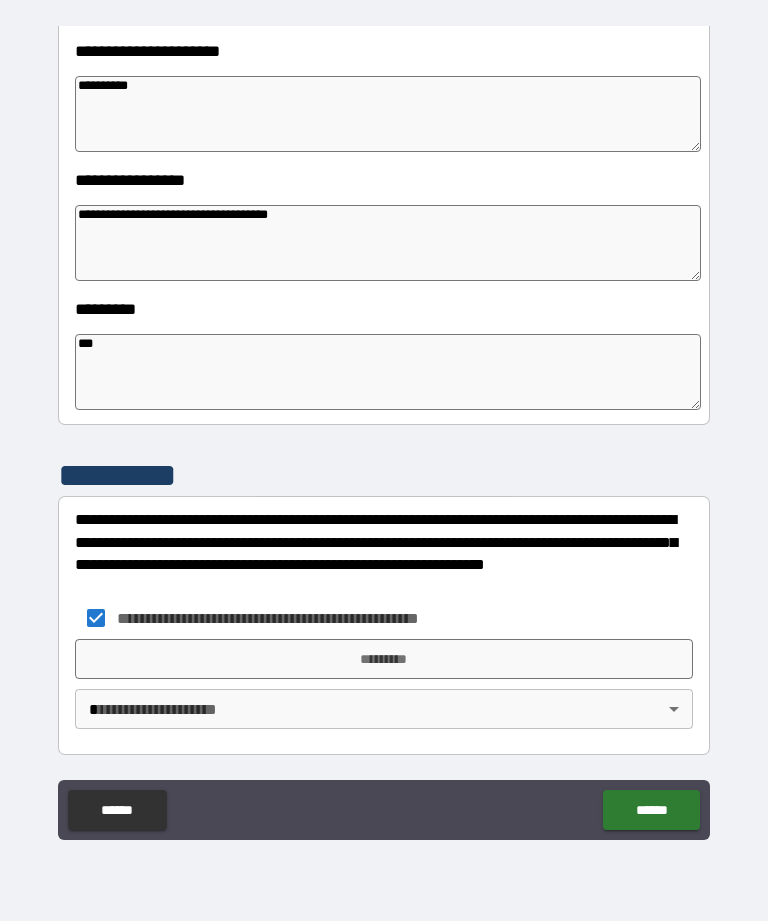 click on "*********" at bounding box center (384, 659) 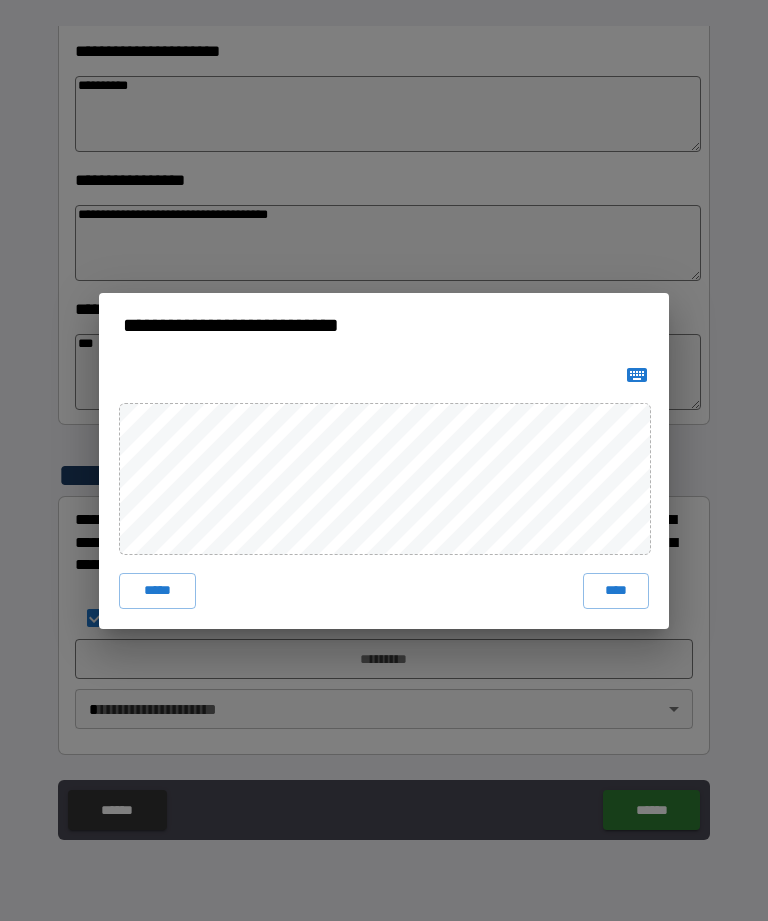click on "****" at bounding box center (616, 591) 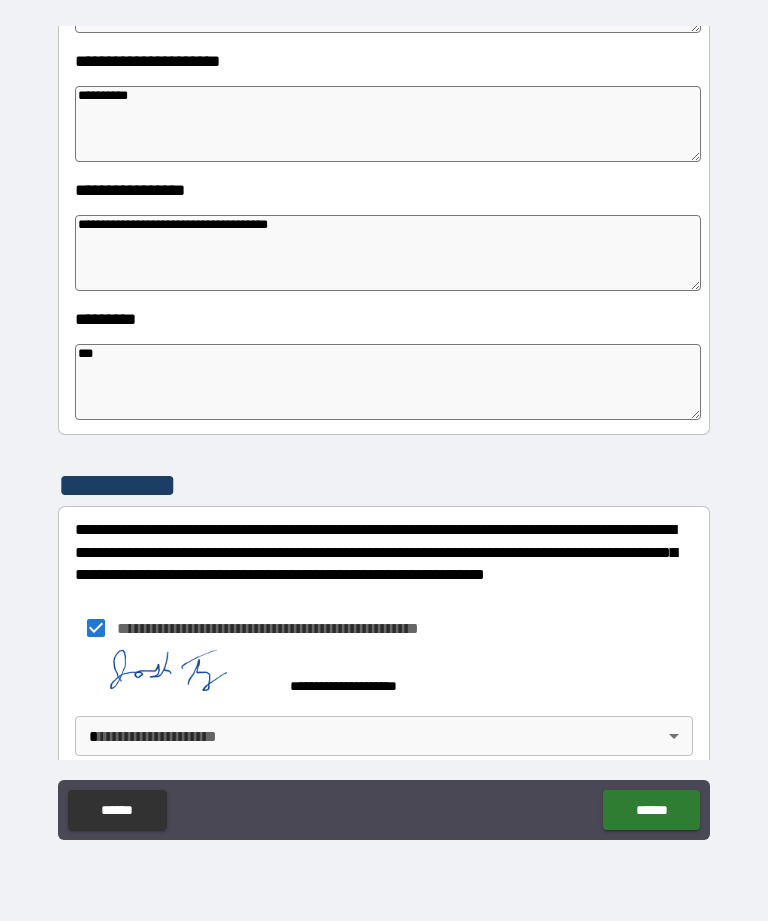 click on "**********" at bounding box center [384, 428] 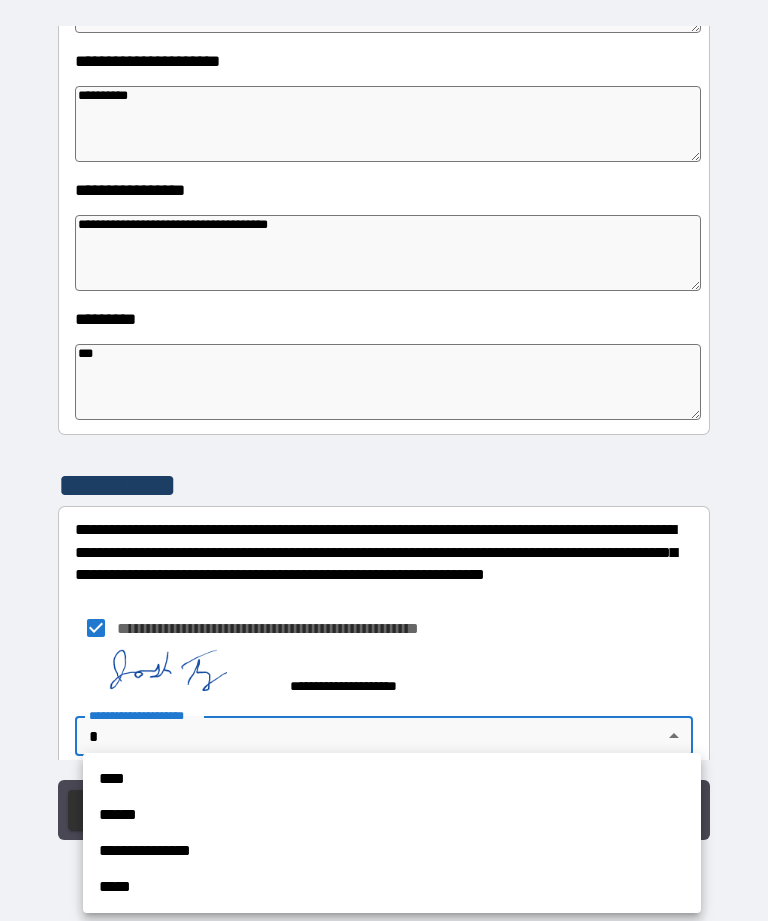 click on "****" at bounding box center (392, 779) 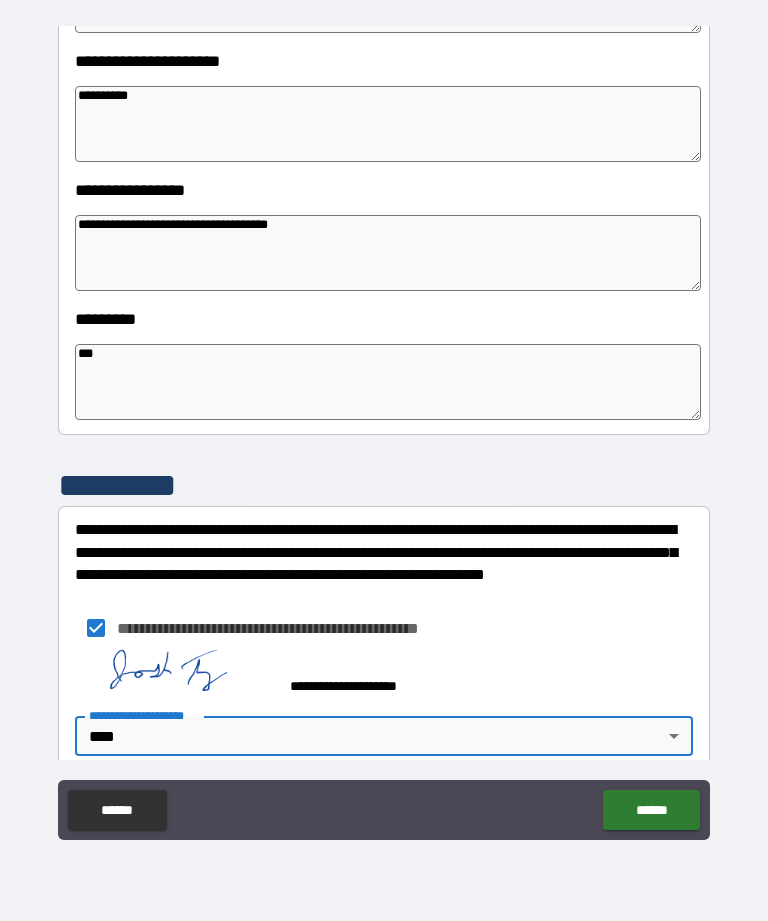 click on "******" at bounding box center [651, 810] 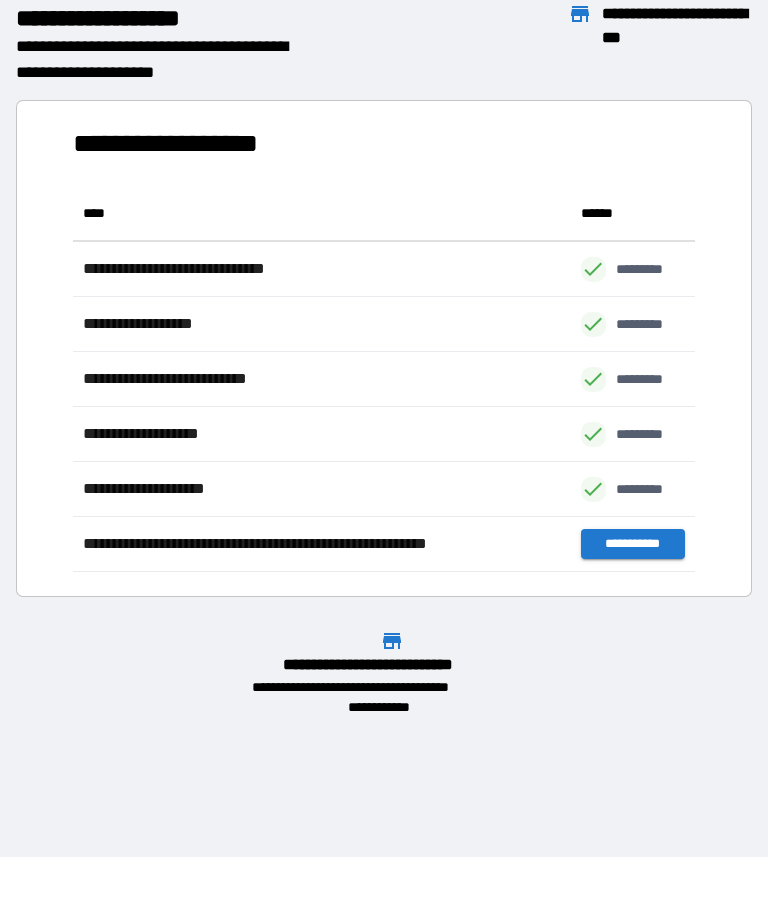 scroll, scrollTop: 1, scrollLeft: 1, axis: both 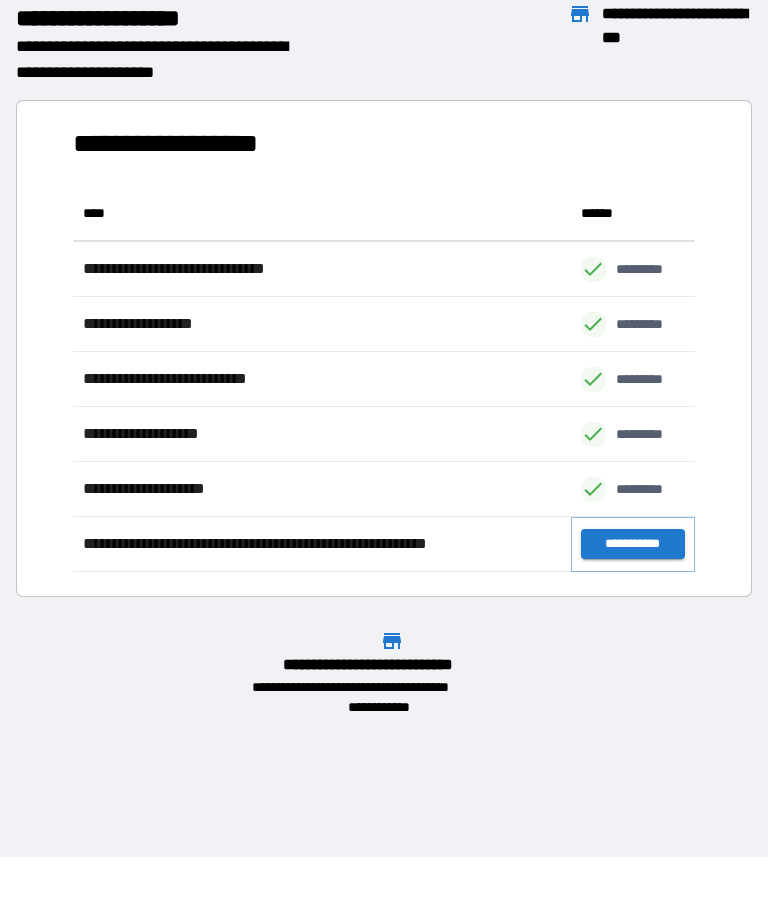 click on "**********" at bounding box center (633, 544) 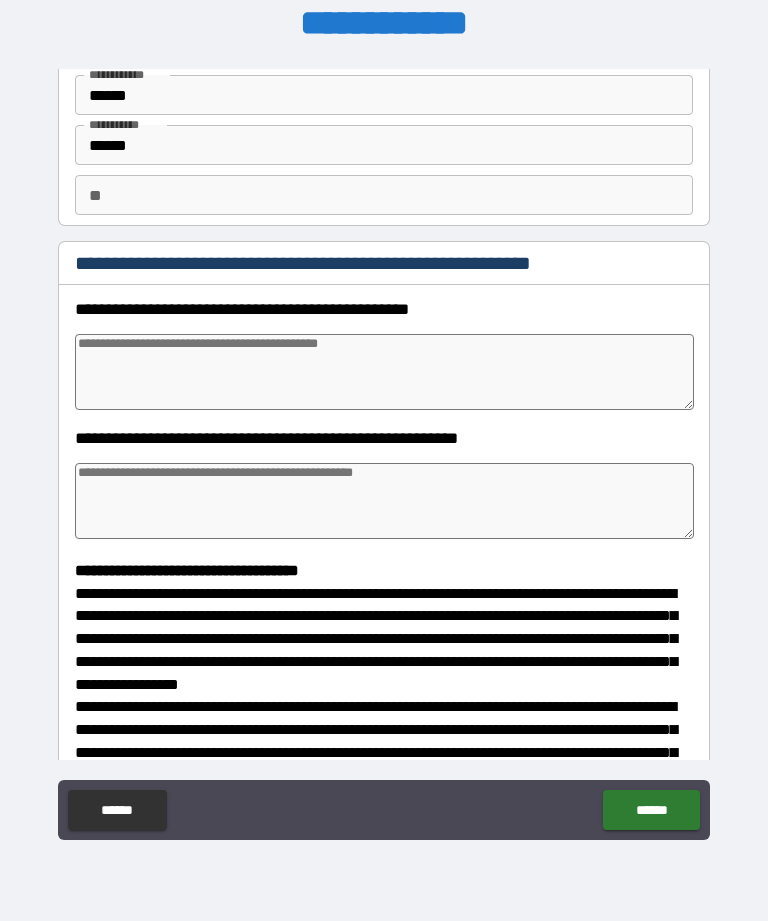 scroll, scrollTop: 87, scrollLeft: 0, axis: vertical 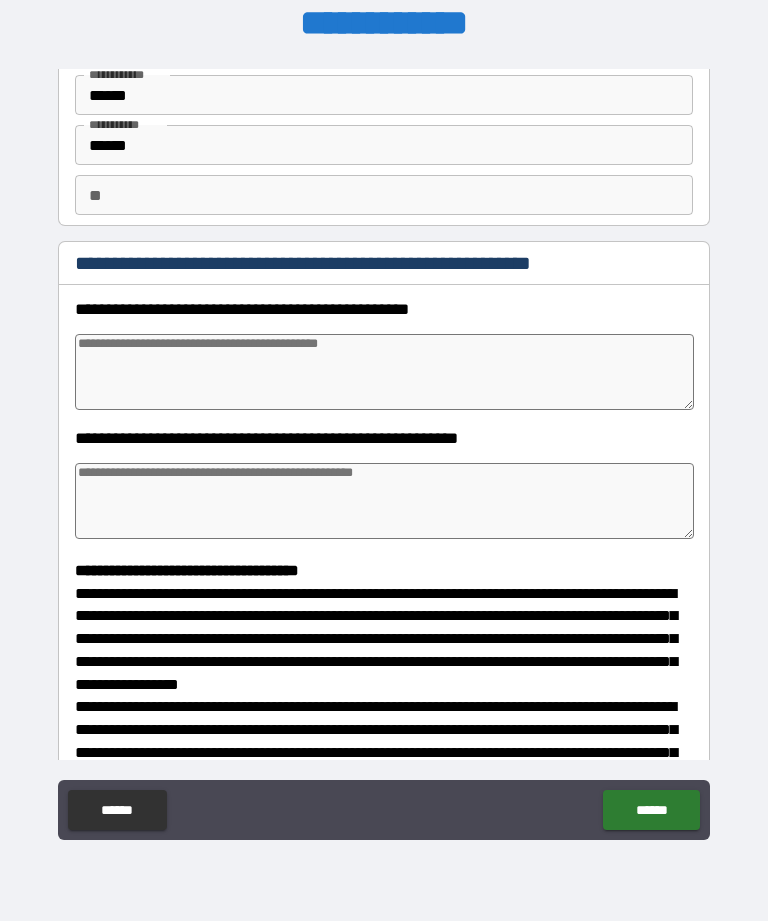 click on "**" at bounding box center [384, 195] 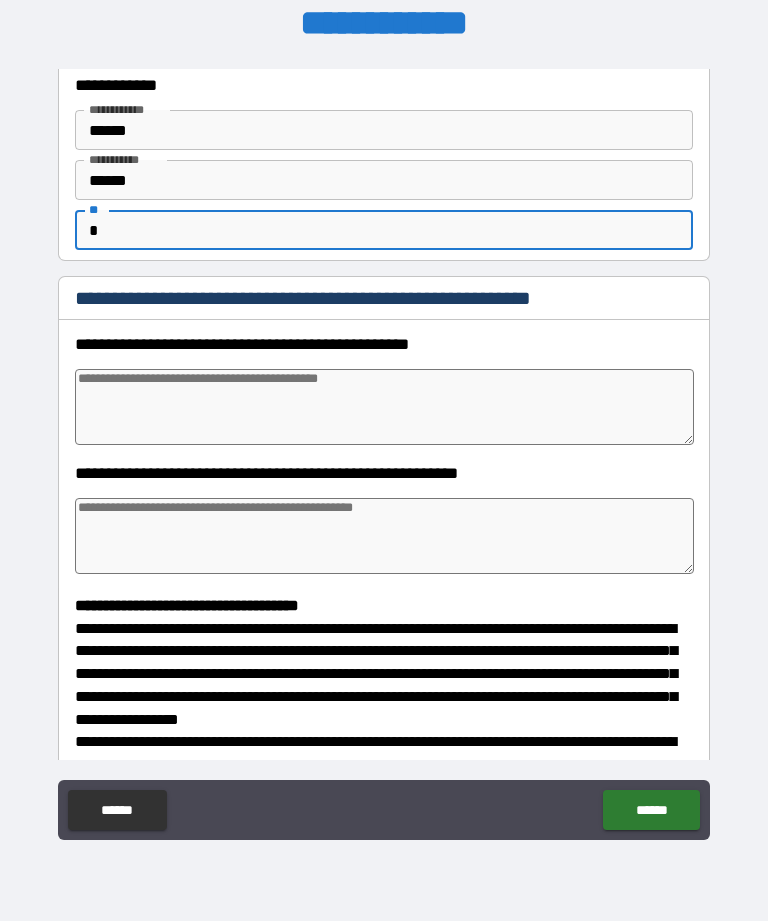 scroll, scrollTop: 51, scrollLeft: 0, axis: vertical 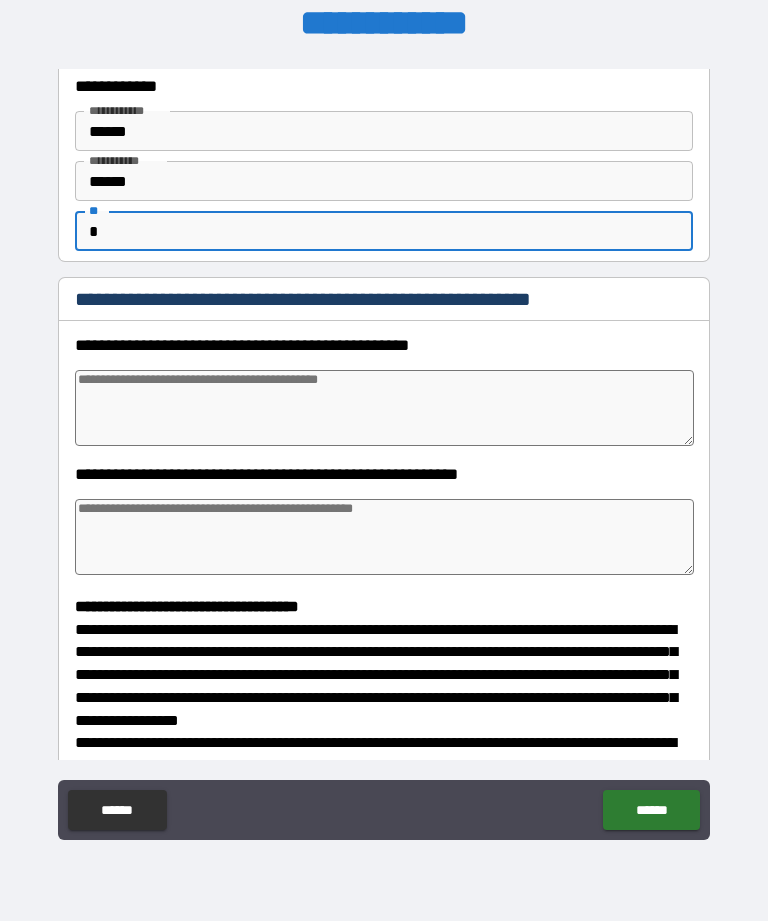 click at bounding box center (384, 408) 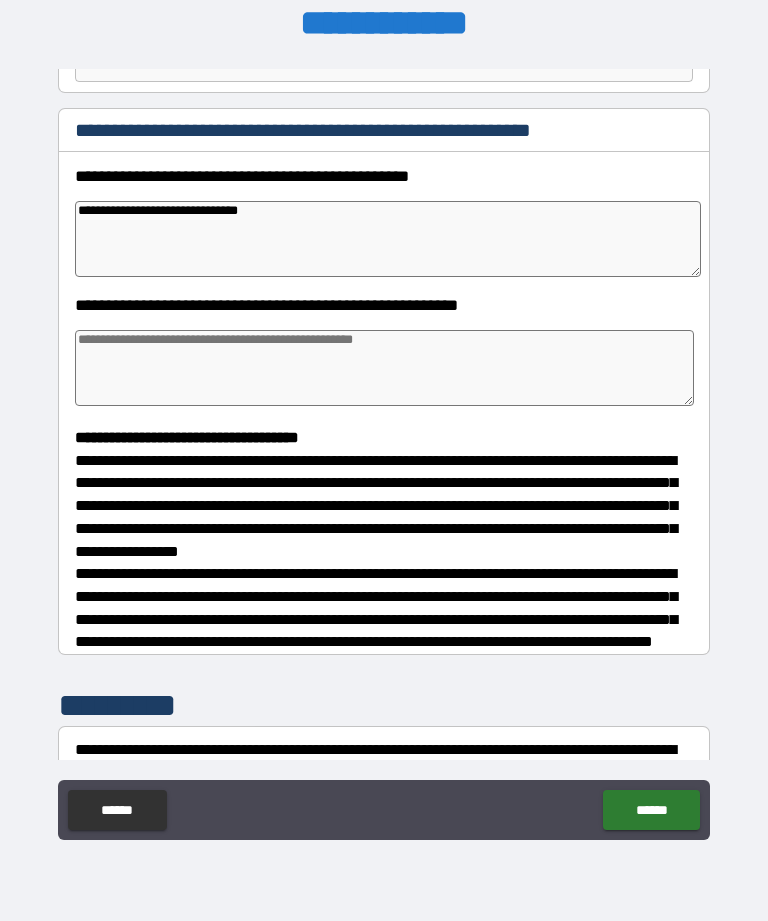 scroll, scrollTop: 222, scrollLeft: 0, axis: vertical 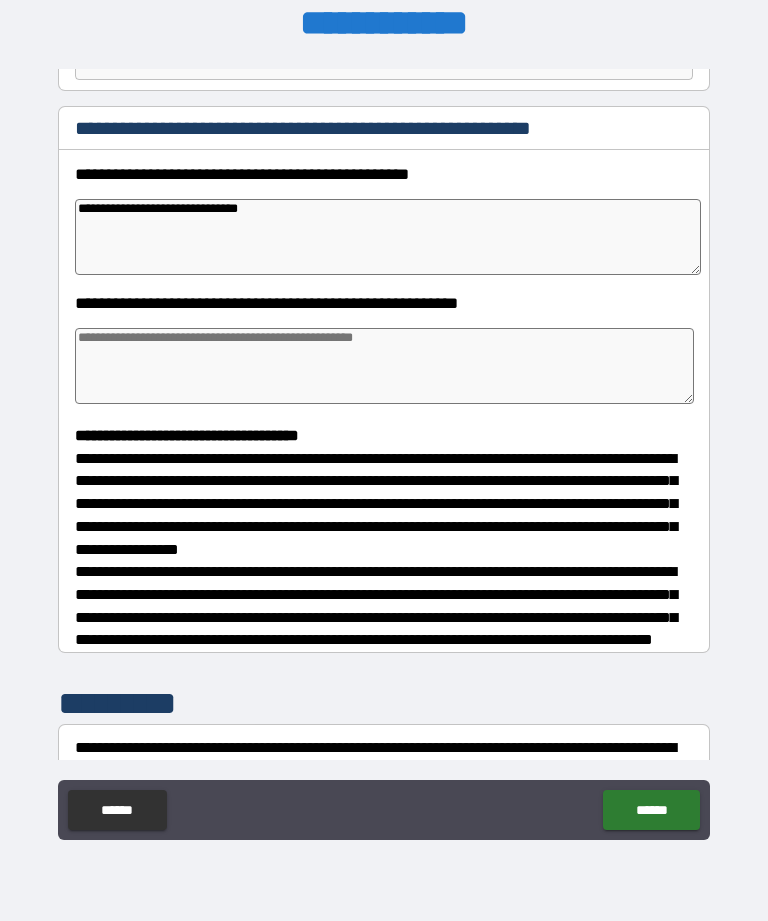 click at bounding box center [384, 366] 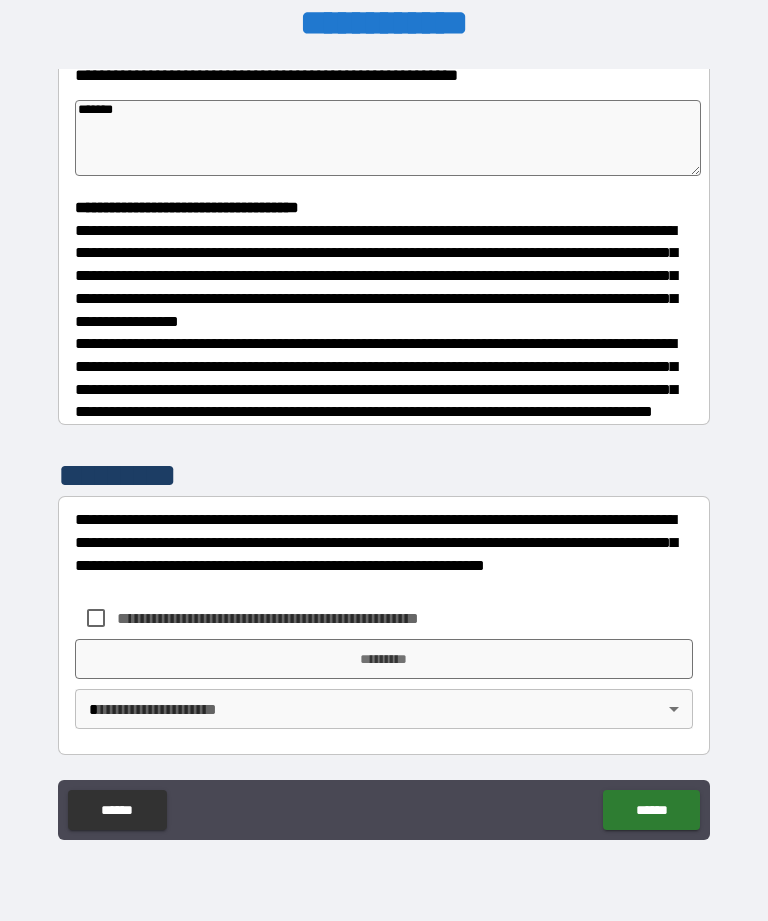 scroll, scrollTop: 465, scrollLeft: 0, axis: vertical 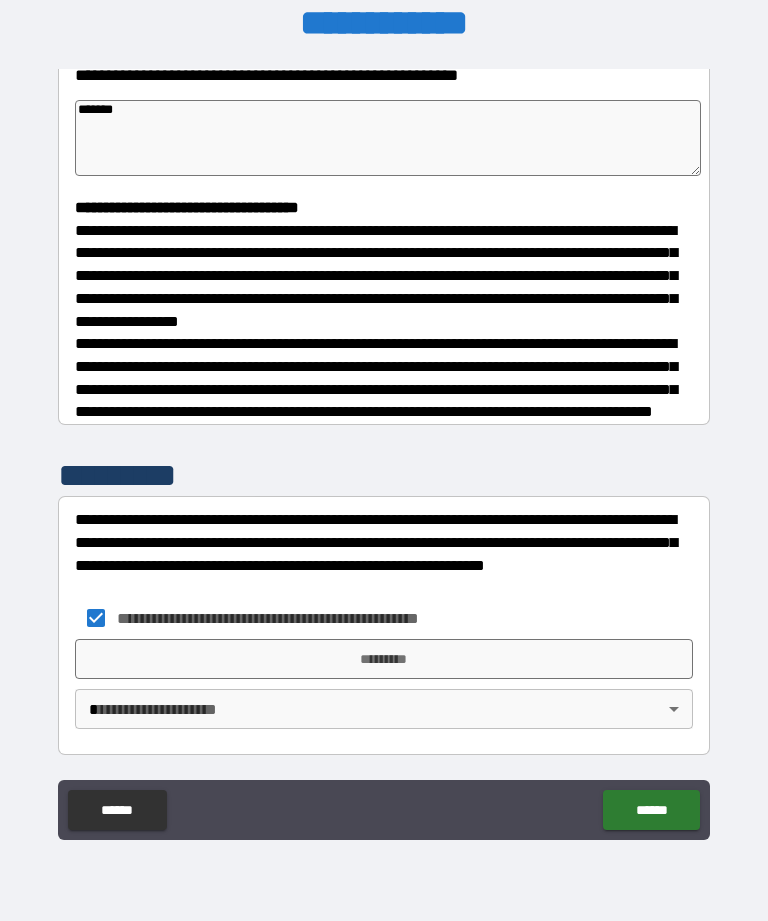 click on "*********" at bounding box center [384, 659] 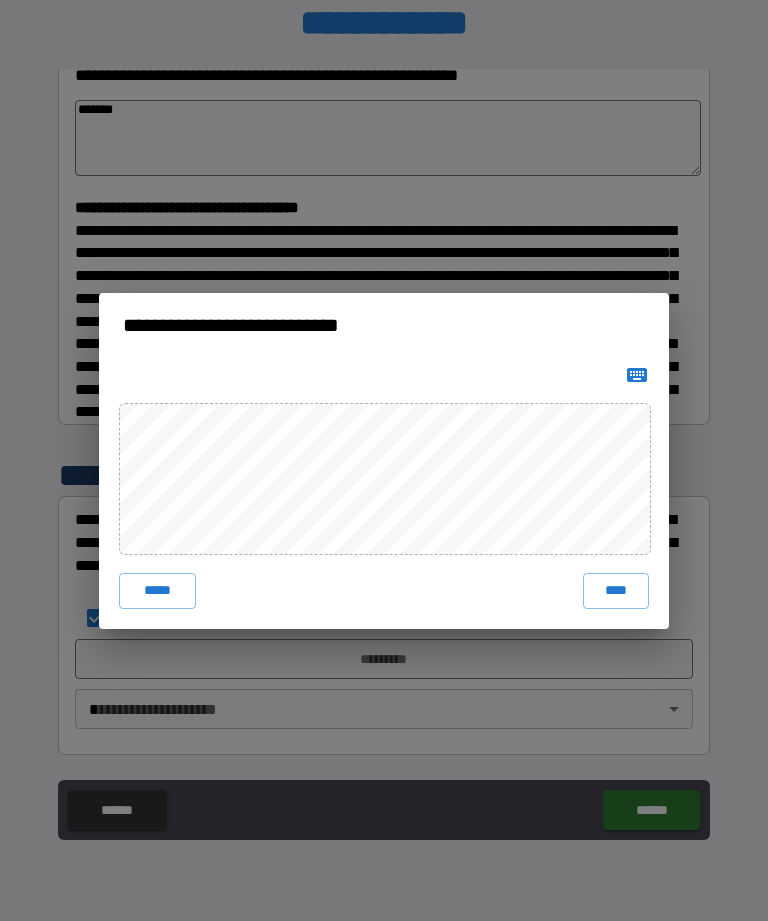 click on "****" at bounding box center (616, 591) 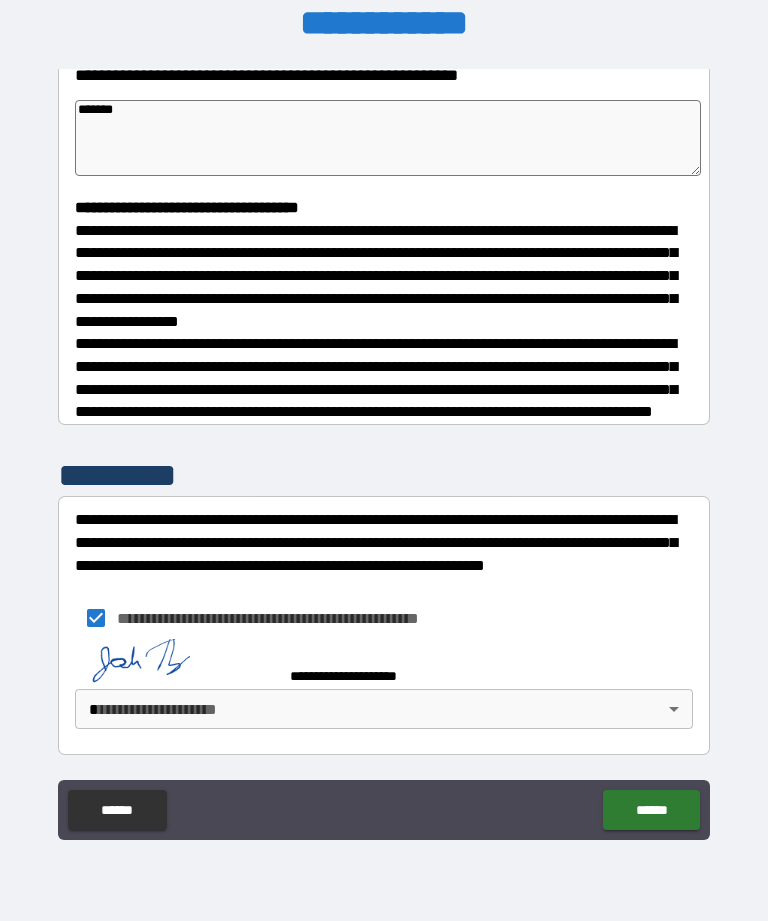 scroll, scrollTop: 455, scrollLeft: 0, axis: vertical 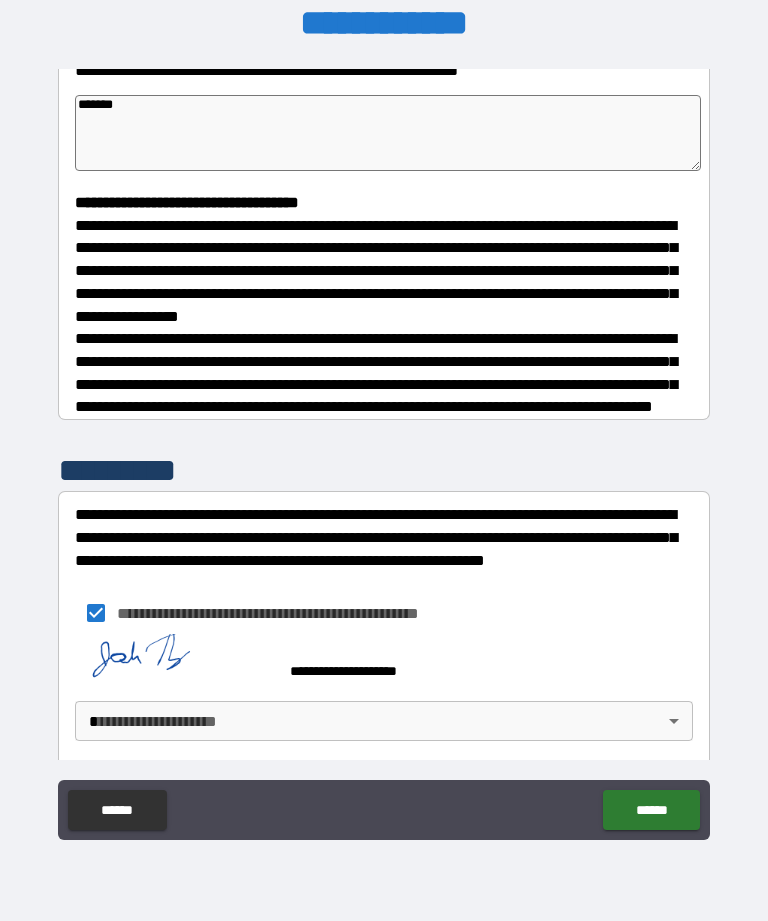 click on "**********" at bounding box center (384, 428) 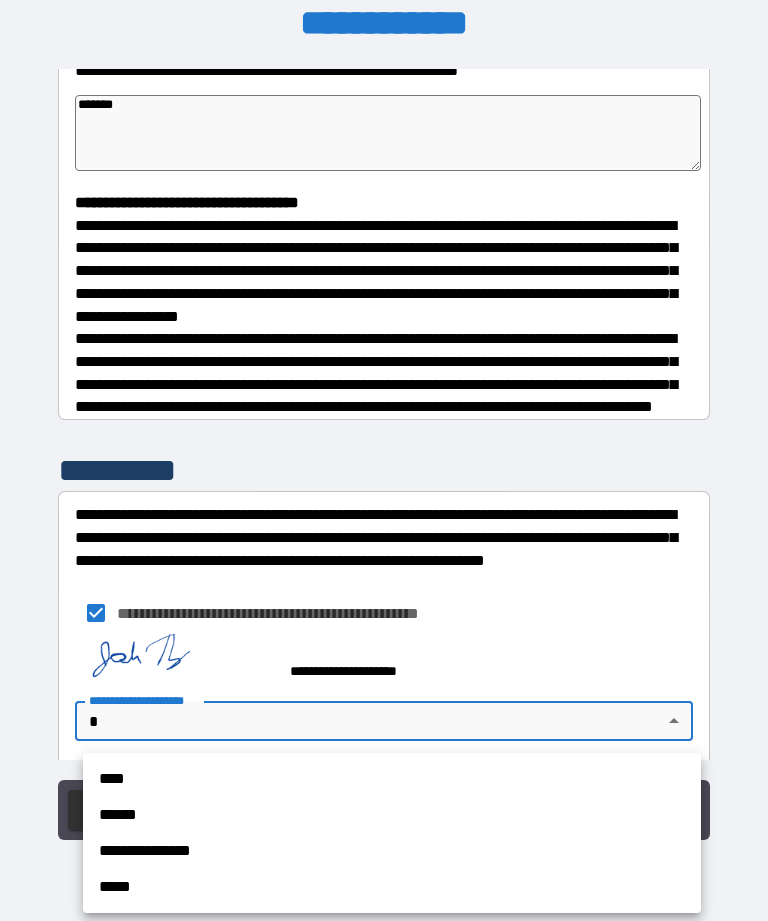click on "****" at bounding box center (392, 779) 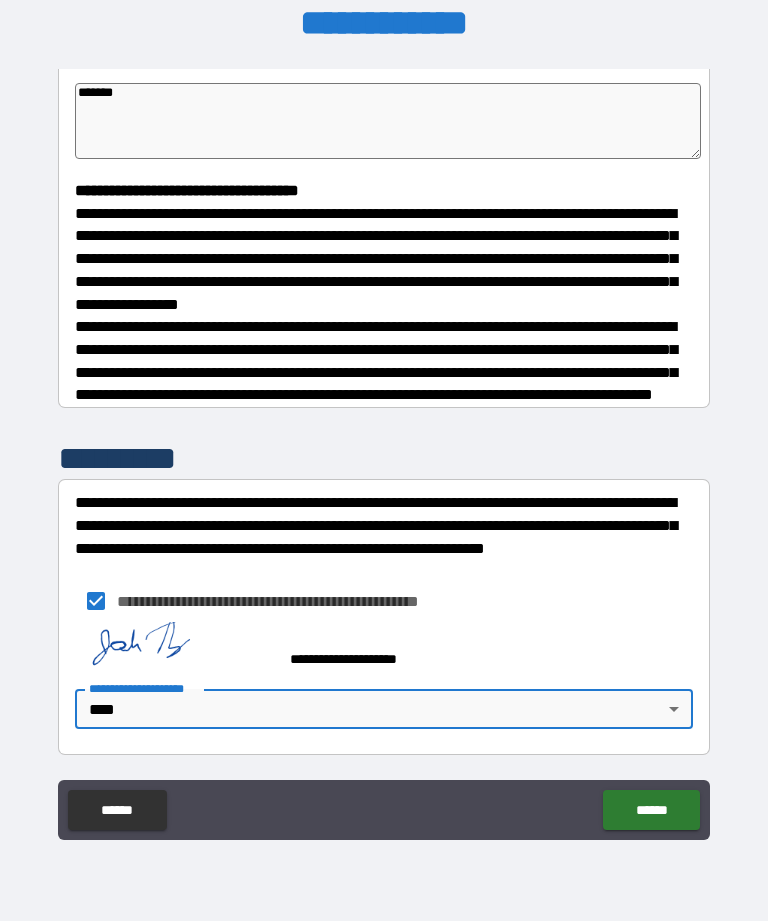 scroll, scrollTop: 482, scrollLeft: 0, axis: vertical 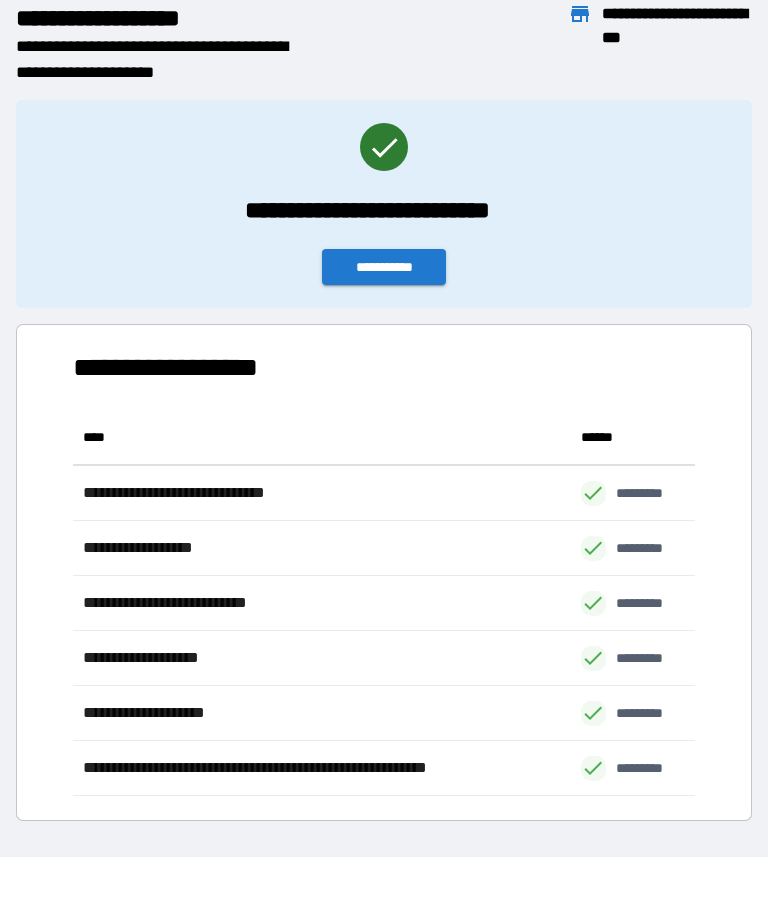 click on "**********" at bounding box center (384, 267) 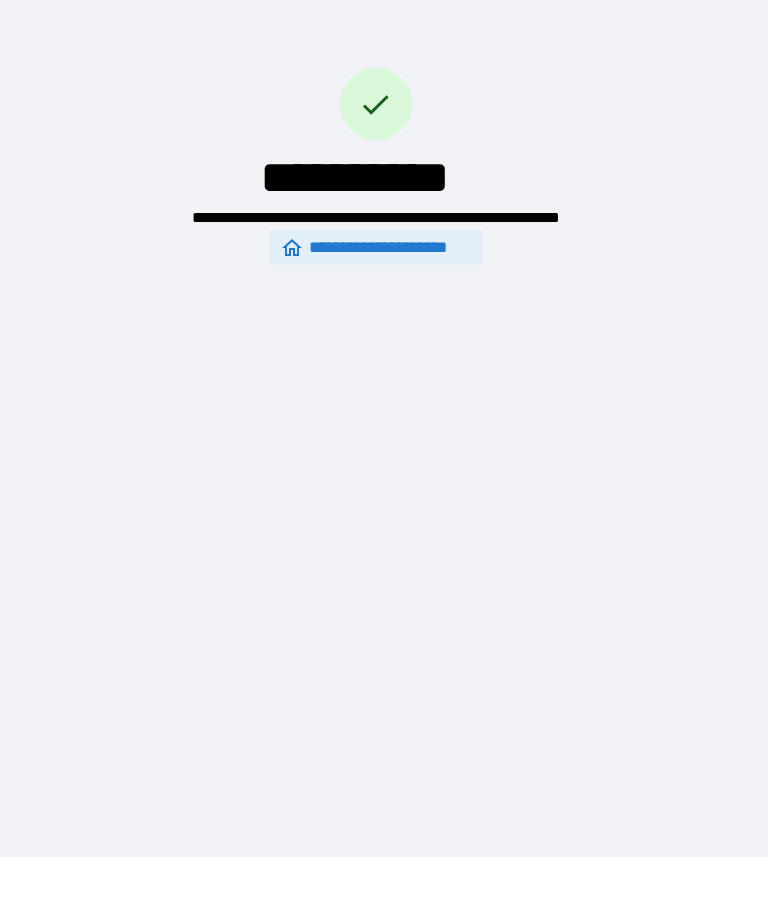 click on "**********" at bounding box center [376, 247] 